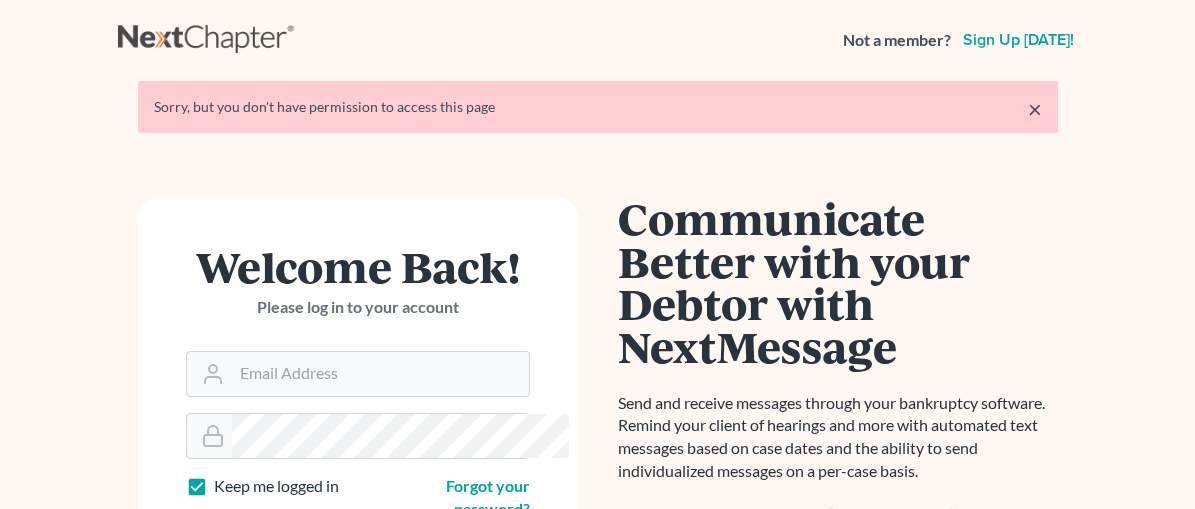 scroll, scrollTop: 0, scrollLeft: 0, axis: both 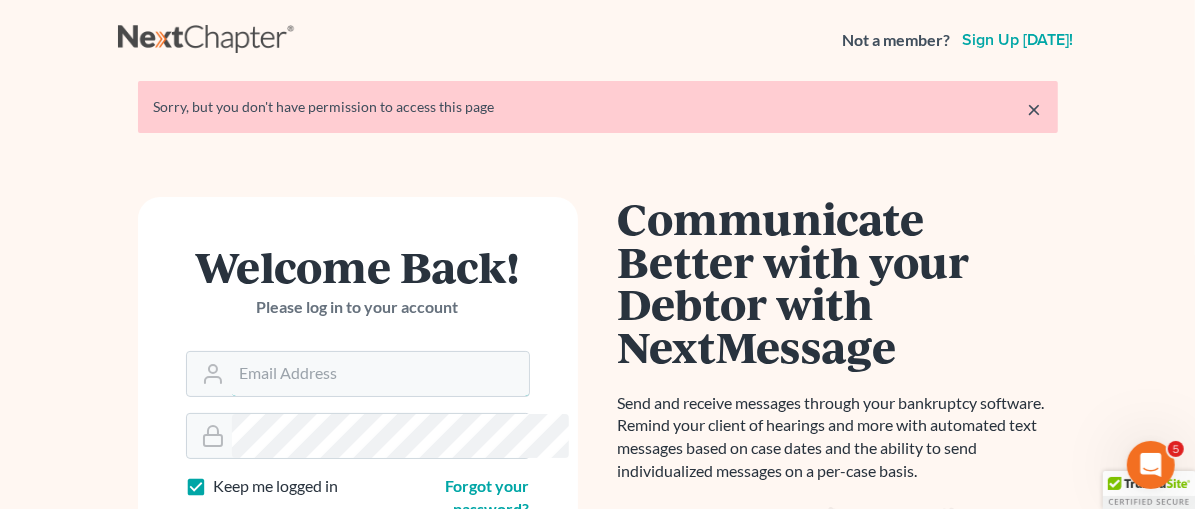 type on "[EMAIL_ADDRESS][DOMAIN_NAME]" 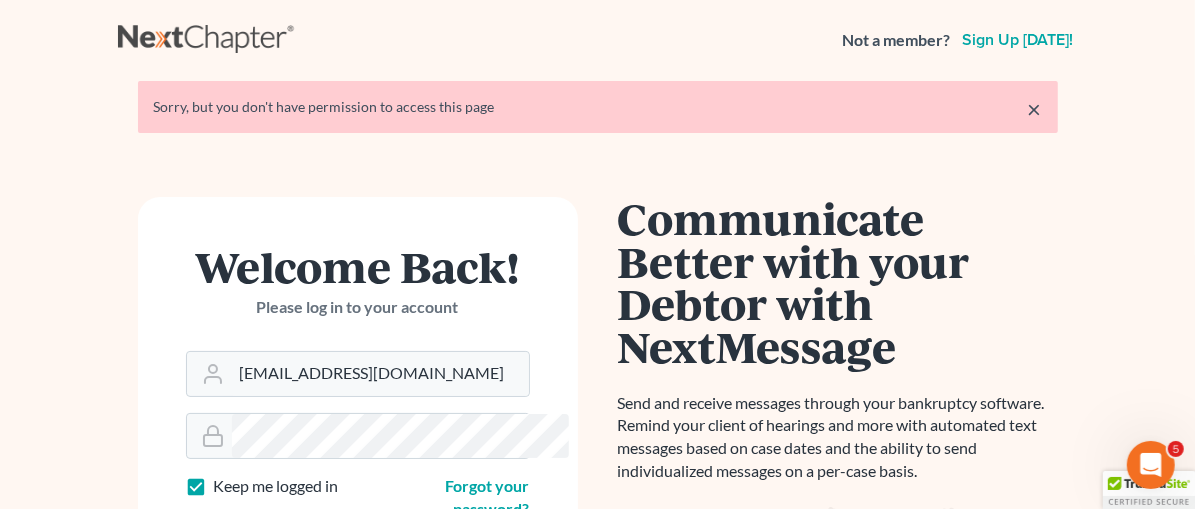 click on "×" at bounding box center (1035, 109) 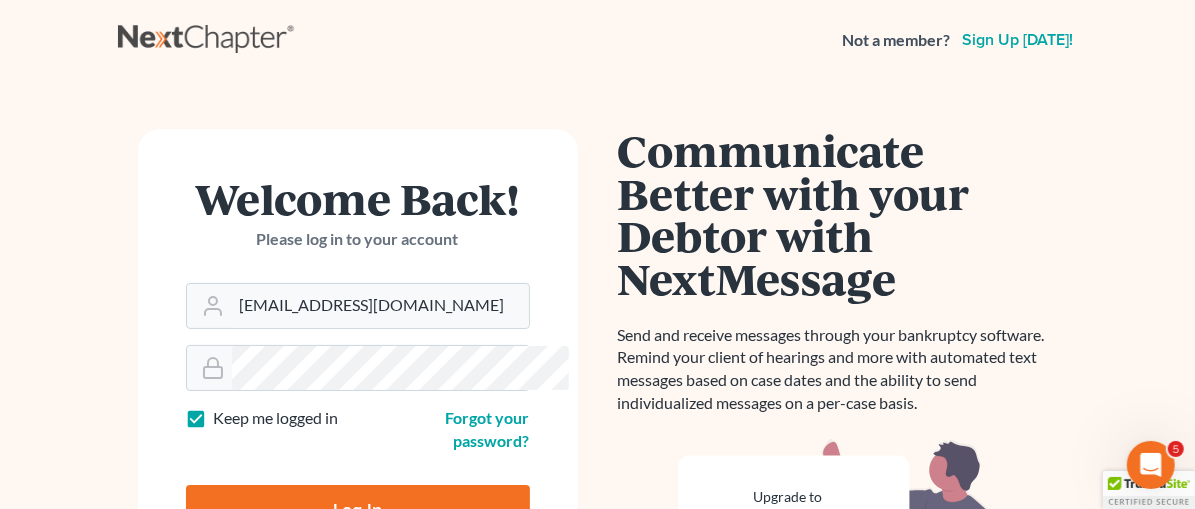 click on "Log In" at bounding box center (358, 510) 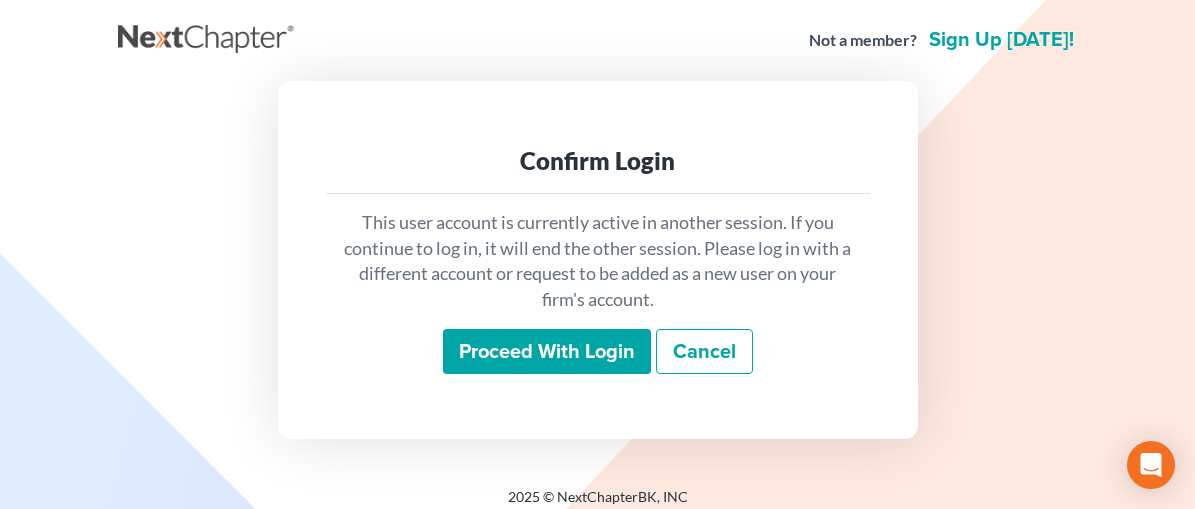 scroll, scrollTop: 0, scrollLeft: 0, axis: both 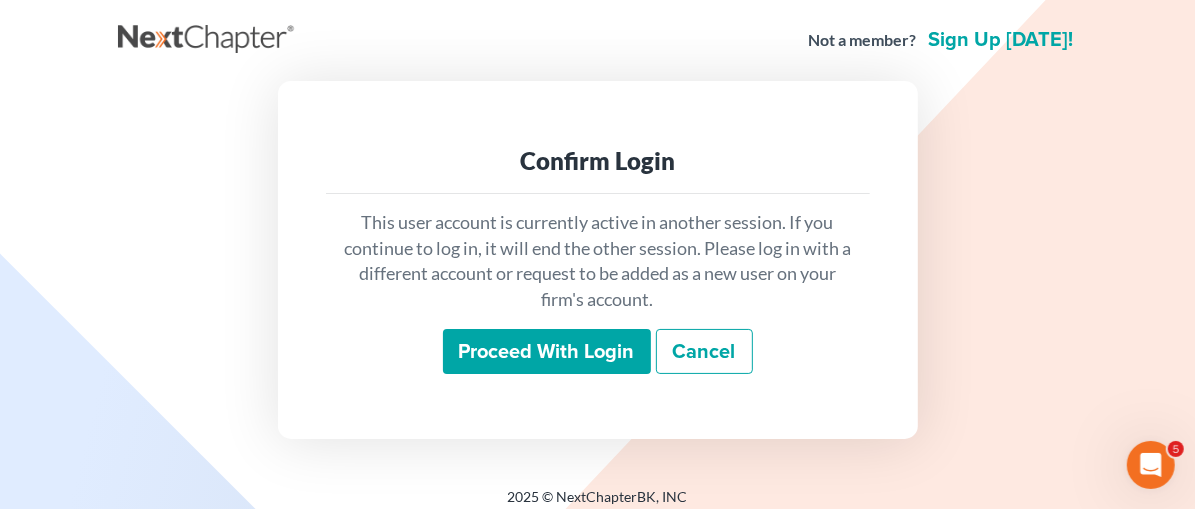 click on "Proceed with login" at bounding box center (547, 352) 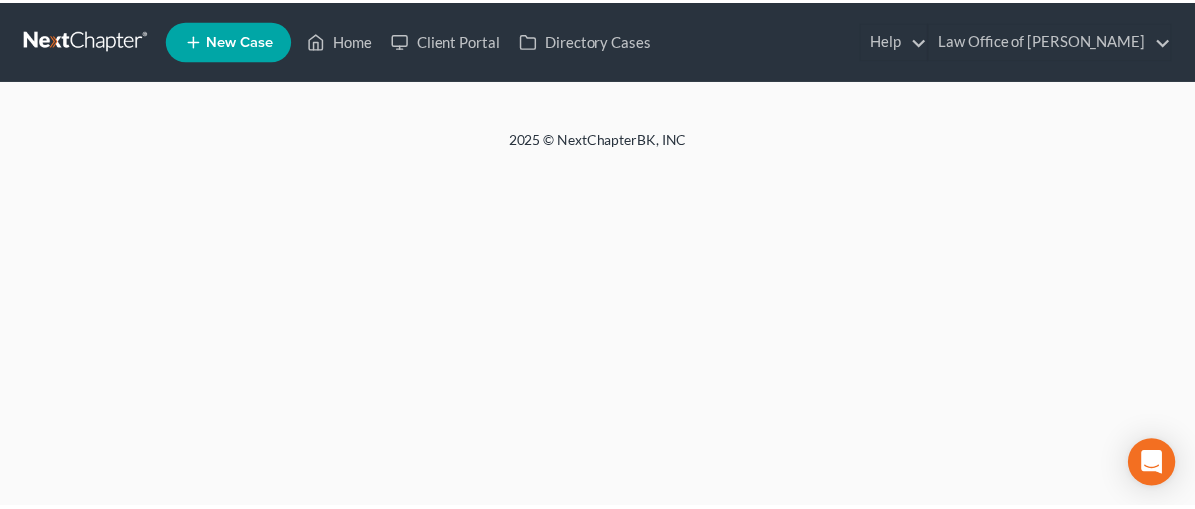 scroll, scrollTop: 0, scrollLeft: 0, axis: both 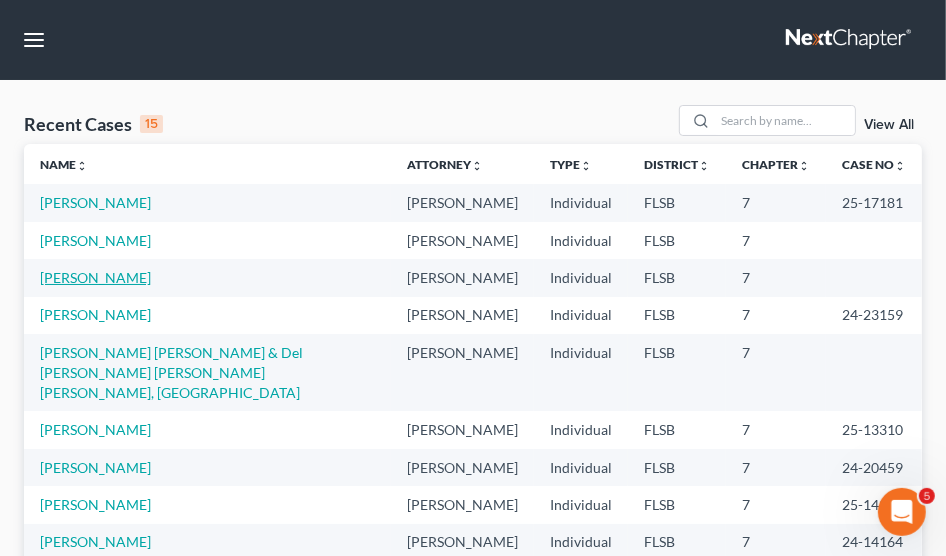 click on "Krigger, Allysen" at bounding box center (95, 277) 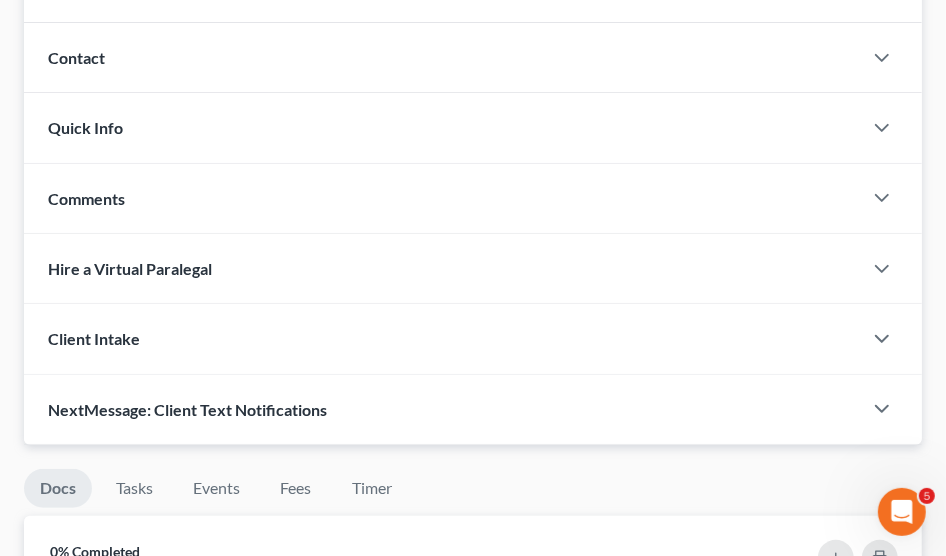 scroll, scrollTop: 303, scrollLeft: 0, axis: vertical 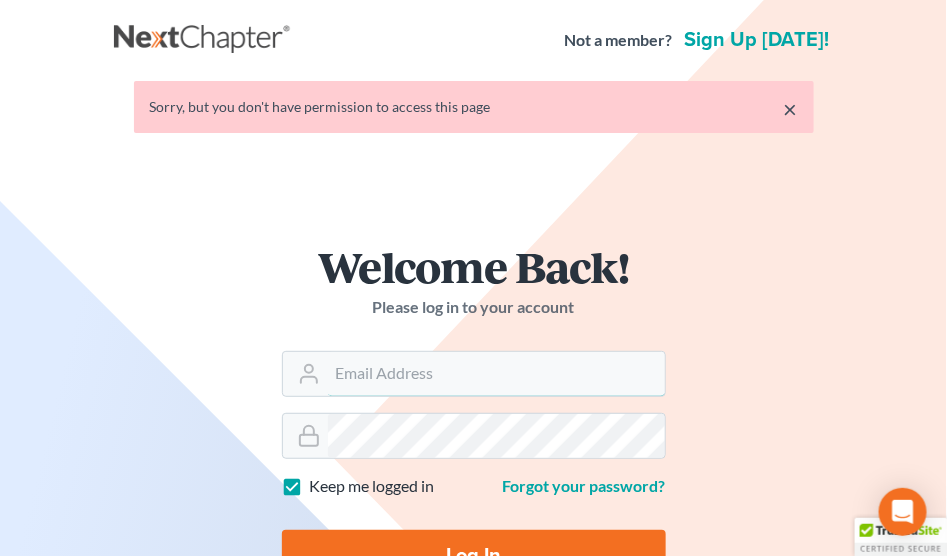 type on "[EMAIL_ADDRESS][DOMAIN_NAME]" 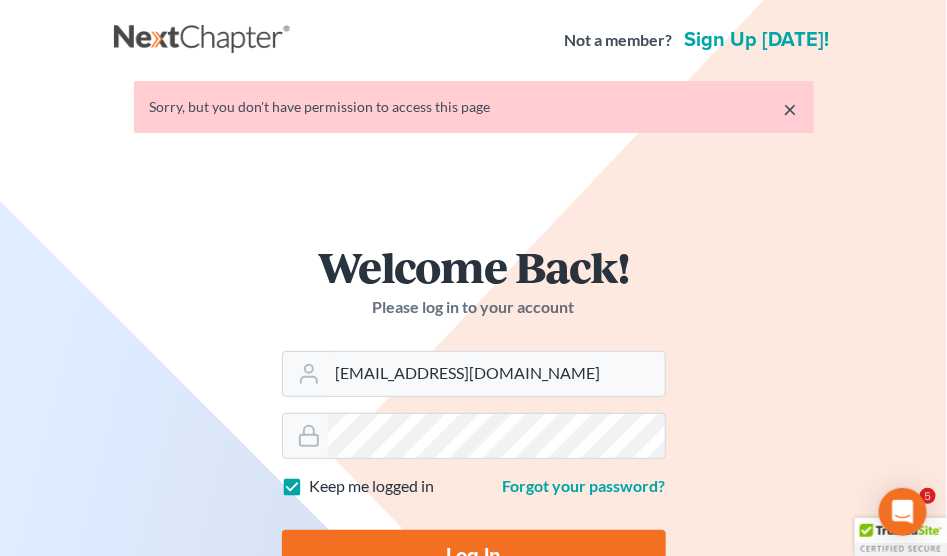 click on "×" at bounding box center [791, 109] 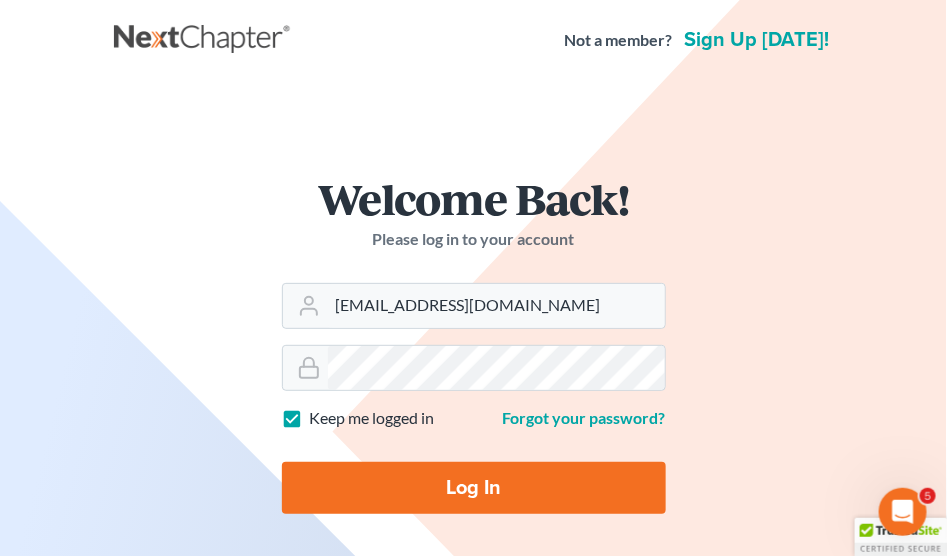 scroll, scrollTop: 0, scrollLeft: 0, axis: both 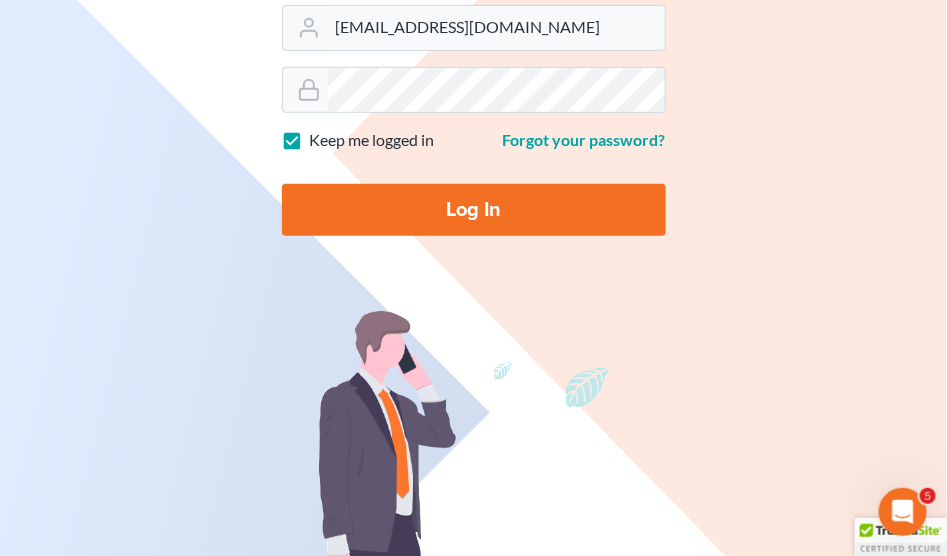 click on "Log In" at bounding box center (474, 210) 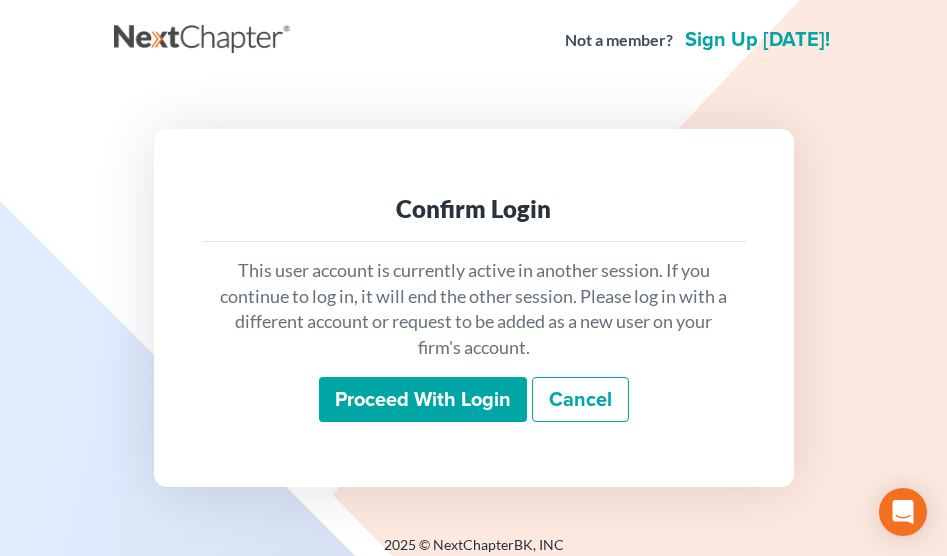 scroll, scrollTop: 0, scrollLeft: 0, axis: both 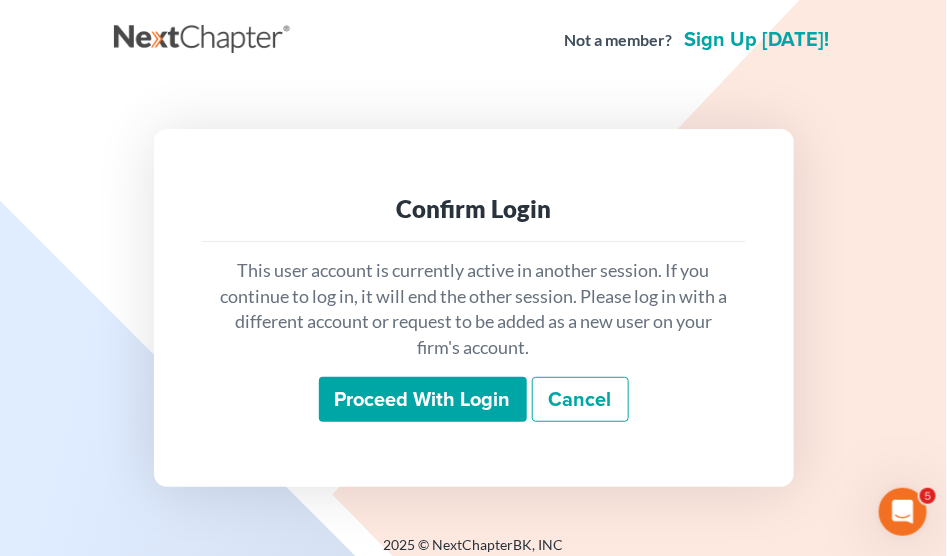 click on "Proceed with login" at bounding box center (423, 400) 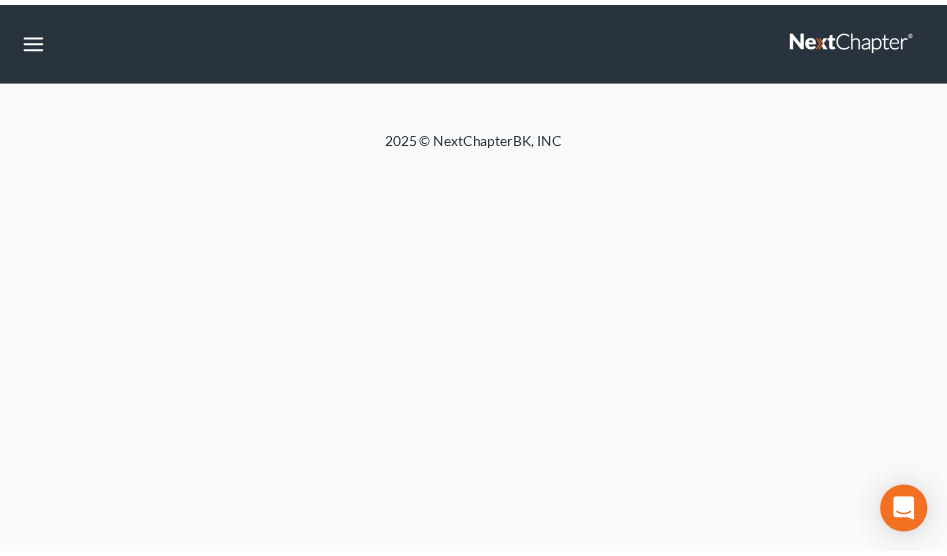 scroll, scrollTop: 0, scrollLeft: 0, axis: both 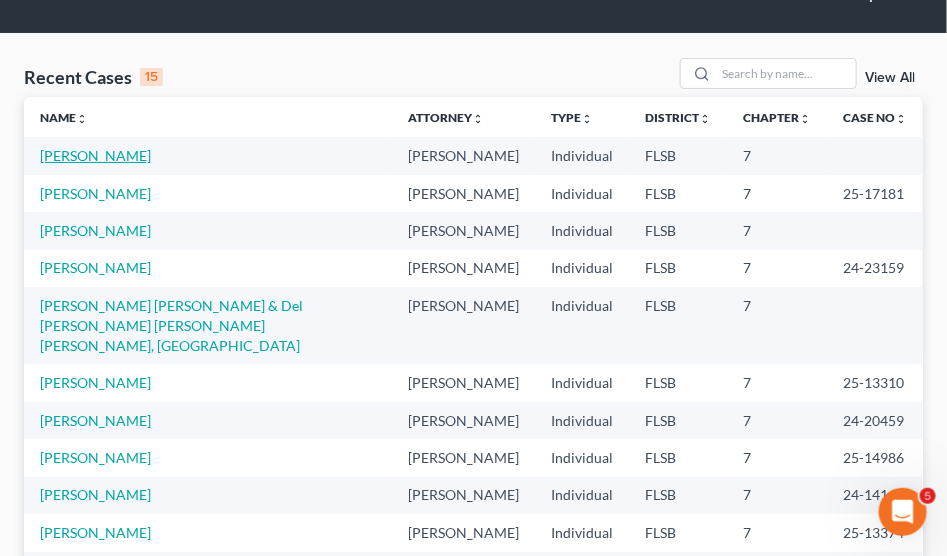 click on "[PERSON_NAME]" at bounding box center (95, 155) 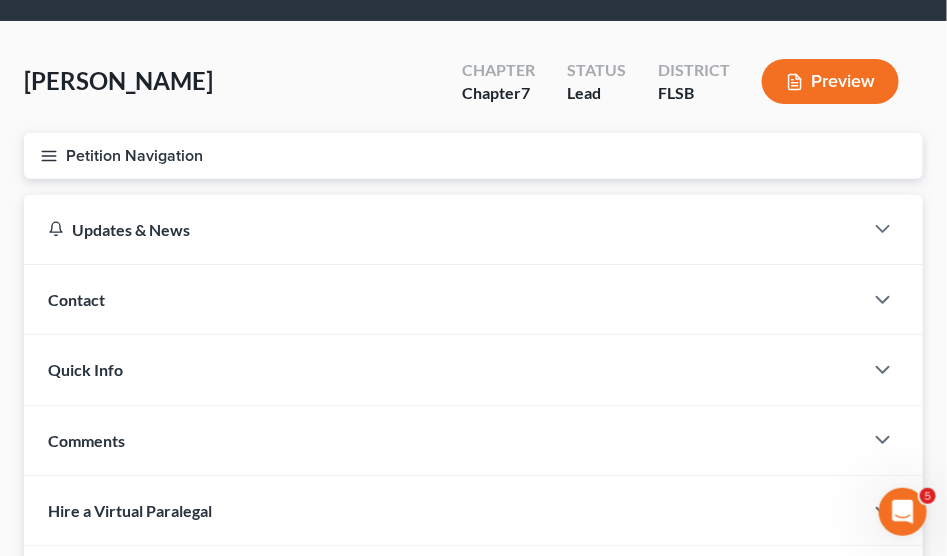 scroll, scrollTop: 0, scrollLeft: 0, axis: both 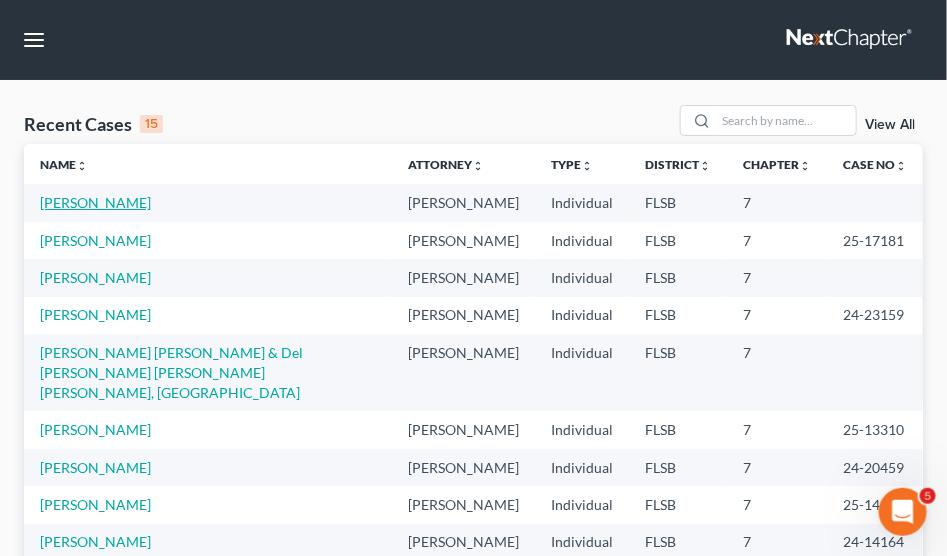 click on "[PERSON_NAME]" at bounding box center (95, 202) 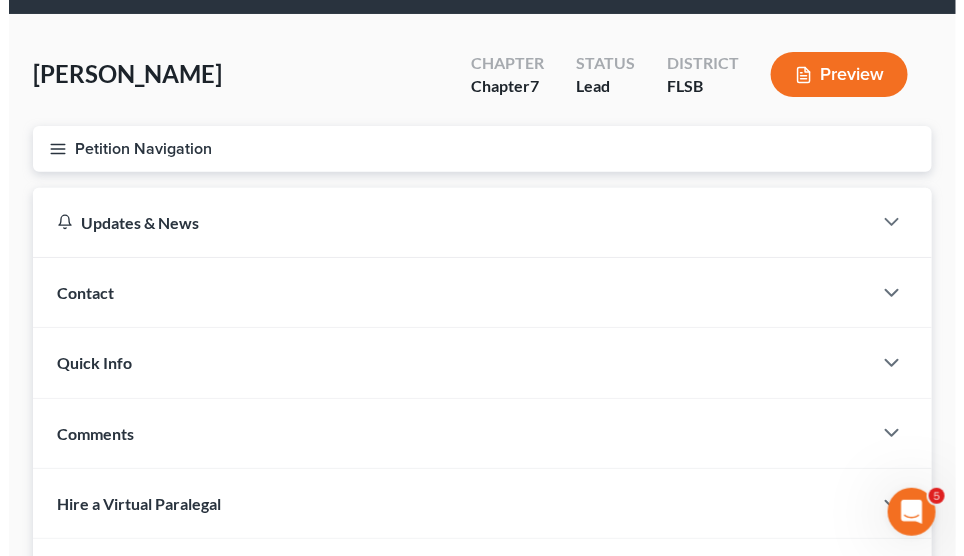 scroll, scrollTop: 36, scrollLeft: 0, axis: vertical 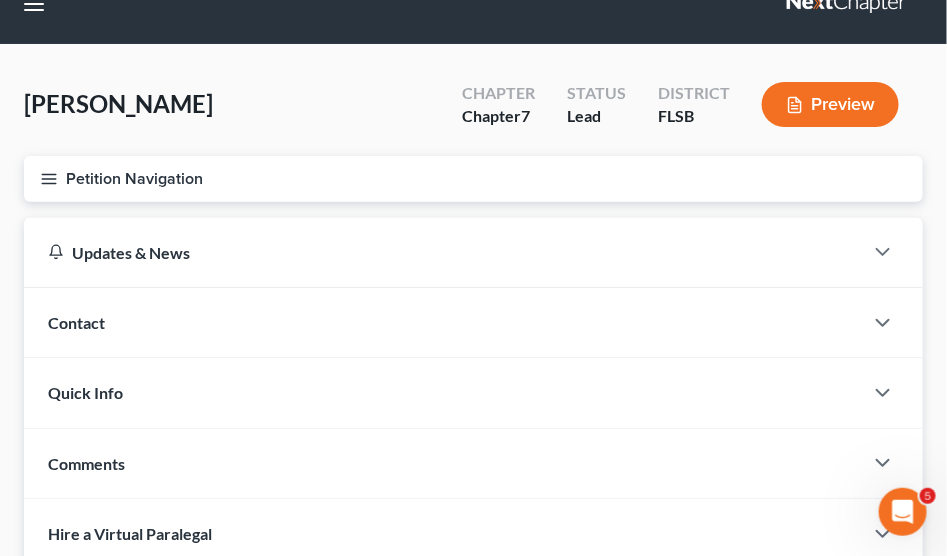 click on "Preview" at bounding box center [830, 104] 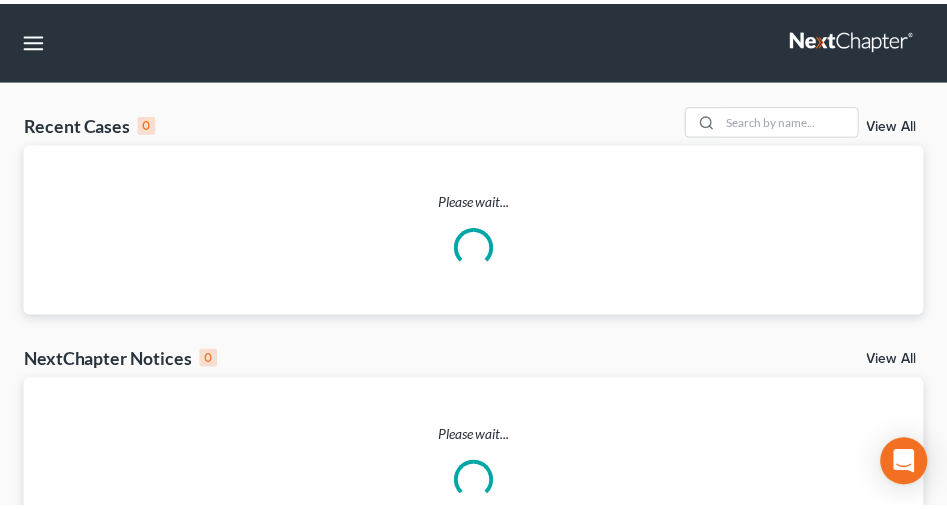 scroll, scrollTop: 0, scrollLeft: 0, axis: both 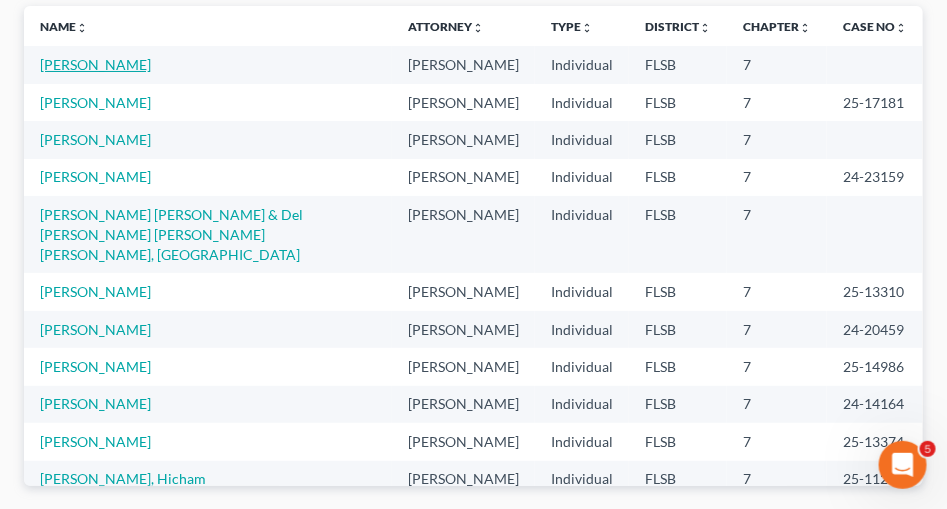 click on "[PERSON_NAME]" at bounding box center (95, 64) 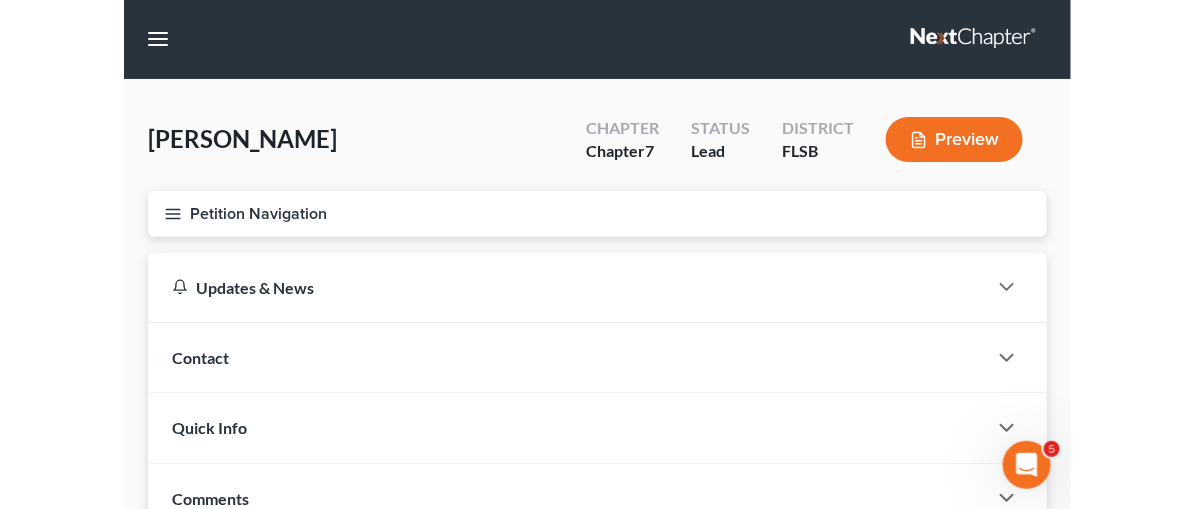 scroll, scrollTop: 0, scrollLeft: 0, axis: both 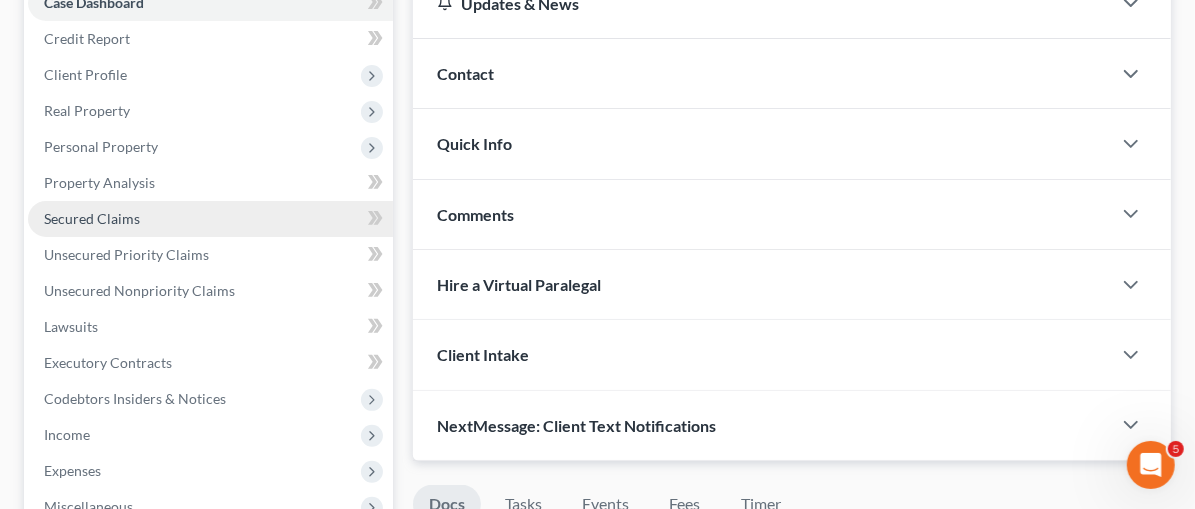click on "Secured Claims" at bounding box center [92, 218] 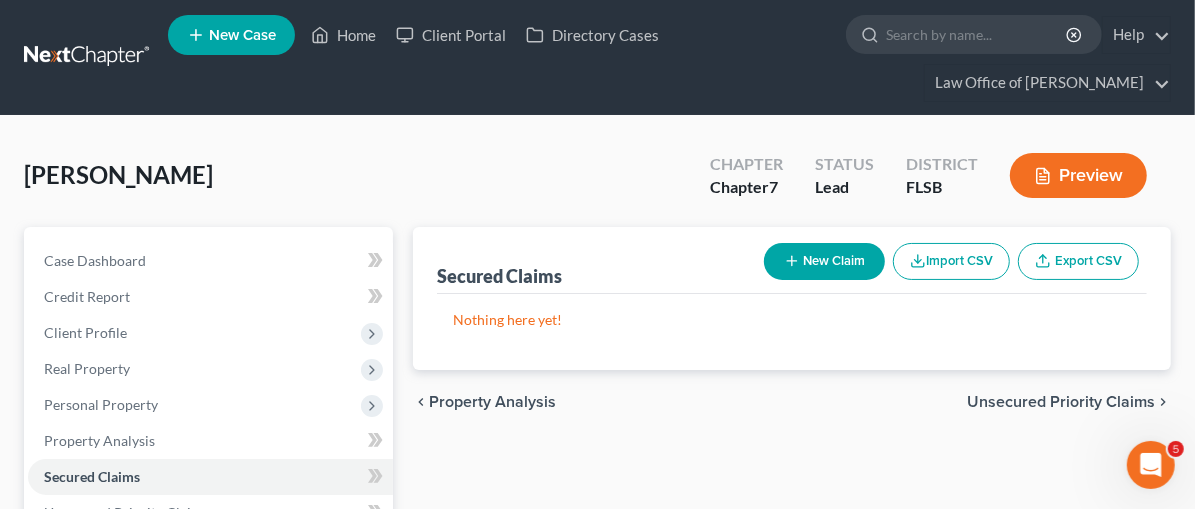 scroll, scrollTop: 0, scrollLeft: 0, axis: both 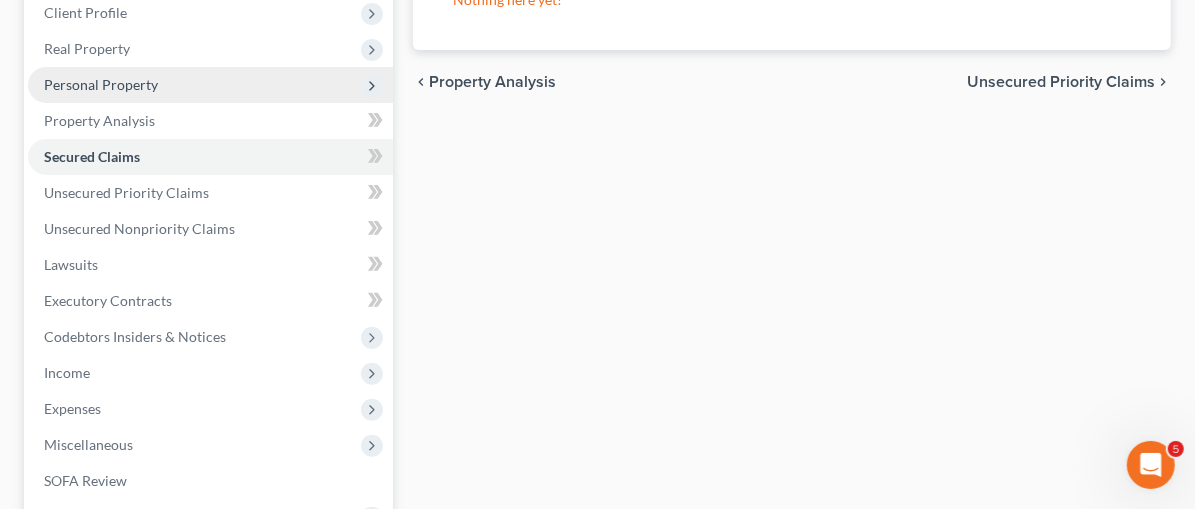 click on "Personal Property" at bounding box center [101, 84] 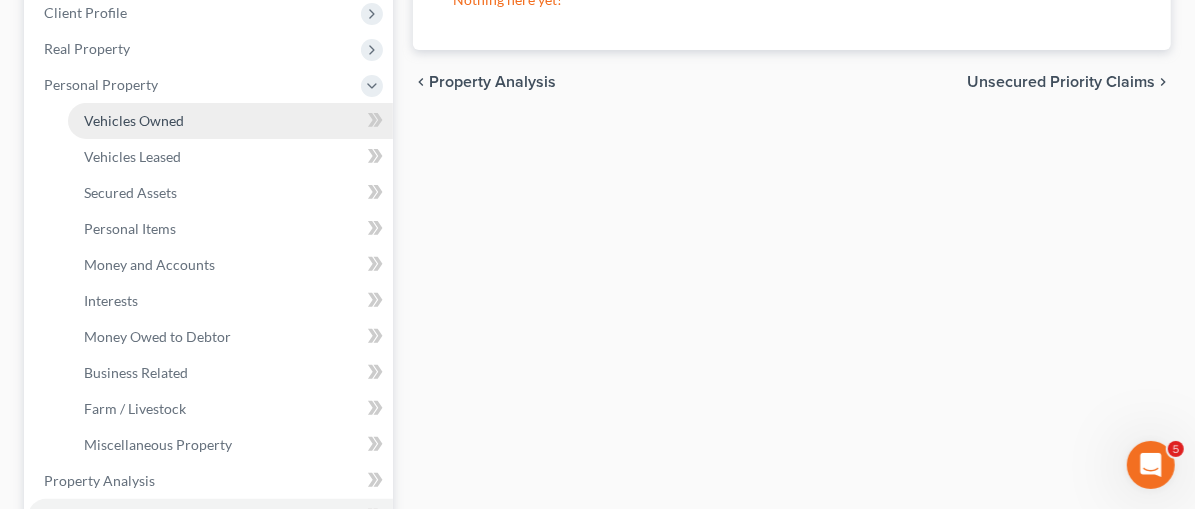 click on "Vehicles Owned" at bounding box center (230, 121) 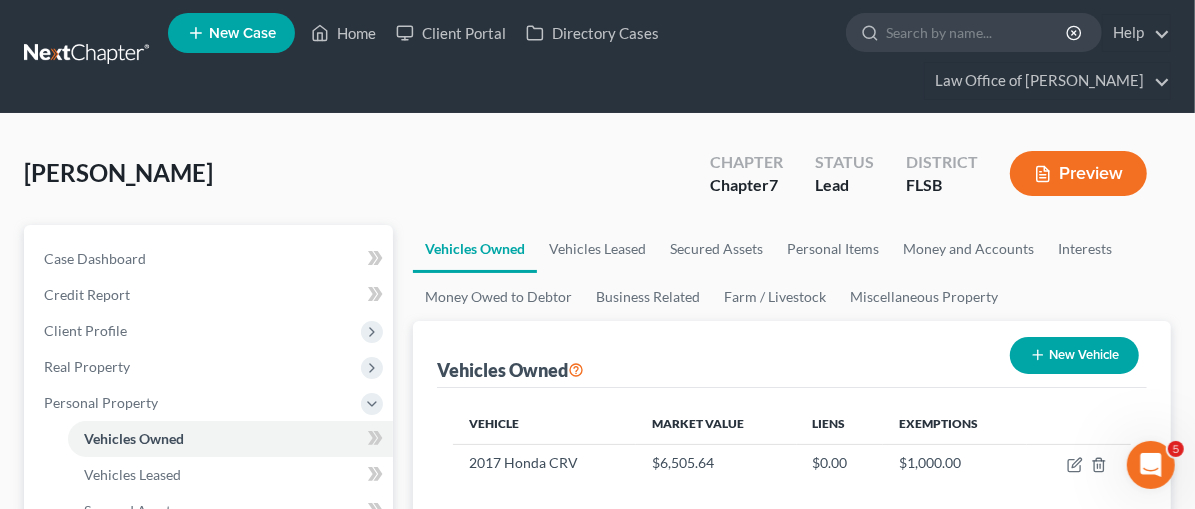scroll, scrollTop: 0, scrollLeft: 0, axis: both 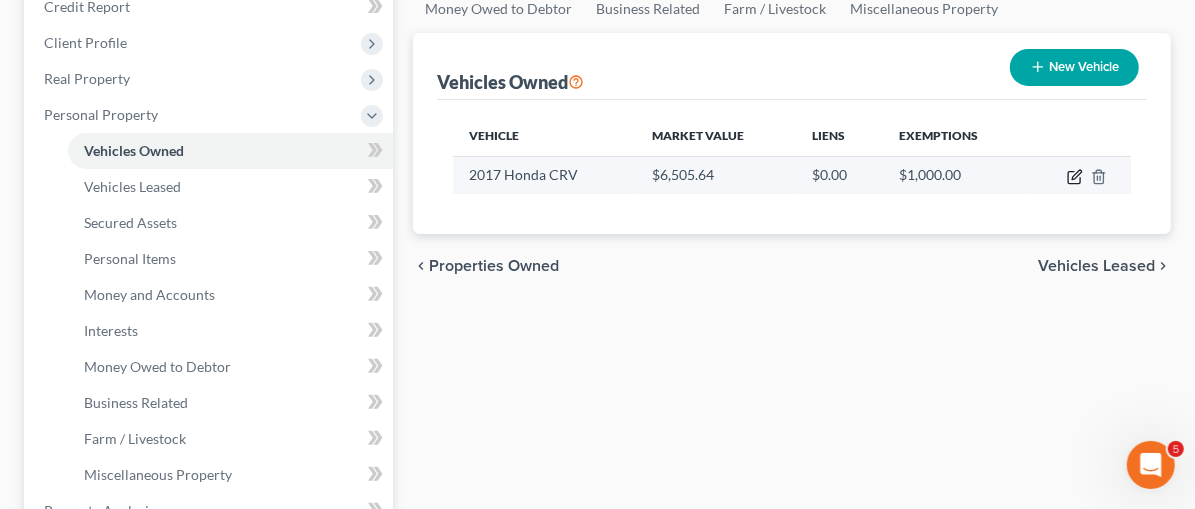 click 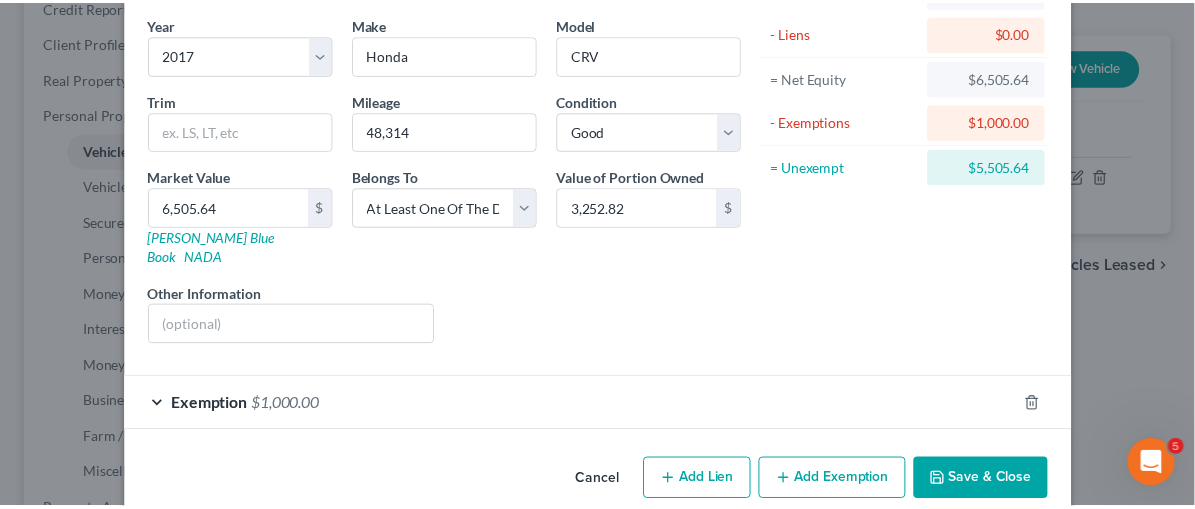 scroll, scrollTop: 162, scrollLeft: 0, axis: vertical 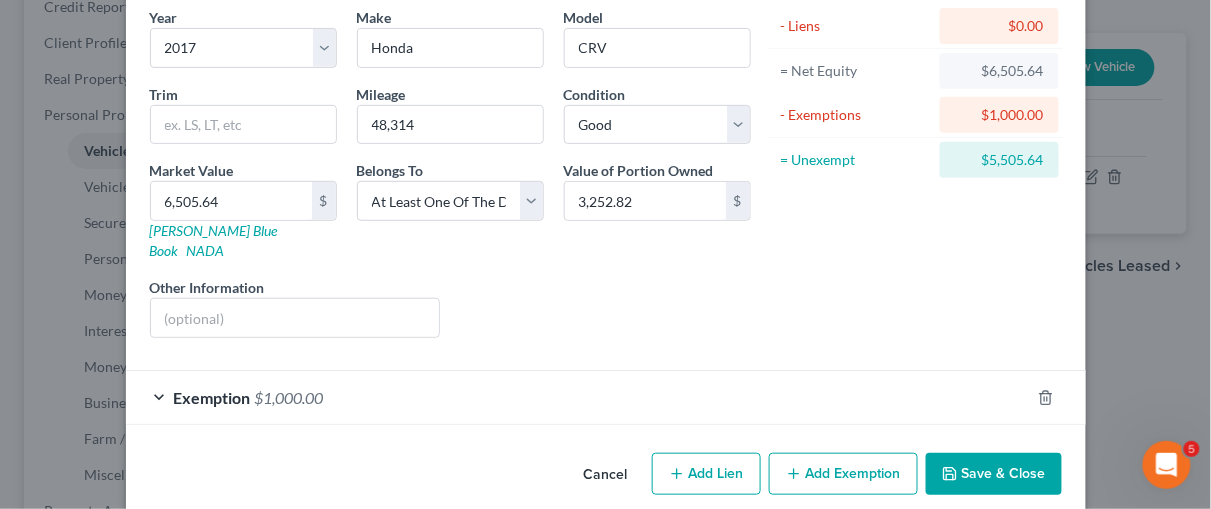 drag, startPoint x: 980, startPoint y: 450, endPoint x: 1008, endPoint y: 428, distance: 35.608986 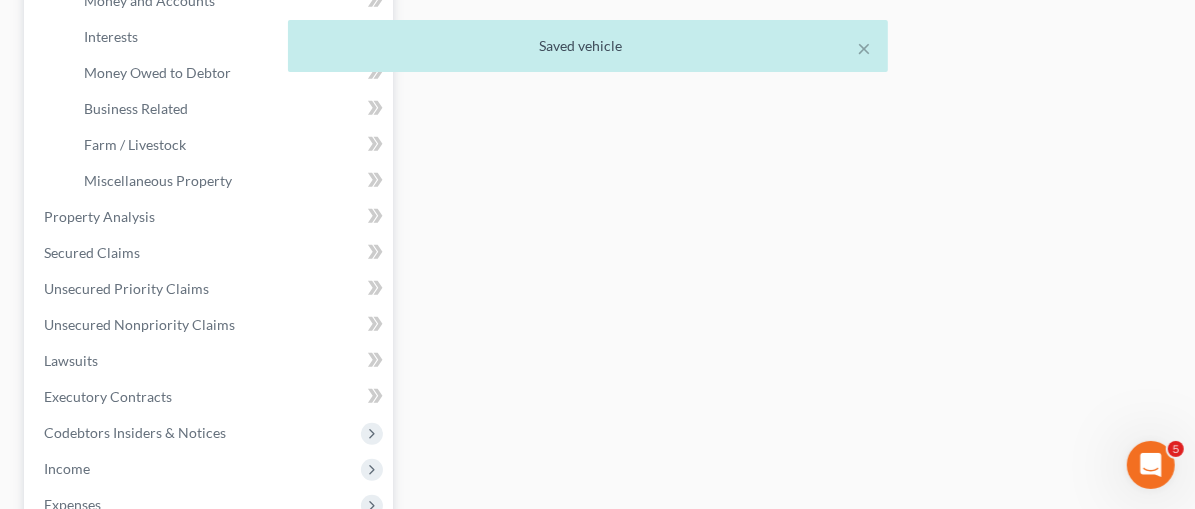 scroll, scrollTop: 610, scrollLeft: 0, axis: vertical 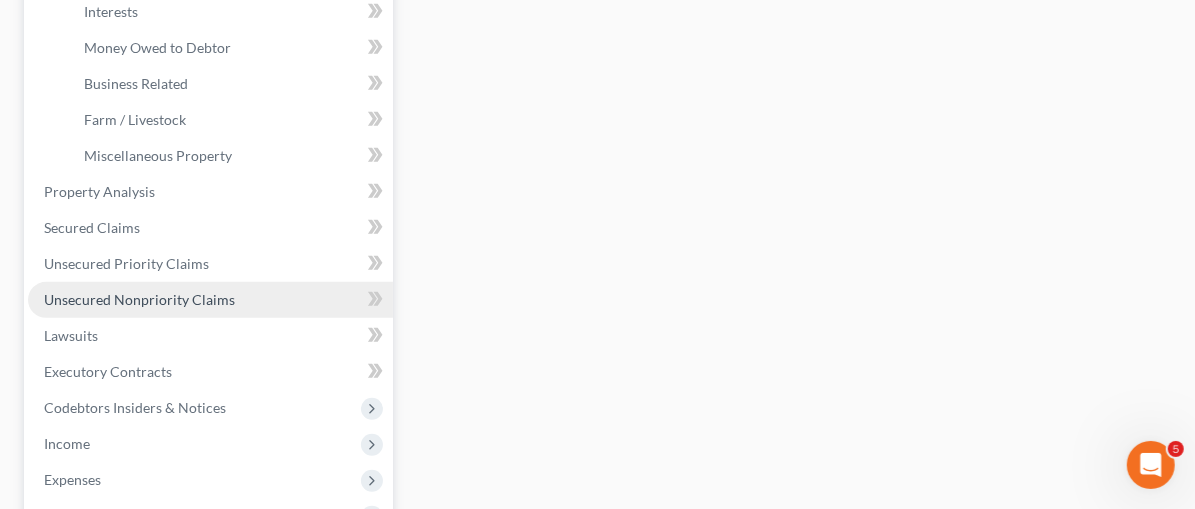 click on "Unsecured Nonpriority Claims" at bounding box center [139, 299] 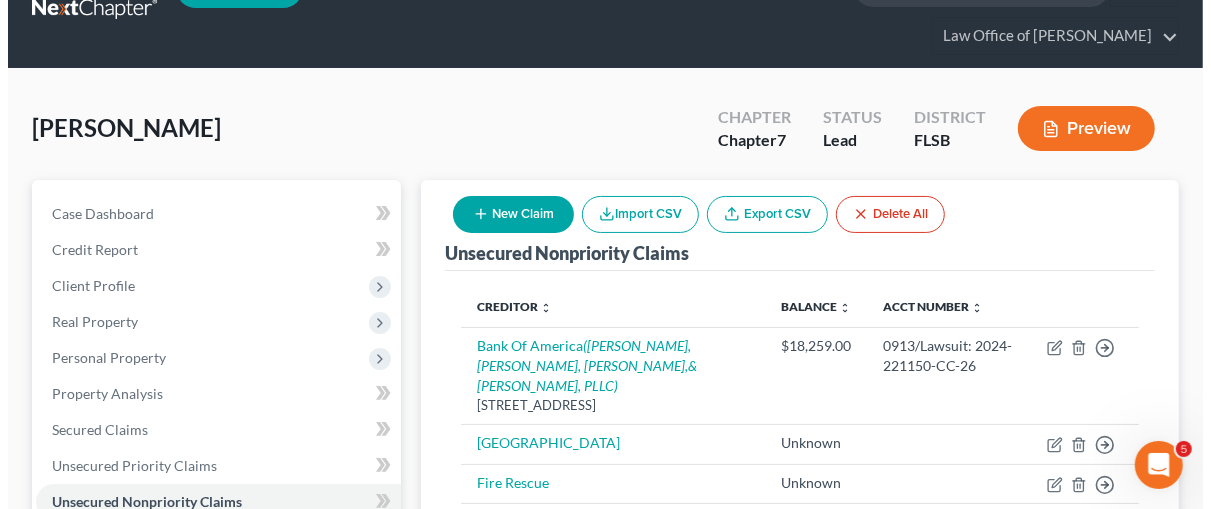 scroll, scrollTop: 0, scrollLeft: 0, axis: both 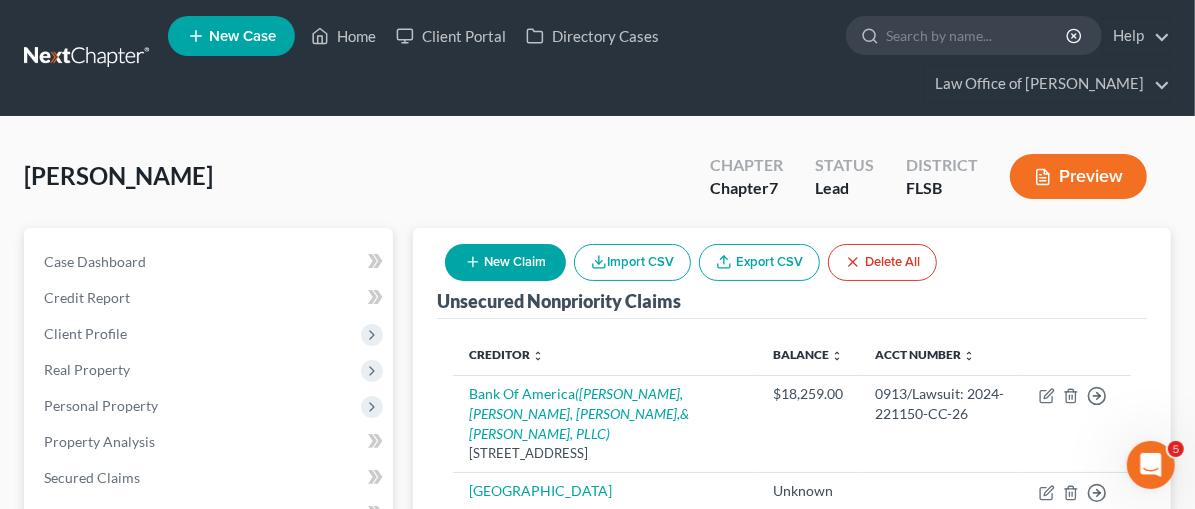 click on "New Claim" at bounding box center [505, 262] 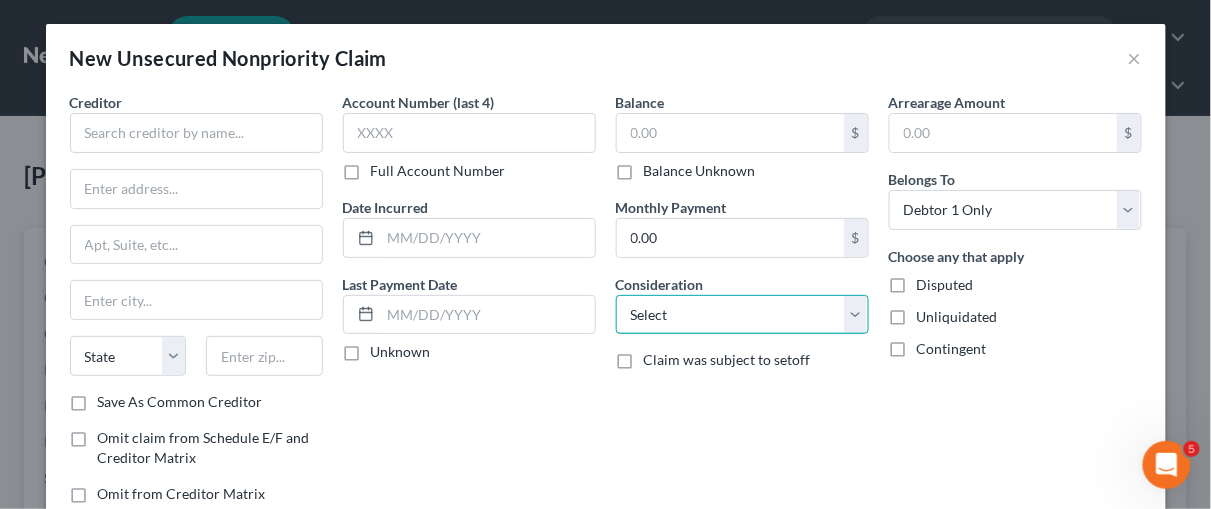 click on "Select Cable / Satellite Services Collection Agency Credit Card Debt Debt Counseling / Attorneys Deficiency Balance Domestic Support Obligations Home / Car Repairs Income Taxes Judgment Liens Medical Services Monies Loaned / Advanced Mortgage Obligation From Divorce Or Separation Obligation To Pensions Other Overdrawn Bank Account Promised To Help Pay Creditors Student Loans Suppliers And Vendors Telephone / Internet Services Utility Services" at bounding box center (742, 315) 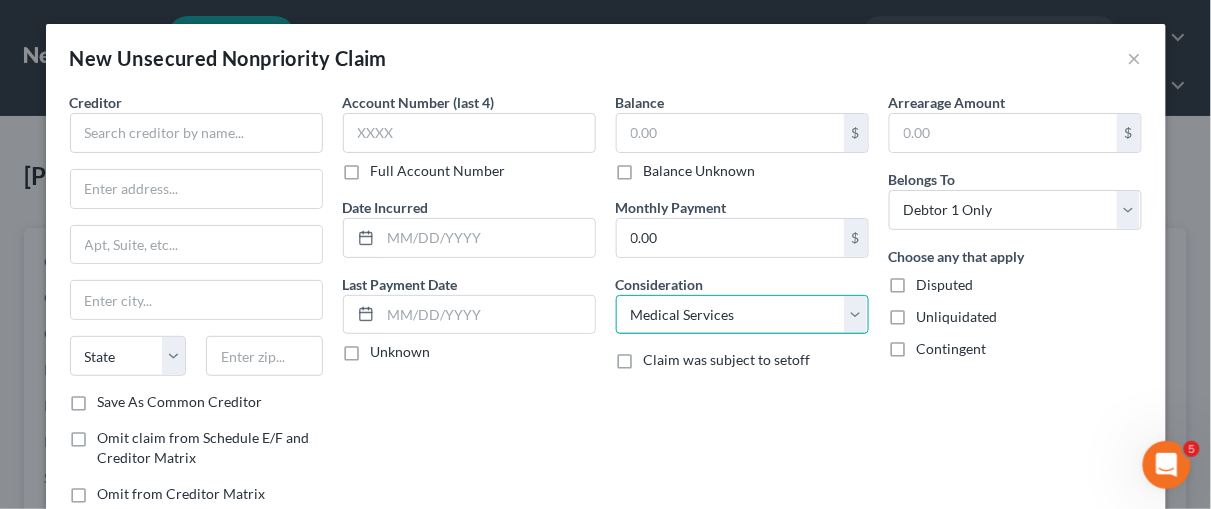 click on "Select Cable / Satellite Services Collection Agency Credit Card Debt Debt Counseling / Attorneys Deficiency Balance Domestic Support Obligations Home / Car Repairs Income Taxes Judgment Liens Medical Services Monies Loaned / Advanced Mortgage Obligation From Divorce Or Separation Obligation To Pensions Other Overdrawn Bank Account Promised To Help Pay Creditors Student Loans Suppliers And Vendors Telephone / Internet Services Utility Services" at bounding box center (742, 315) 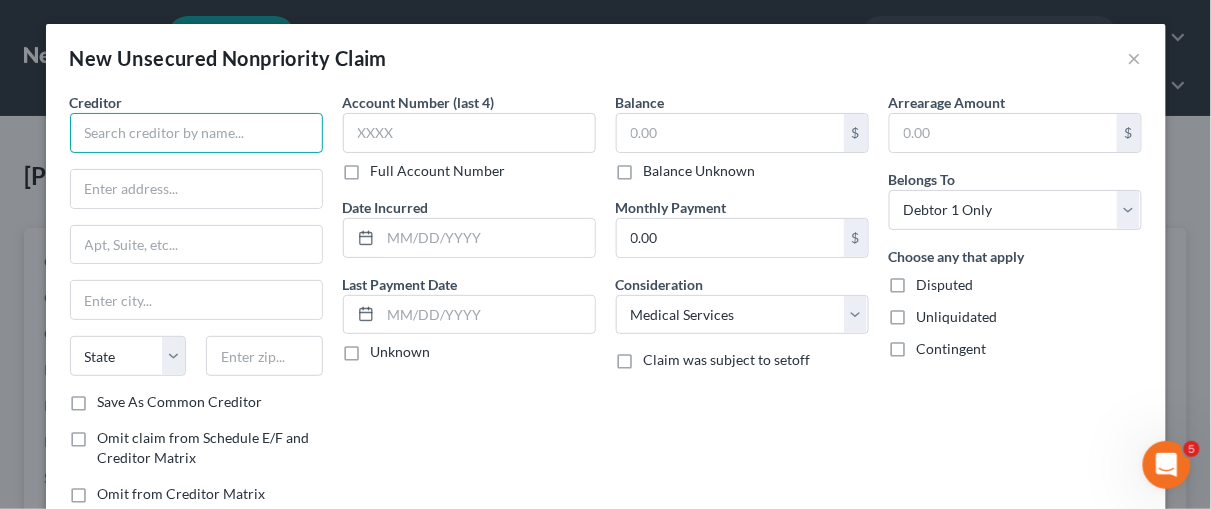 click at bounding box center [196, 133] 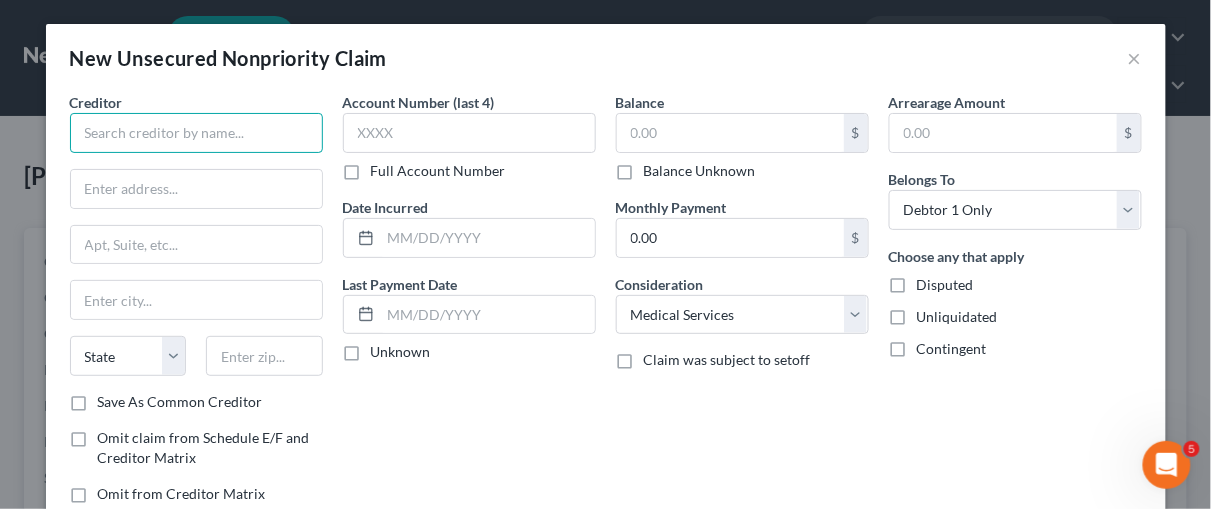 click at bounding box center (196, 133) 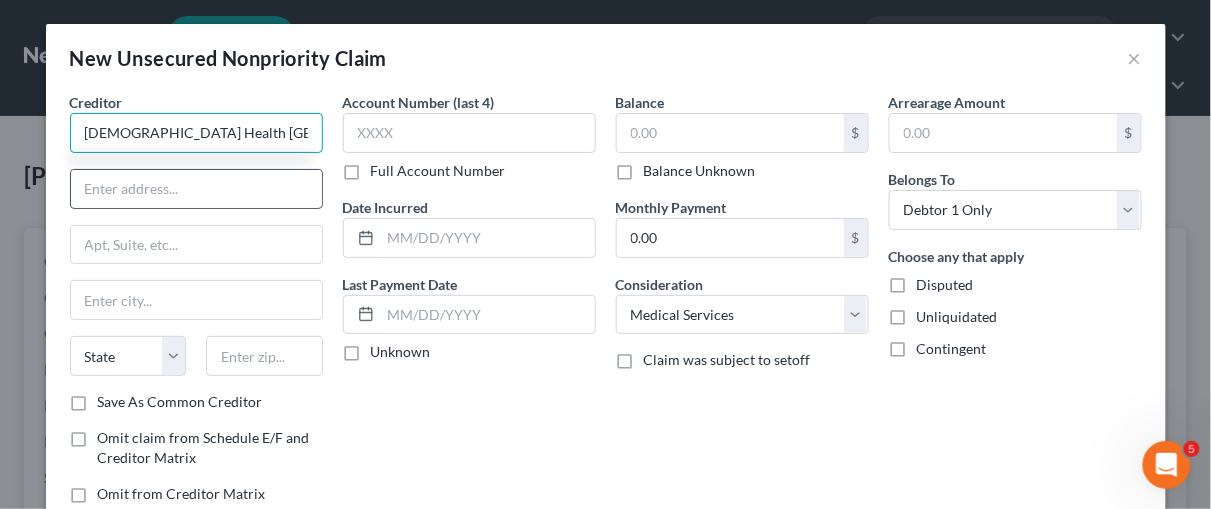 type on "[DEMOGRAPHIC_DATA] Health [GEOGRAPHIC_DATA][US_STATE]" 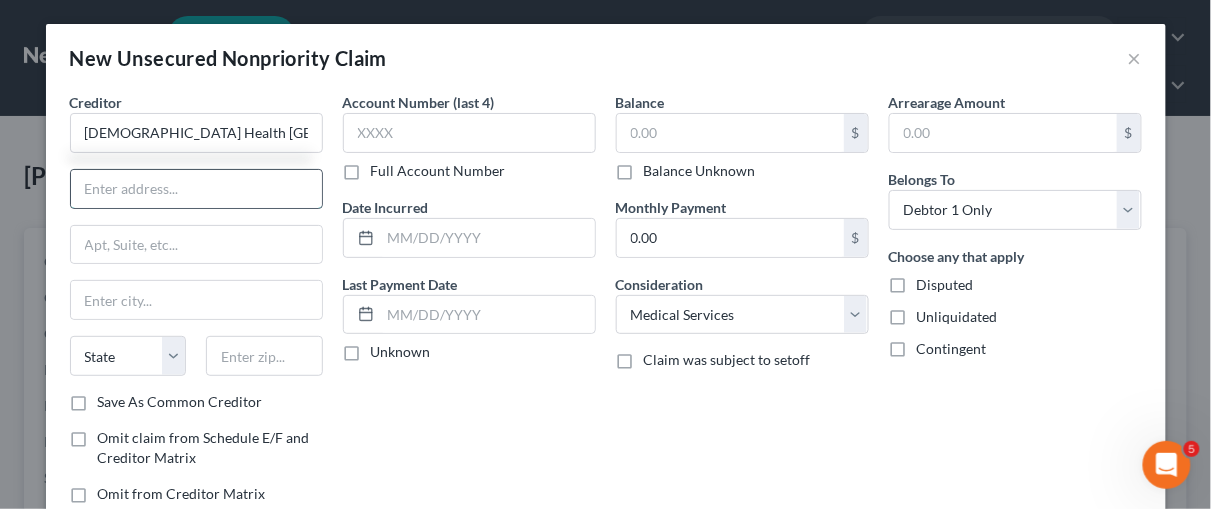 drag, startPoint x: 90, startPoint y: 197, endPoint x: 100, endPoint y: 187, distance: 14.142136 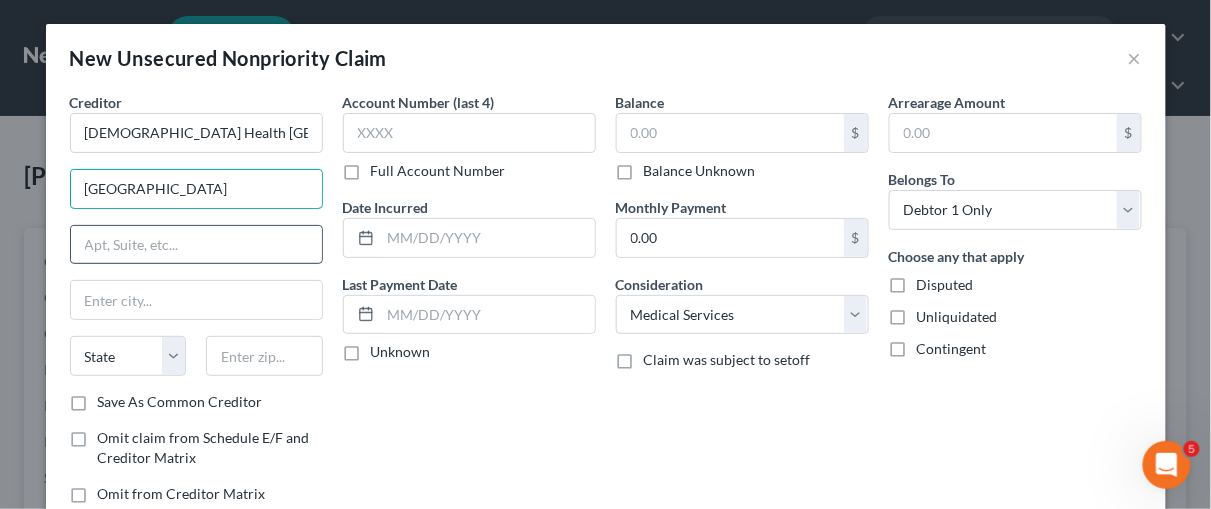 type on "[GEOGRAPHIC_DATA]" 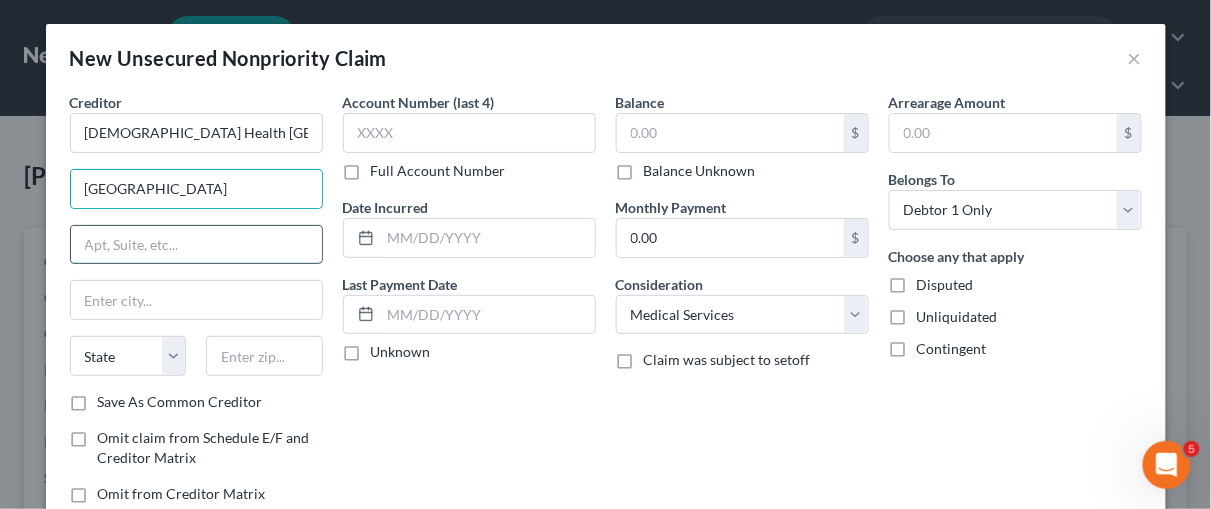 drag, startPoint x: 109, startPoint y: 240, endPoint x: 145, endPoint y: 238, distance: 36.05551 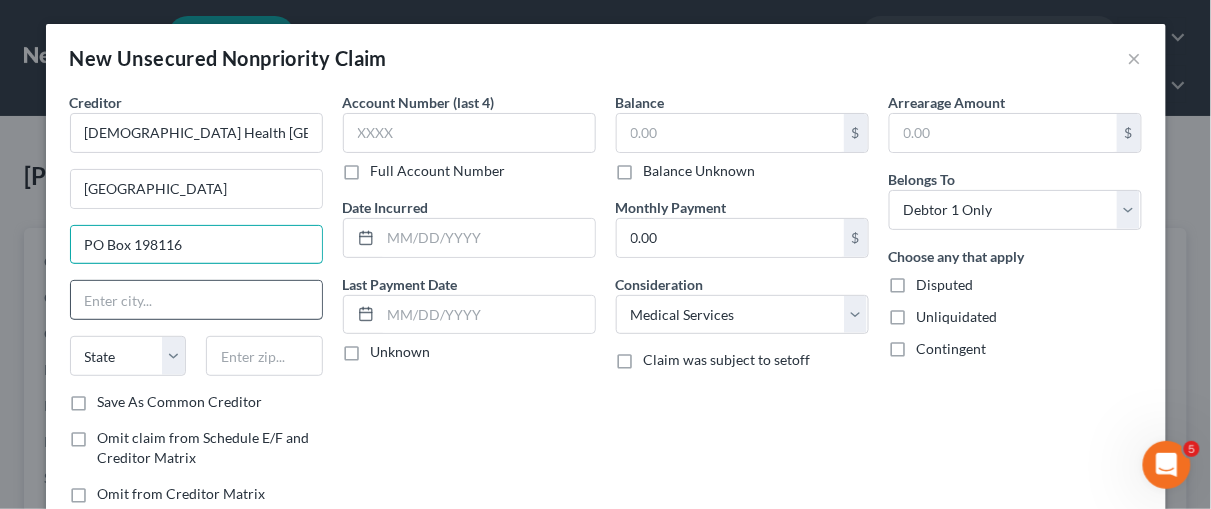 type on "PO Box 198116" 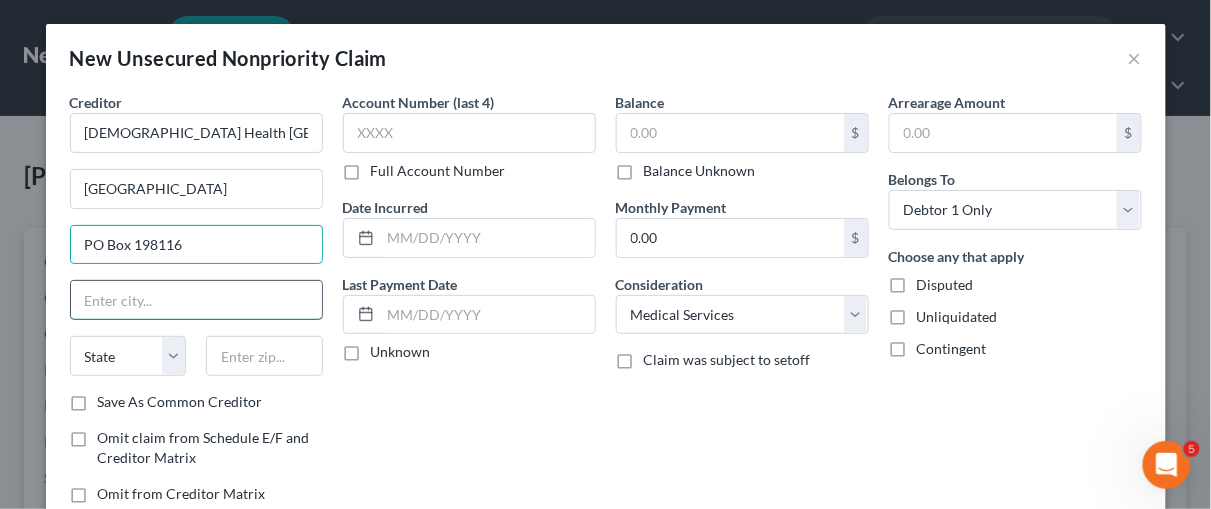 click at bounding box center (196, 300) 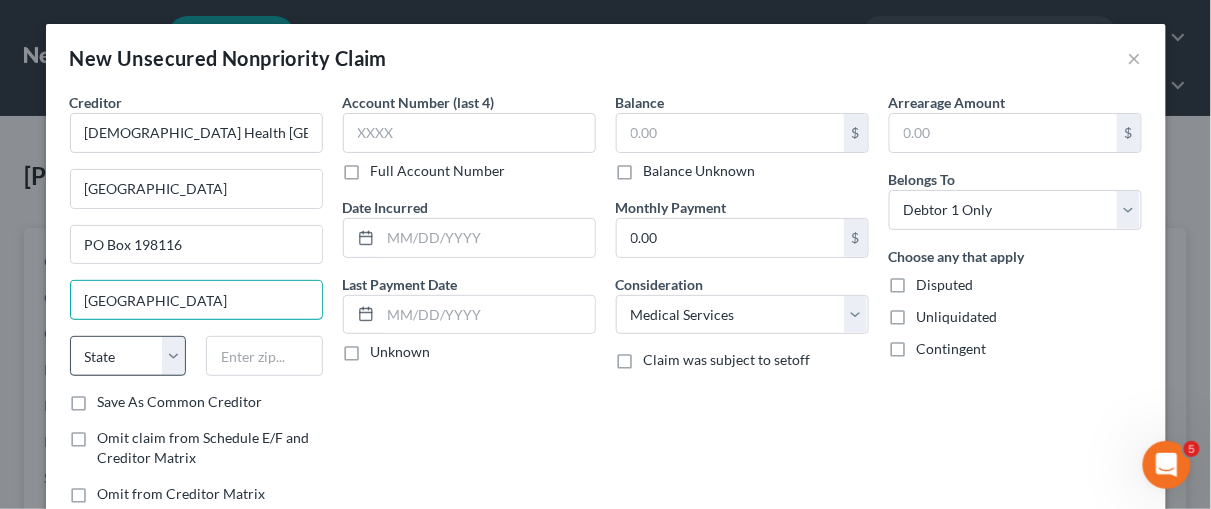 type on "[GEOGRAPHIC_DATA]" 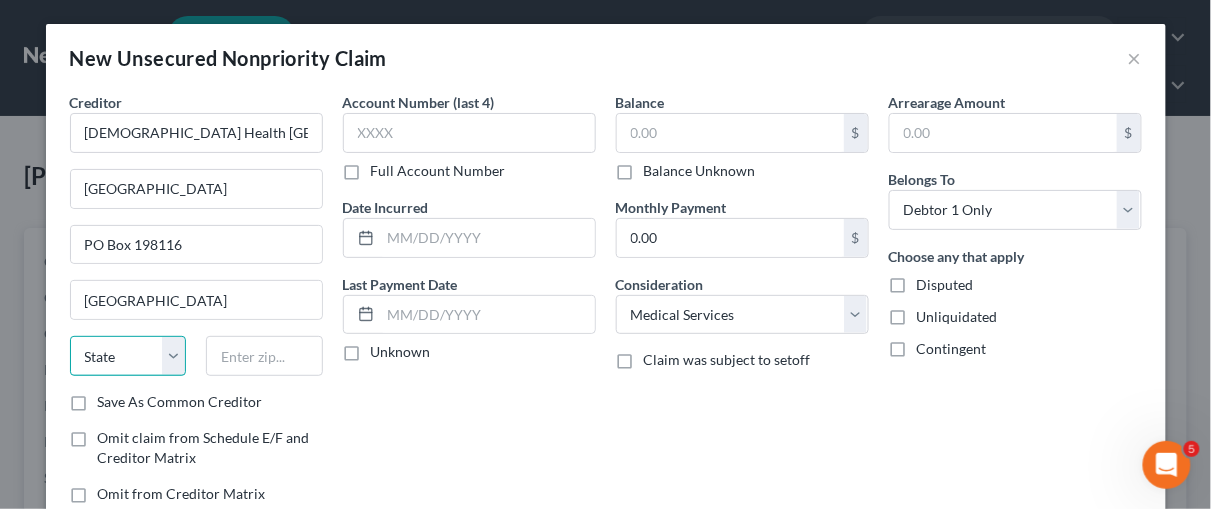 click on "State [US_STATE] AK AR AZ CA CO CT DE DC [GEOGRAPHIC_DATA] [GEOGRAPHIC_DATA] GU HI ID IL IN [GEOGRAPHIC_DATA] [GEOGRAPHIC_DATA] [GEOGRAPHIC_DATA] LA ME MD [GEOGRAPHIC_DATA] [GEOGRAPHIC_DATA] [GEOGRAPHIC_DATA] [GEOGRAPHIC_DATA] [GEOGRAPHIC_DATA] MT NC [GEOGRAPHIC_DATA] [GEOGRAPHIC_DATA] [GEOGRAPHIC_DATA] NH [GEOGRAPHIC_DATA] [GEOGRAPHIC_DATA] [GEOGRAPHIC_DATA] [GEOGRAPHIC_DATA] [GEOGRAPHIC_DATA] [GEOGRAPHIC_DATA] [GEOGRAPHIC_DATA] PR RI SC SD [GEOGRAPHIC_DATA] [GEOGRAPHIC_DATA] [GEOGRAPHIC_DATA] VI [GEOGRAPHIC_DATA] [GEOGRAPHIC_DATA] [GEOGRAPHIC_DATA] WV WI WY" at bounding box center (128, 356) 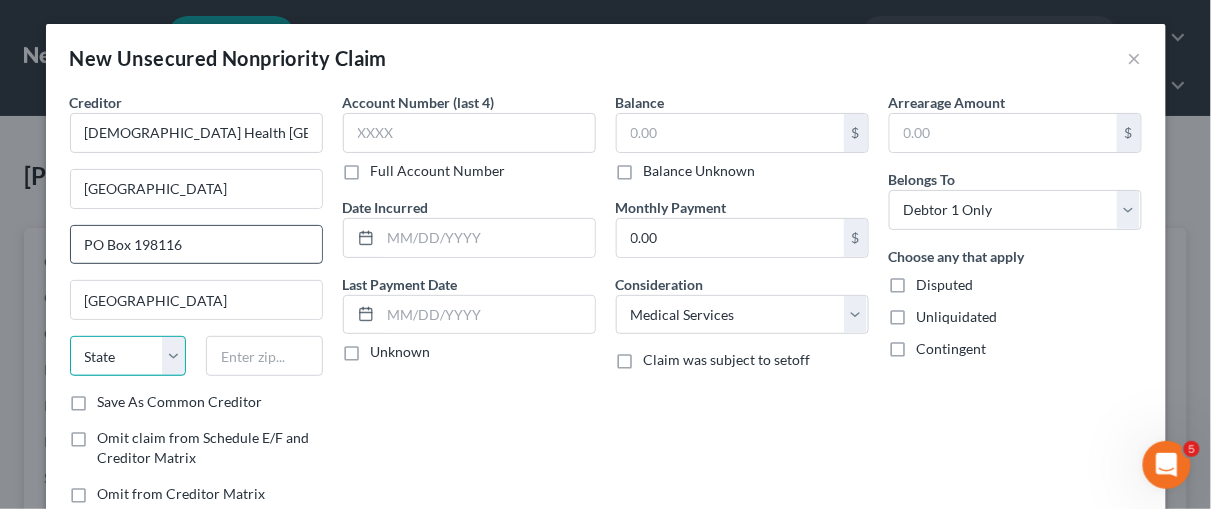 select on "10" 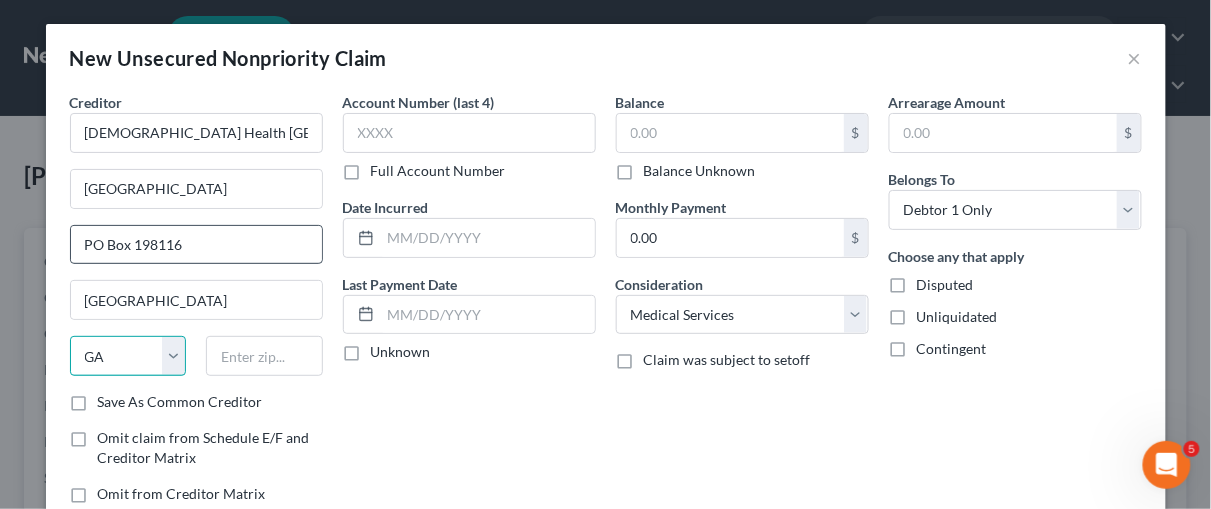 click on "State [US_STATE] AK AR AZ CA CO CT DE DC [GEOGRAPHIC_DATA] [GEOGRAPHIC_DATA] GU HI ID IL IN [GEOGRAPHIC_DATA] [GEOGRAPHIC_DATA] [GEOGRAPHIC_DATA] LA ME MD [GEOGRAPHIC_DATA] [GEOGRAPHIC_DATA] [GEOGRAPHIC_DATA] [GEOGRAPHIC_DATA] [GEOGRAPHIC_DATA] MT NC [GEOGRAPHIC_DATA] [GEOGRAPHIC_DATA] [GEOGRAPHIC_DATA] NH [GEOGRAPHIC_DATA] [GEOGRAPHIC_DATA] [GEOGRAPHIC_DATA] [GEOGRAPHIC_DATA] [GEOGRAPHIC_DATA] [GEOGRAPHIC_DATA] [GEOGRAPHIC_DATA] PR RI SC SD [GEOGRAPHIC_DATA] [GEOGRAPHIC_DATA] [GEOGRAPHIC_DATA] VI [GEOGRAPHIC_DATA] [GEOGRAPHIC_DATA] [GEOGRAPHIC_DATA] WV WI WY" at bounding box center (128, 356) 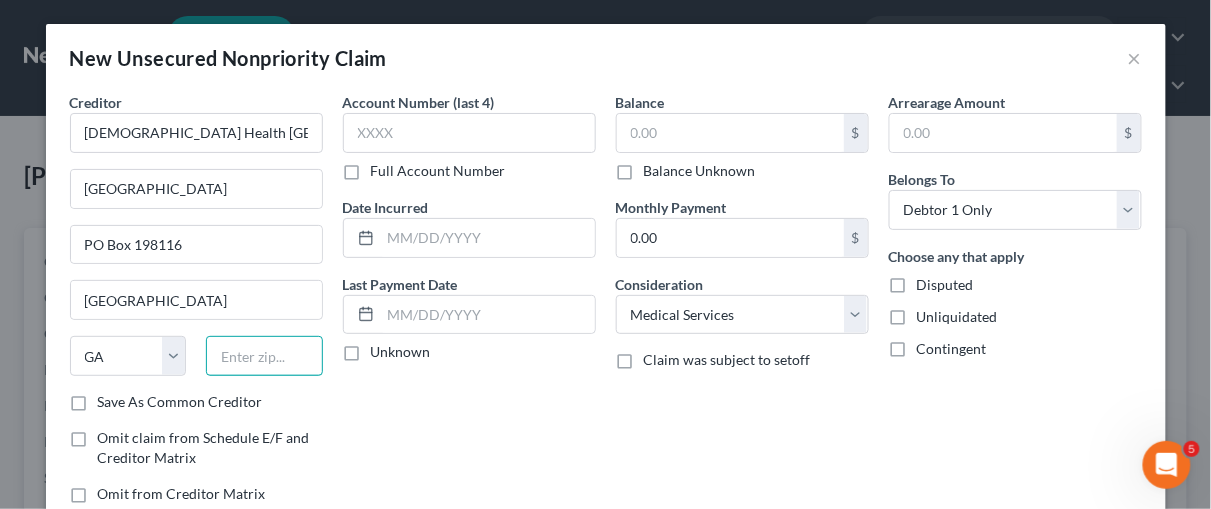 click at bounding box center [264, 356] 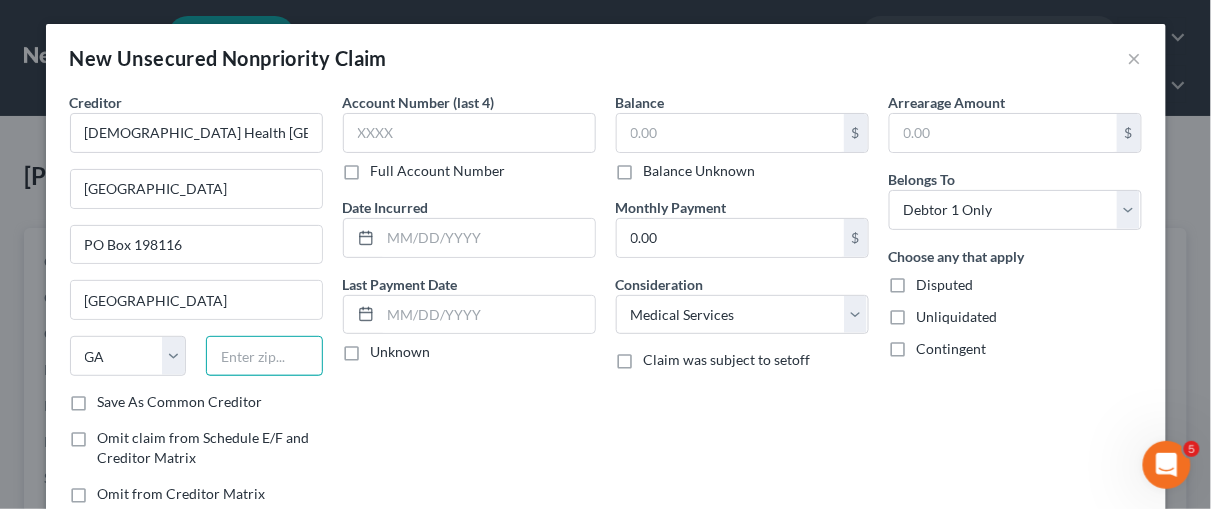 drag, startPoint x: 239, startPoint y: 354, endPoint x: 262, endPoint y: 347, distance: 24.04163 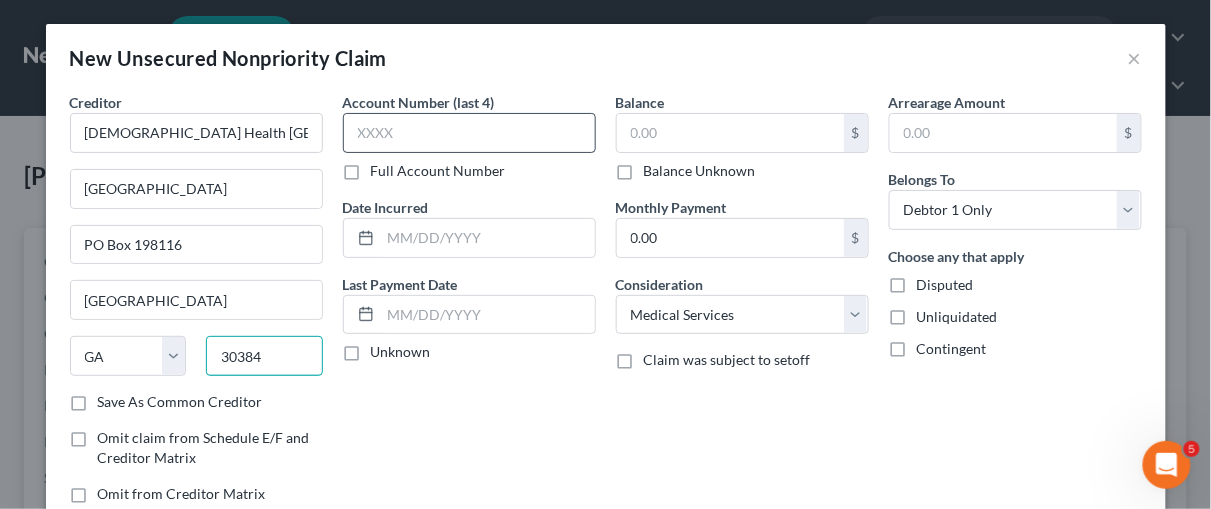 type on "30384" 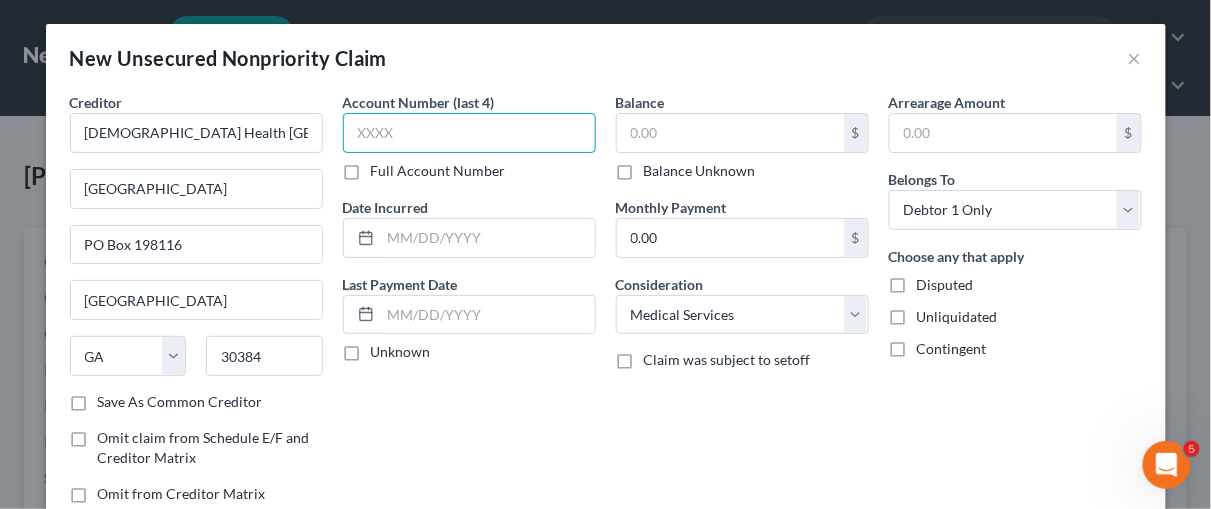 click at bounding box center (469, 133) 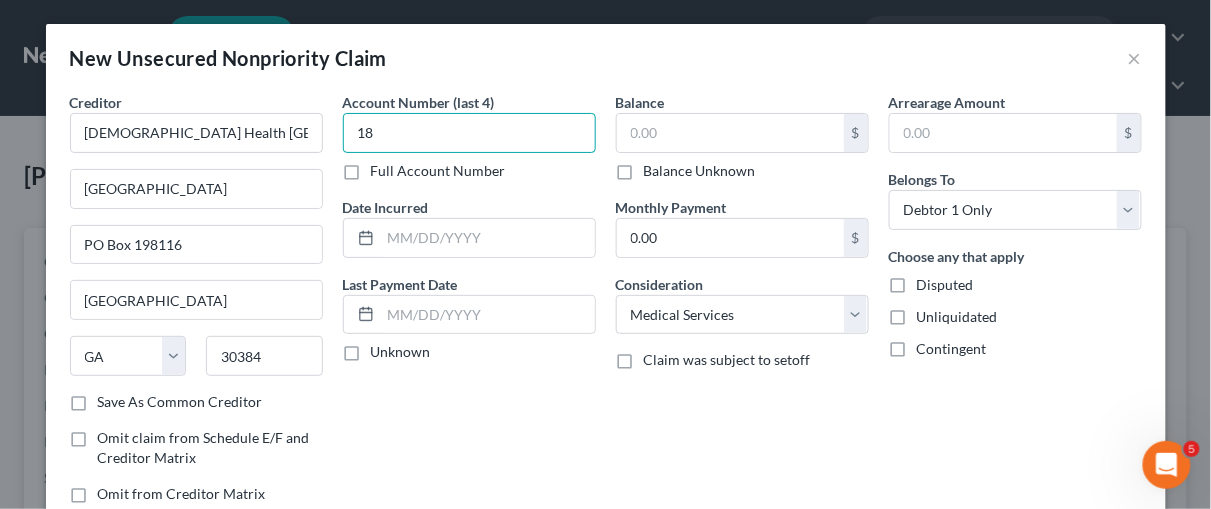 type on "18" 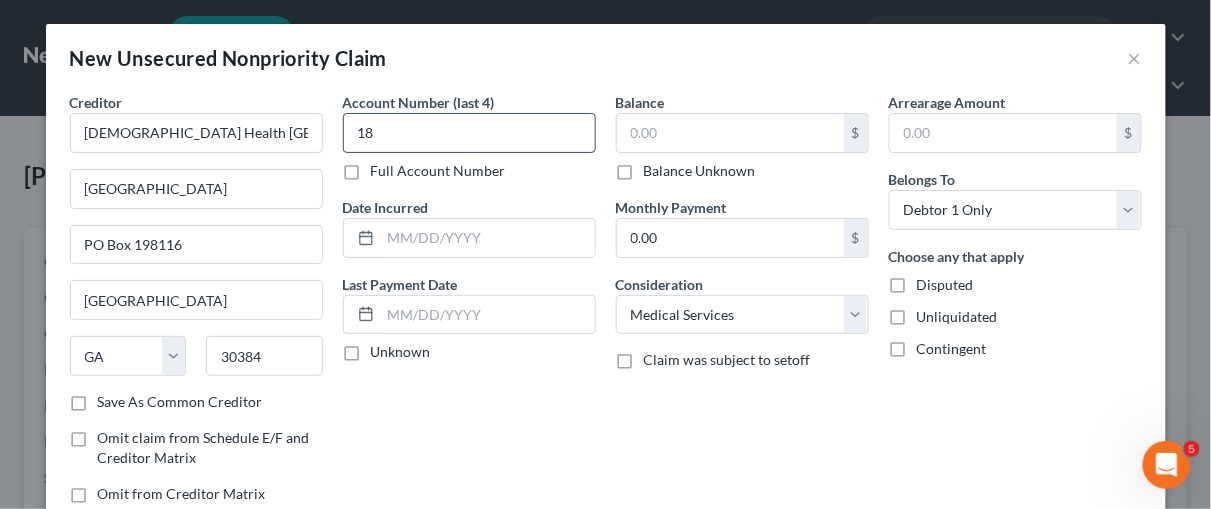 drag, startPoint x: 347, startPoint y: 173, endPoint x: 378, endPoint y: 136, distance: 48.270073 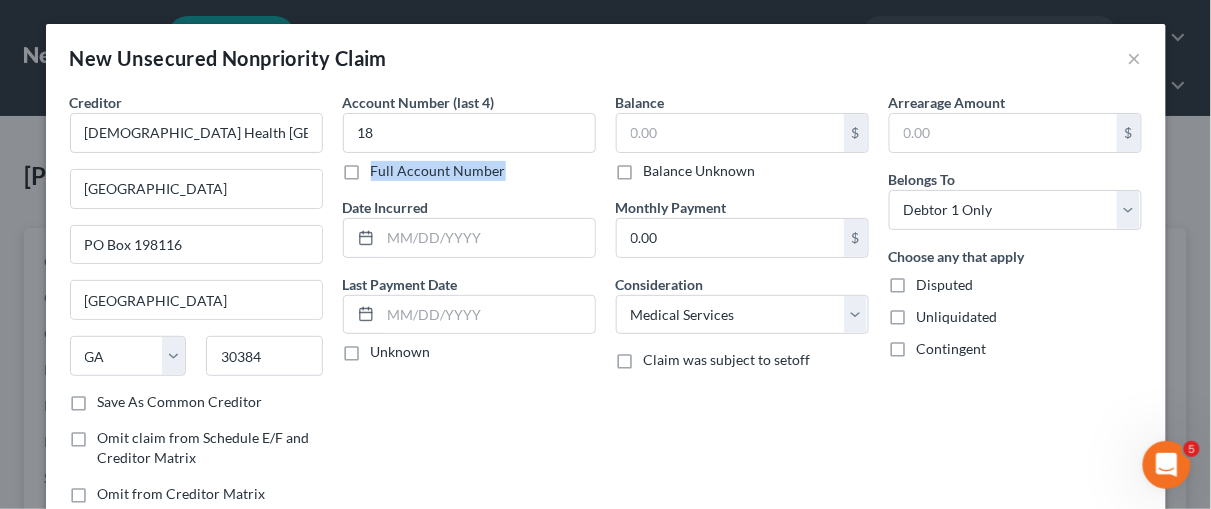 click on "Full Account Number" at bounding box center (438, 171) 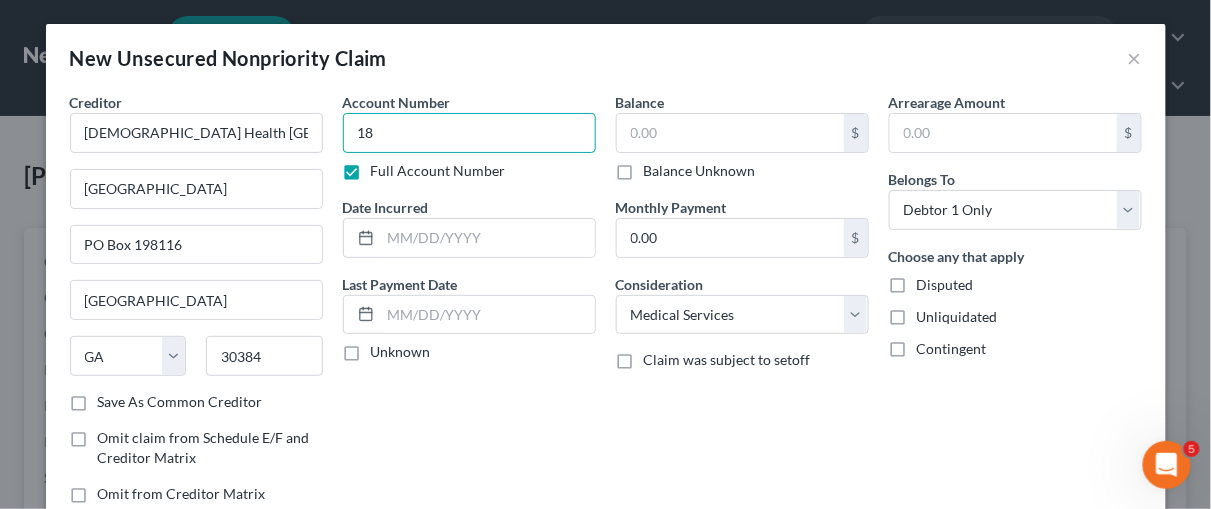 click on "18" at bounding box center (469, 133) 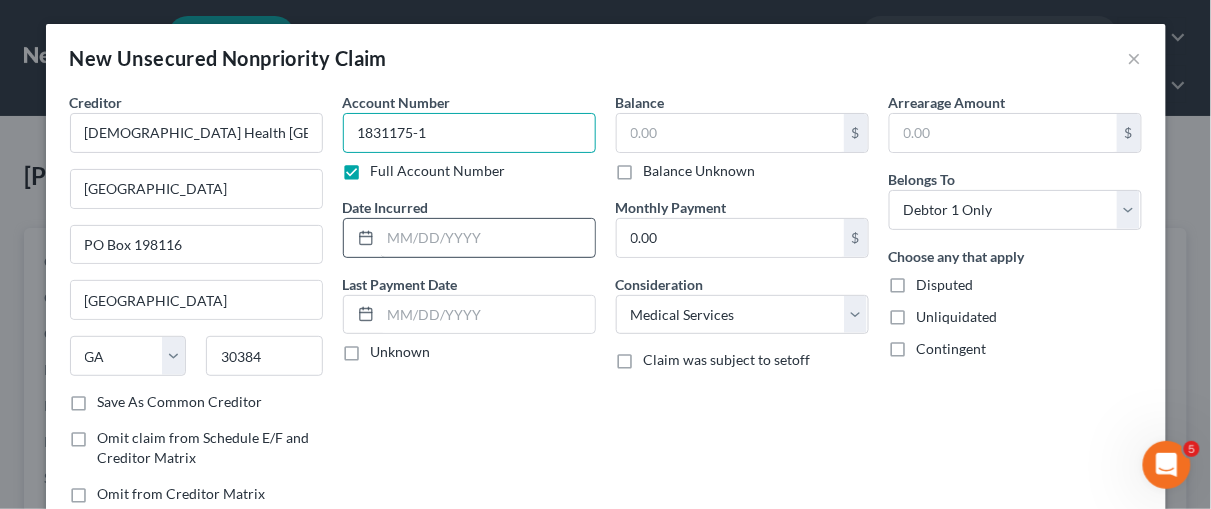 type on "1831175-1" 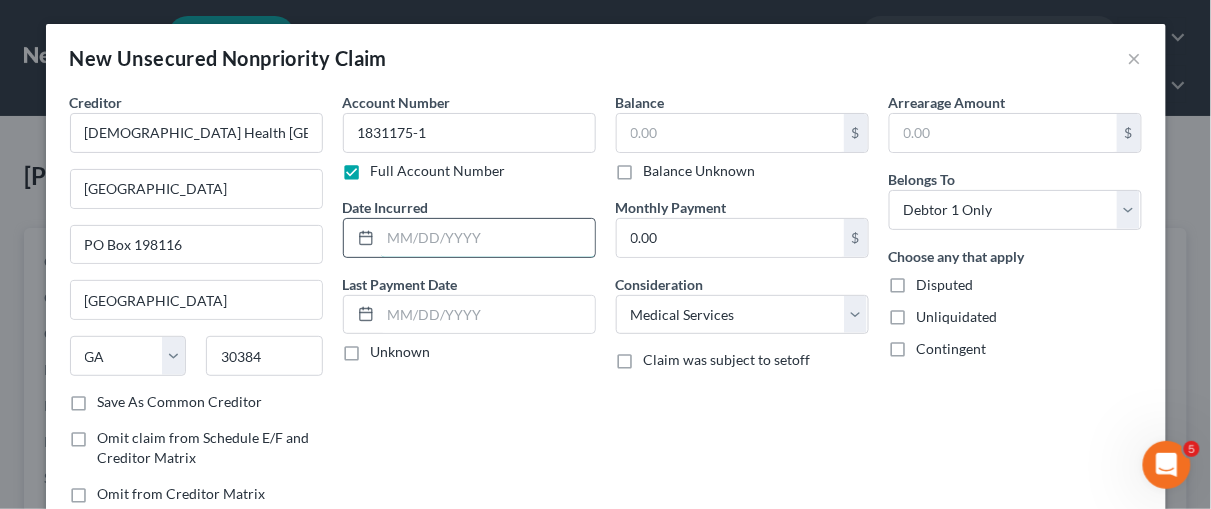 click at bounding box center [488, 238] 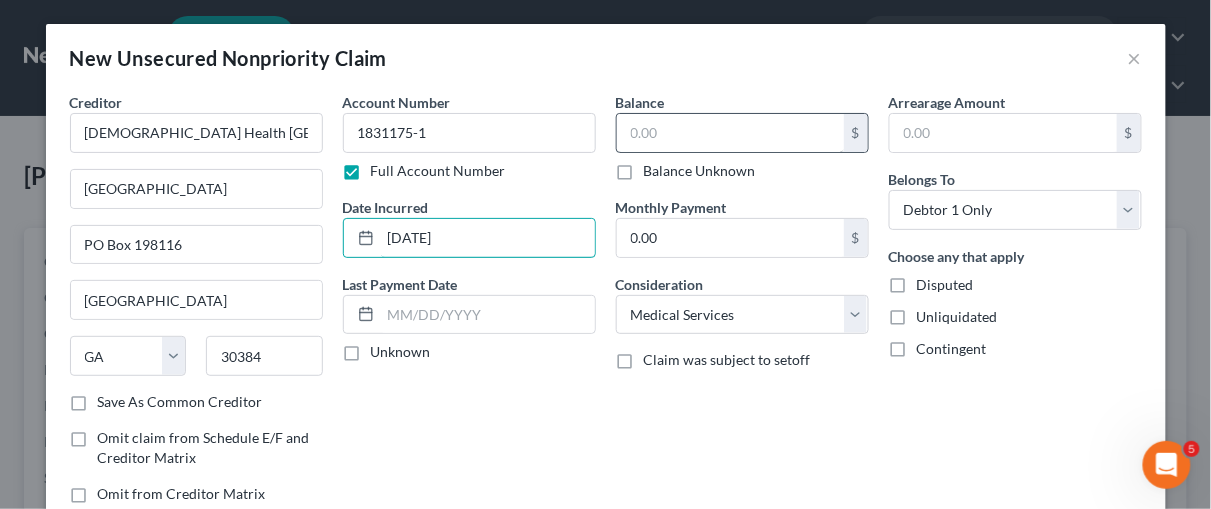 type on "[DATE]" 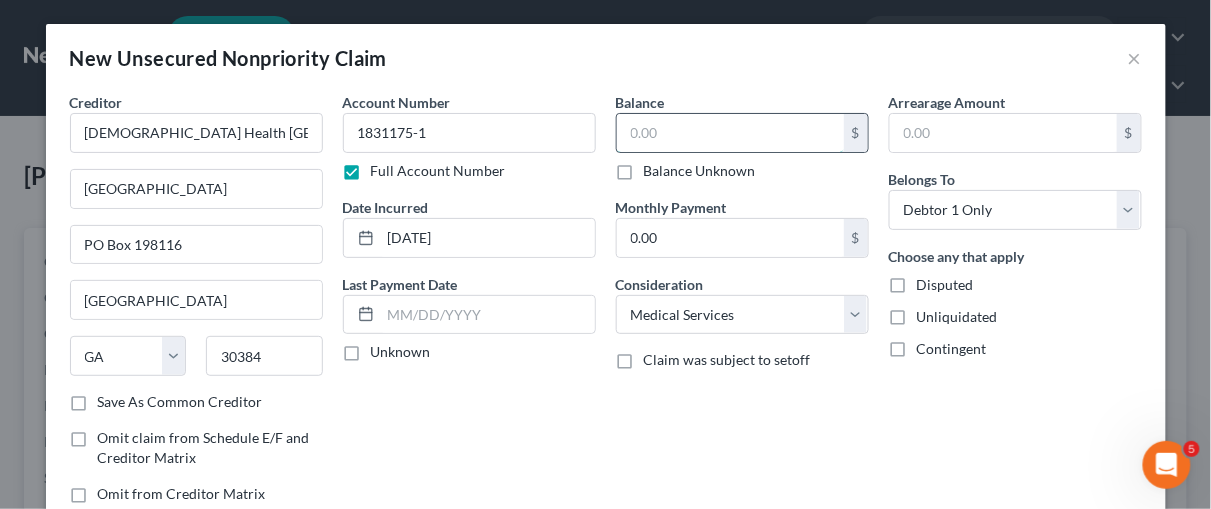 click at bounding box center [730, 133] 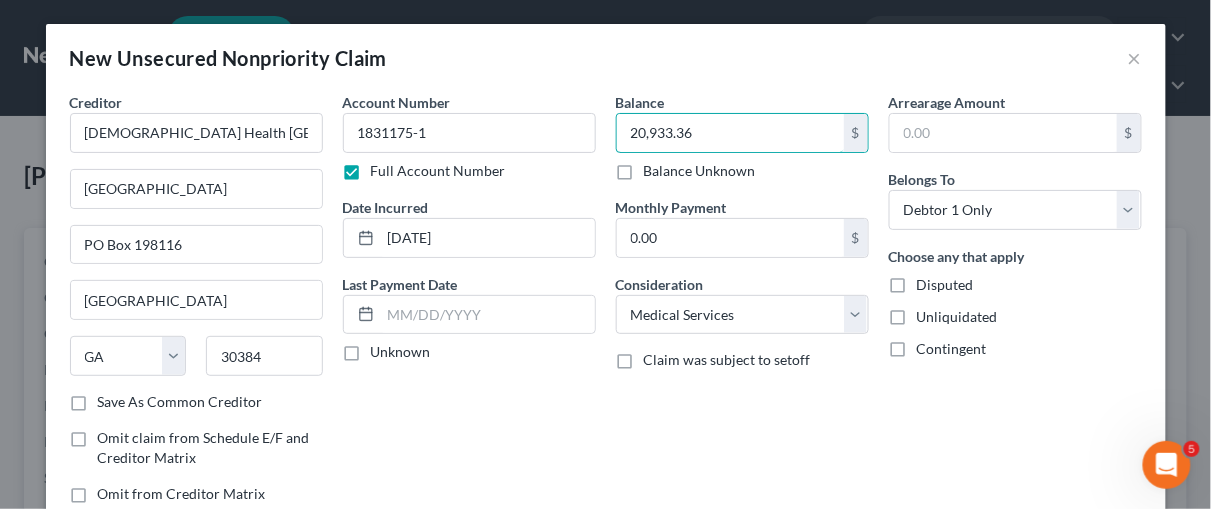 type on "20,933.36" 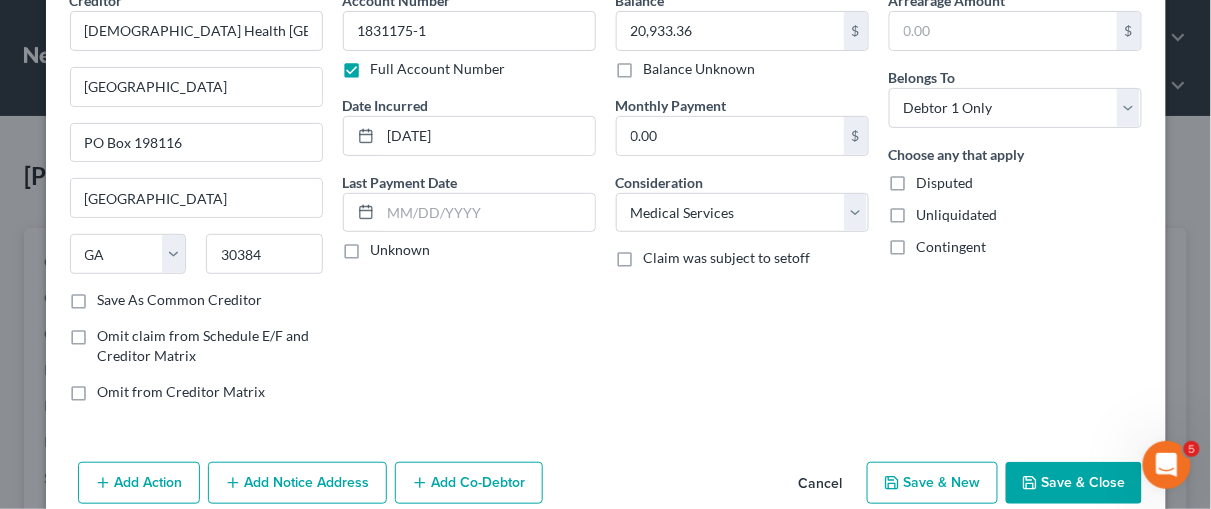 scroll, scrollTop: 132, scrollLeft: 0, axis: vertical 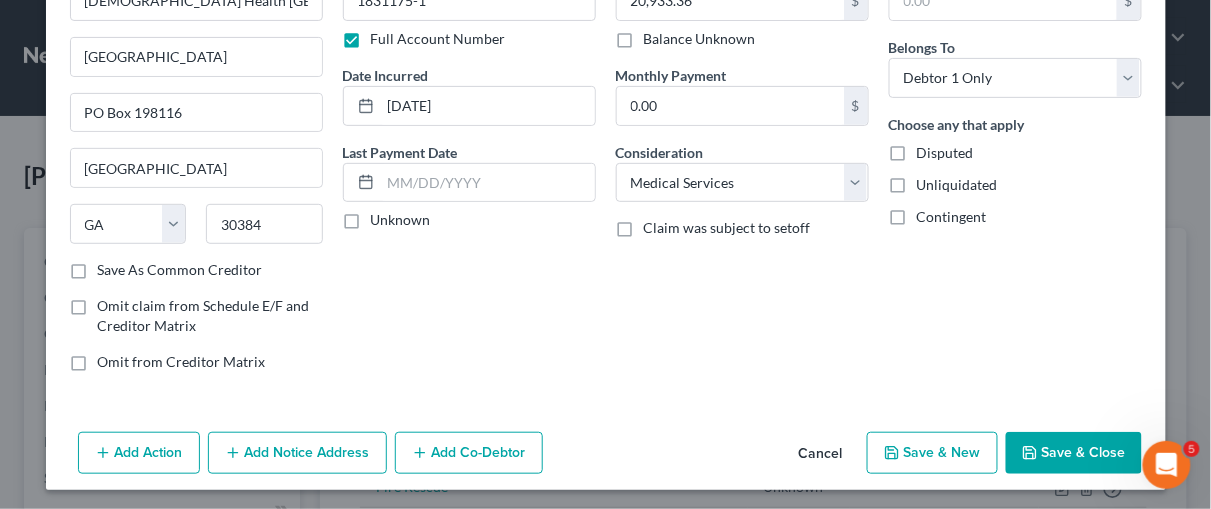 click on "Add Notice Address" at bounding box center (297, 453) 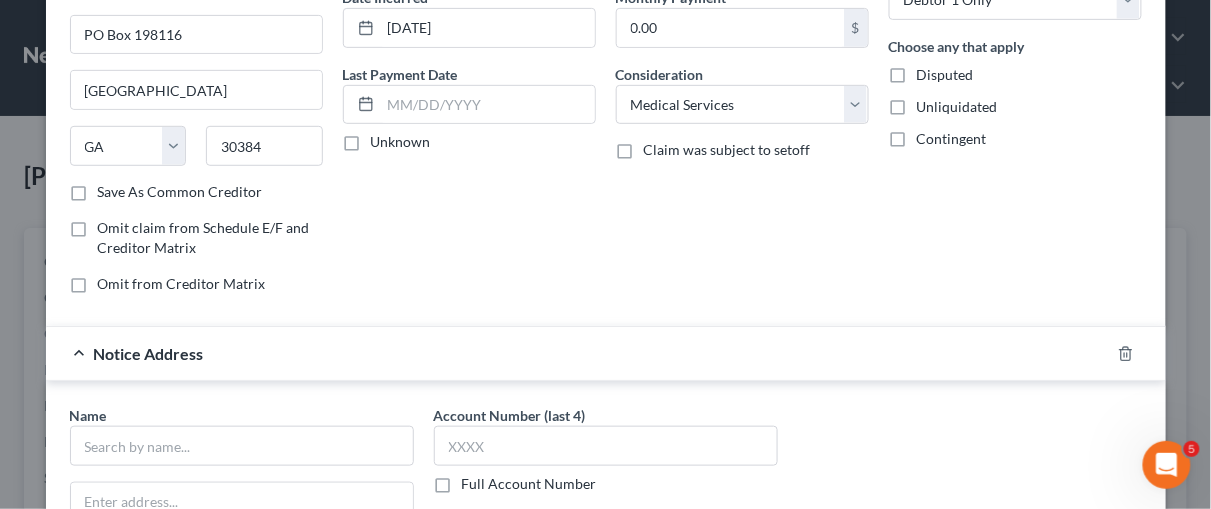scroll, scrollTop: 213, scrollLeft: 0, axis: vertical 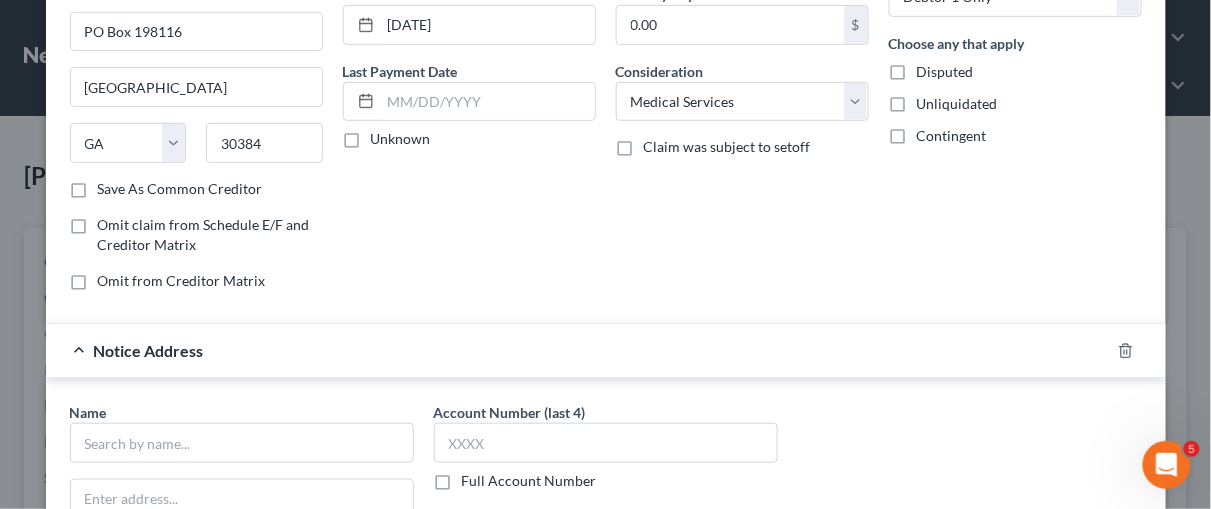 click on "Full Account Number" at bounding box center [529, 481] 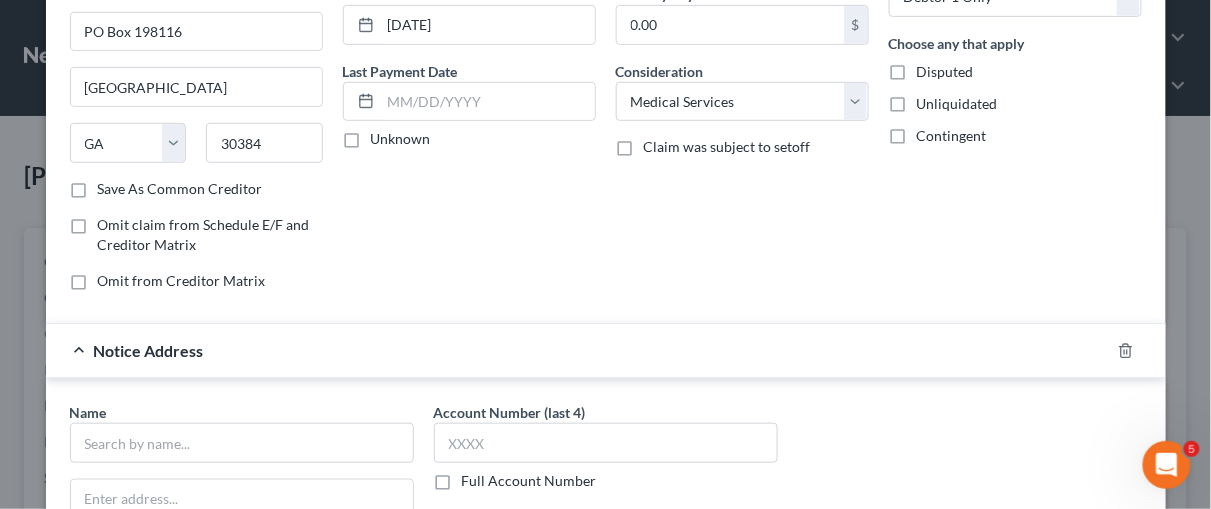 click on "Full Account Number" at bounding box center [476, 477] 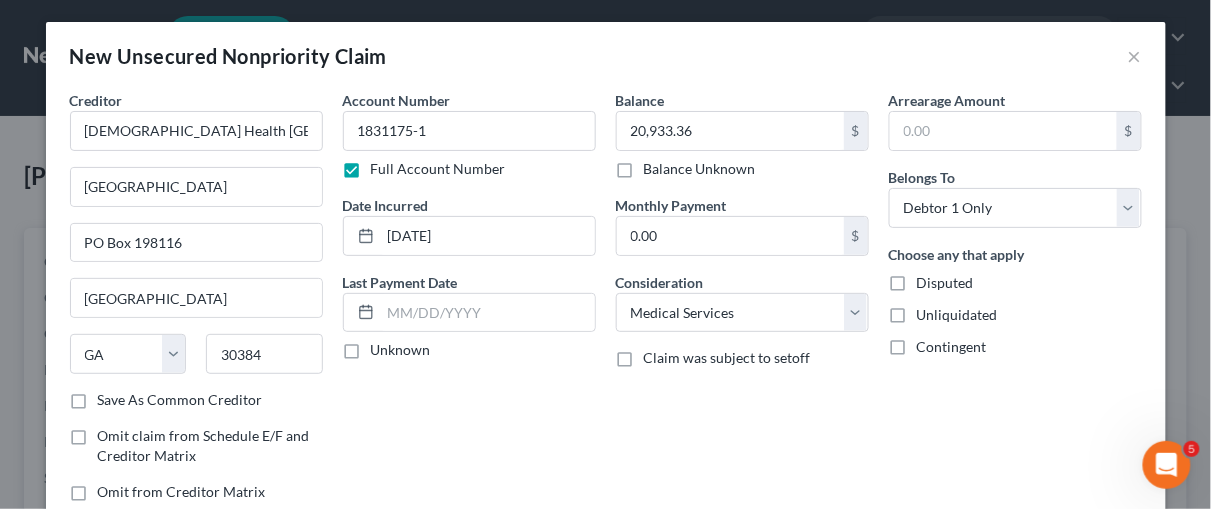 scroll, scrollTop: 0, scrollLeft: 0, axis: both 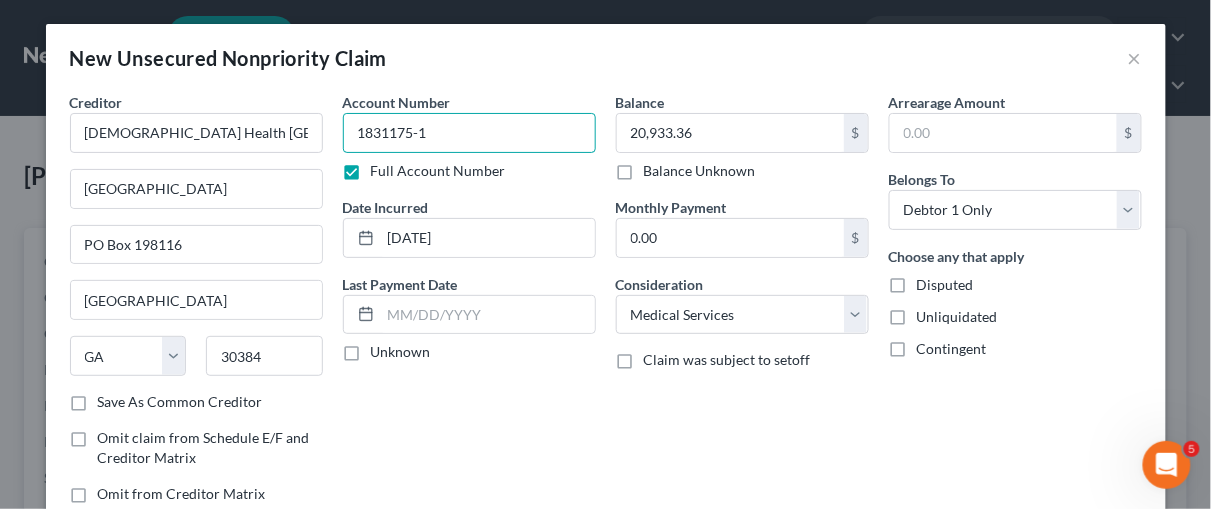 drag, startPoint x: 433, startPoint y: 138, endPoint x: 318, endPoint y: 133, distance: 115.10864 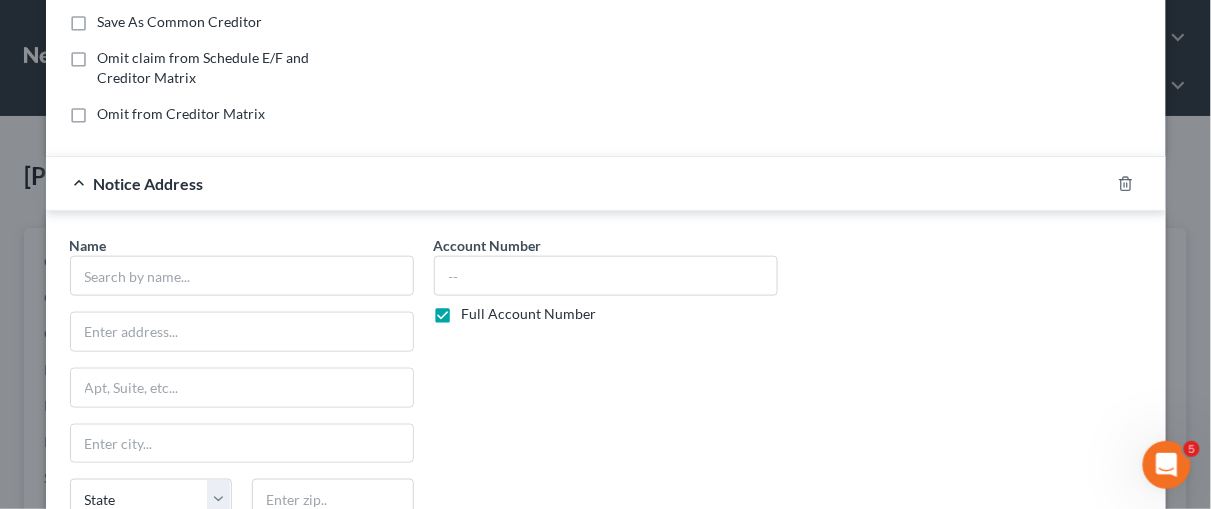scroll, scrollTop: 381, scrollLeft: 0, axis: vertical 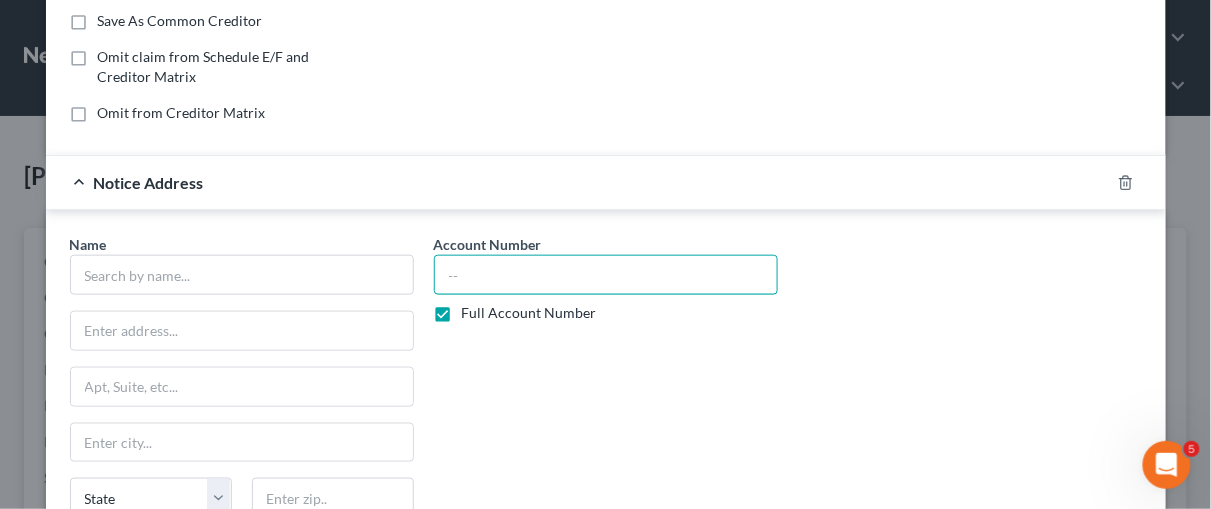 click at bounding box center (606, 275) 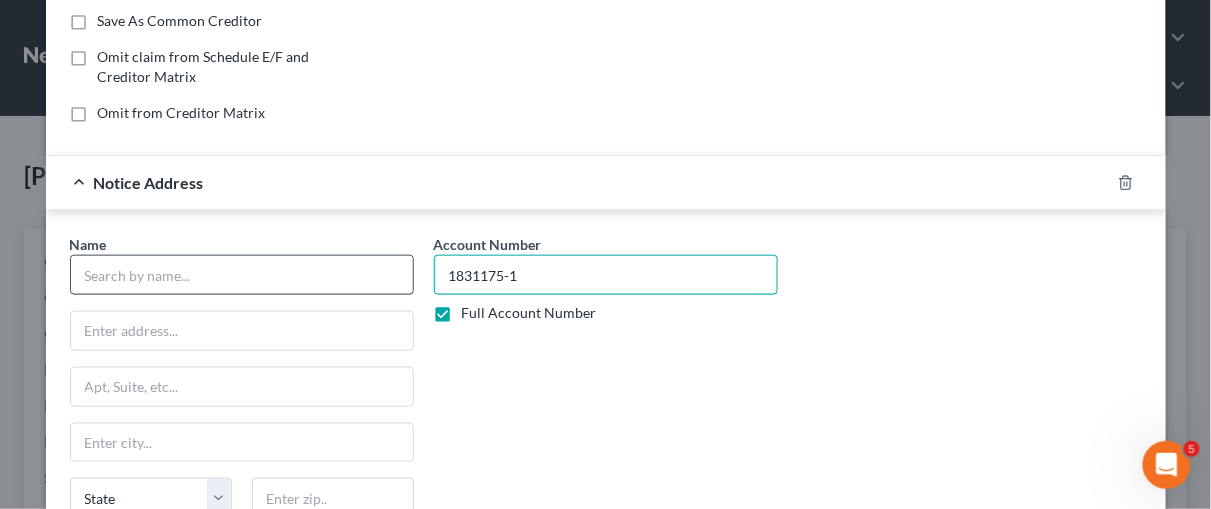 type on "1831175-1" 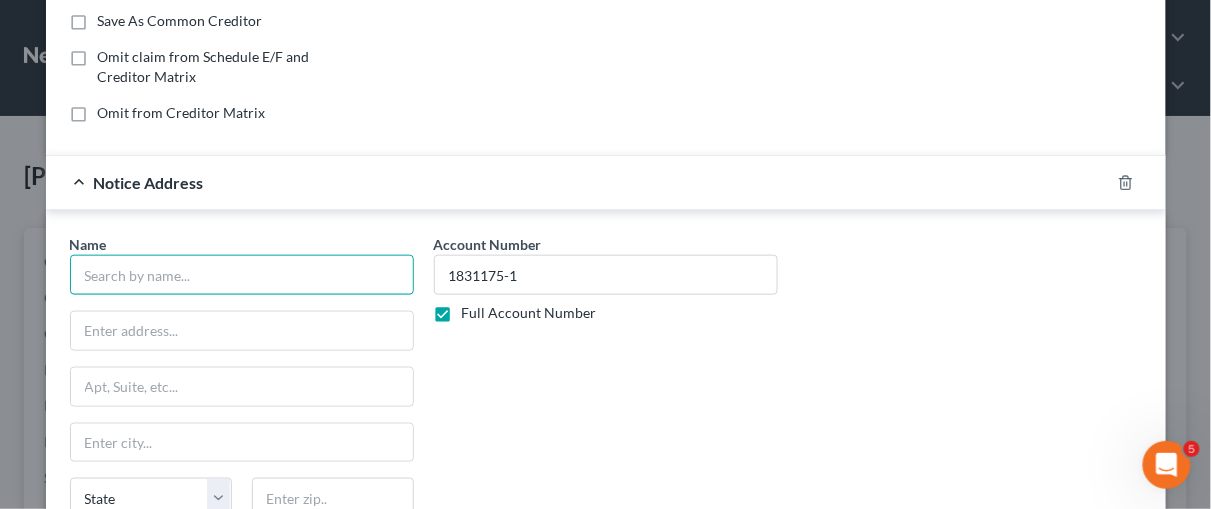 drag, startPoint x: 162, startPoint y: 271, endPoint x: 182, endPoint y: 248, distance: 30.479502 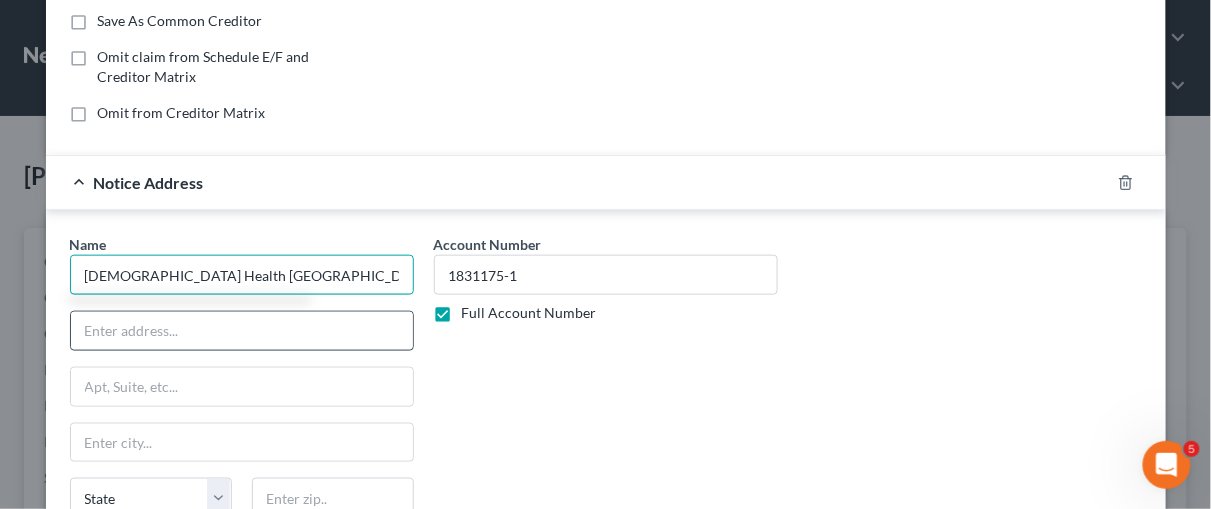 type on "[DEMOGRAPHIC_DATA] Health [GEOGRAPHIC_DATA][US_STATE]" 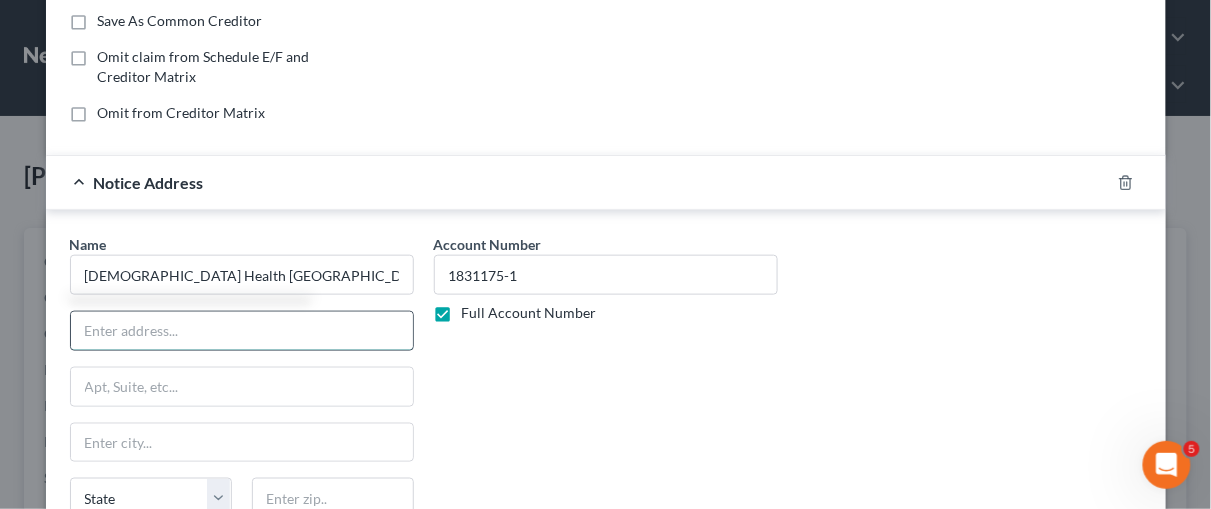 click at bounding box center (242, 331) 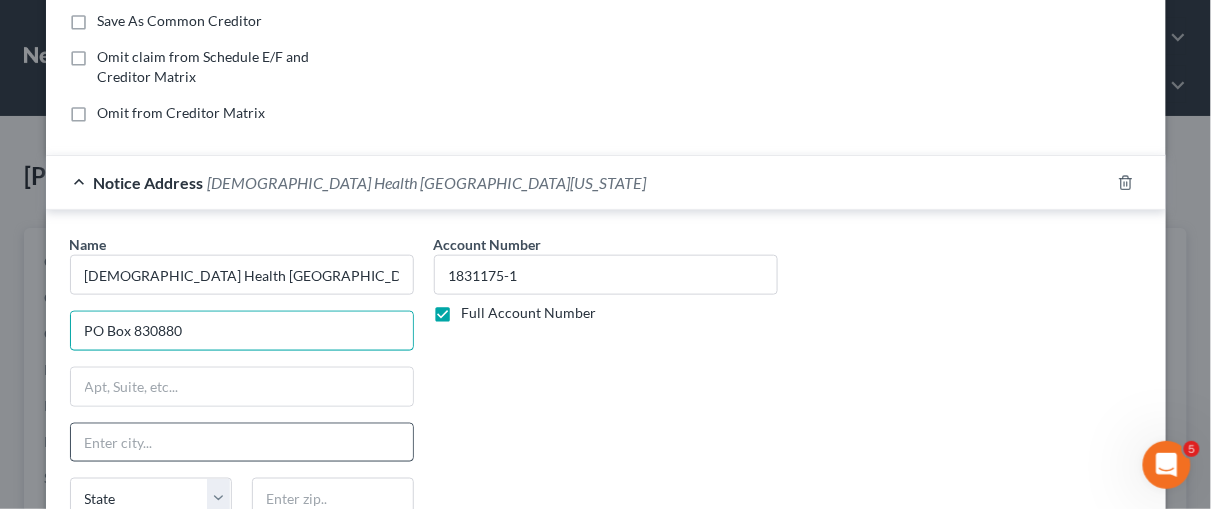 type on "PO Box 830880" 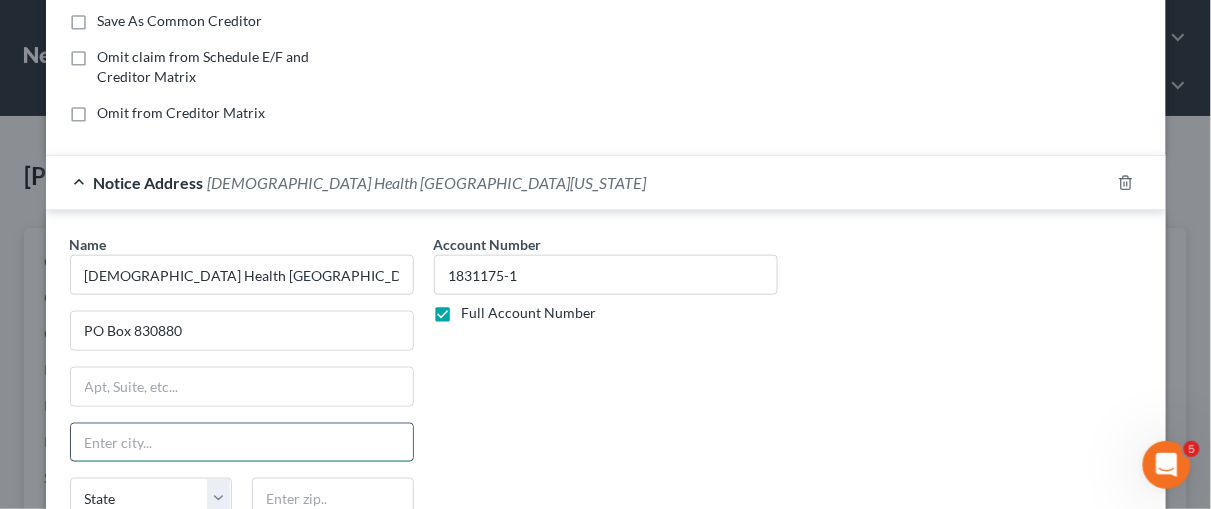 click at bounding box center [242, 443] 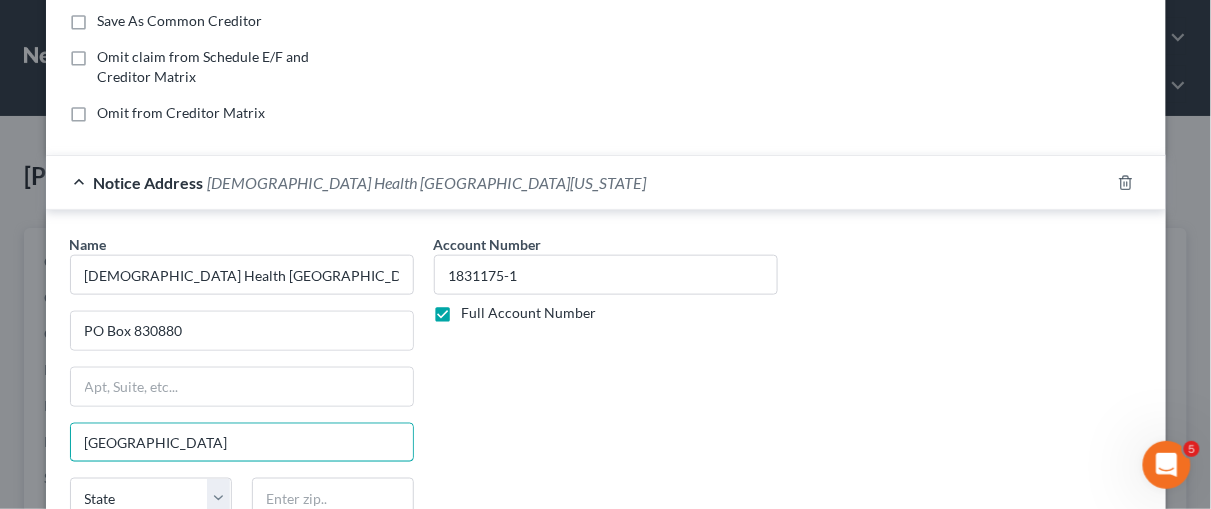 type on "[GEOGRAPHIC_DATA]" 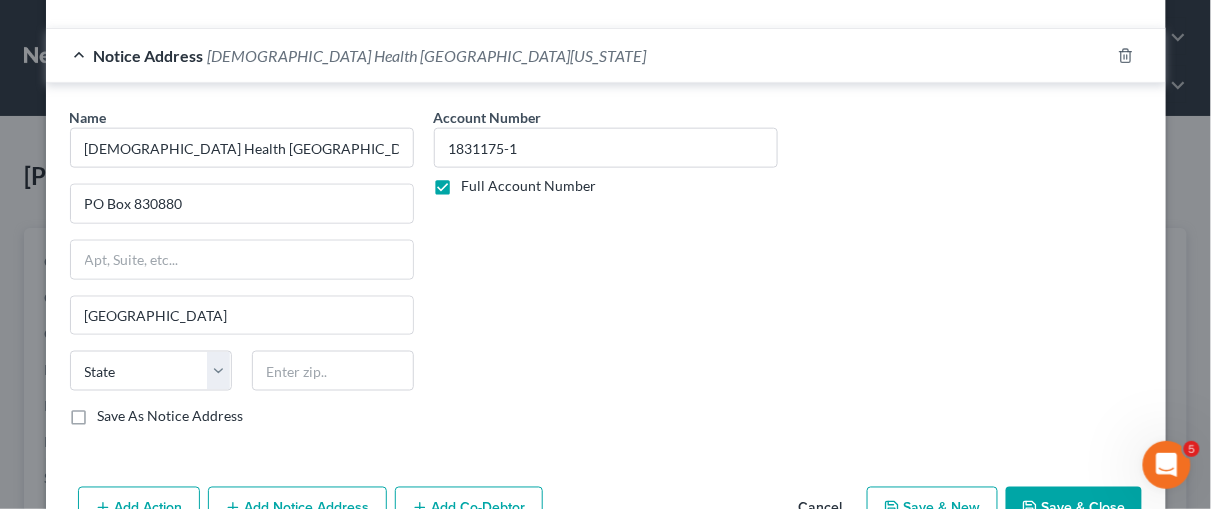 scroll, scrollTop: 512, scrollLeft: 0, axis: vertical 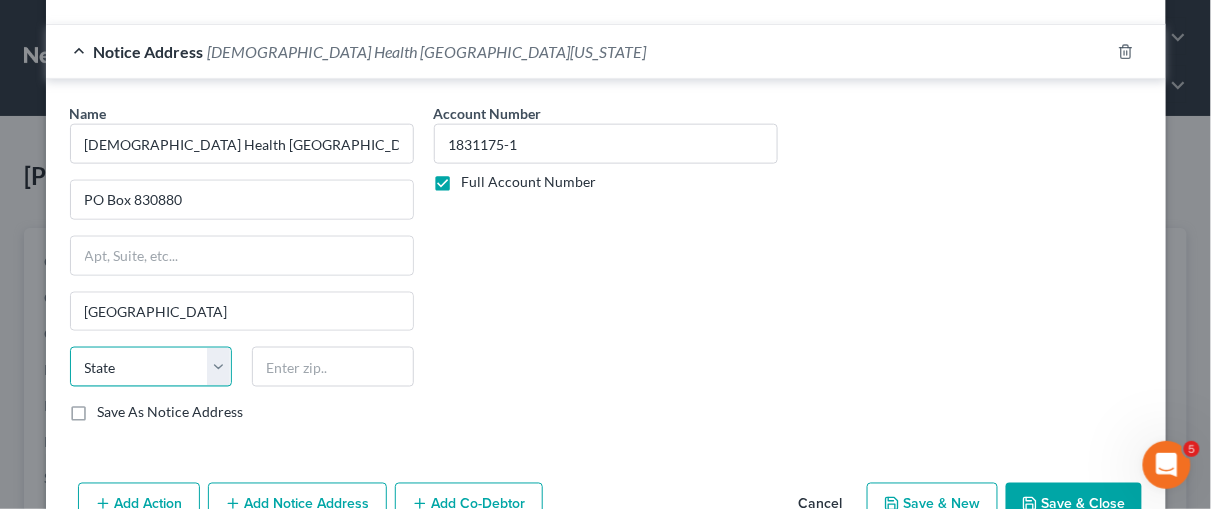 click on "State [US_STATE] AK AR AZ CA CO CT DE DC [GEOGRAPHIC_DATA] [GEOGRAPHIC_DATA] GU HI ID IL IN [GEOGRAPHIC_DATA] [GEOGRAPHIC_DATA] [GEOGRAPHIC_DATA] LA ME MD [GEOGRAPHIC_DATA] [GEOGRAPHIC_DATA] [GEOGRAPHIC_DATA] [GEOGRAPHIC_DATA] [GEOGRAPHIC_DATA] MT NC [GEOGRAPHIC_DATA] [GEOGRAPHIC_DATA] [GEOGRAPHIC_DATA] NH [GEOGRAPHIC_DATA] [GEOGRAPHIC_DATA] [GEOGRAPHIC_DATA] [GEOGRAPHIC_DATA] [GEOGRAPHIC_DATA] [GEOGRAPHIC_DATA] [GEOGRAPHIC_DATA] PR RI SC SD [GEOGRAPHIC_DATA] [GEOGRAPHIC_DATA] [GEOGRAPHIC_DATA] VI [GEOGRAPHIC_DATA] [GEOGRAPHIC_DATA] [GEOGRAPHIC_DATA] WV WI WY" at bounding box center [151, 367] 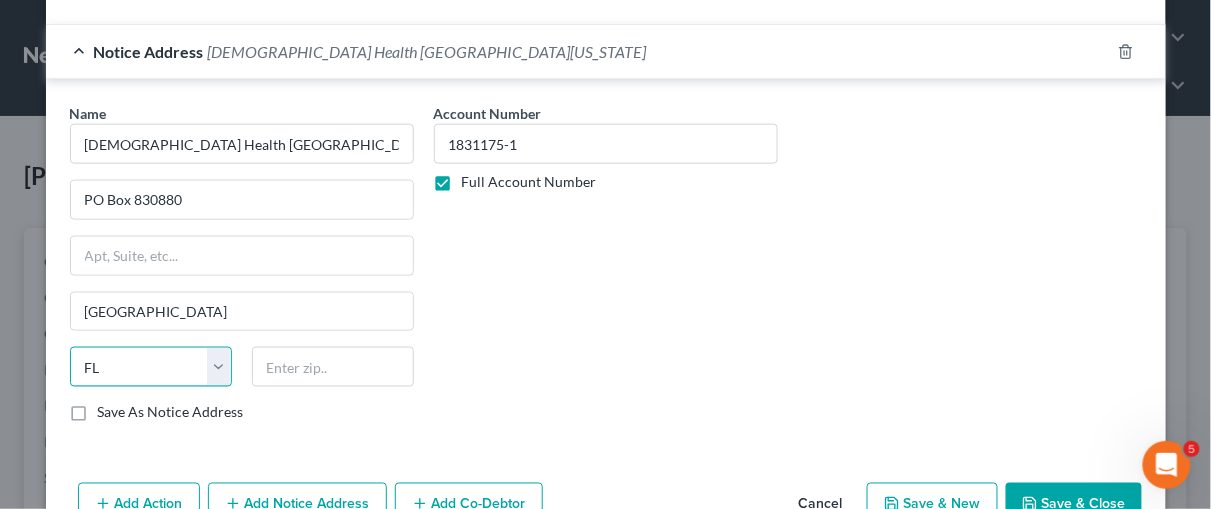 click on "State [US_STATE] AK AR AZ CA CO CT DE DC [GEOGRAPHIC_DATA] [GEOGRAPHIC_DATA] GU HI ID IL IN [GEOGRAPHIC_DATA] [GEOGRAPHIC_DATA] [GEOGRAPHIC_DATA] LA ME MD [GEOGRAPHIC_DATA] [GEOGRAPHIC_DATA] [GEOGRAPHIC_DATA] [GEOGRAPHIC_DATA] [GEOGRAPHIC_DATA] MT NC [GEOGRAPHIC_DATA] [GEOGRAPHIC_DATA] [GEOGRAPHIC_DATA] NH [GEOGRAPHIC_DATA] [GEOGRAPHIC_DATA] [GEOGRAPHIC_DATA] [GEOGRAPHIC_DATA] [GEOGRAPHIC_DATA] [GEOGRAPHIC_DATA] [GEOGRAPHIC_DATA] PR RI SC SD [GEOGRAPHIC_DATA] [GEOGRAPHIC_DATA] [GEOGRAPHIC_DATA] VI [GEOGRAPHIC_DATA] [GEOGRAPHIC_DATA] [GEOGRAPHIC_DATA] WV WI WY" at bounding box center [151, 367] 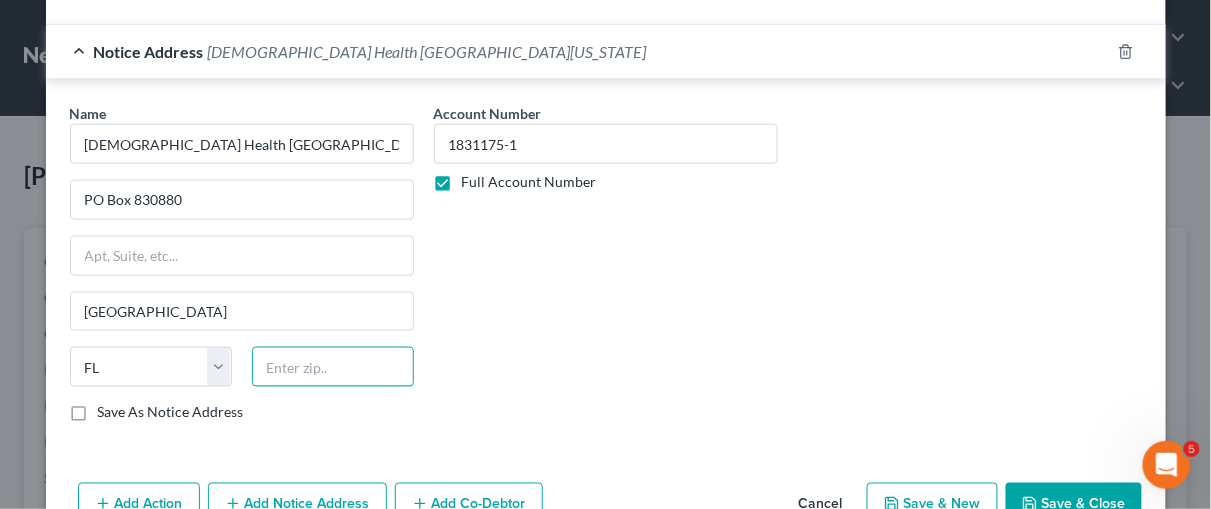 click at bounding box center (333, 367) 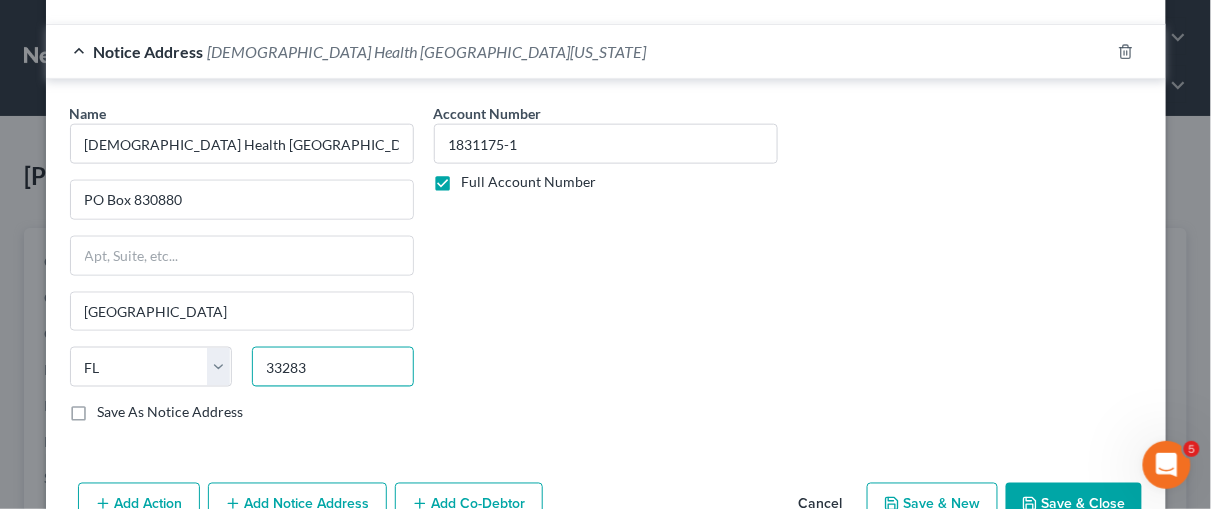 type on "33283" 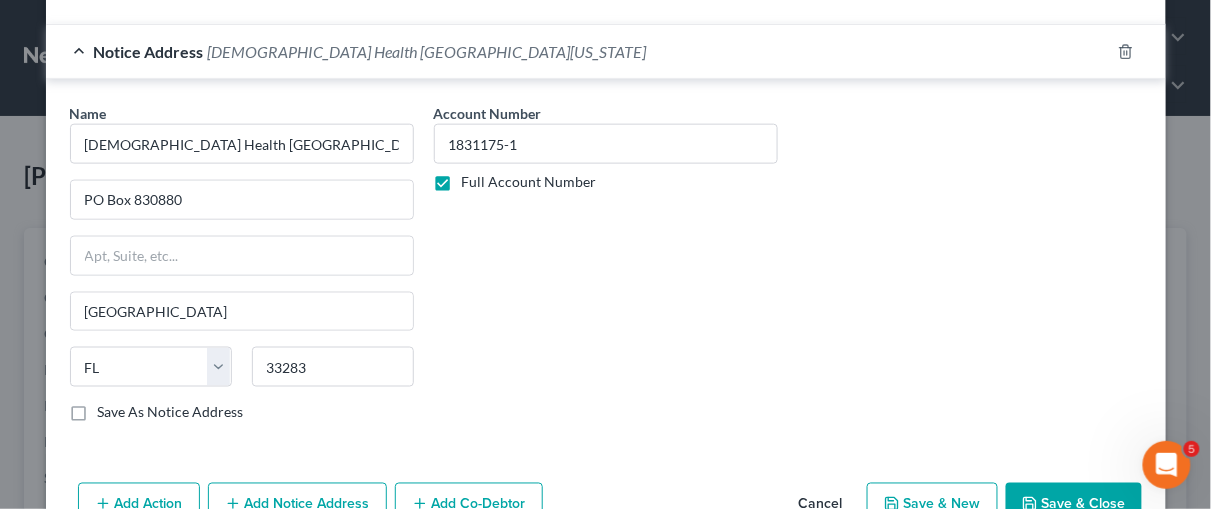 click on "Account Number
1831175-1
Full Account Number" at bounding box center [606, 271] 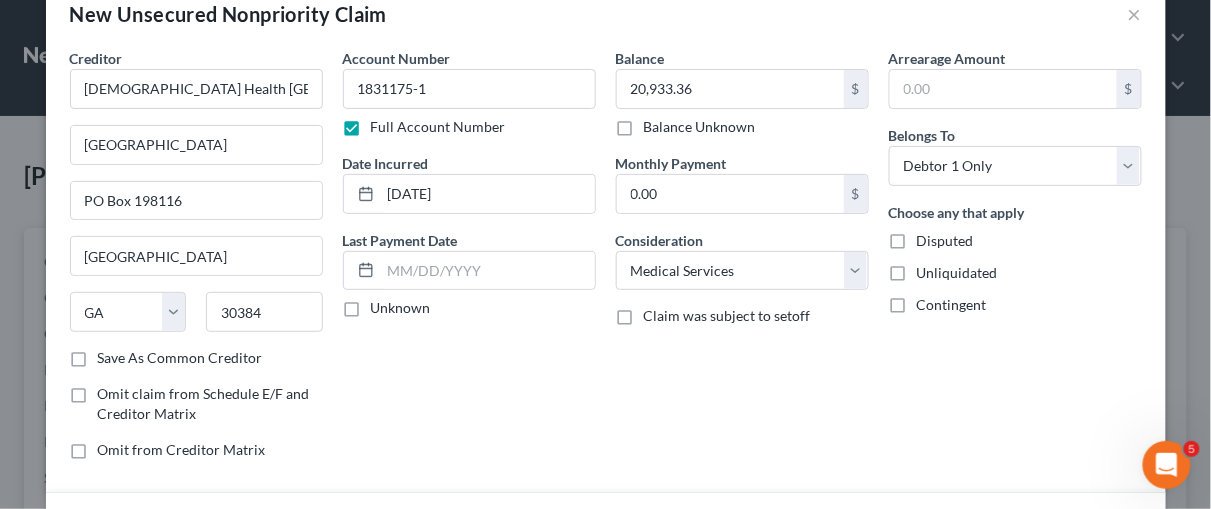 scroll, scrollTop: 0, scrollLeft: 0, axis: both 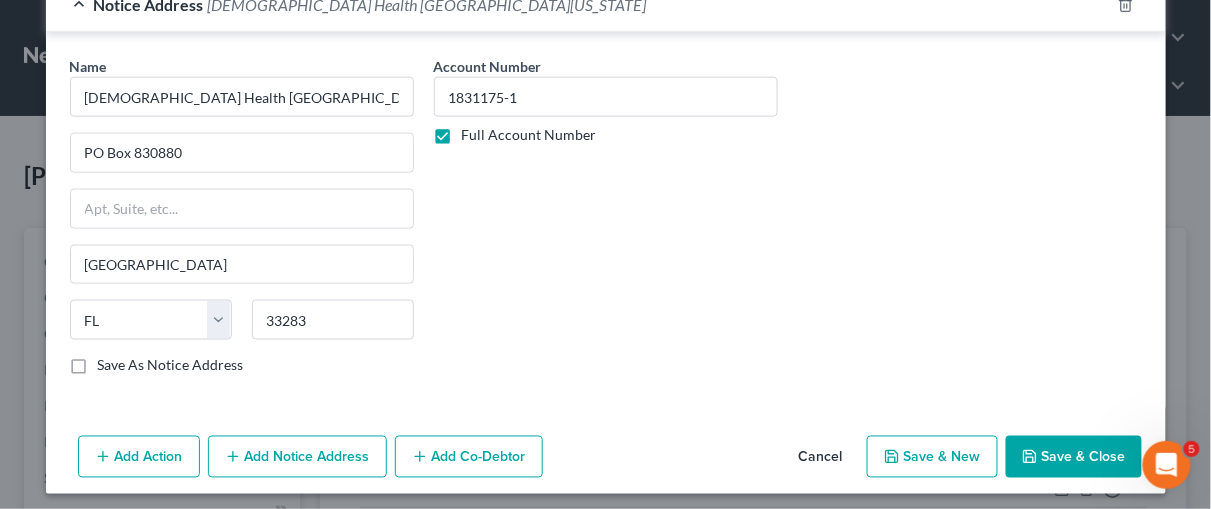 click on "Save & Close" at bounding box center (1074, 457) 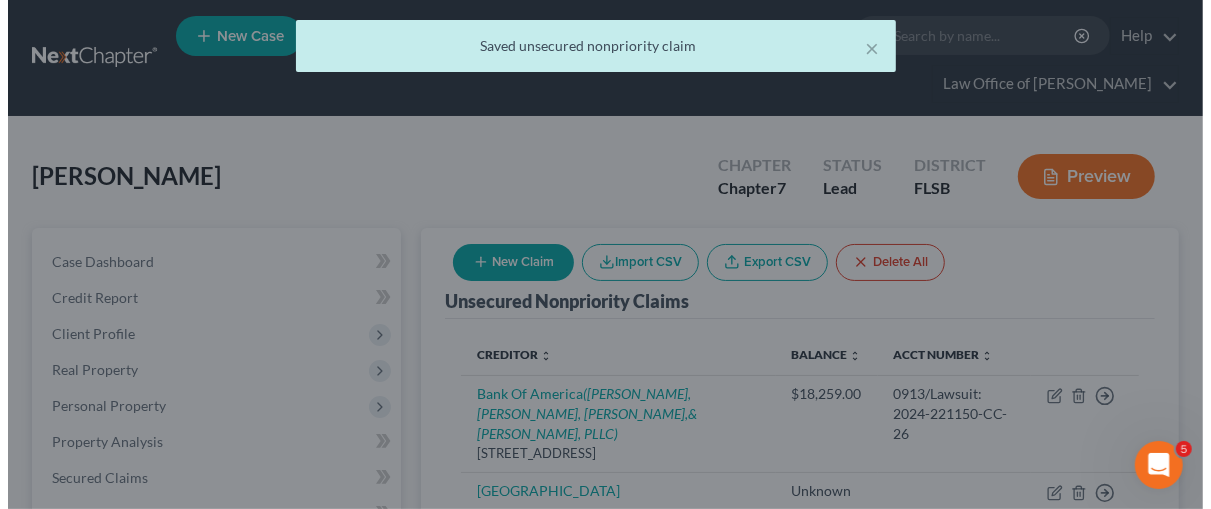 scroll, scrollTop: 0, scrollLeft: 0, axis: both 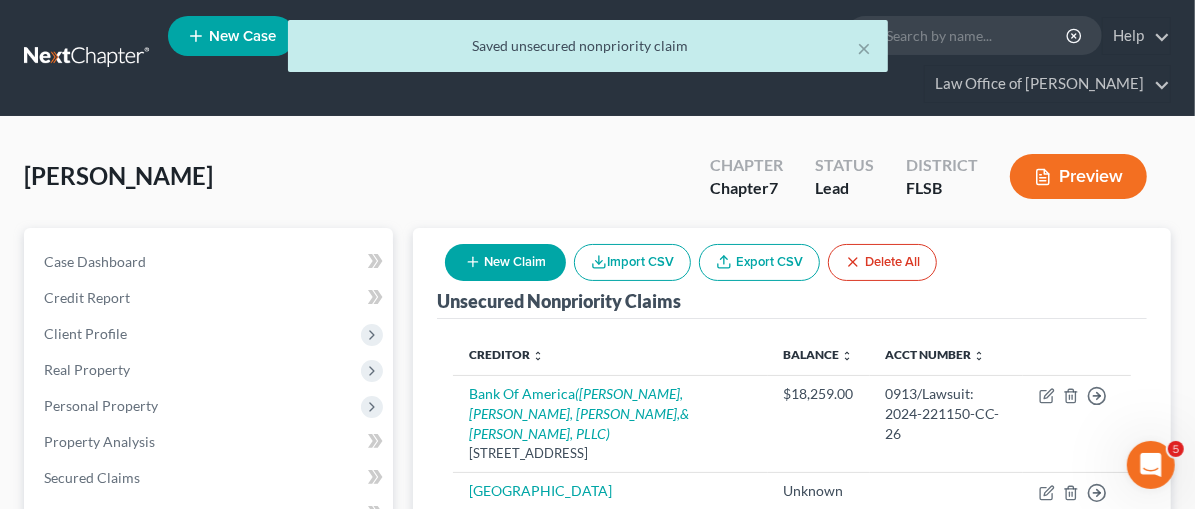 click on "New Claim" at bounding box center (505, 262) 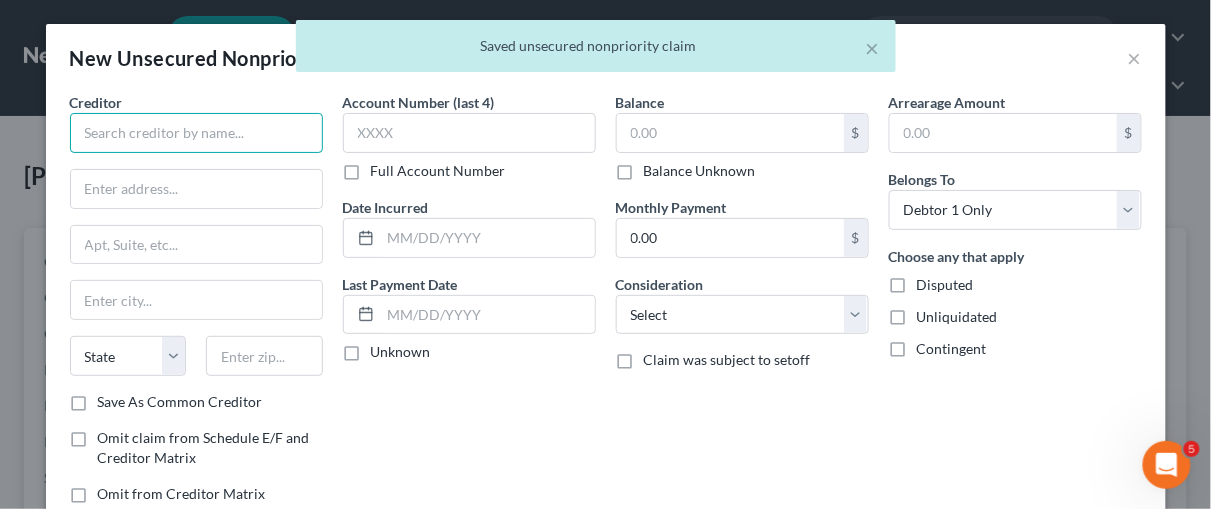 click at bounding box center [196, 133] 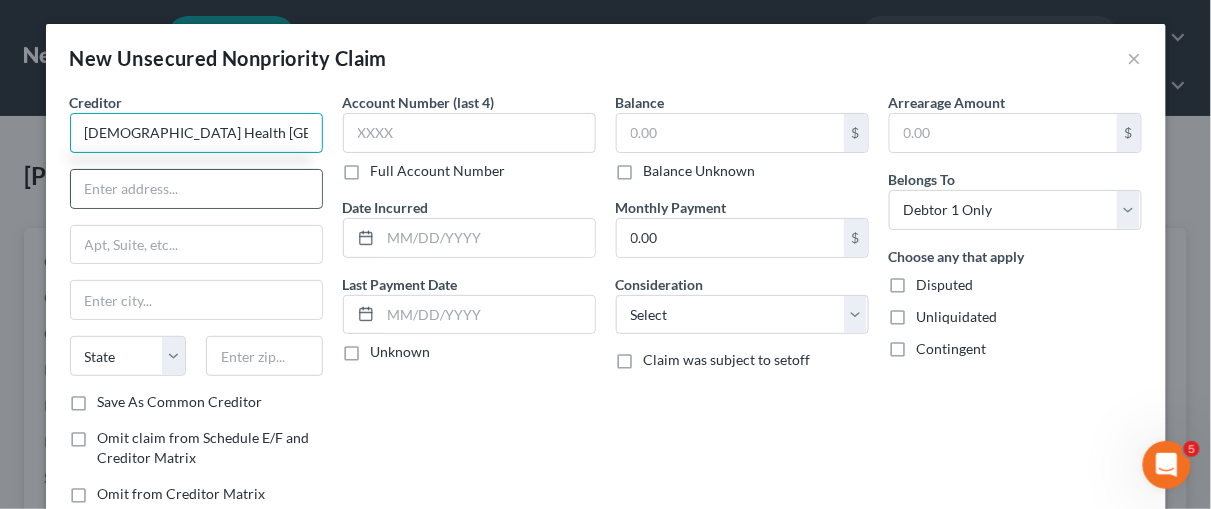 type on "[DEMOGRAPHIC_DATA] Health [GEOGRAPHIC_DATA][US_STATE]" 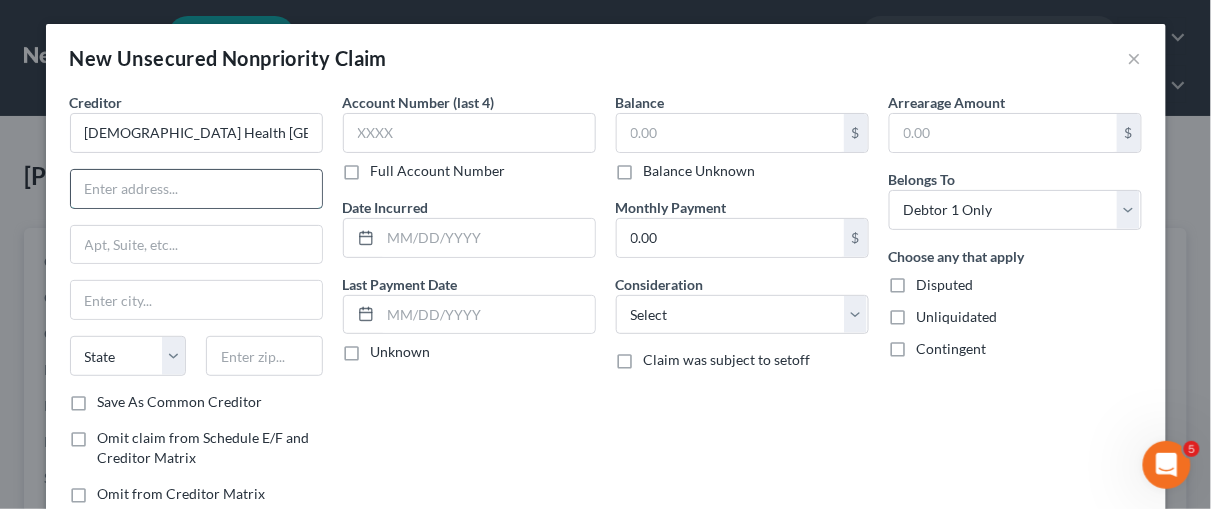 drag, startPoint x: 104, startPoint y: 170, endPoint x: 117, endPoint y: 185, distance: 19.849434 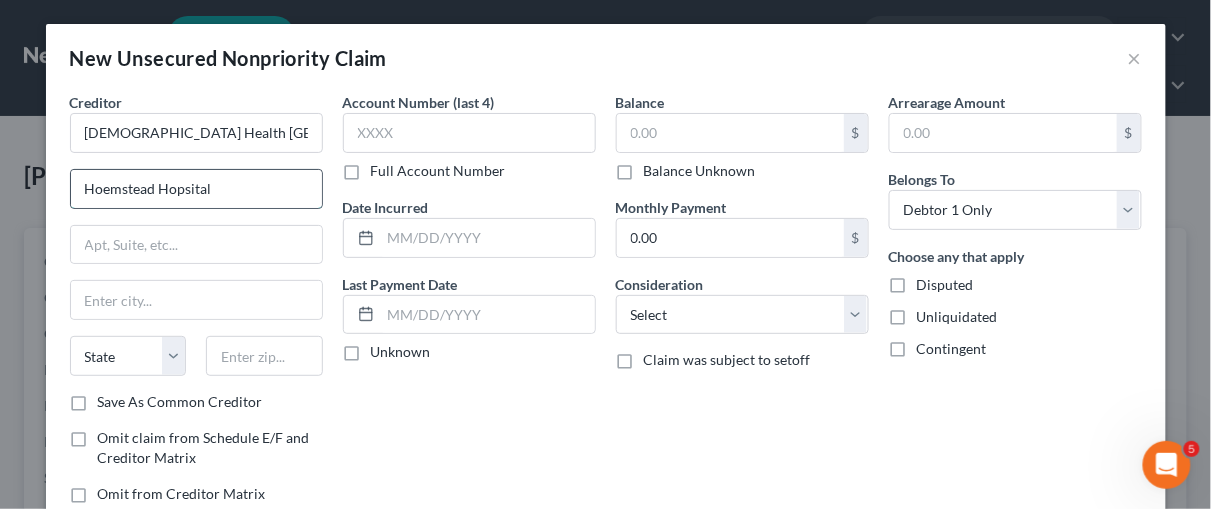 click on "Hoemstead Hopsital" at bounding box center (196, 189) 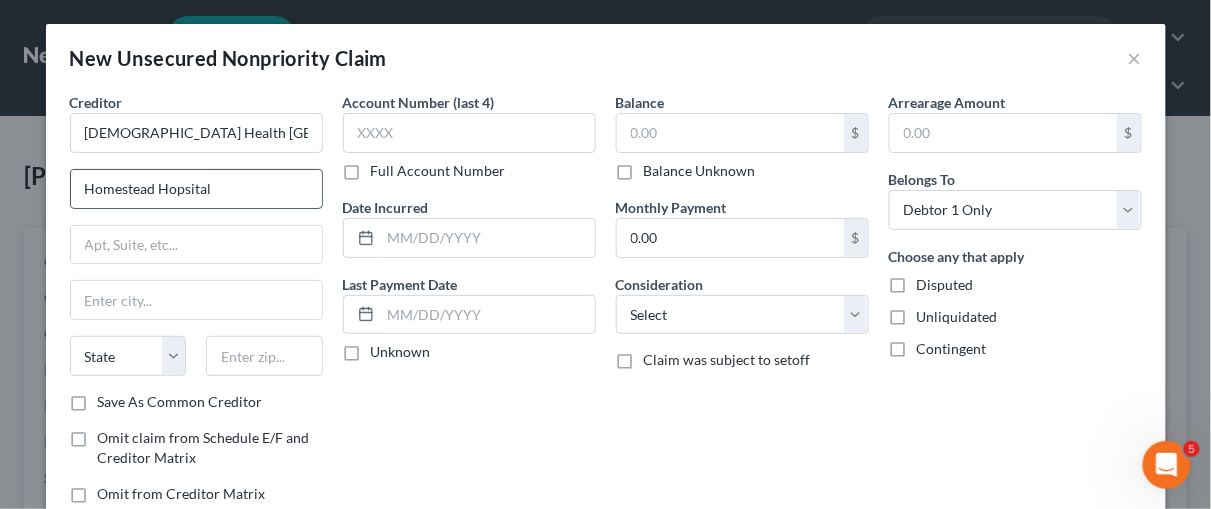 click on "Homestead Hopsital" at bounding box center (196, 189) 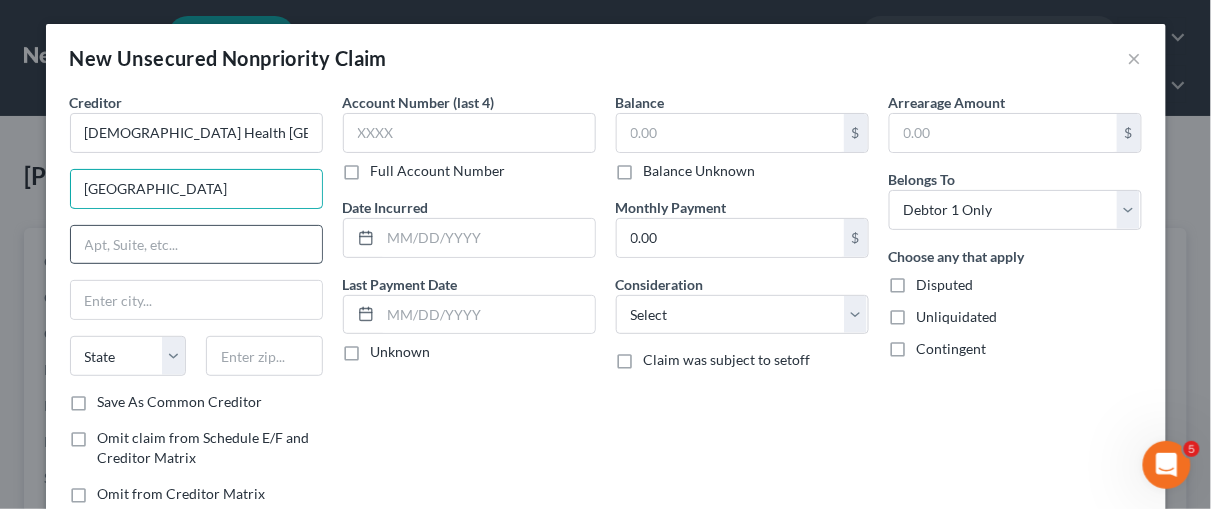 type on "[GEOGRAPHIC_DATA]" 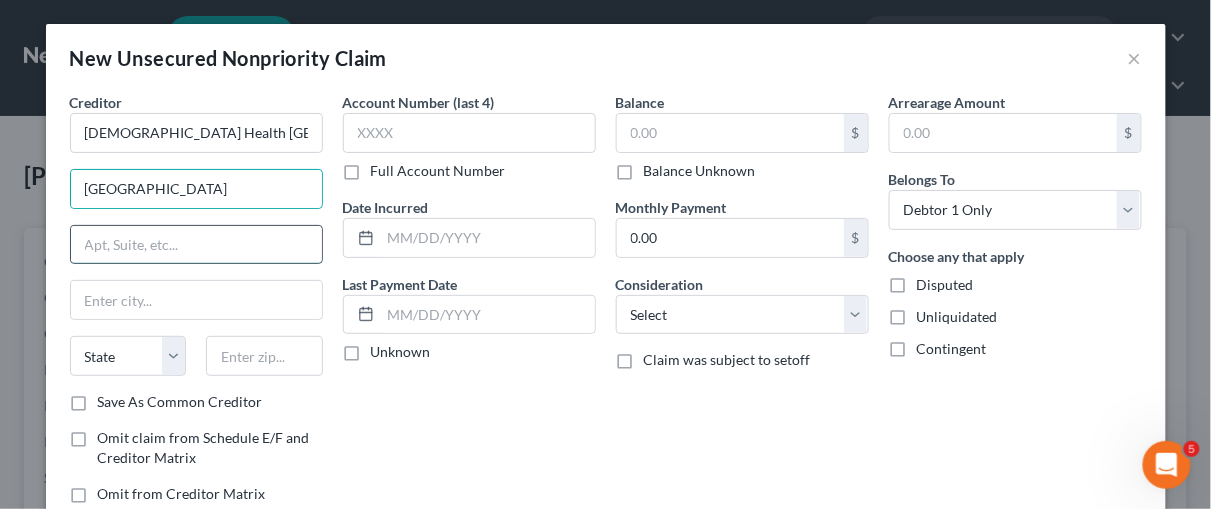 click at bounding box center (196, 245) 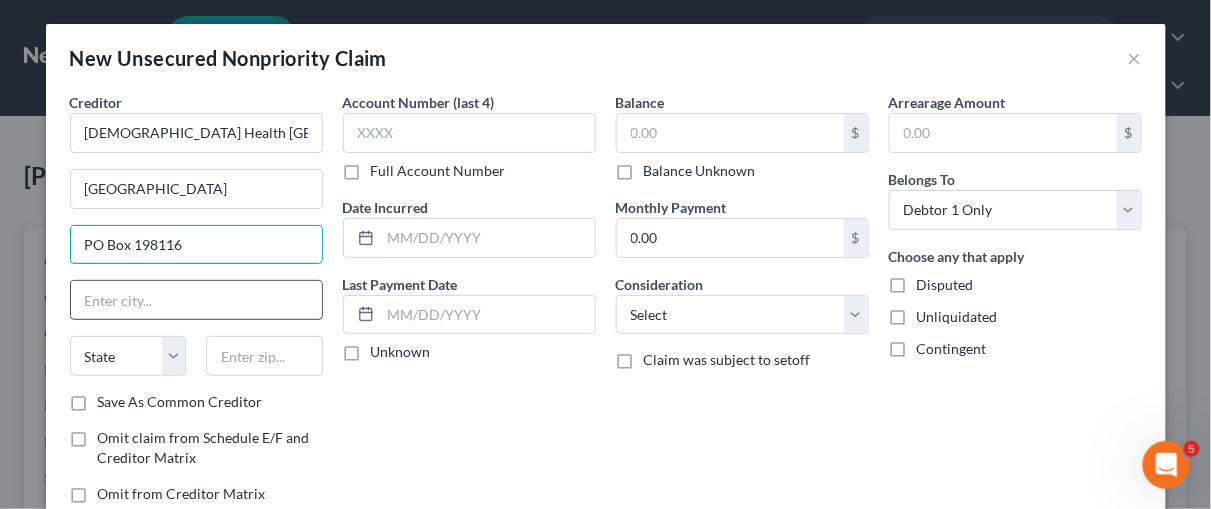 type on "PO Box 198116" 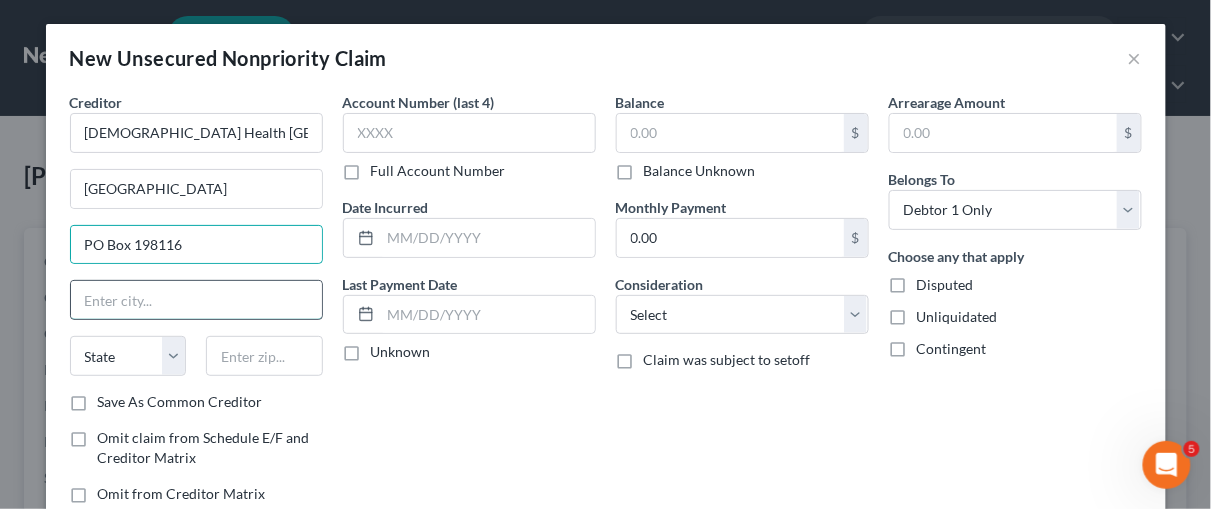 click at bounding box center [196, 300] 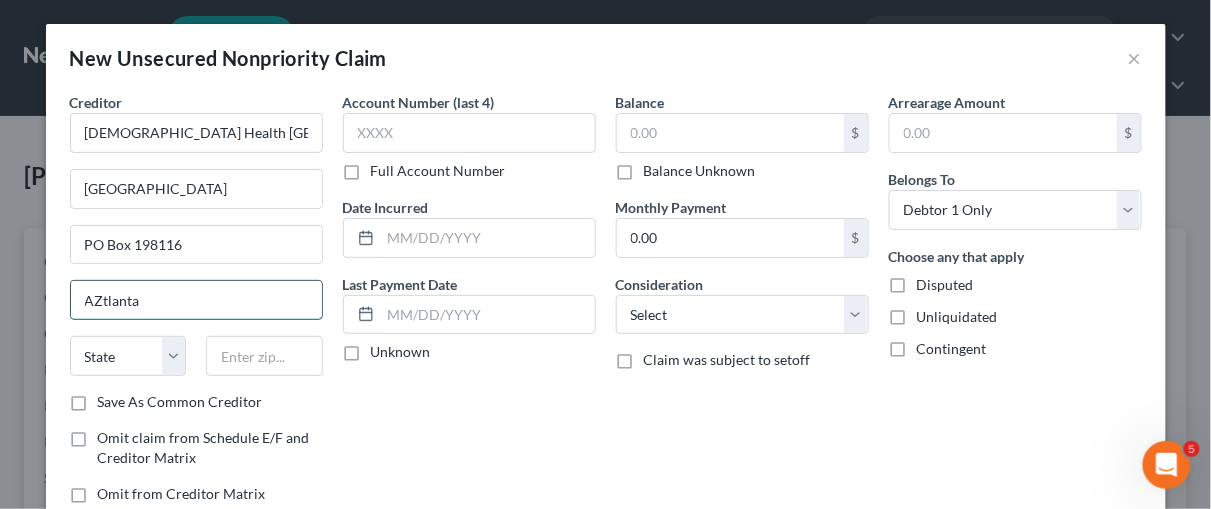 click on "AZtlanta" at bounding box center [196, 300] 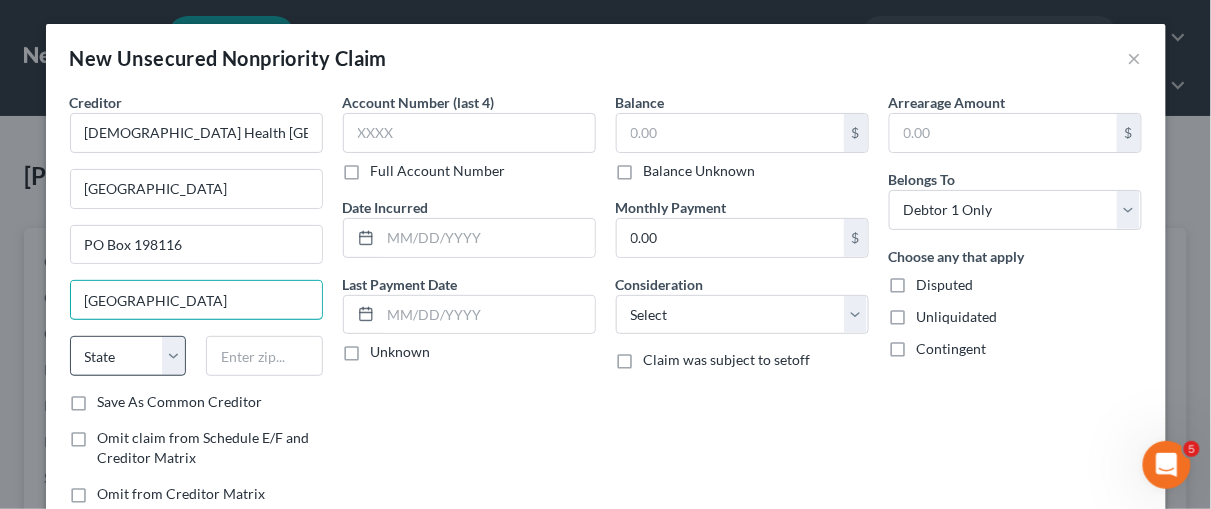type on "[GEOGRAPHIC_DATA]" 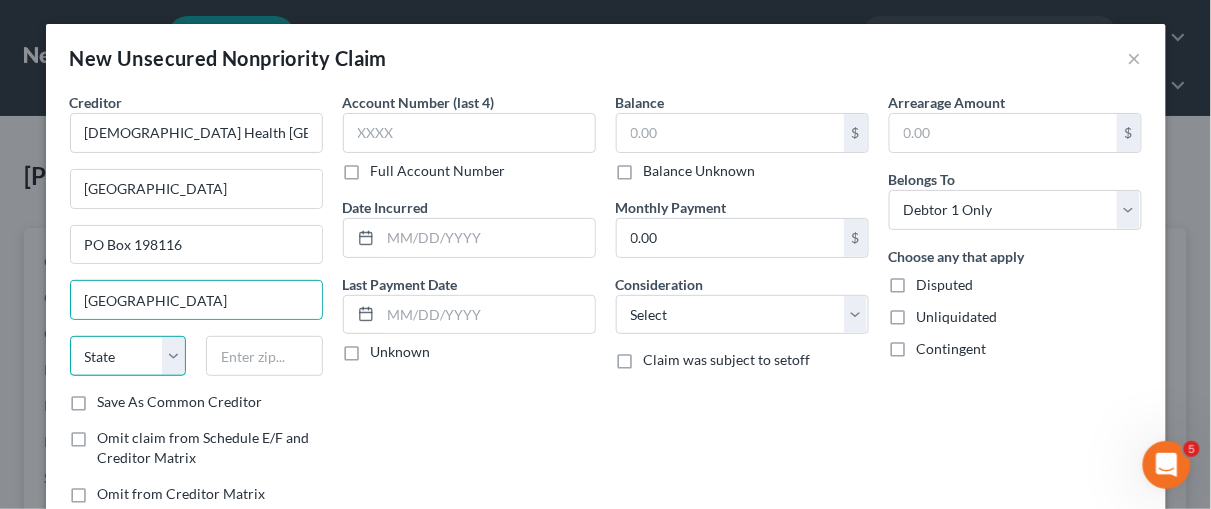 click on "State [US_STATE] AK AR AZ CA CO CT DE DC [GEOGRAPHIC_DATA] [GEOGRAPHIC_DATA] GU HI ID IL IN [GEOGRAPHIC_DATA] [GEOGRAPHIC_DATA] [GEOGRAPHIC_DATA] LA ME MD [GEOGRAPHIC_DATA] [GEOGRAPHIC_DATA] [GEOGRAPHIC_DATA] [GEOGRAPHIC_DATA] [GEOGRAPHIC_DATA] MT NC [GEOGRAPHIC_DATA] [GEOGRAPHIC_DATA] [GEOGRAPHIC_DATA] NH [GEOGRAPHIC_DATA] [GEOGRAPHIC_DATA] [GEOGRAPHIC_DATA] [GEOGRAPHIC_DATA] [GEOGRAPHIC_DATA] [GEOGRAPHIC_DATA] [GEOGRAPHIC_DATA] PR RI SC SD [GEOGRAPHIC_DATA] [GEOGRAPHIC_DATA] [GEOGRAPHIC_DATA] VI [GEOGRAPHIC_DATA] [GEOGRAPHIC_DATA] [GEOGRAPHIC_DATA] WV WI WY" at bounding box center [128, 356] 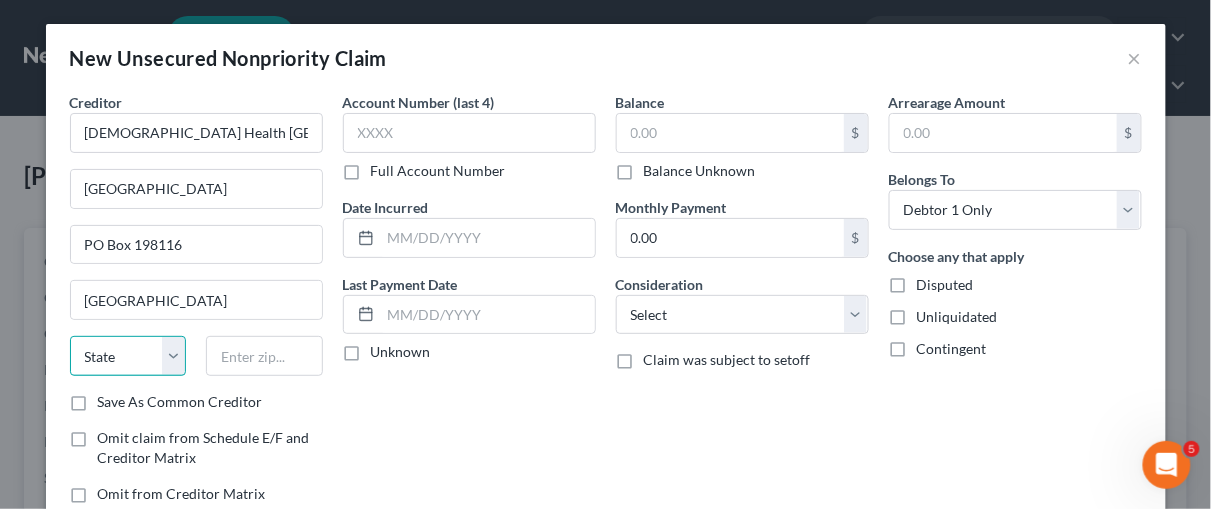 select on "10" 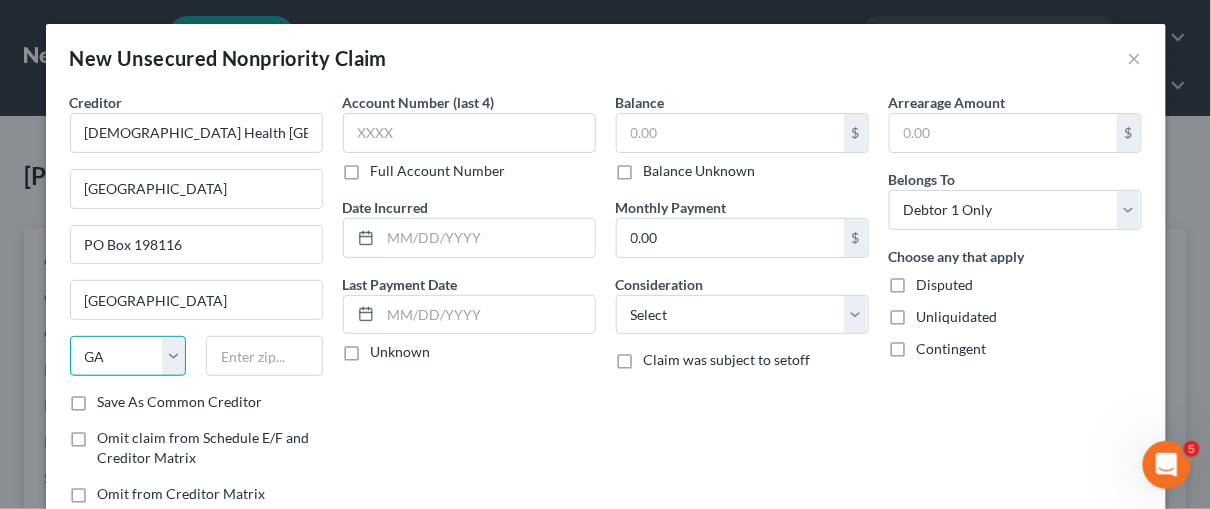 click on "State [US_STATE] AK AR AZ CA CO CT DE DC [GEOGRAPHIC_DATA] [GEOGRAPHIC_DATA] GU HI ID IL IN [GEOGRAPHIC_DATA] [GEOGRAPHIC_DATA] [GEOGRAPHIC_DATA] LA ME MD [GEOGRAPHIC_DATA] [GEOGRAPHIC_DATA] [GEOGRAPHIC_DATA] [GEOGRAPHIC_DATA] [GEOGRAPHIC_DATA] MT NC [GEOGRAPHIC_DATA] [GEOGRAPHIC_DATA] [GEOGRAPHIC_DATA] NH [GEOGRAPHIC_DATA] [GEOGRAPHIC_DATA] [GEOGRAPHIC_DATA] [GEOGRAPHIC_DATA] [GEOGRAPHIC_DATA] [GEOGRAPHIC_DATA] [GEOGRAPHIC_DATA] PR RI SC SD [GEOGRAPHIC_DATA] [GEOGRAPHIC_DATA] [GEOGRAPHIC_DATA] VI [GEOGRAPHIC_DATA] [GEOGRAPHIC_DATA] [GEOGRAPHIC_DATA] WV WI WY" at bounding box center (128, 356) 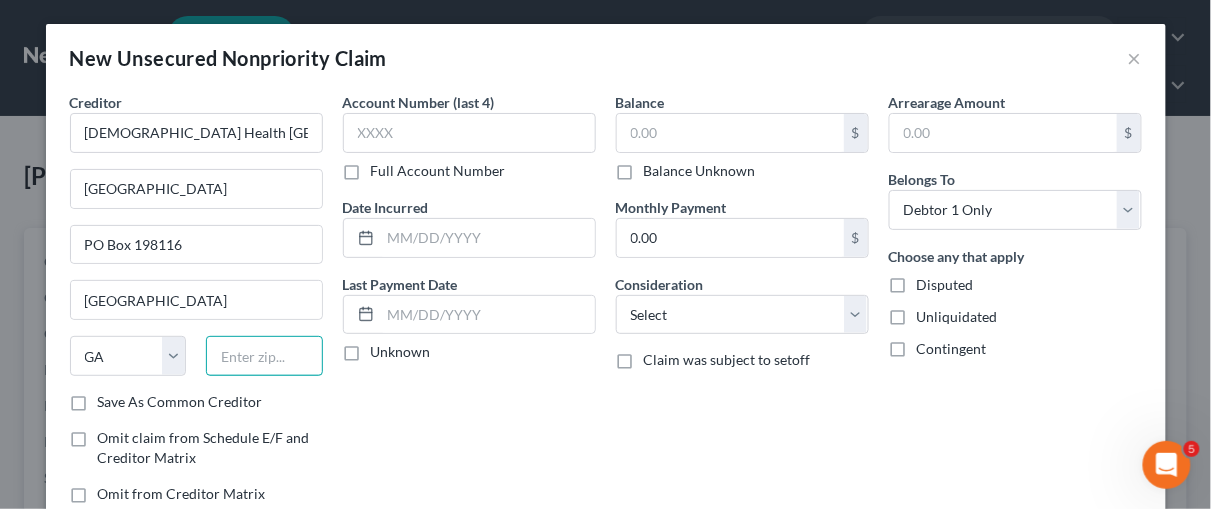 click at bounding box center [264, 356] 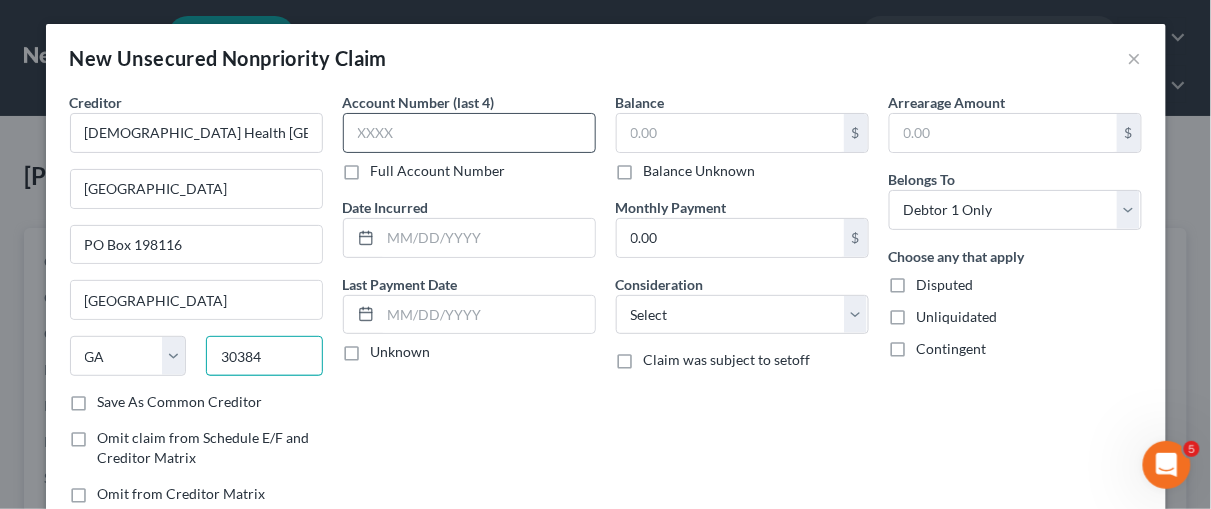 type on "30384" 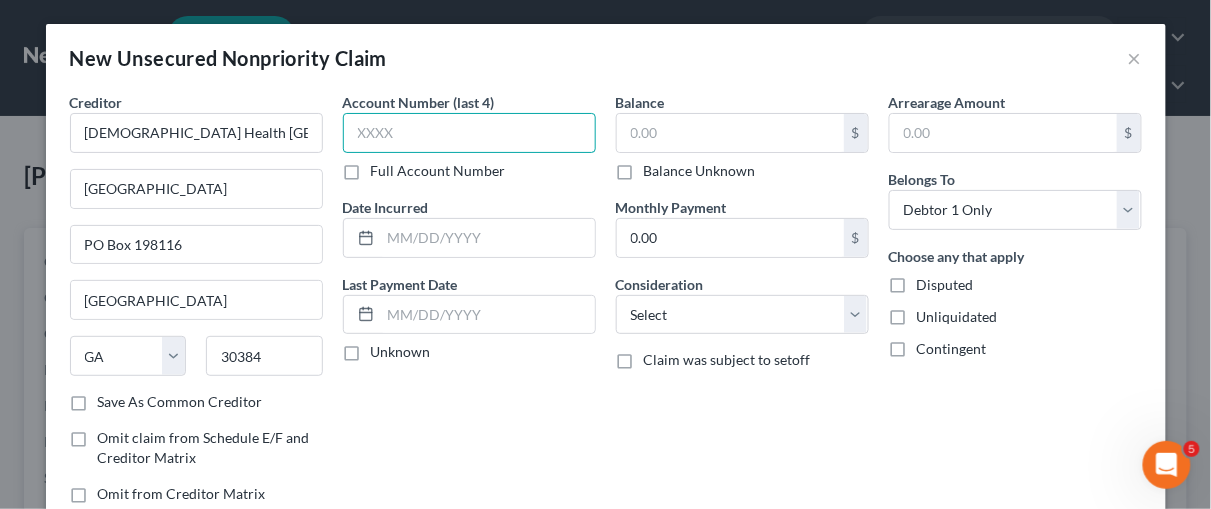 click at bounding box center [469, 133] 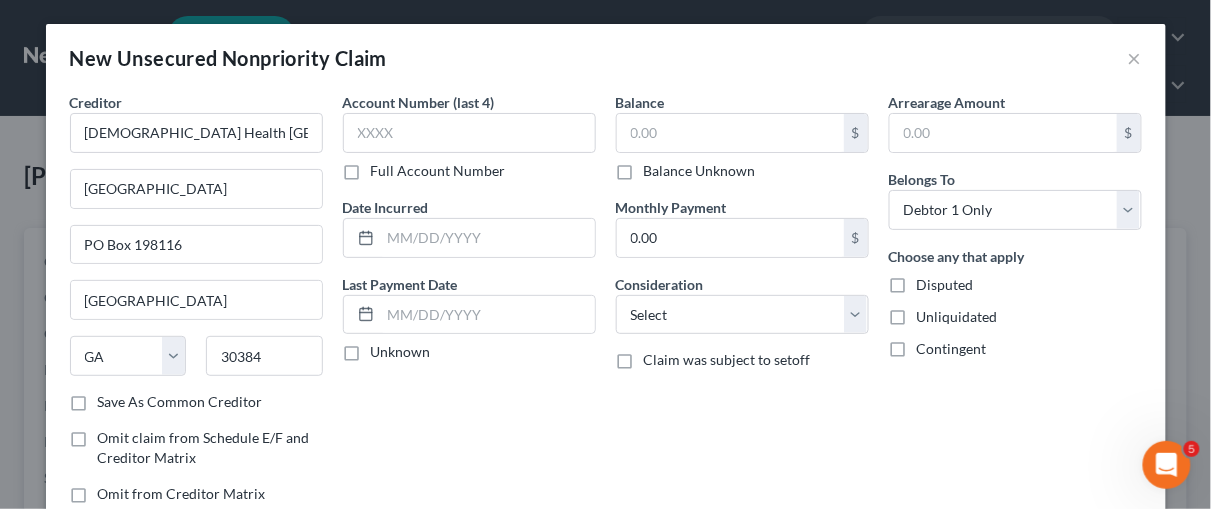 click on "Full Account Number" at bounding box center [438, 171] 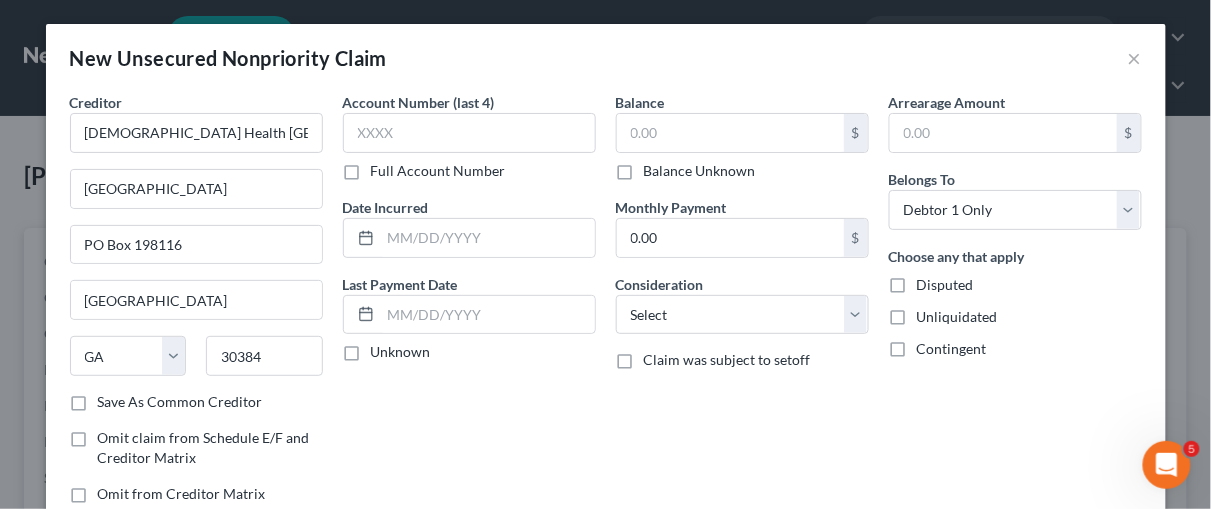 click on "Full Account Number" at bounding box center (385, 167) 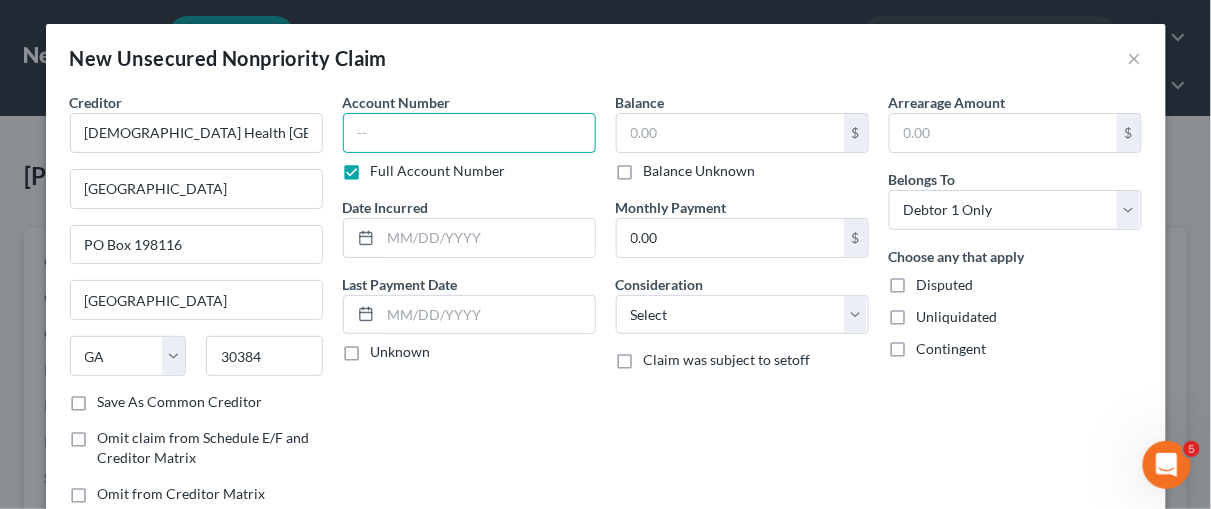 click at bounding box center [469, 133] 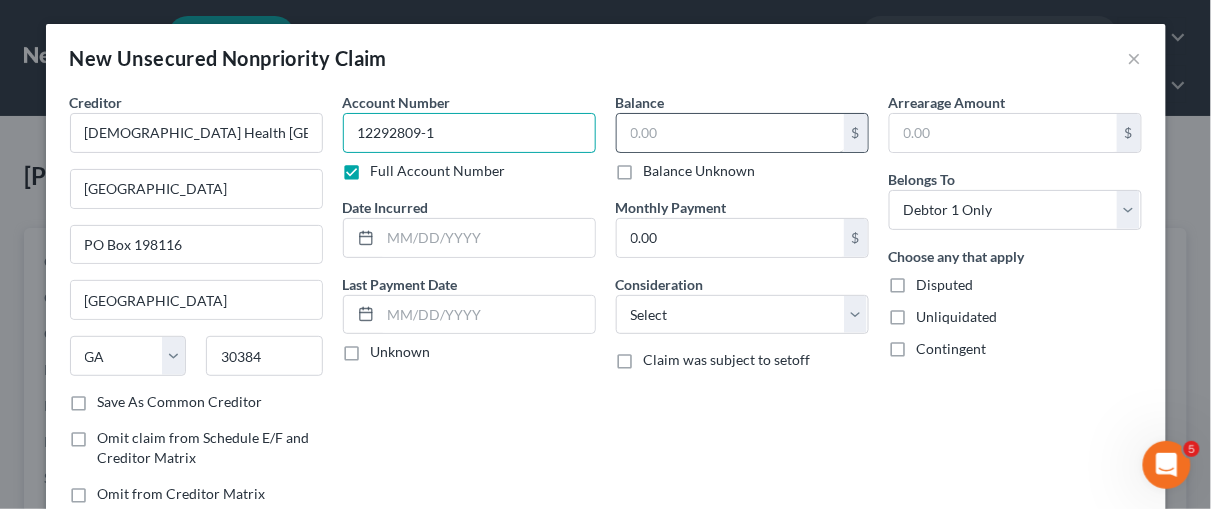 type on "12292809-1" 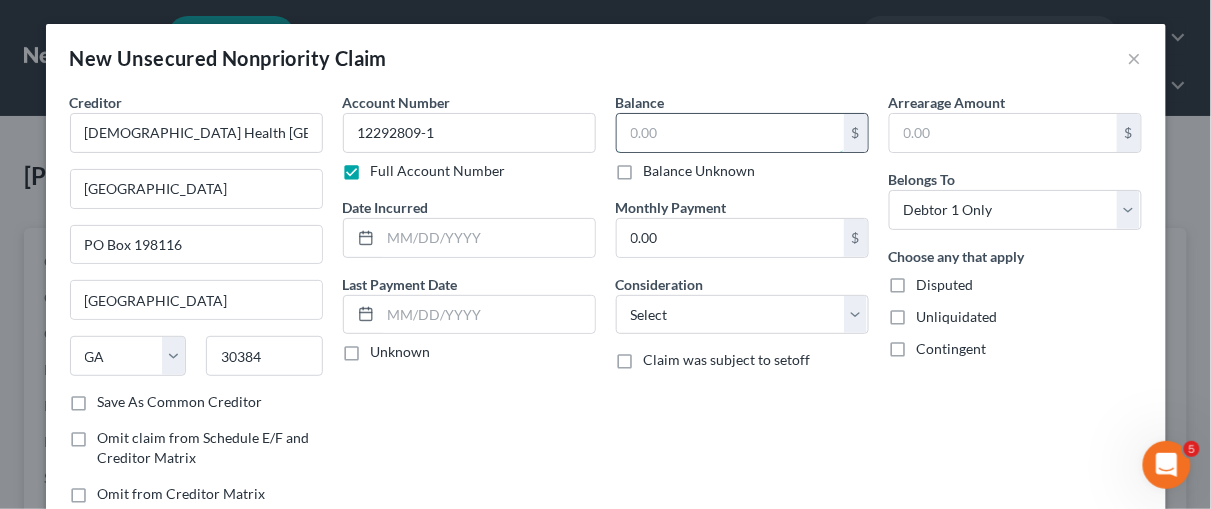 click at bounding box center (730, 133) 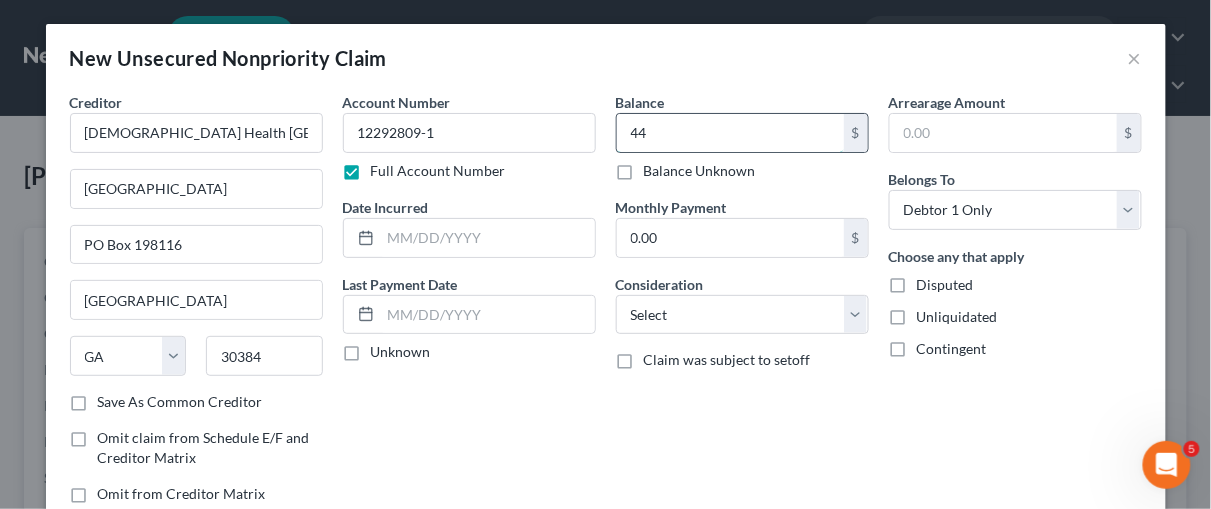 type on "4" 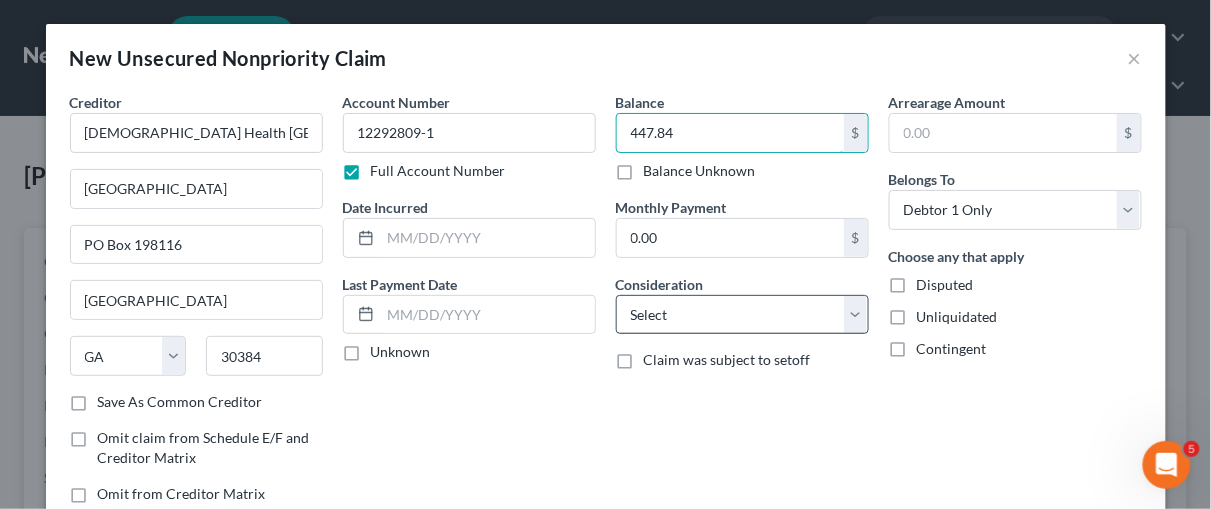 type on "447.84" 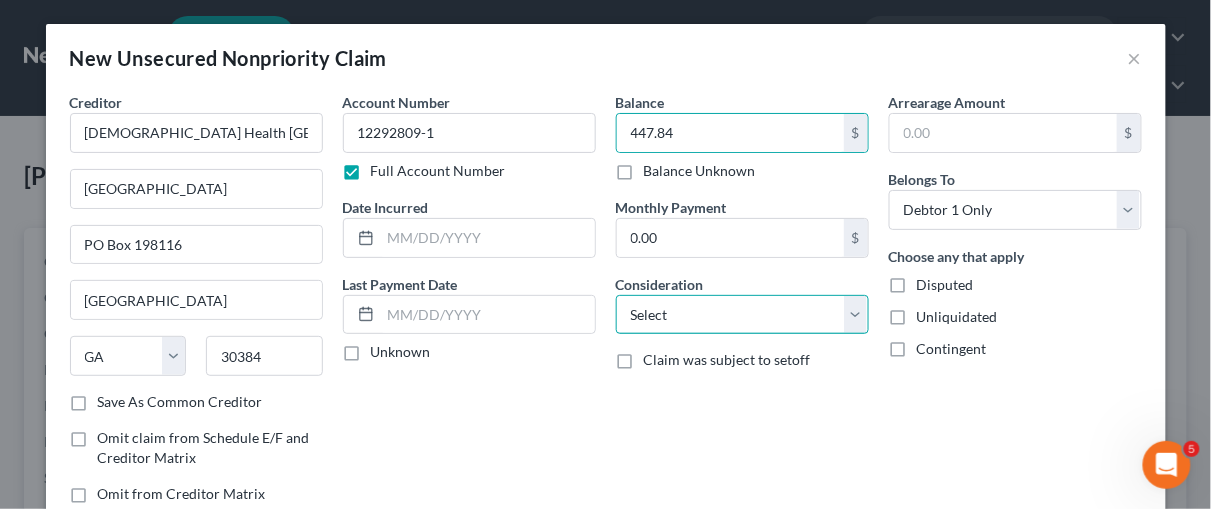 click on "Select Cable / Satellite Services Collection Agency Credit Card Debt Debt Counseling / Attorneys Deficiency Balance Domestic Support Obligations Home / Car Repairs Income Taxes Judgment Liens Medical Services Monies Loaned / Advanced Mortgage Obligation From Divorce Or Separation Obligation To Pensions Other Overdrawn Bank Account Promised To Help Pay Creditors Student Loans Suppliers And Vendors Telephone / Internet Services Utility Services" at bounding box center (742, 315) 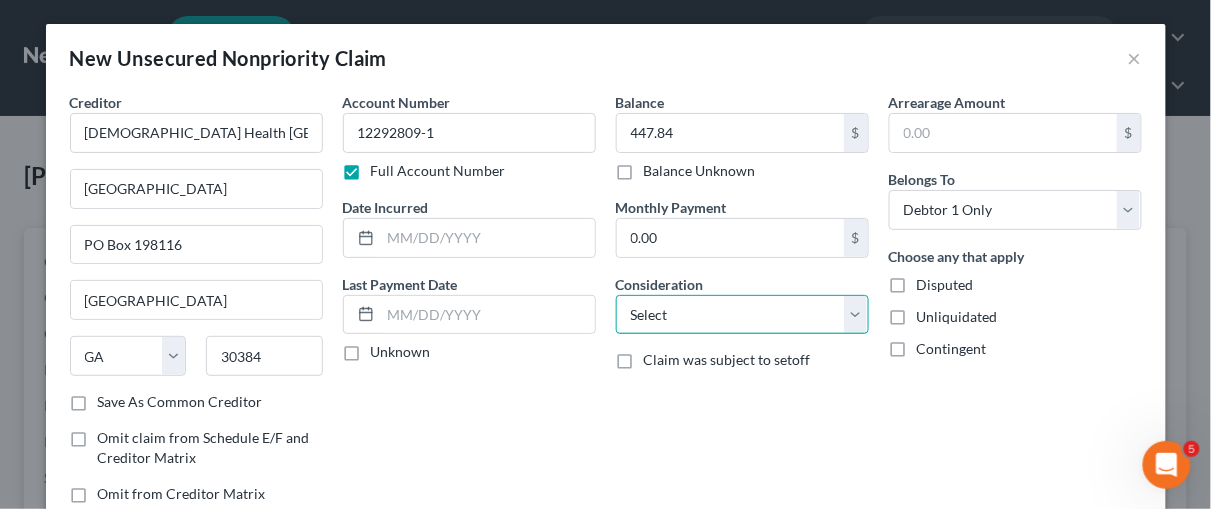 select on "9" 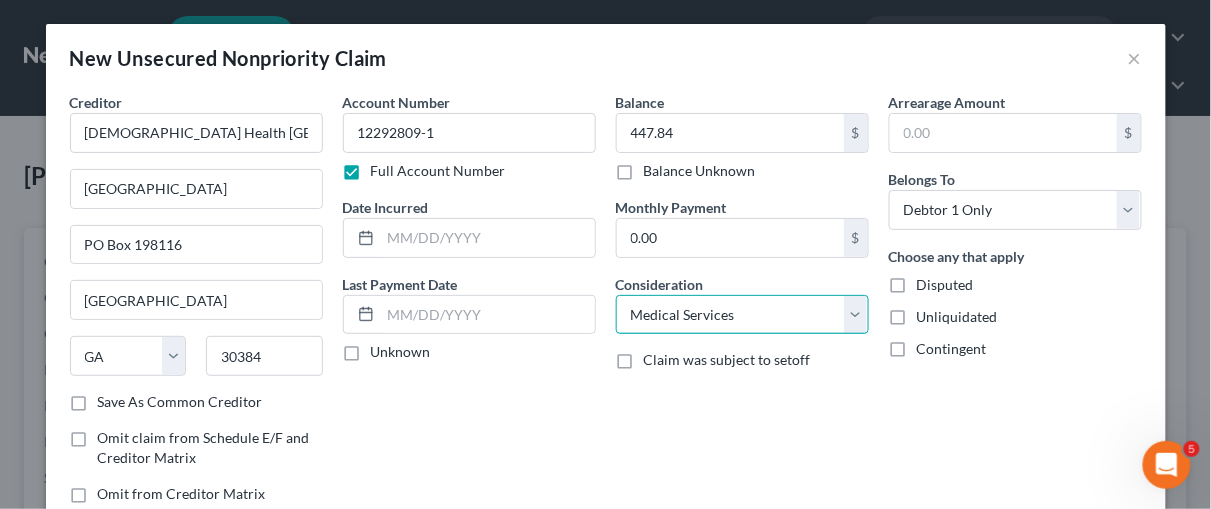 click on "Select Cable / Satellite Services Collection Agency Credit Card Debt Debt Counseling / Attorneys Deficiency Balance Domestic Support Obligations Home / Car Repairs Income Taxes Judgment Liens Medical Services Monies Loaned / Advanced Mortgage Obligation From Divorce Or Separation Obligation To Pensions Other Overdrawn Bank Account Promised To Help Pay Creditors Student Loans Suppliers And Vendors Telephone / Internet Services Utility Services" at bounding box center (742, 315) 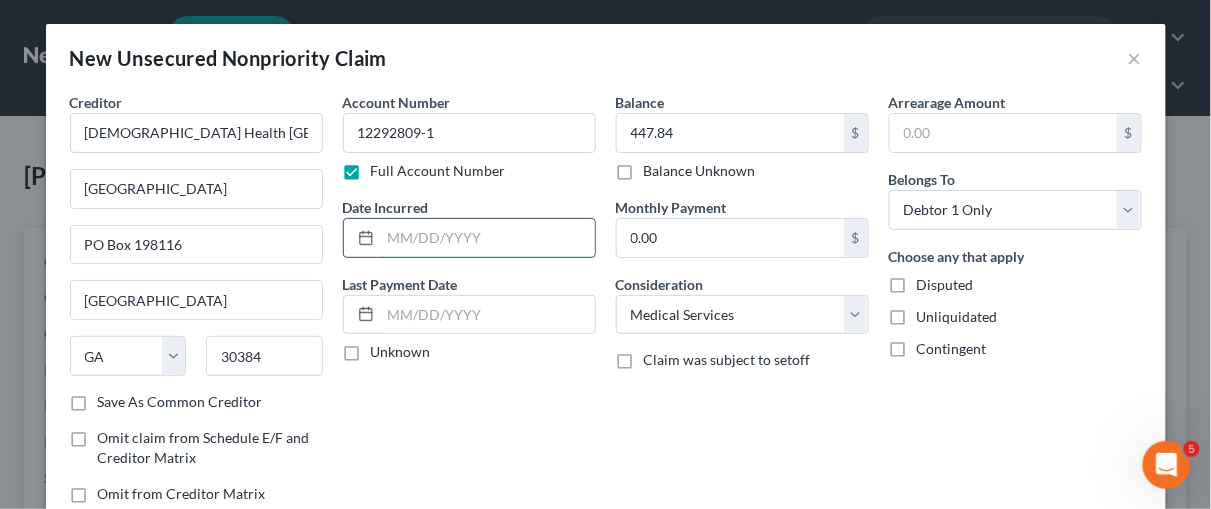 click at bounding box center (488, 238) 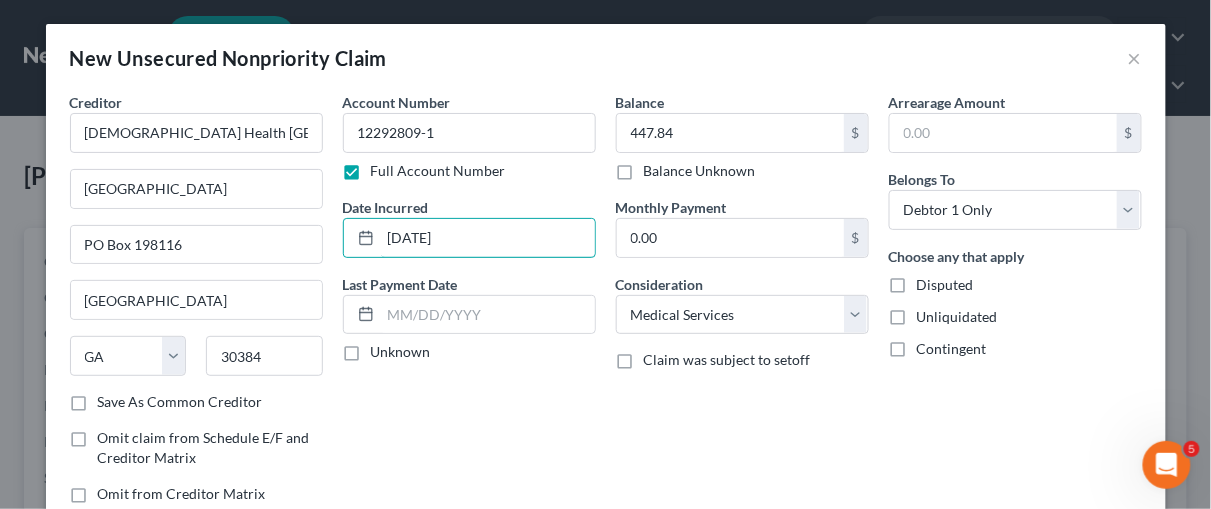 type on "[DATE]" 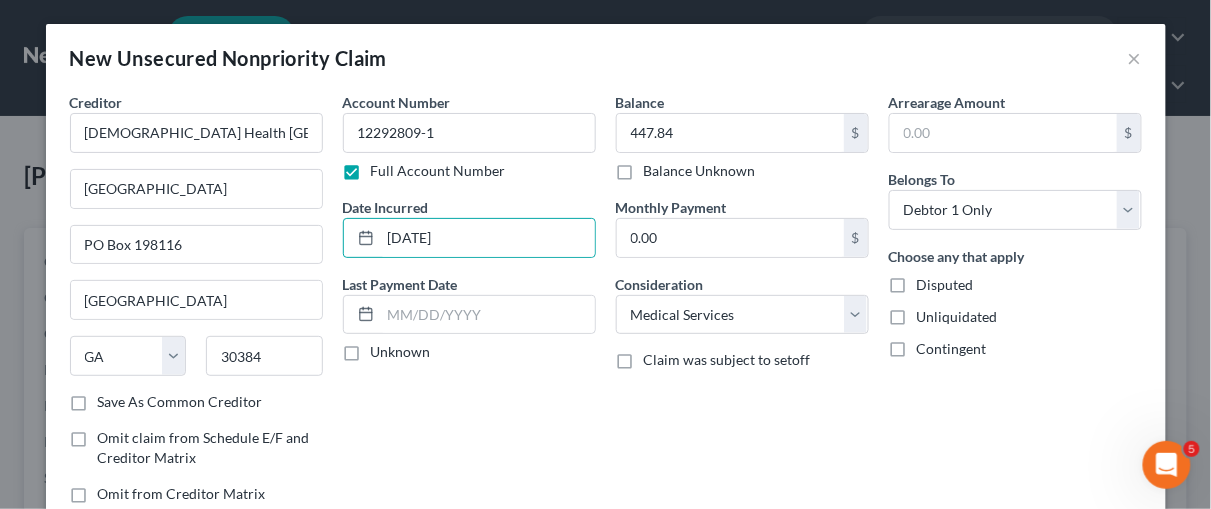 drag, startPoint x: 539, startPoint y: 437, endPoint x: 1209, endPoint y: 402, distance: 670.9136 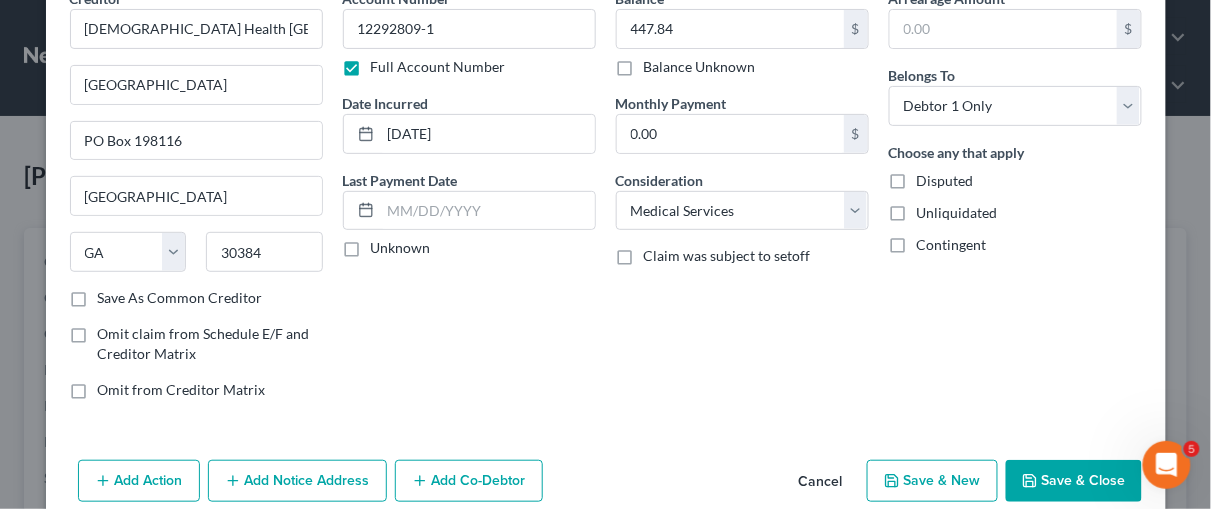 scroll, scrollTop: 132, scrollLeft: 0, axis: vertical 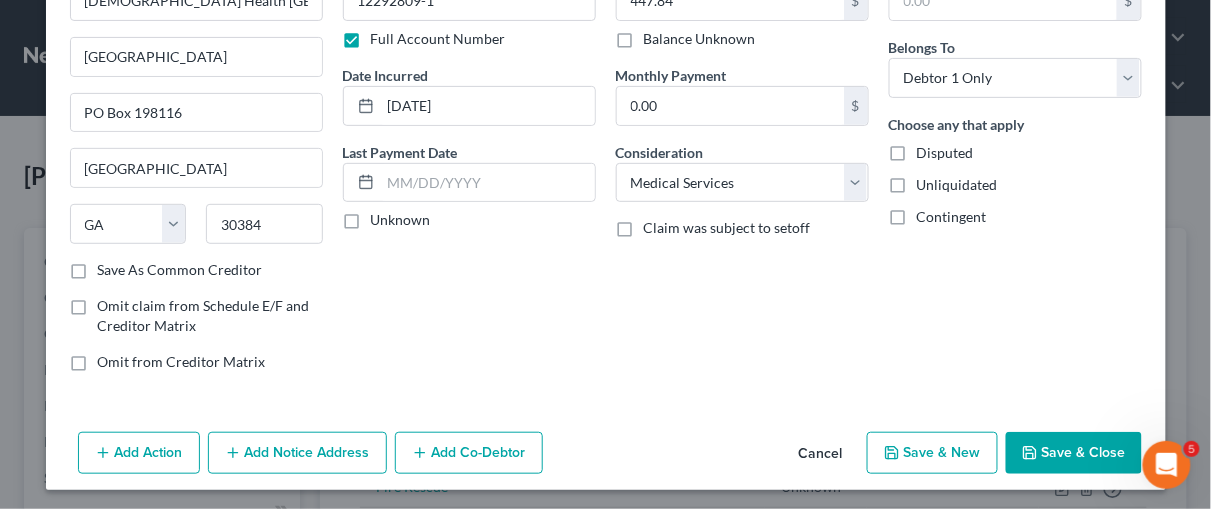 click on "Add Notice Address" at bounding box center (297, 453) 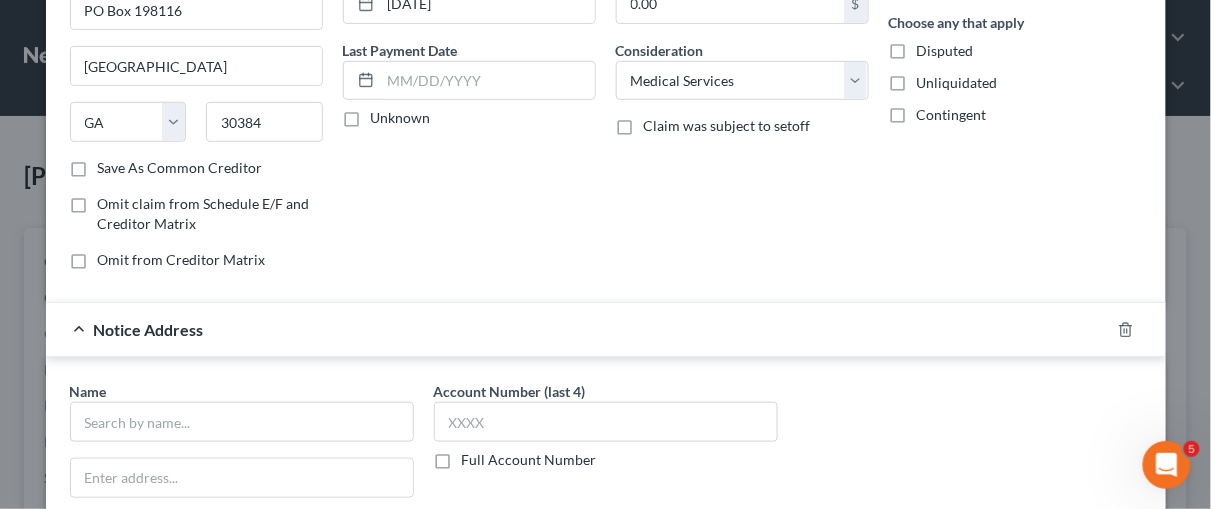 scroll, scrollTop: 332, scrollLeft: 0, axis: vertical 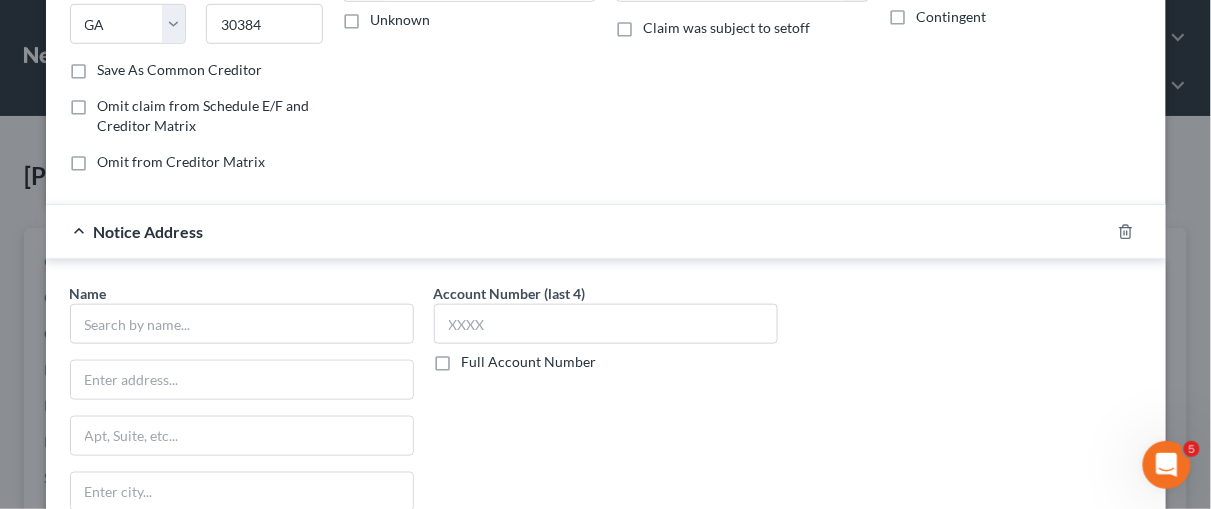 click on "Full Account Number" at bounding box center [529, 362] 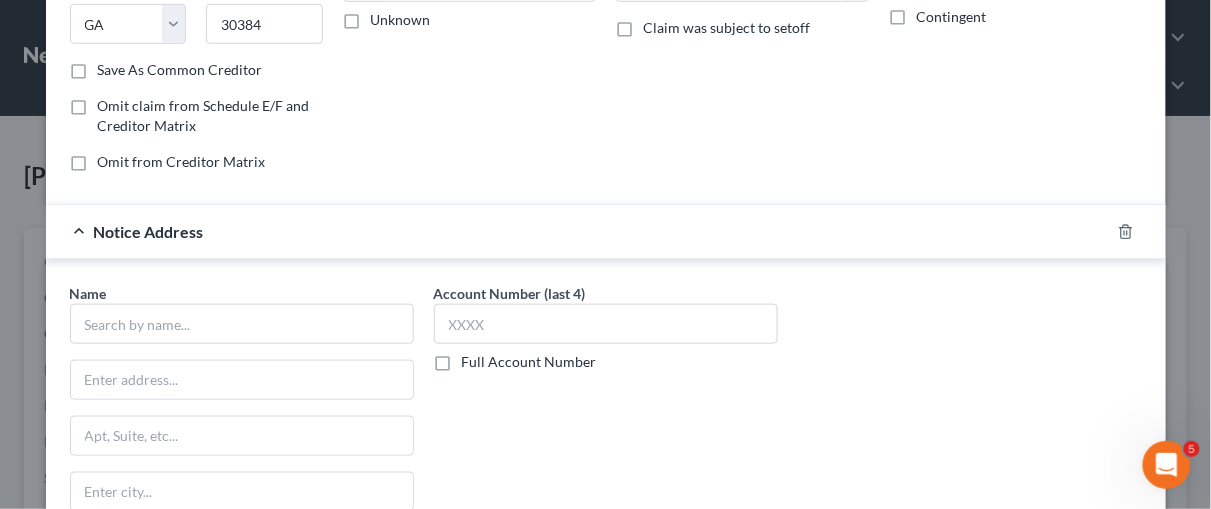 click on "Full Account Number" at bounding box center [476, 358] 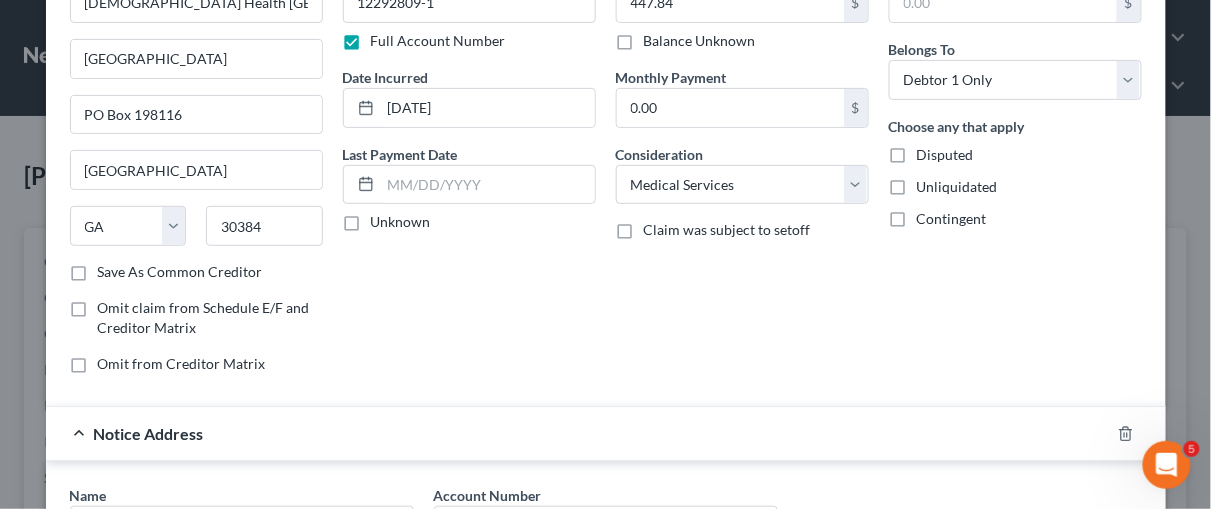 scroll, scrollTop: 0, scrollLeft: 0, axis: both 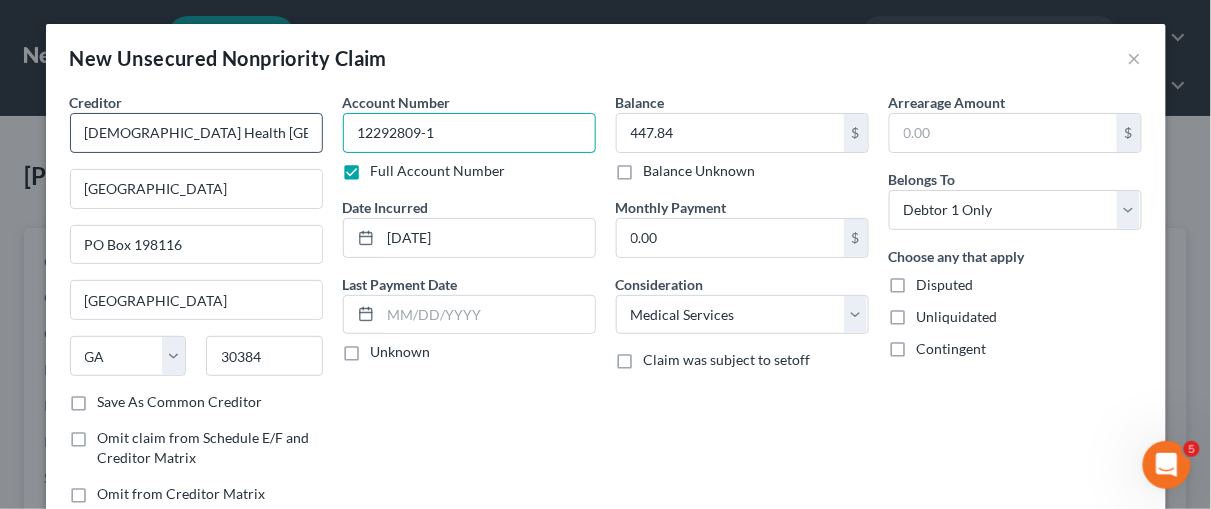 drag, startPoint x: 376, startPoint y: 129, endPoint x: 294, endPoint y: 130, distance: 82.006096 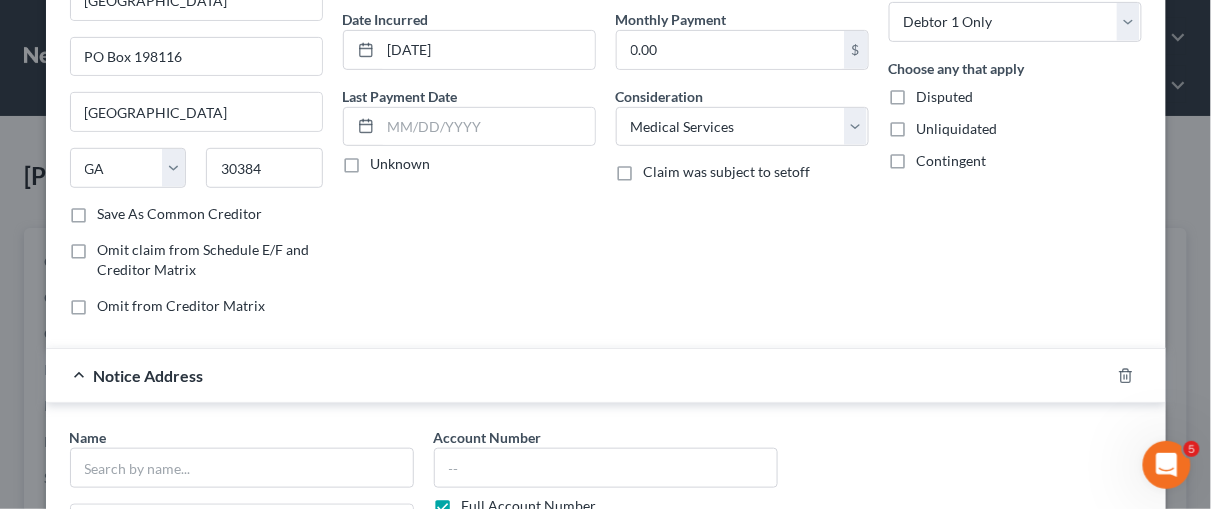 scroll, scrollTop: 368, scrollLeft: 0, axis: vertical 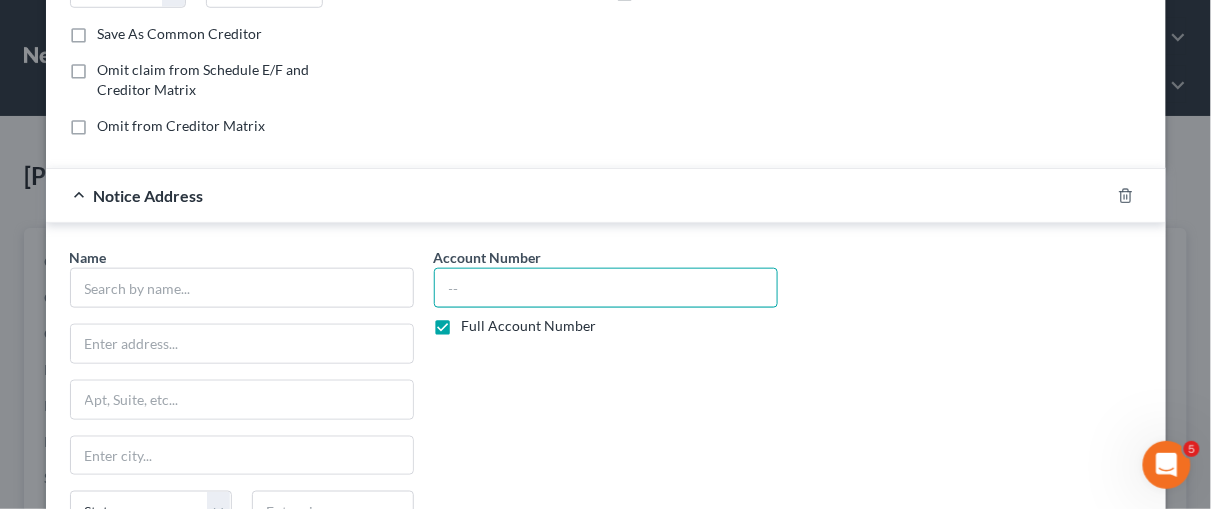 click at bounding box center (606, 288) 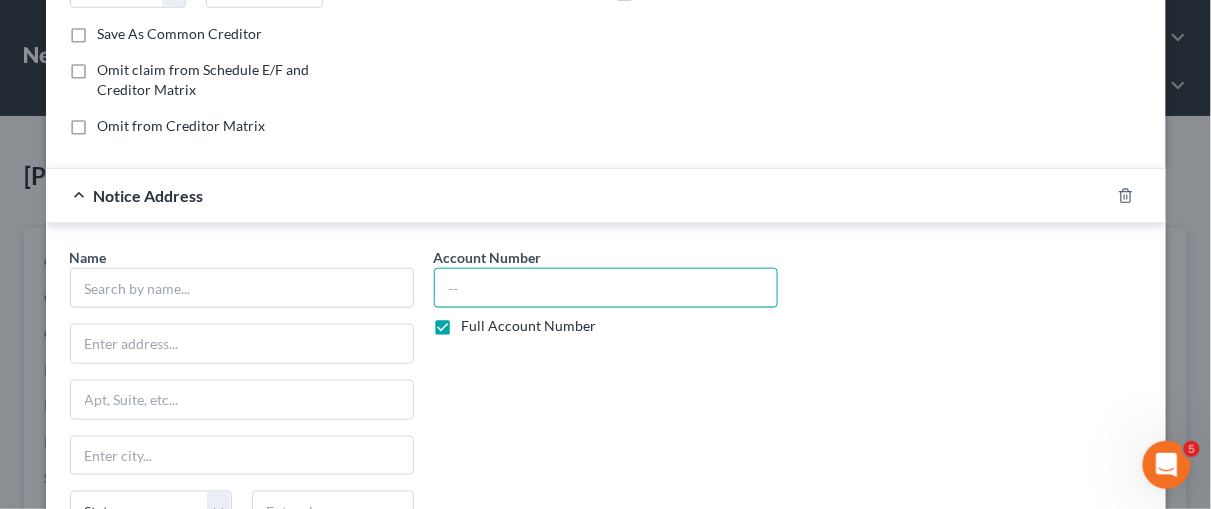 paste on "12292809-1" 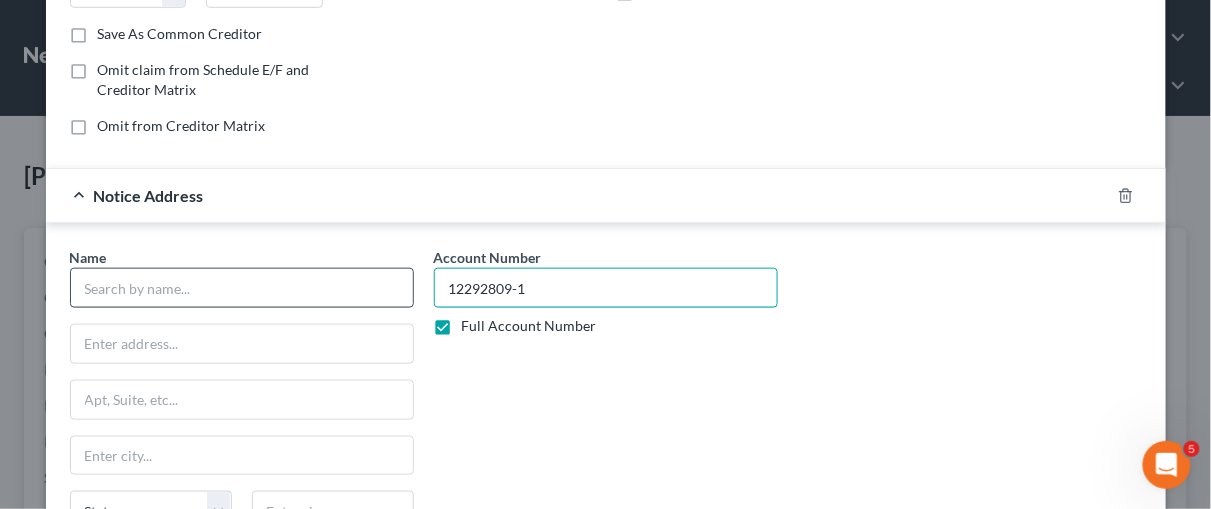 type on "12292809-1" 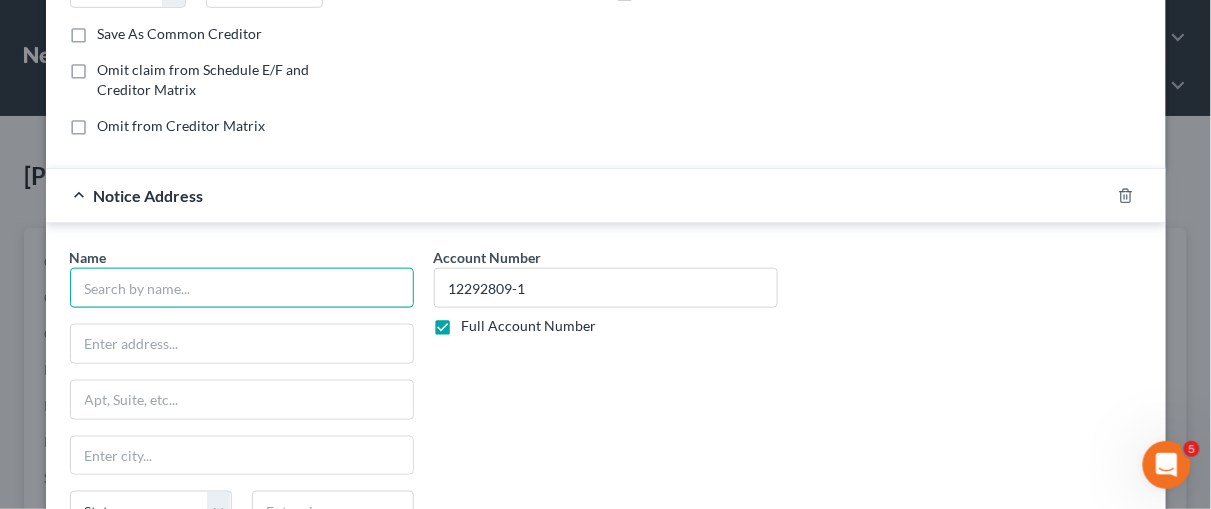 click at bounding box center [242, 288] 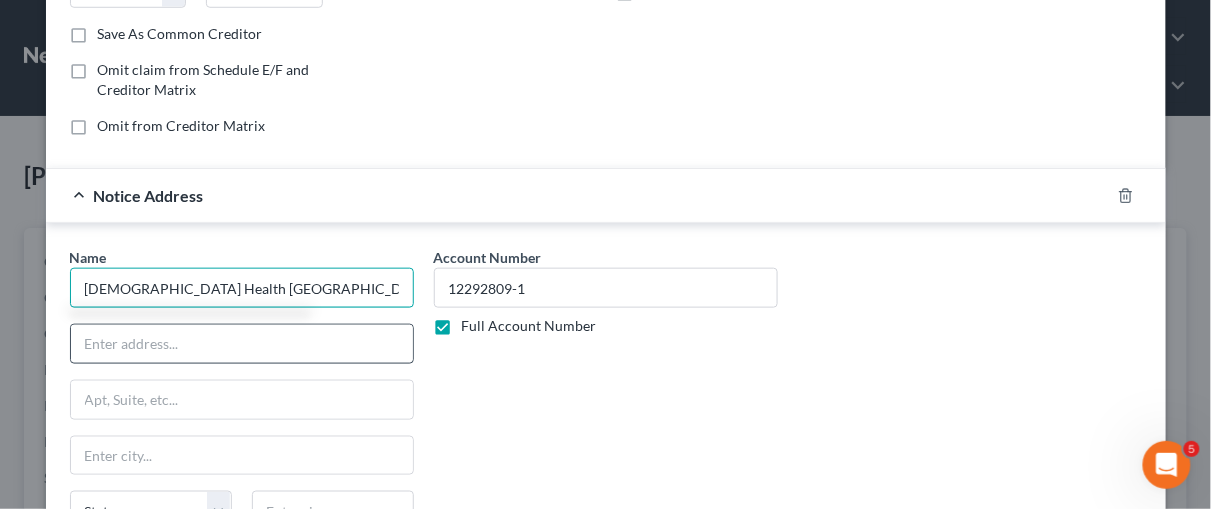 type on "[DEMOGRAPHIC_DATA] Health [GEOGRAPHIC_DATA][US_STATE]" 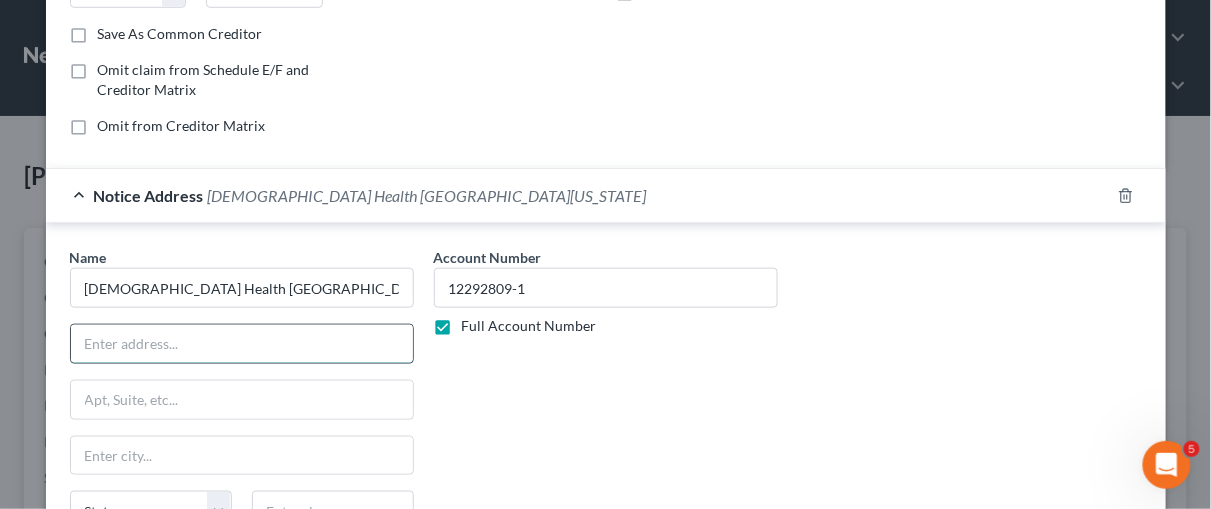 click at bounding box center (242, 344) 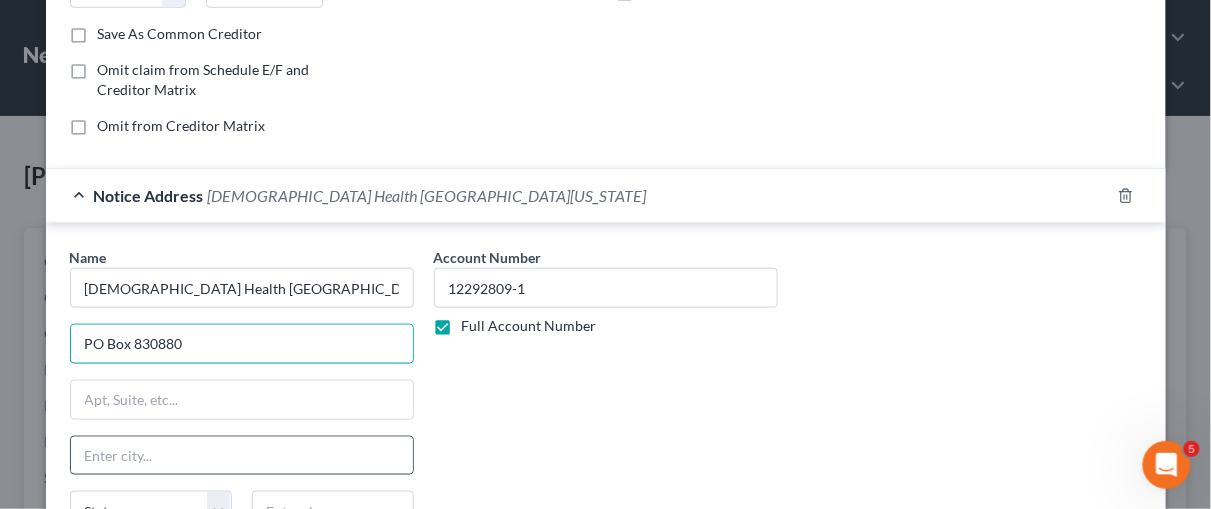 type on "PO Box 830880" 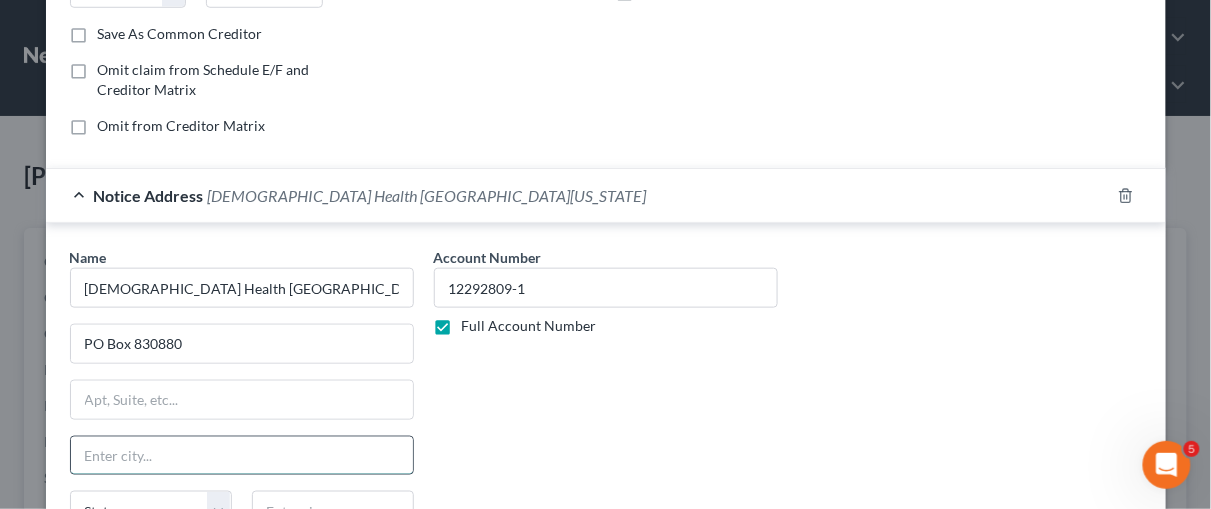 click at bounding box center (242, 456) 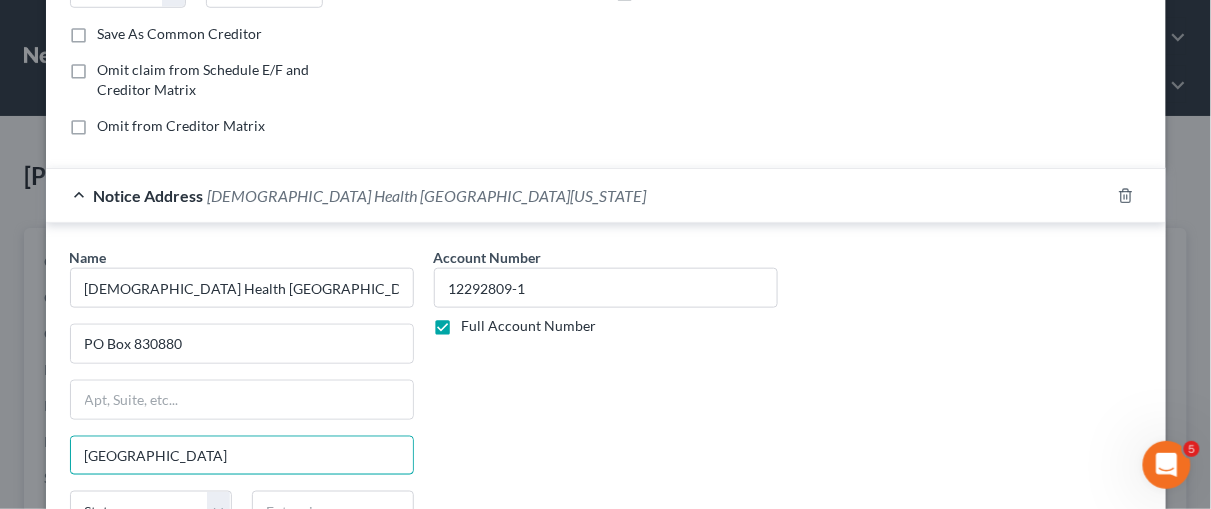 type on "[GEOGRAPHIC_DATA]" 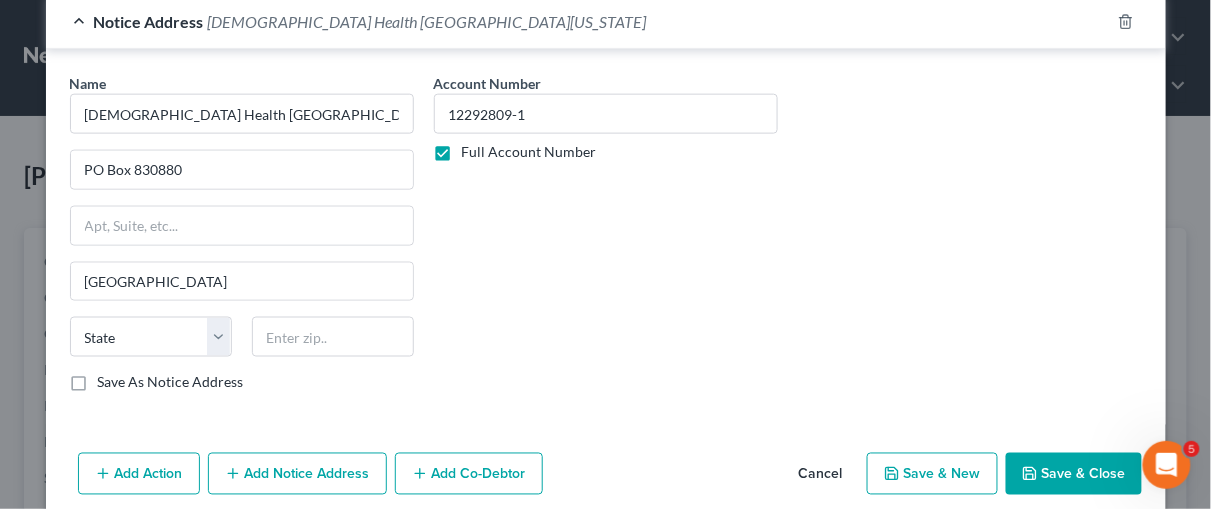 drag, startPoint x: 1204, startPoint y: 346, endPoint x: 20, endPoint y: 6, distance: 1231.8506 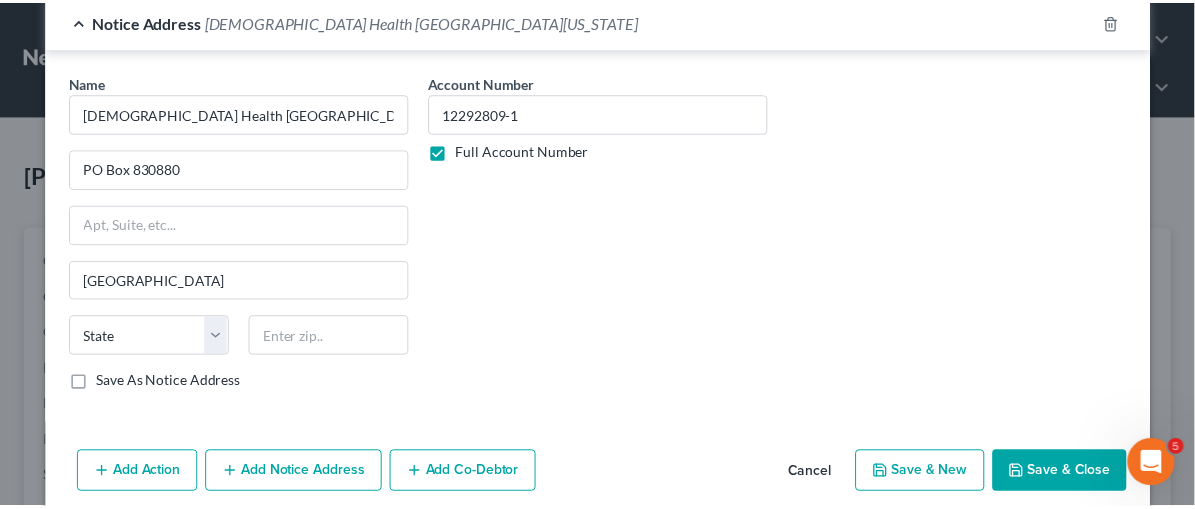 scroll, scrollTop: 559, scrollLeft: 0, axis: vertical 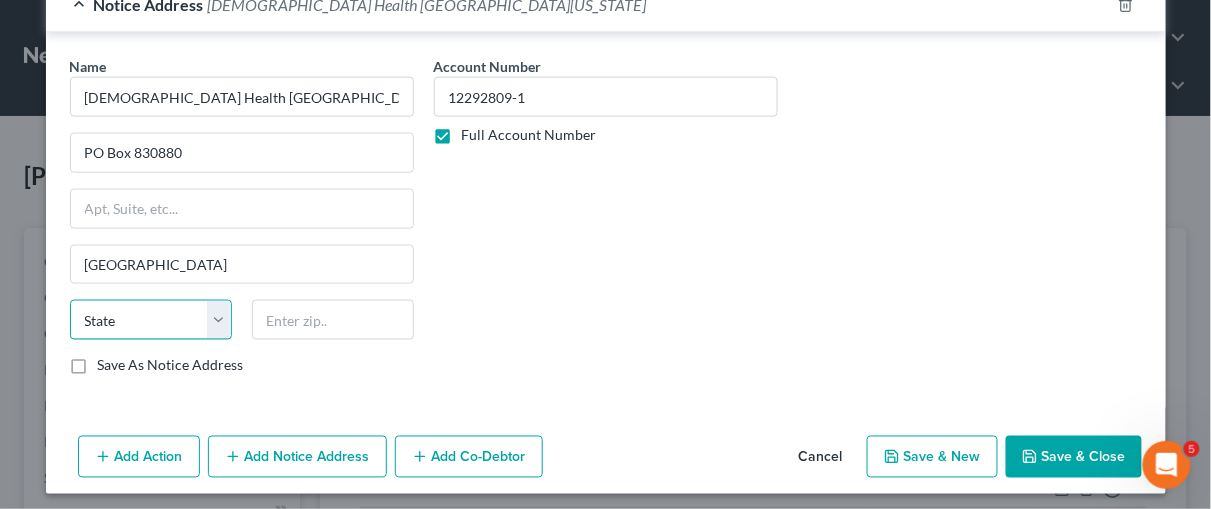 click on "State [US_STATE] AK AR AZ CA CO CT DE DC [GEOGRAPHIC_DATA] [GEOGRAPHIC_DATA] GU HI ID IL IN [GEOGRAPHIC_DATA] [GEOGRAPHIC_DATA] [GEOGRAPHIC_DATA] LA ME MD [GEOGRAPHIC_DATA] [GEOGRAPHIC_DATA] [GEOGRAPHIC_DATA] [GEOGRAPHIC_DATA] [GEOGRAPHIC_DATA] MT NC [GEOGRAPHIC_DATA] [GEOGRAPHIC_DATA] [GEOGRAPHIC_DATA] NH [GEOGRAPHIC_DATA] [GEOGRAPHIC_DATA] [GEOGRAPHIC_DATA] [GEOGRAPHIC_DATA] [GEOGRAPHIC_DATA] [GEOGRAPHIC_DATA] [GEOGRAPHIC_DATA] PR RI SC SD [GEOGRAPHIC_DATA] [GEOGRAPHIC_DATA] [GEOGRAPHIC_DATA] VI [GEOGRAPHIC_DATA] [GEOGRAPHIC_DATA] [GEOGRAPHIC_DATA] WV WI WY" at bounding box center [151, 320] 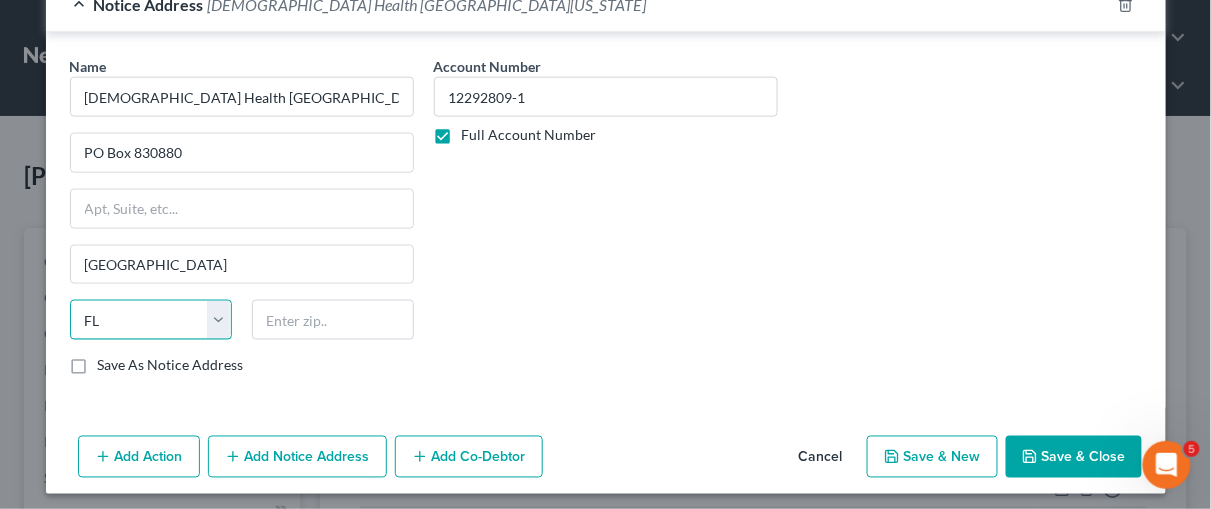 click on "State [US_STATE] AK AR AZ CA CO CT DE DC [GEOGRAPHIC_DATA] [GEOGRAPHIC_DATA] GU HI ID IL IN [GEOGRAPHIC_DATA] [GEOGRAPHIC_DATA] [GEOGRAPHIC_DATA] LA ME MD [GEOGRAPHIC_DATA] [GEOGRAPHIC_DATA] [GEOGRAPHIC_DATA] [GEOGRAPHIC_DATA] [GEOGRAPHIC_DATA] MT NC [GEOGRAPHIC_DATA] [GEOGRAPHIC_DATA] [GEOGRAPHIC_DATA] NH [GEOGRAPHIC_DATA] [GEOGRAPHIC_DATA] [GEOGRAPHIC_DATA] [GEOGRAPHIC_DATA] [GEOGRAPHIC_DATA] [GEOGRAPHIC_DATA] [GEOGRAPHIC_DATA] PR RI SC SD [GEOGRAPHIC_DATA] [GEOGRAPHIC_DATA] [GEOGRAPHIC_DATA] VI [GEOGRAPHIC_DATA] [GEOGRAPHIC_DATA] [GEOGRAPHIC_DATA] WV WI WY" at bounding box center (151, 320) 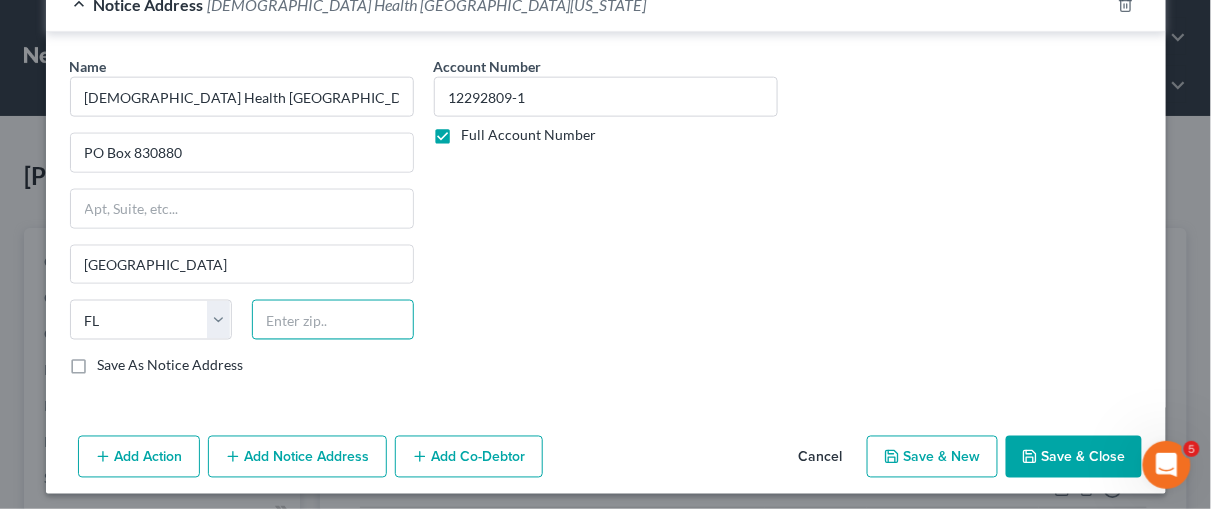 click at bounding box center [333, 320] 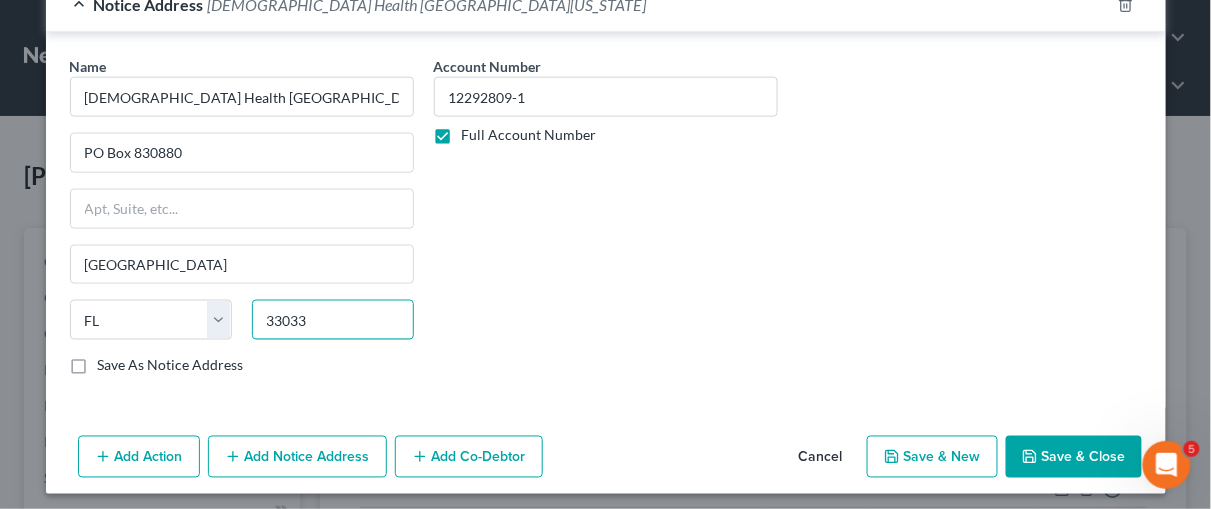 type on "33033" 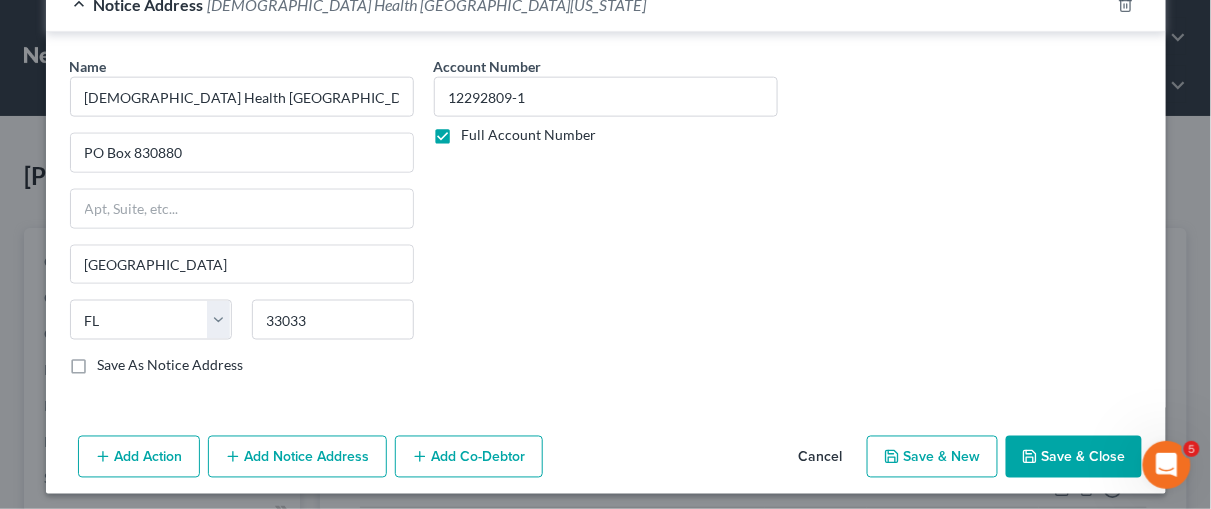 type on "Homestead" 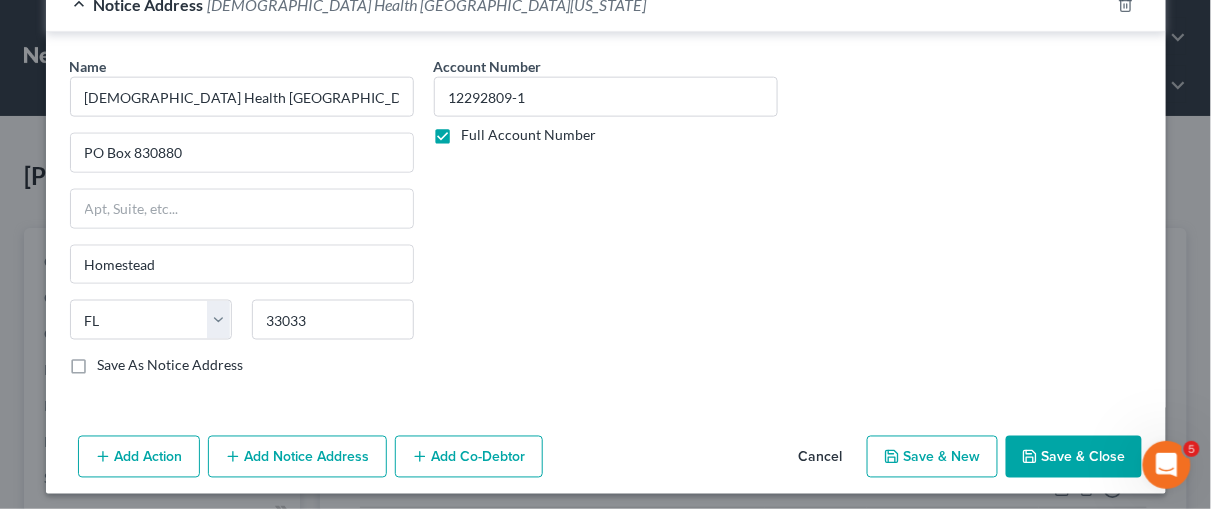 click on "Save & Close" at bounding box center [1074, 457] 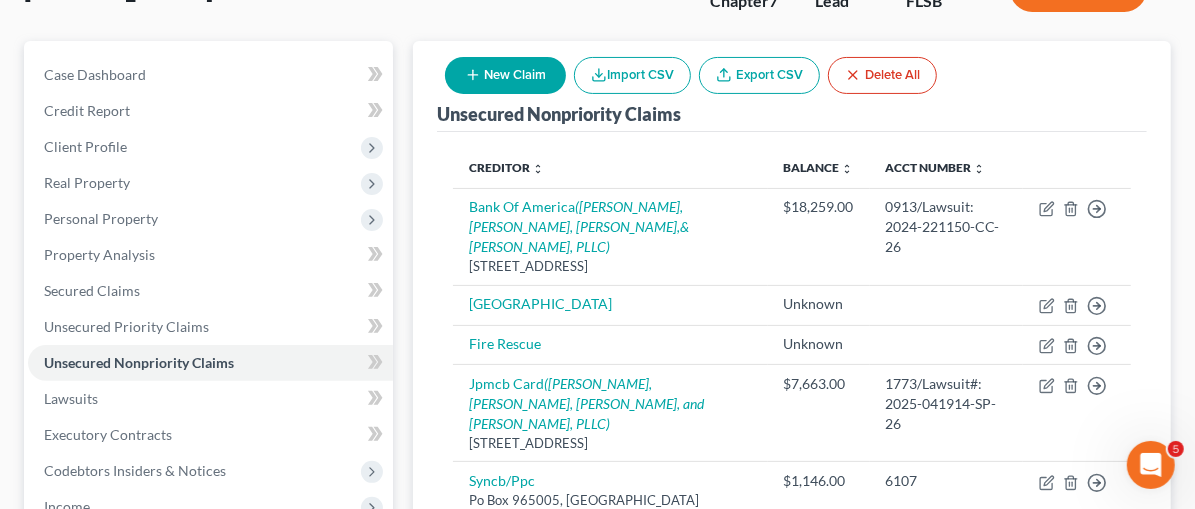 scroll, scrollTop: 182, scrollLeft: 0, axis: vertical 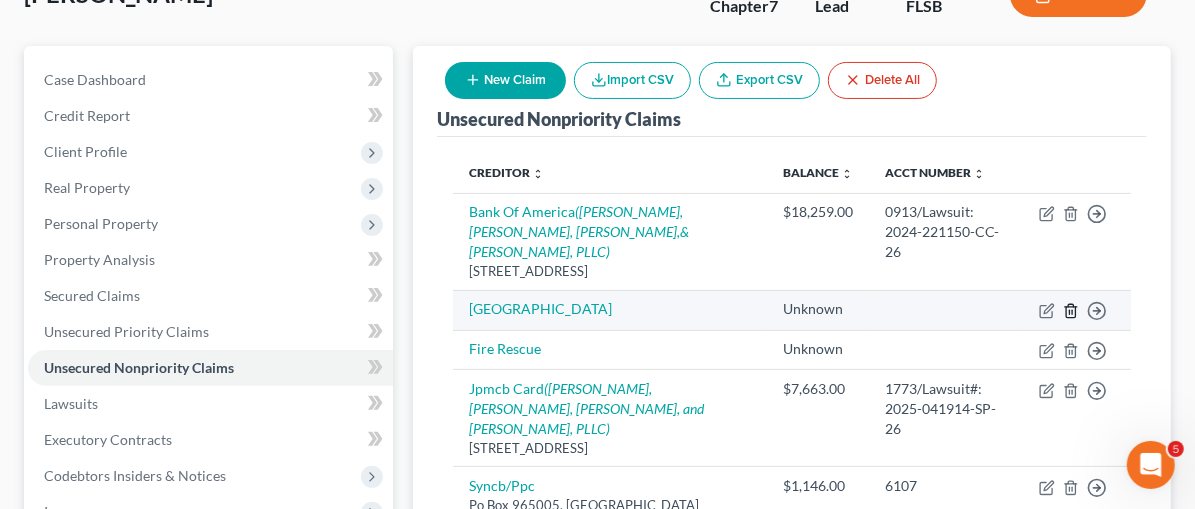 click 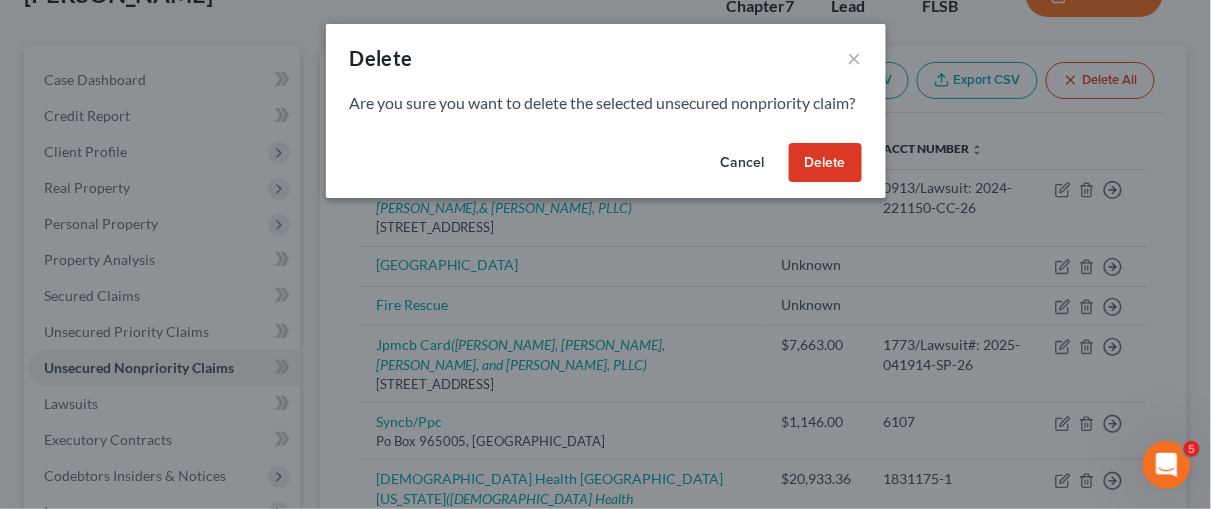 click on "Delete" at bounding box center [825, 163] 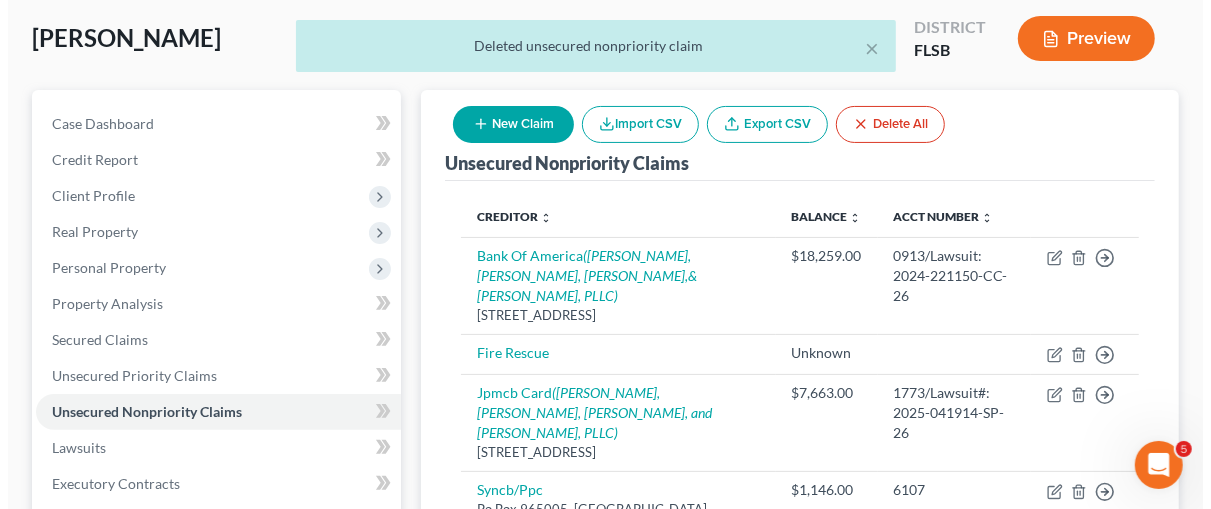 scroll, scrollTop: 109, scrollLeft: 0, axis: vertical 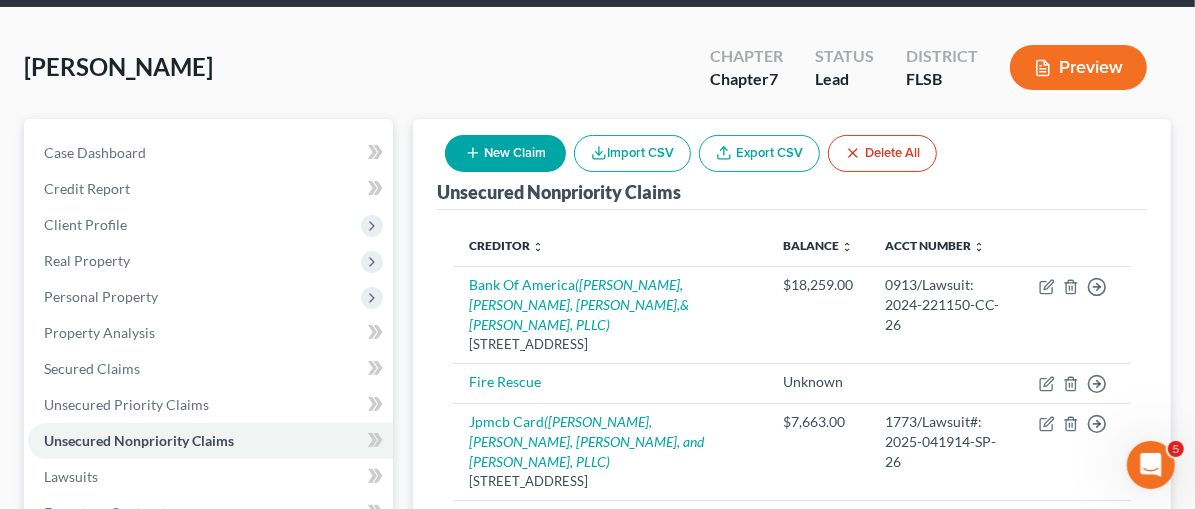 click on "New Claim" at bounding box center [505, 153] 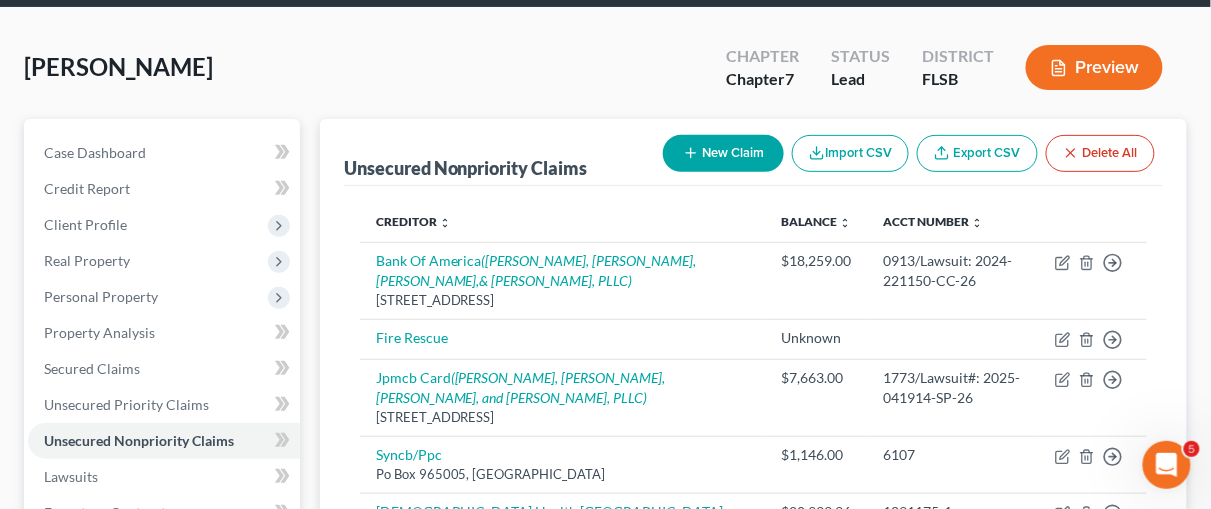 select on "0" 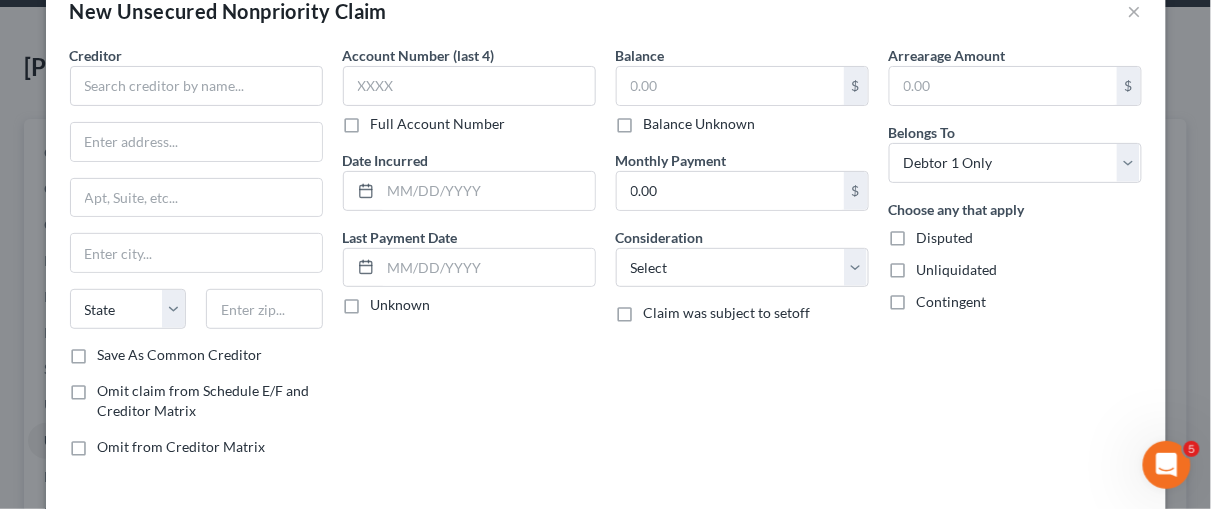 scroll, scrollTop: 94, scrollLeft: 0, axis: vertical 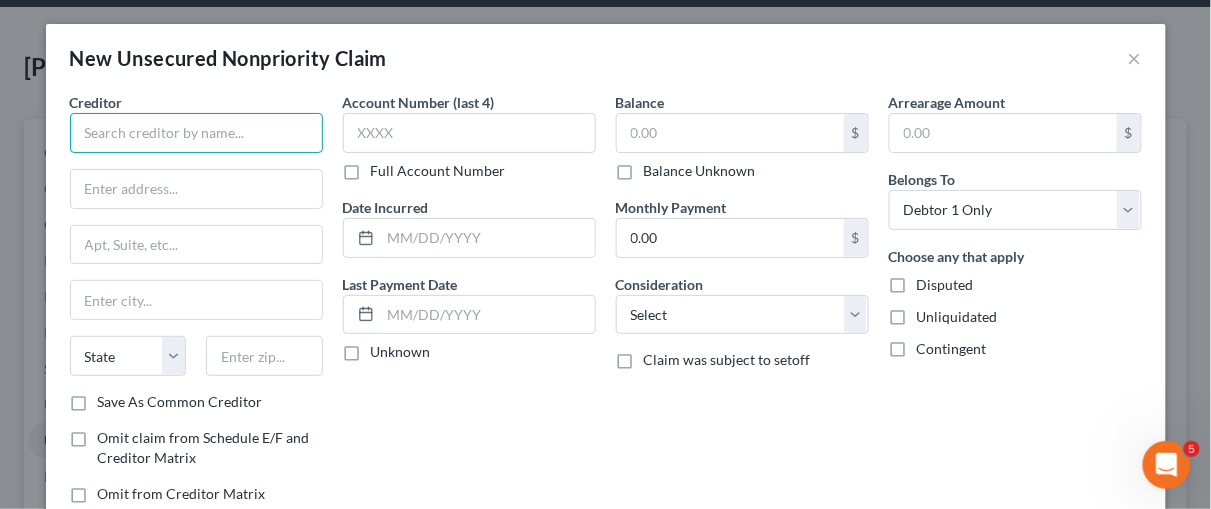 drag, startPoint x: 101, startPoint y: 135, endPoint x: 518, endPoint y: 277, distance: 440.51447 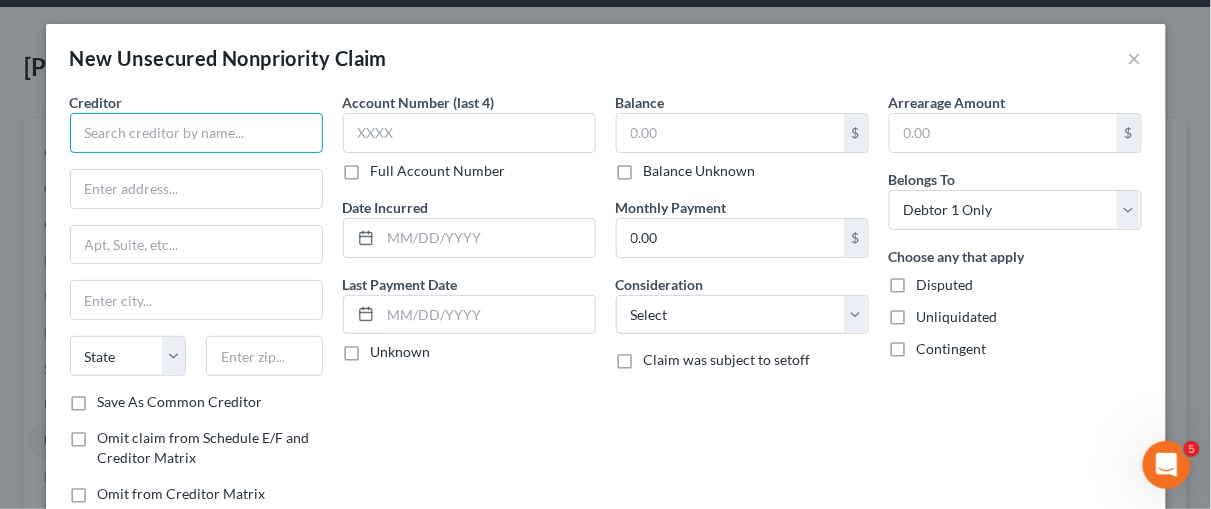 click at bounding box center [196, 133] 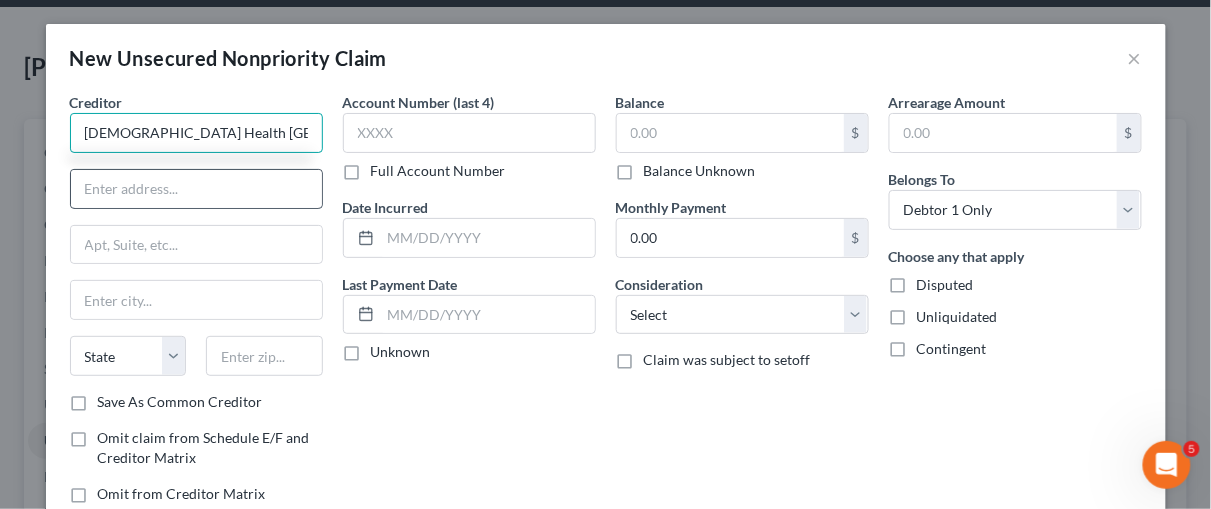 type on "[DEMOGRAPHIC_DATA] Health [GEOGRAPHIC_DATA][US_STATE]" 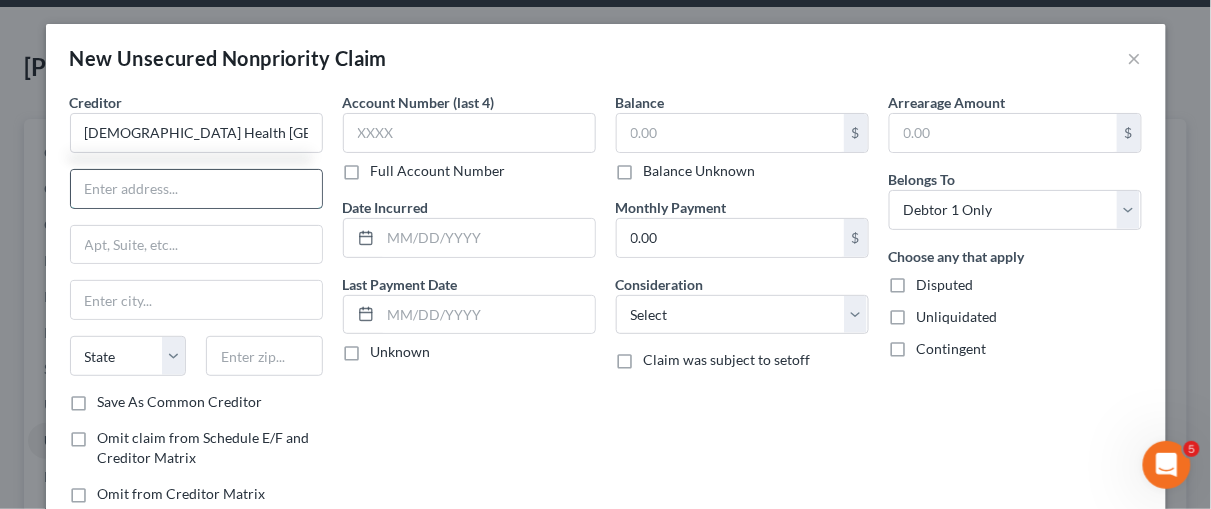 click at bounding box center (196, 189) 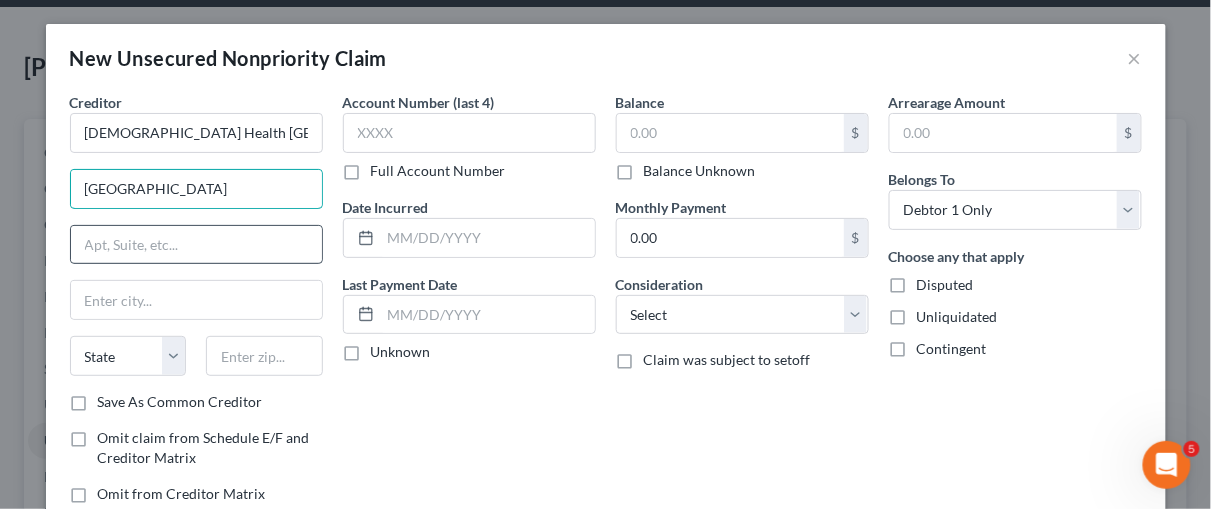 type on "[GEOGRAPHIC_DATA]" 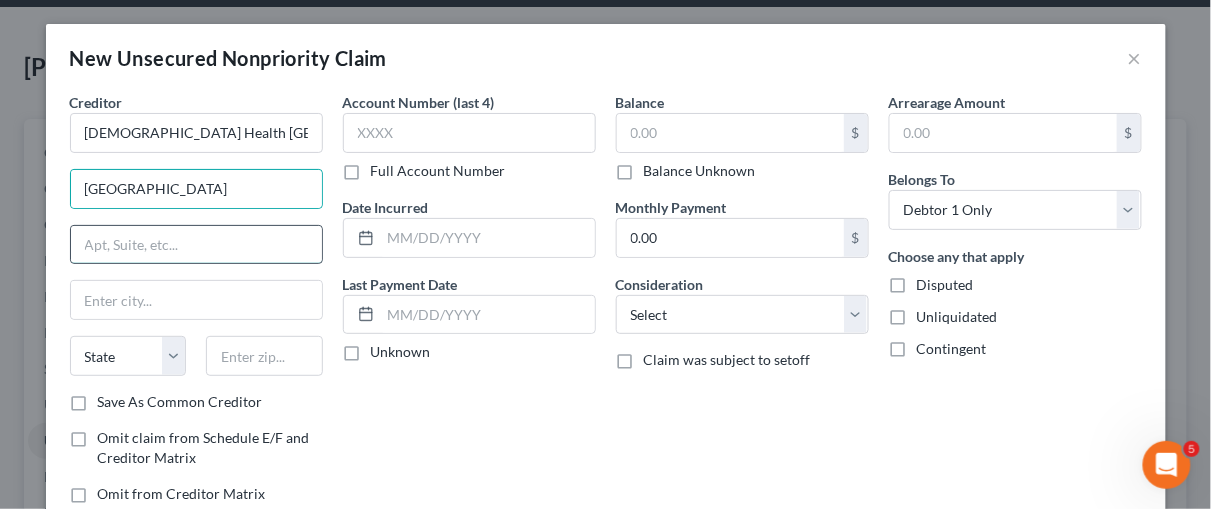 click at bounding box center (196, 245) 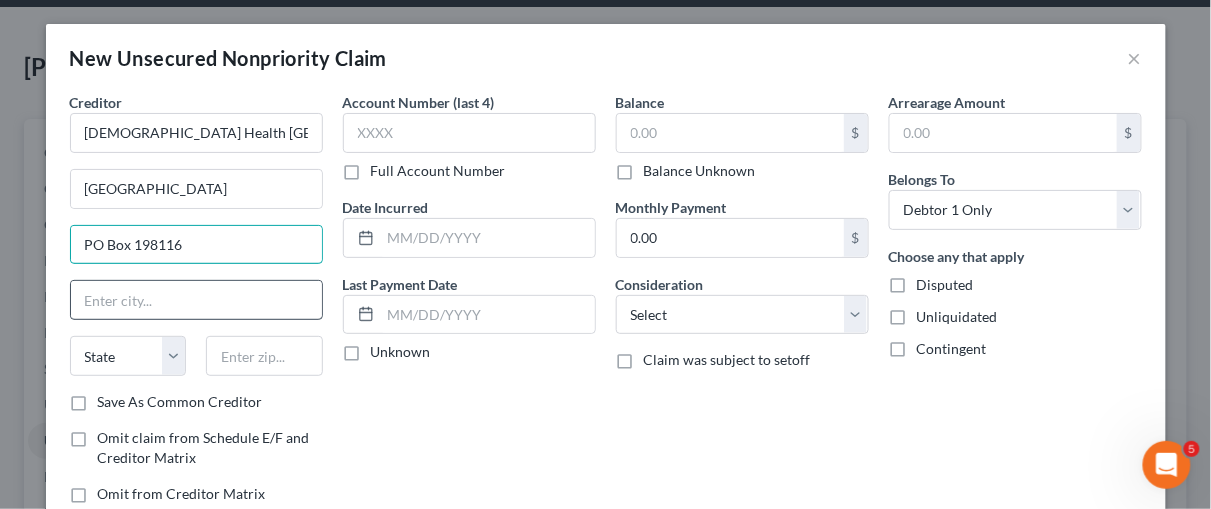 type on "PO Box 198116" 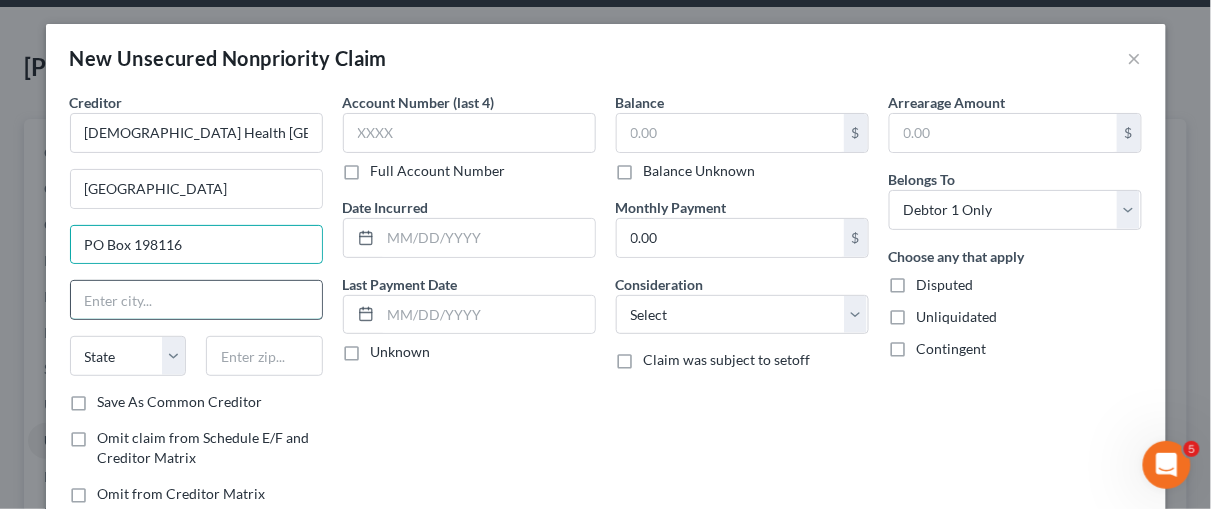 click at bounding box center [196, 300] 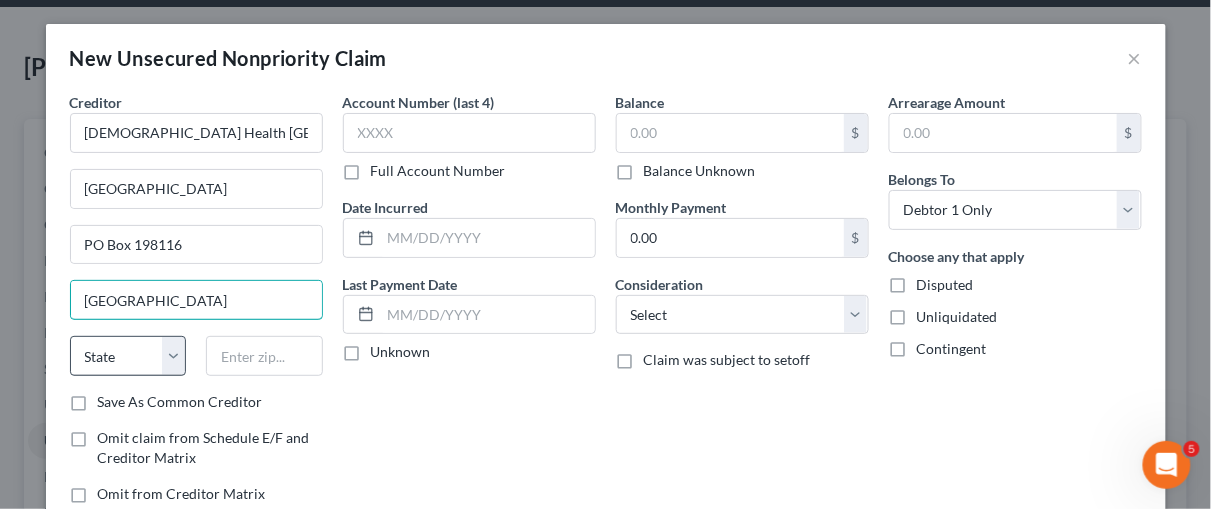 type on "[GEOGRAPHIC_DATA]" 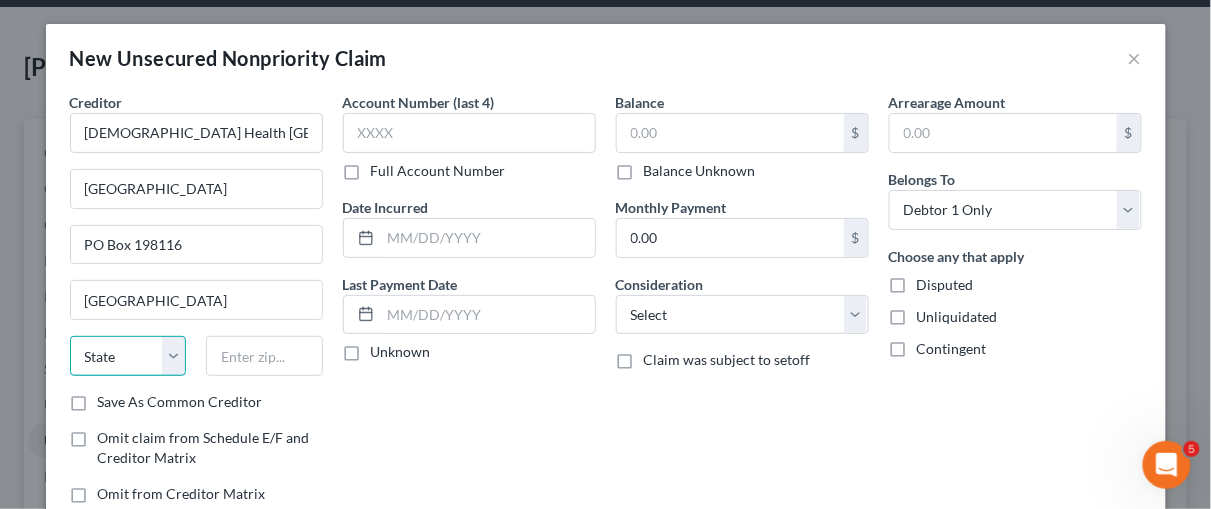 click on "State [US_STATE] AK AR AZ CA CO CT DE DC [GEOGRAPHIC_DATA] [GEOGRAPHIC_DATA] GU HI ID IL IN [GEOGRAPHIC_DATA] [GEOGRAPHIC_DATA] [GEOGRAPHIC_DATA] LA ME MD [GEOGRAPHIC_DATA] [GEOGRAPHIC_DATA] [GEOGRAPHIC_DATA] [GEOGRAPHIC_DATA] [GEOGRAPHIC_DATA] MT NC [GEOGRAPHIC_DATA] [GEOGRAPHIC_DATA] [GEOGRAPHIC_DATA] NH [GEOGRAPHIC_DATA] [GEOGRAPHIC_DATA] [GEOGRAPHIC_DATA] [GEOGRAPHIC_DATA] [GEOGRAPHIC_DATA] [GEOGRAPHIC_DATA] [GEOGRAPHIC_DATA] PR RI SC SD [GEOGRAPHIC_DATA] [GEOGRAPHIC_DATA] [GEOGRAPHIC_DATA] VI [GEOGRAPHIC_DATA] [GEOGRAPHIC_DATA] [GEOGRAPHIC_DATA] WV WI WY" at bounding box center [128, 356] 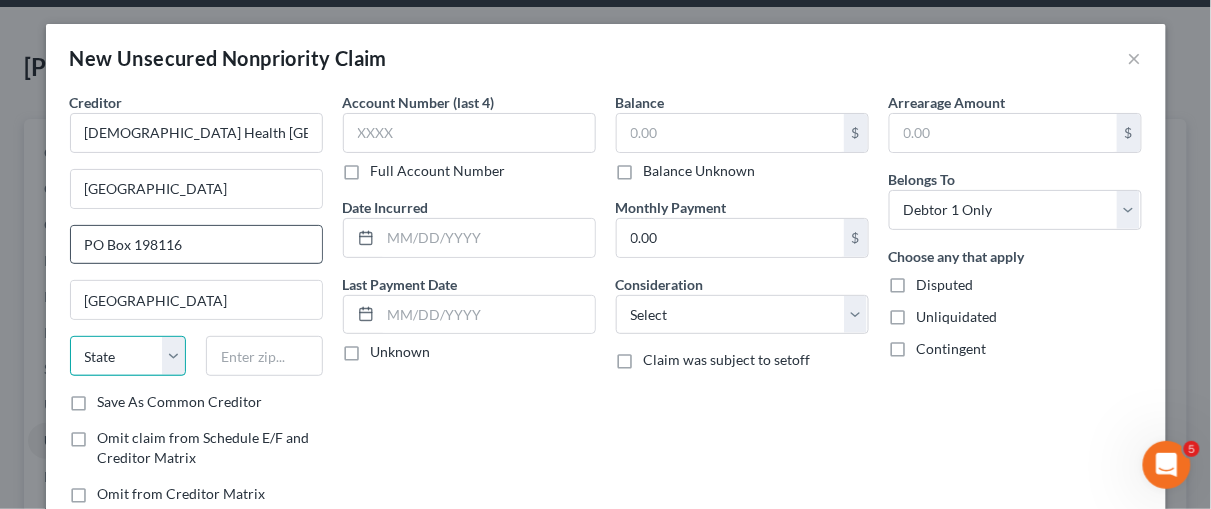 select on "10" 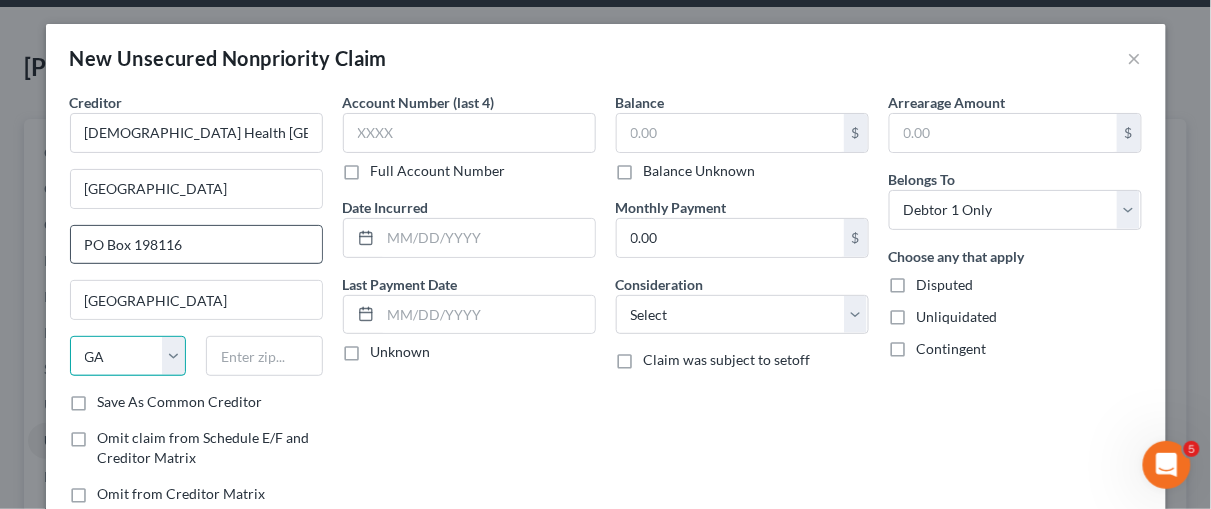 click on "State [US_STATE] AK AR AZ CA CO CT DE DC [GEOGRAPHIC_DATA] [GEOGRAPHIC_DATA] GU HI ID IL IN [GEOGRAPHIC_DATA] [GEOGRAPHIC_DATA] [GEOGRAPHIC_DATA] LA ME MD [GEOGRAPHIC_DATA] [GEOGRAPHIC_DATA] [GEOGRAPHIC_DATA] [GEOGRAPHIC_DATA] [GEOGRAPHIC_DATA] MT NC [GEOGRAPHIC_DATA] [GEOGRAPHIC_DATA] [GEOGRAPHIC_DATA] NH [GEOGRAPHIC_DATA] [GEOGRAPHIC_DATA] [GEOGRAPHIC_DATA] [GEOGRAPHIC_DATA] [GEOGRAPHIC_DATA] [GEOGRAPHIC_DATA] [GEOGRAPHIC_DATA] PR RI SC SD [GEOGRAPHIC_DATA] [GEOGRAPHIC_DATA] [GEOGRAPHIC_DATA] VI [GEOGRAPHIC_DATA] [GEOGRAPHIC_DATA] [GEOGRAPHIC_DATA] WV WI WY" at bounding box center [128, 356] 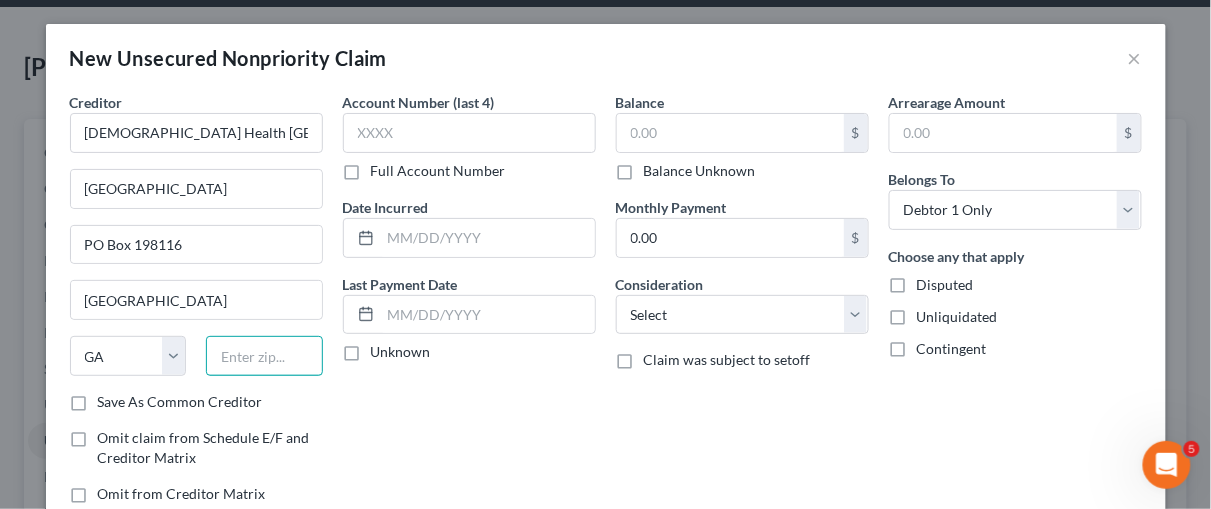 click at bounding box center (264, 356) 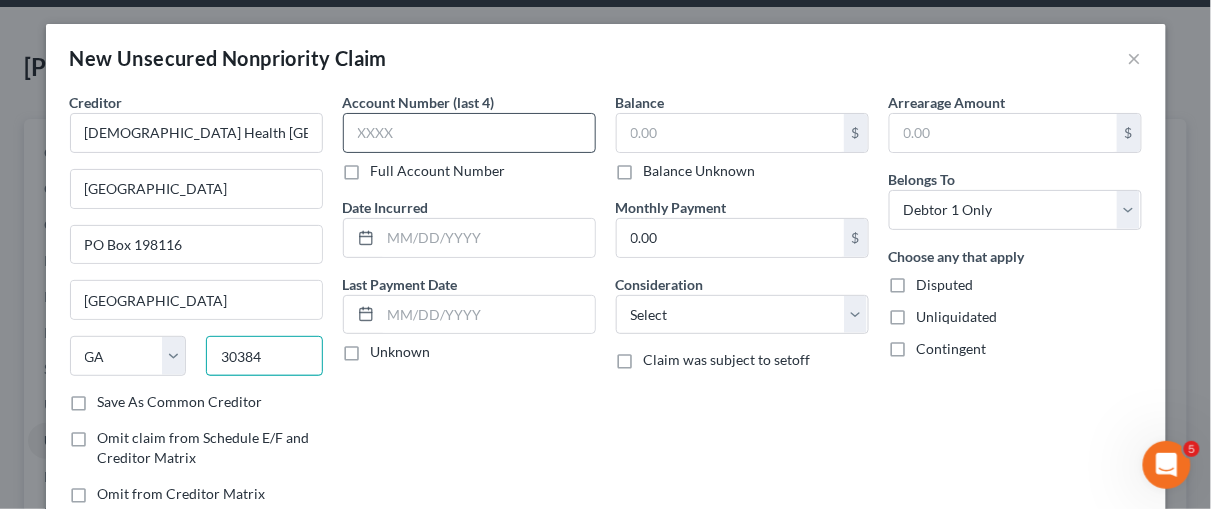 type on "30384" 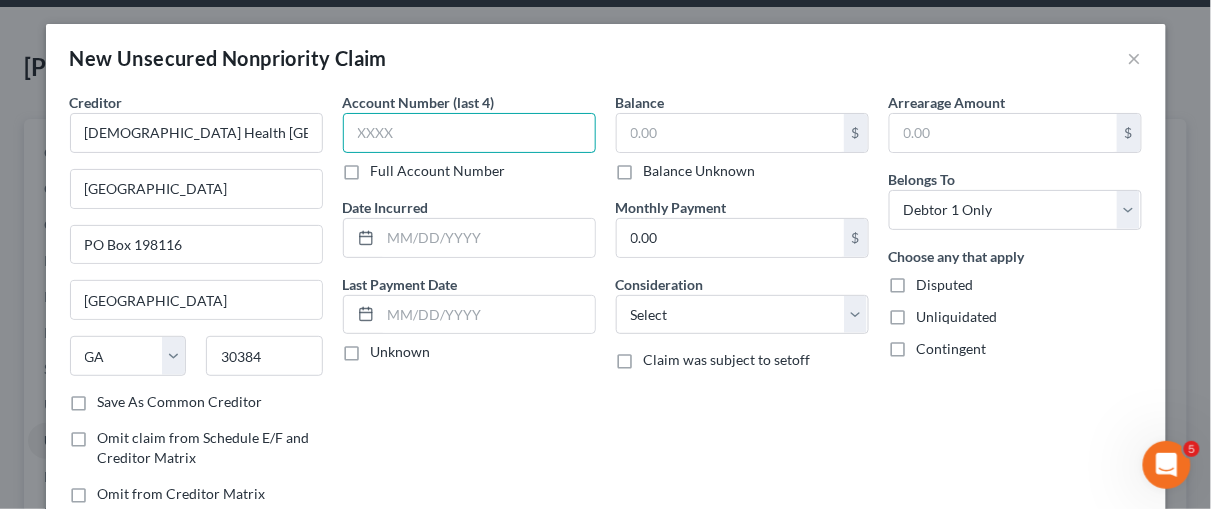 click at bounding box center [469, 133] 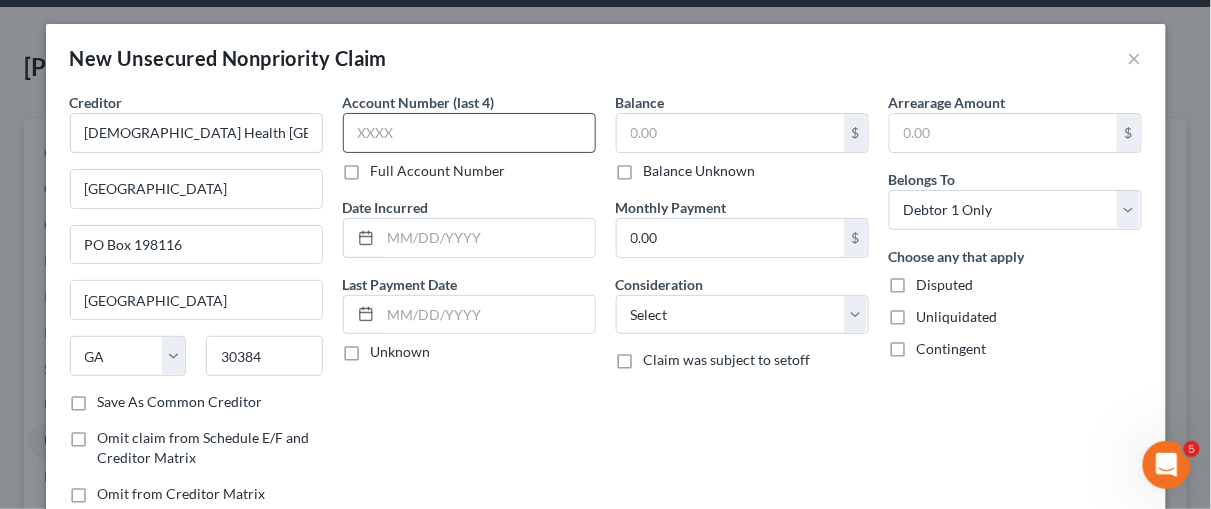 drag, startPoint x: 347, startPoint y: 173, endPoint x: 360, endPoint y: 132, distance: 43.011627 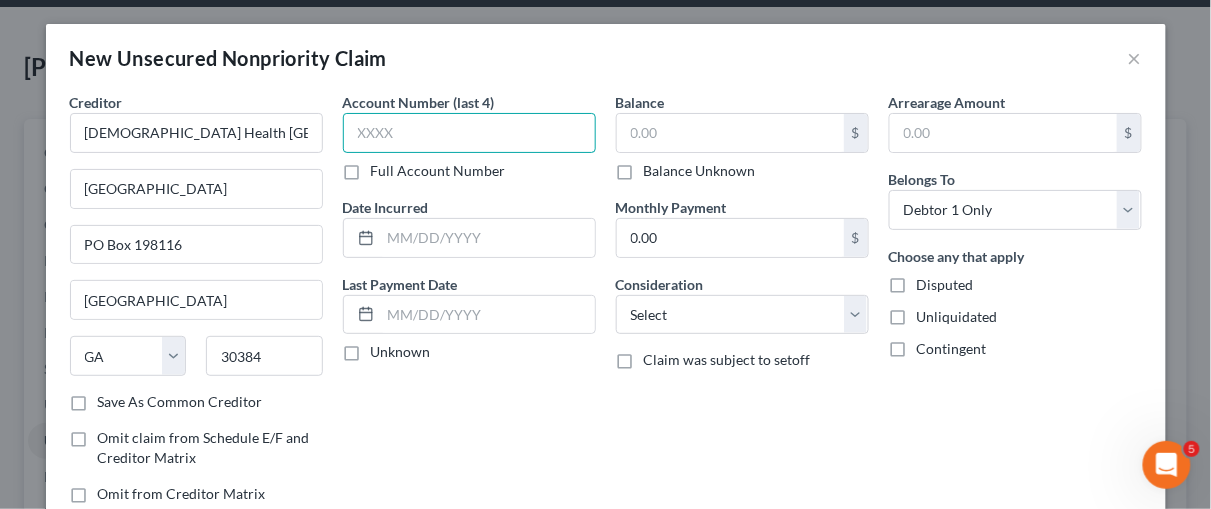 click at bounding box center (469, 133) 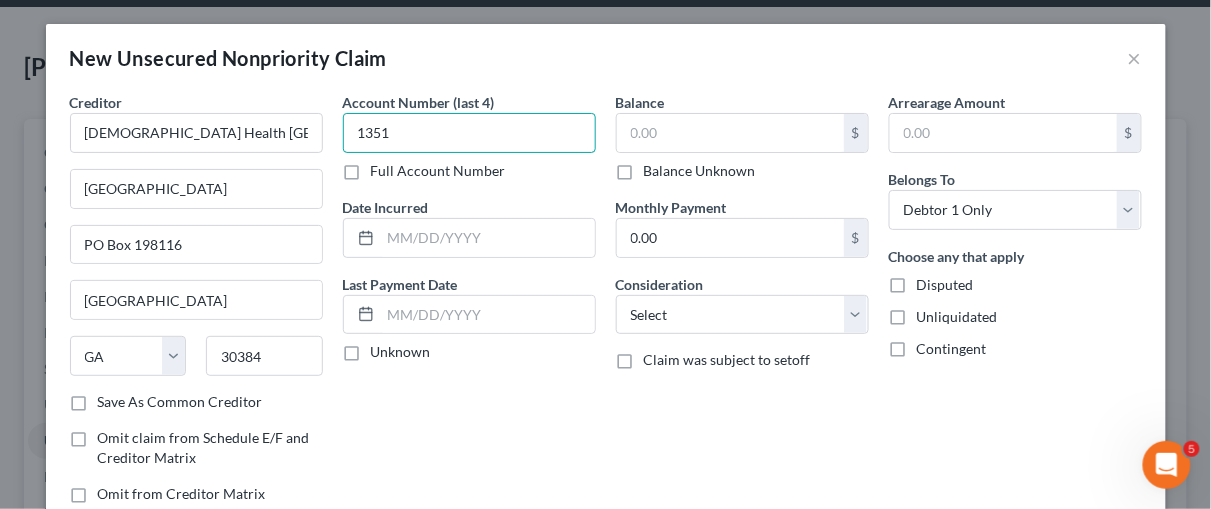 type on "1351" 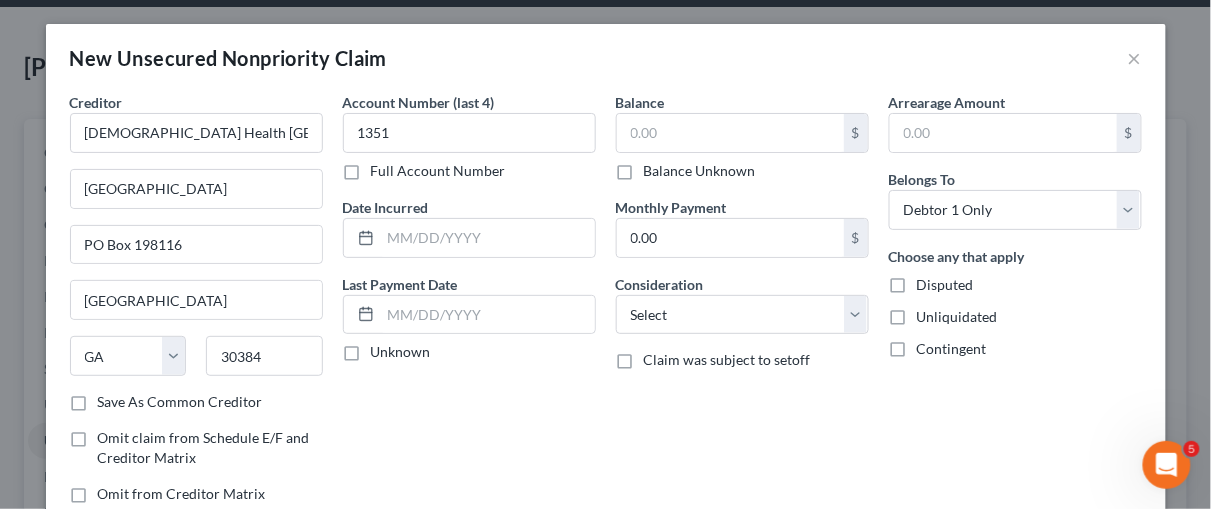 click on "Full Account Number" at bounding box center (438, 171) 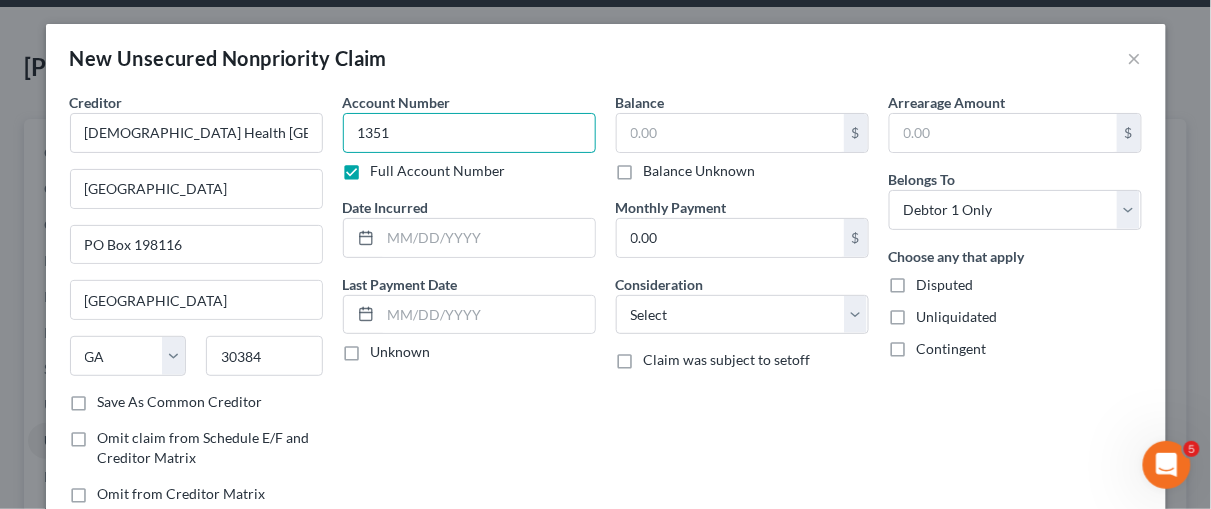 click on "1351" at bounding box center [469, 133] 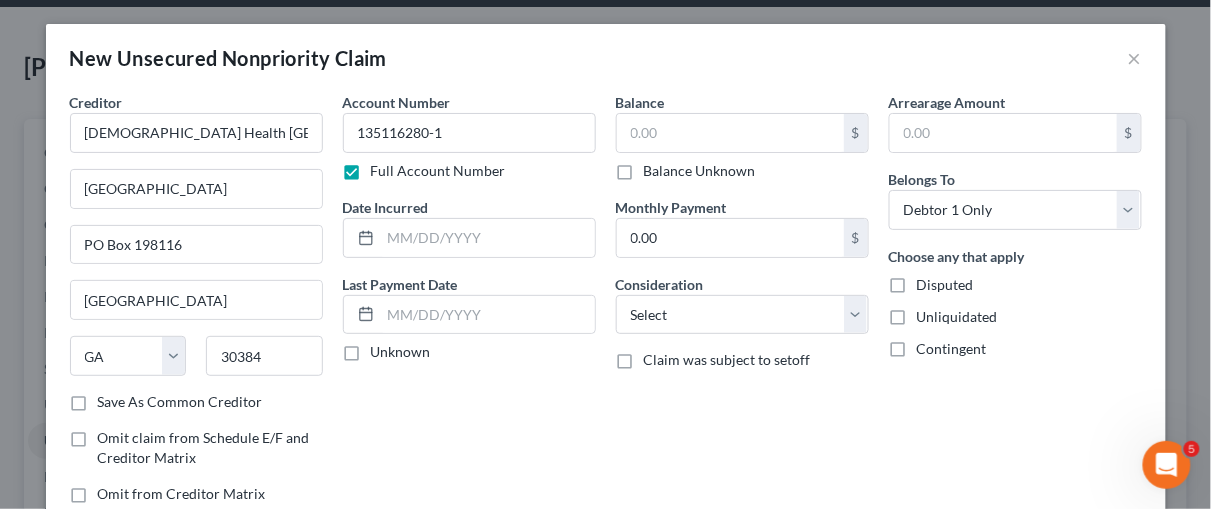 drag, startPoint x: 600, startPoint y: 456, endPoint x: 410, endPoint y: 178, distance: 336.7254 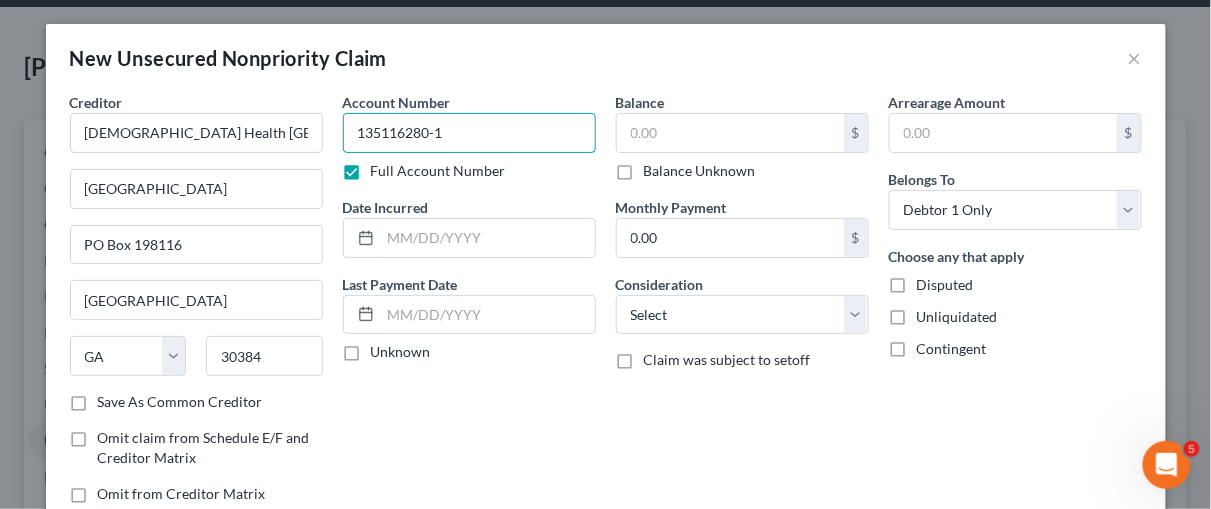 click on "135116280-1" at bounding box center [469, 133] 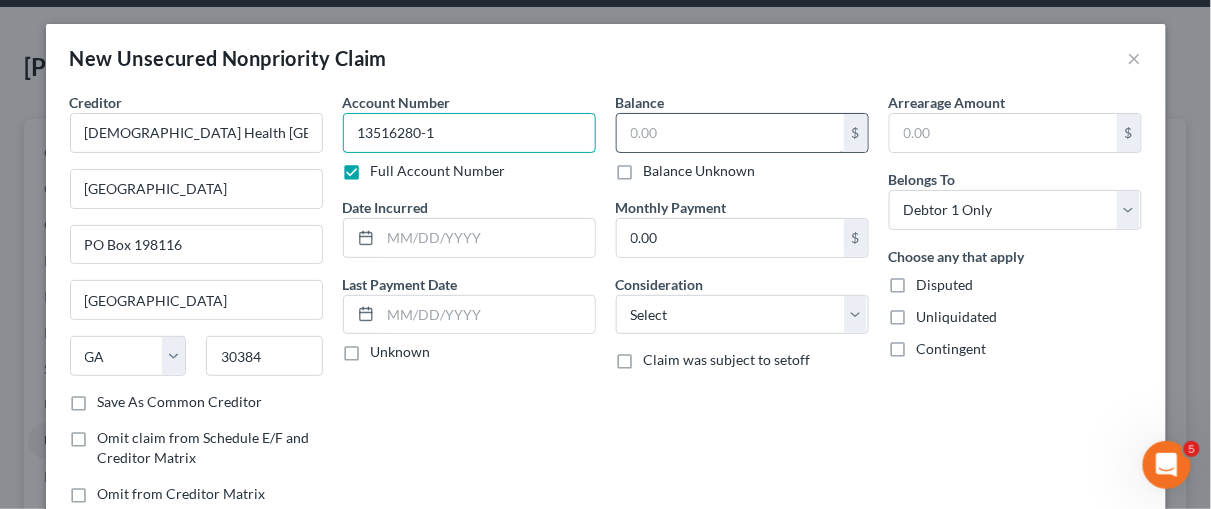 type on "13516280-1" 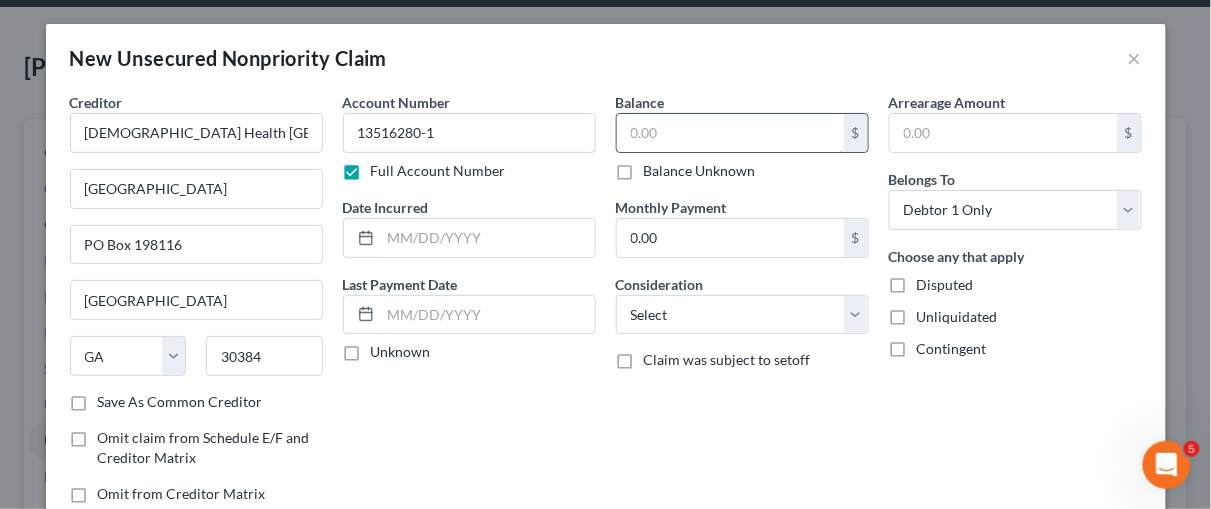 click at bounding box center [730, 133] 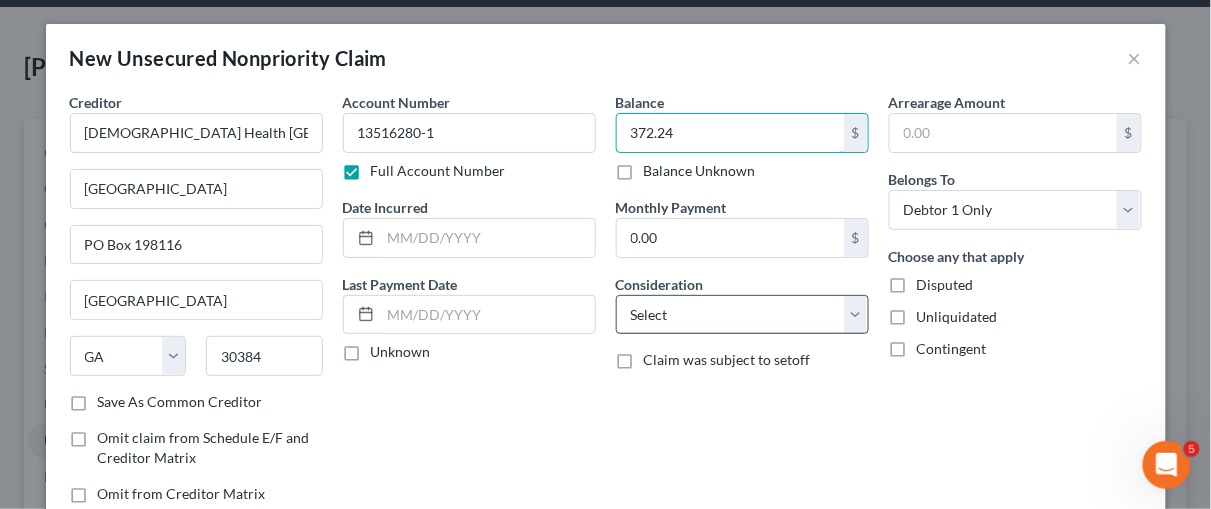type on "372.24" 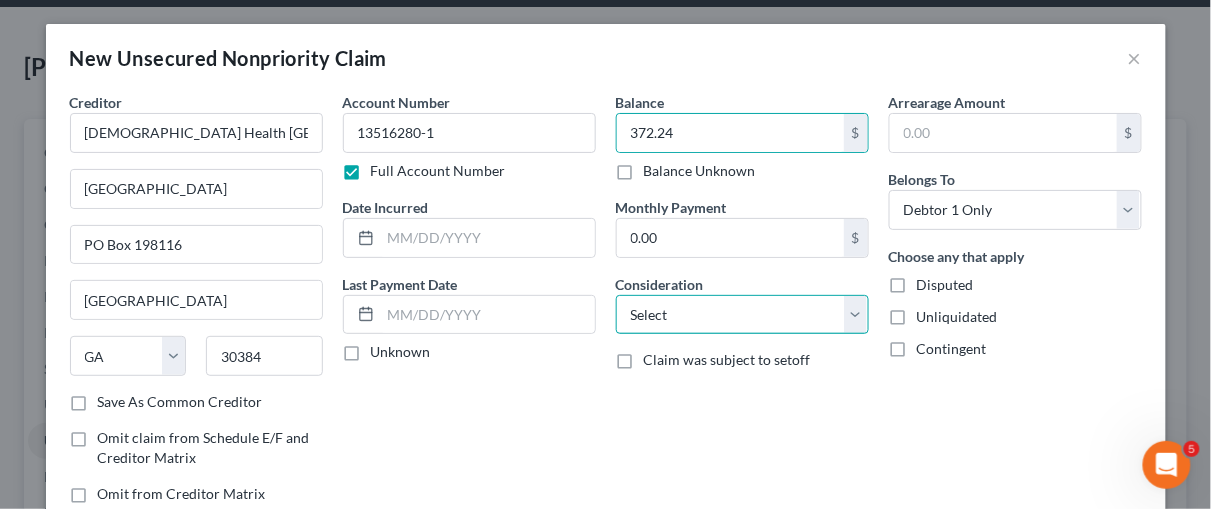 click on "Select Cable / Satellite Services Collection Agency Credit Card Debt Debt Counseling / Attorneys Deficiency Balance Domestic Support Obligations Home / Car Repairs Income Taxes Judgment Liens Medical Services Monies Loaned / Advanced Mortgage Obligation From Divorce Or Separation Obligation To Pensions Other Overdrawn Bank Account Promised To Help Pay Creditors Student Loans Suppliers And Vendors Telephone / Internet Services Utility Services" at bounding box center [742, 315] 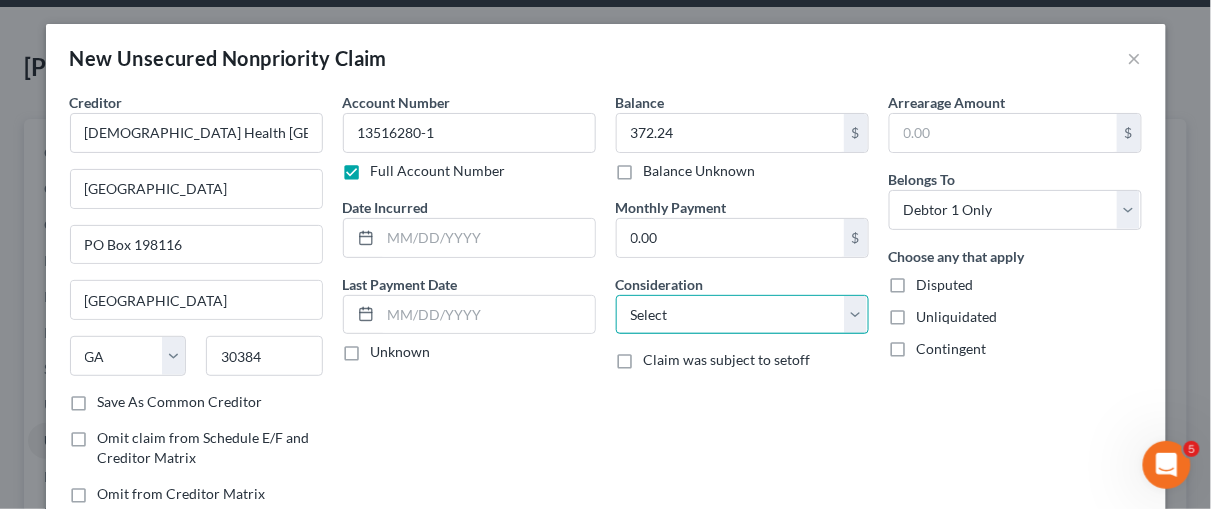 select on "9" 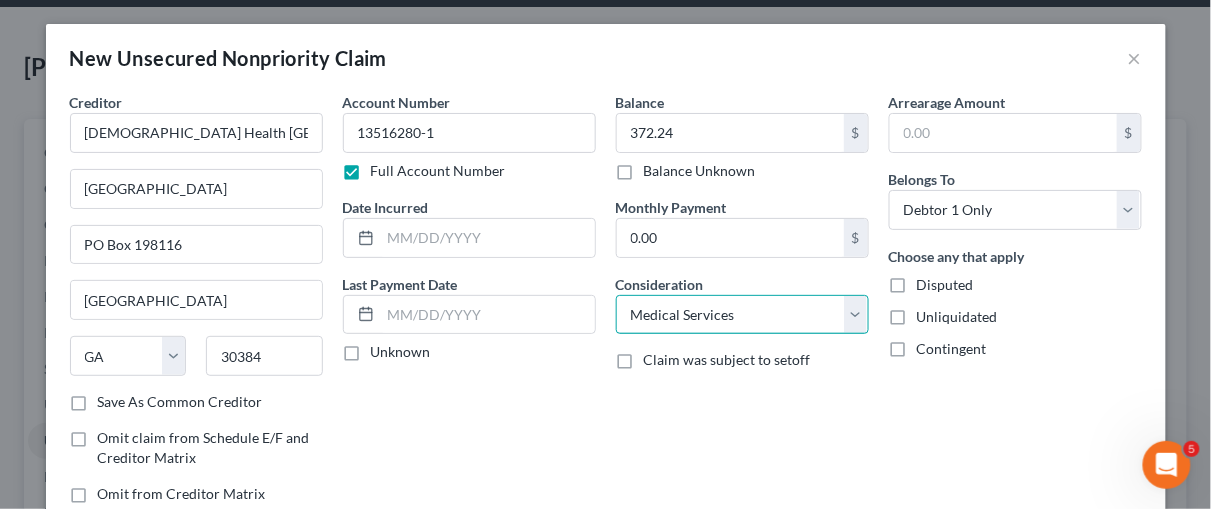 click on "Select Cable / Satellite Services Collection Agency Credit Card Debt Debt Counseling / Attorneys Deficiency Balance Domestic Support Obligations Home / Car Repairs Income Taxes Judgment Liens Medical Services Monies Loaned / Advanced Mortgage Obligation From Divorce Or Separation Obligation To Pensions Other Overdrawn Bank Account Promised To Help Pay Creditors Student Loans Suppliers And Vendors Telephone / Internet Services Utility Services" at bounding box center [742, 315] 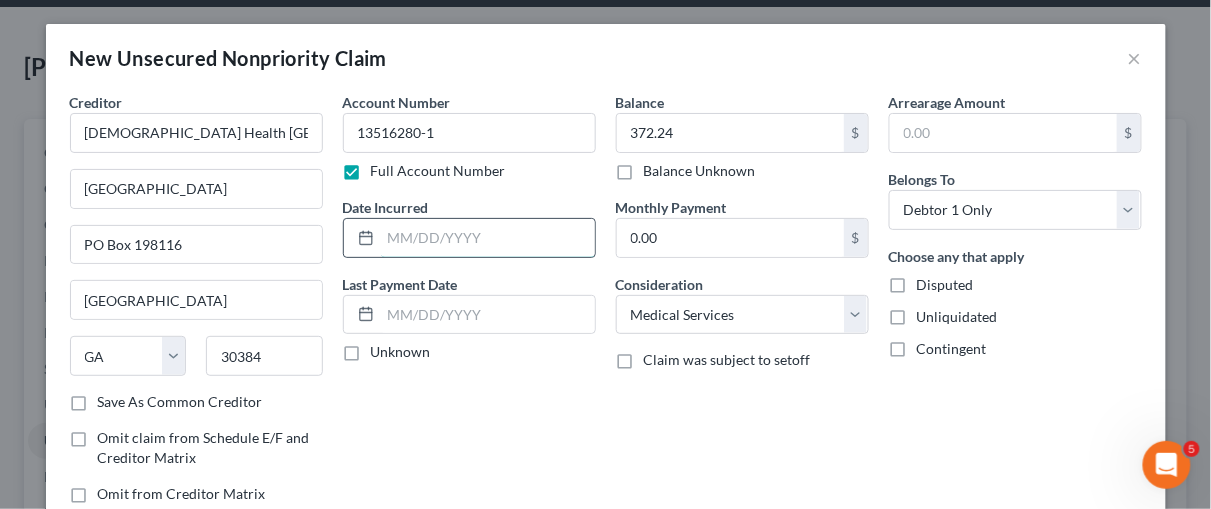 click at bounding box center [488, 238] 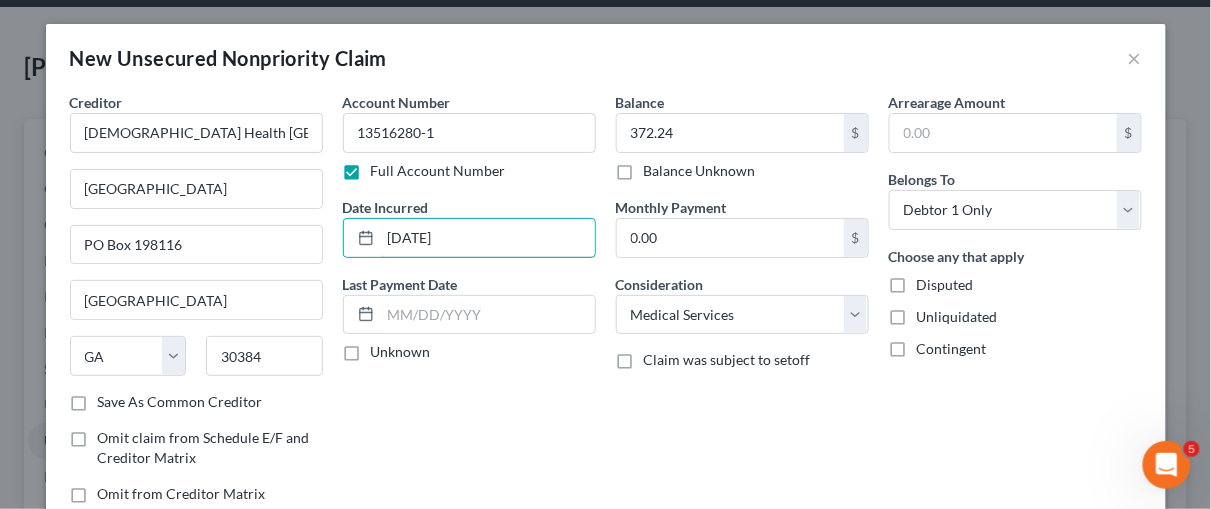 type on "[DATE]" 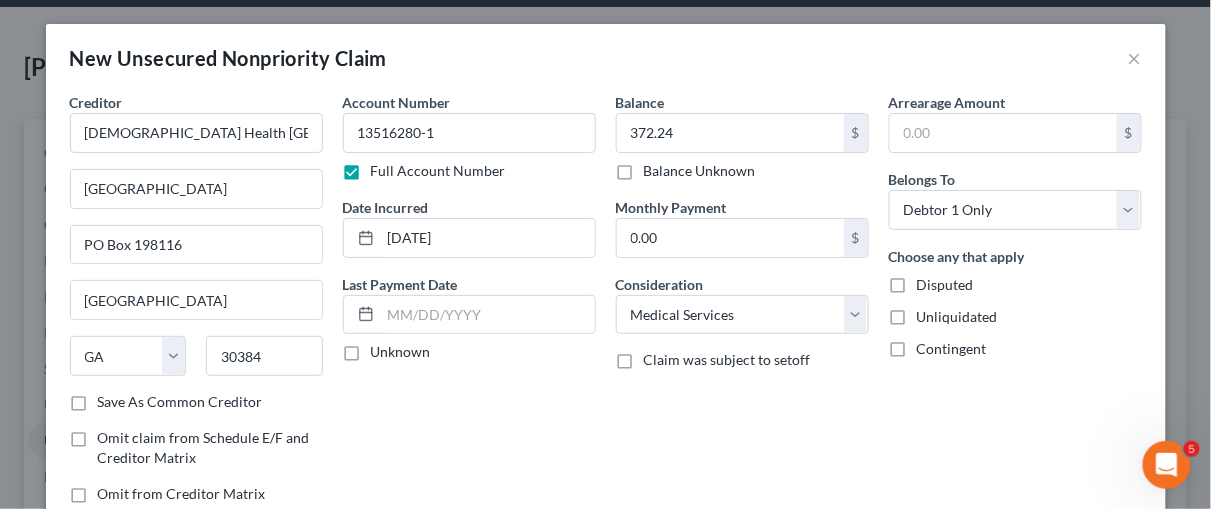 drag, startPoint x: 486, startPoint y: 386, endPoint x: 415, endPoint y: 272, distance: 134.3019 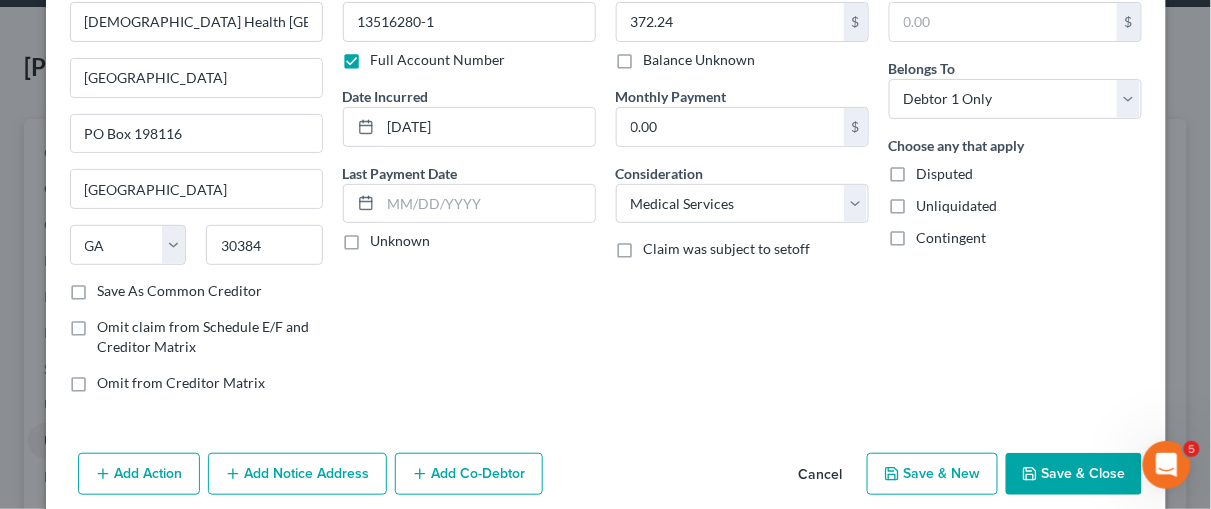 scroll, scrollTop: 132, scrollLeft: 0, axis: vertical 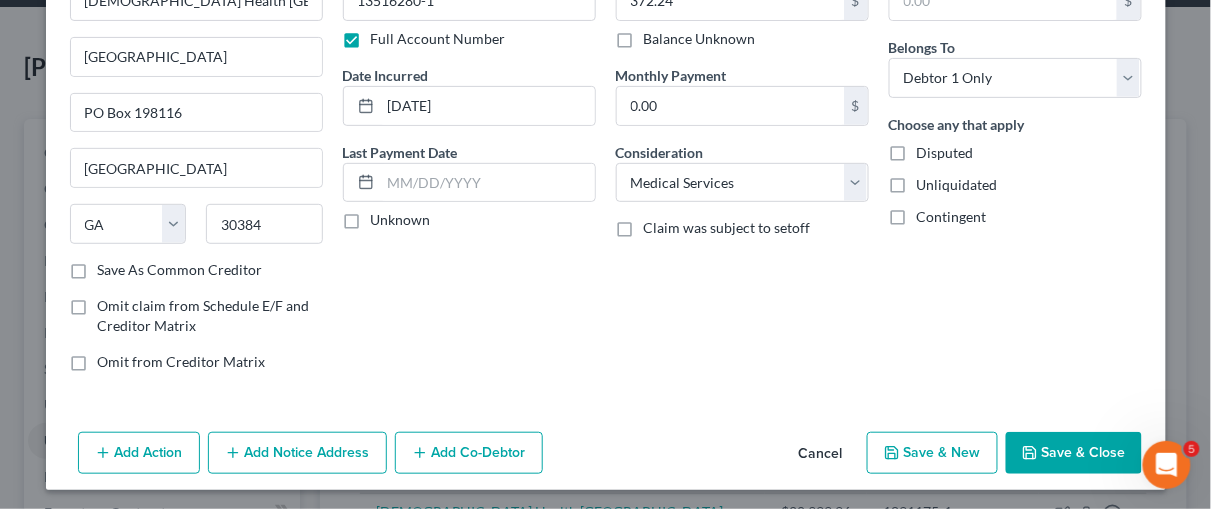 drag, startPoint x: 1208, startPoint y: 321, endPoint x: 6, endPoint y: 33, distance: 1236.021 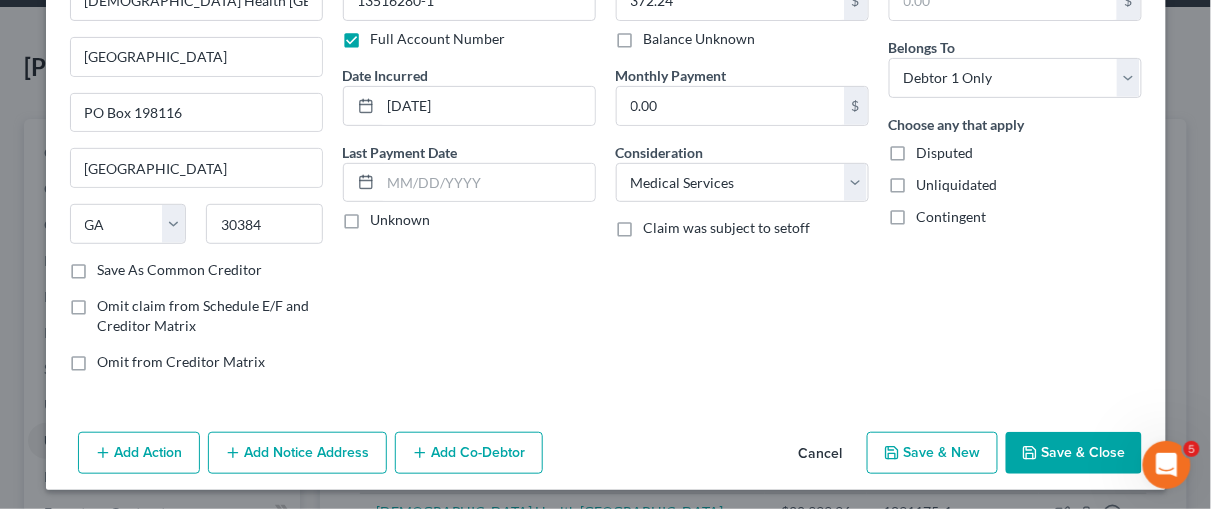 click on "Add Notice Address" at bounding box center [297, 453] 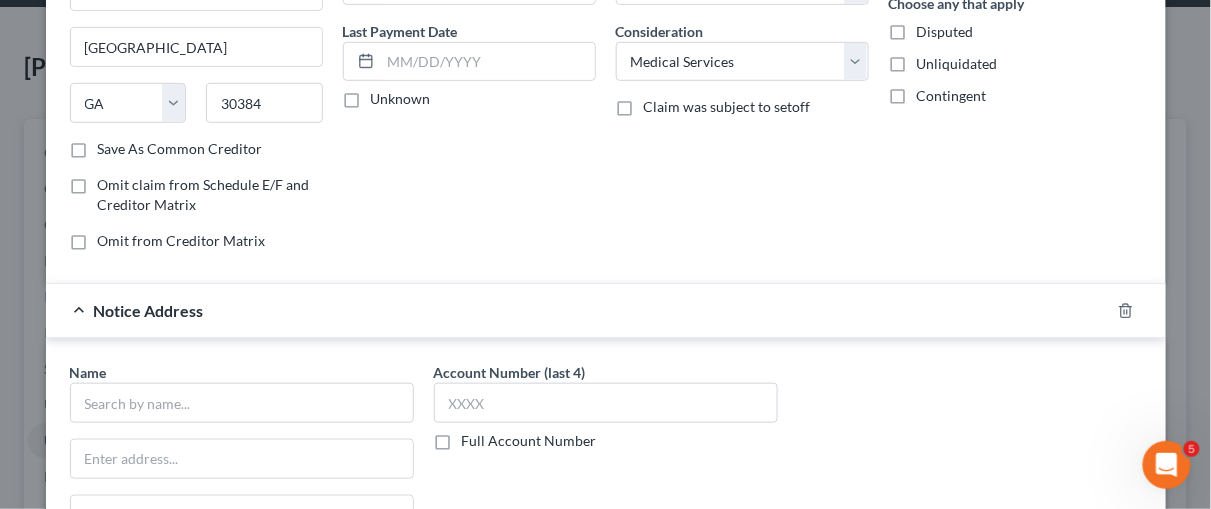 scroll, scrollTop: 305, scrollLeft: 0, axis: vertical 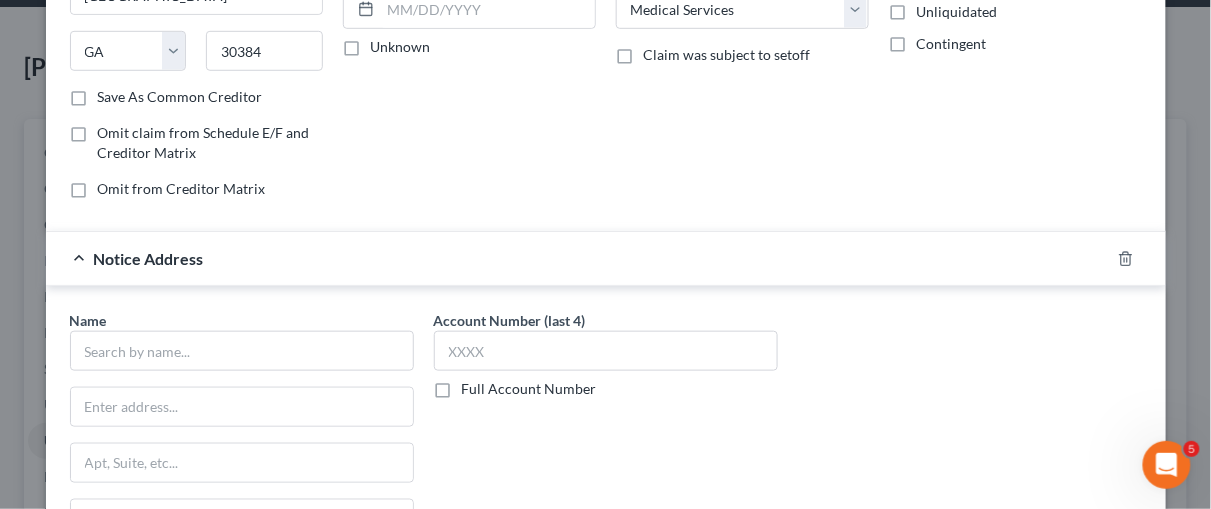 click on "Full Account Number" at bounding box center [529, 389] 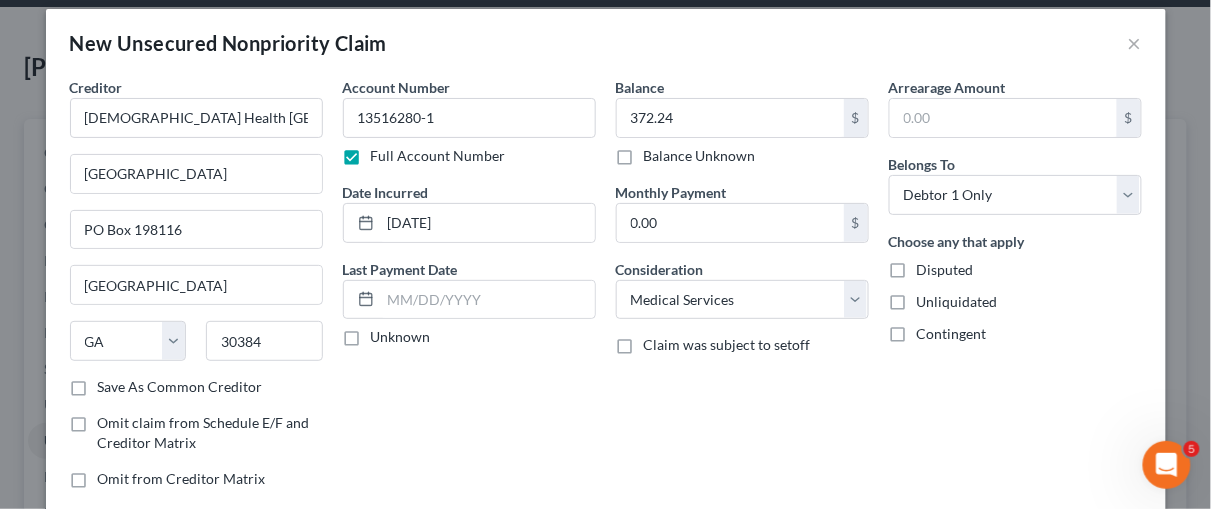scroll, scrollTop: 0, scrollLeft: 0, axis: both 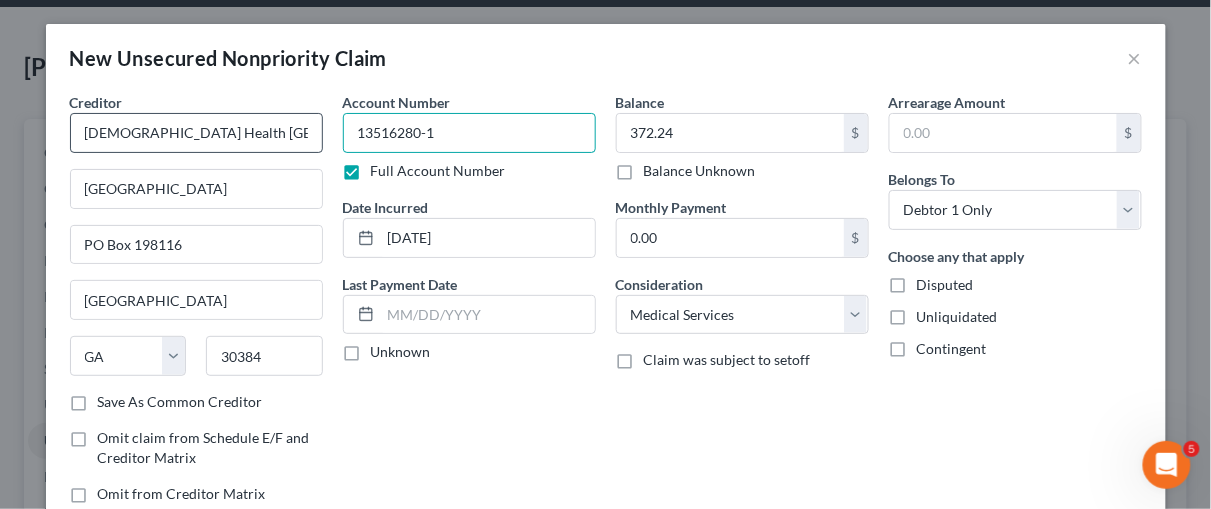 drag, startPoint x: 405, startPoint y: 129, endPoint x: 288, endPoint y: 129, distance: 117 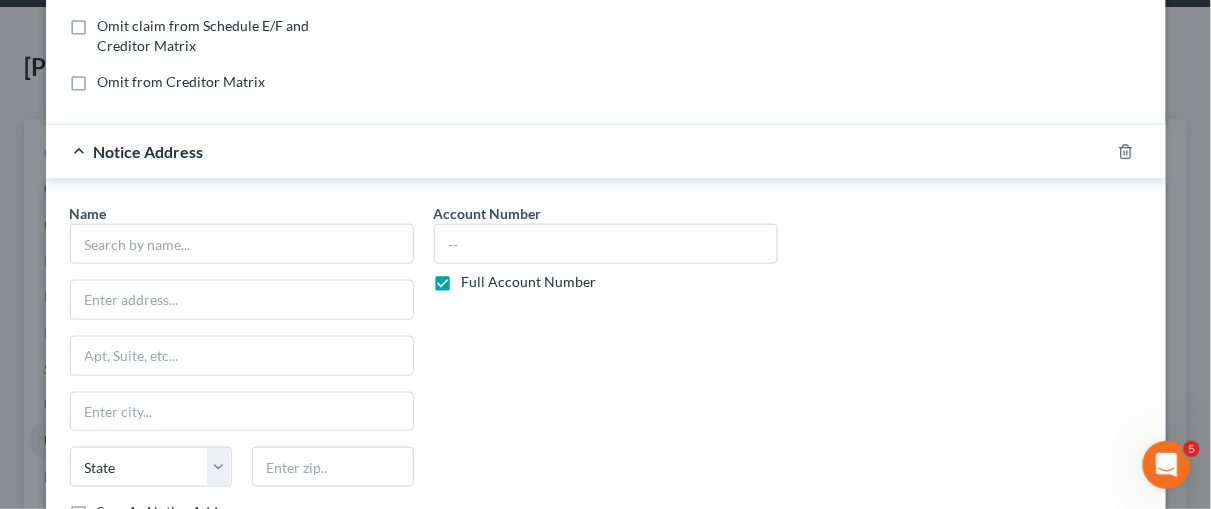 scroll, scrollTop: 423, scrollLeft: 0, axis: vertical 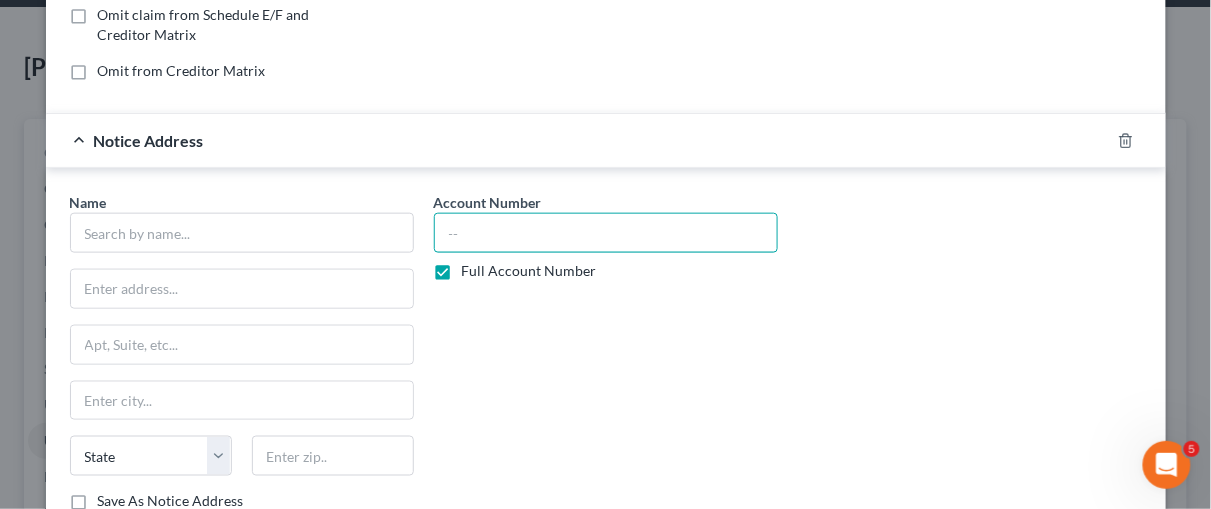 click at bounding box center [606, 233] 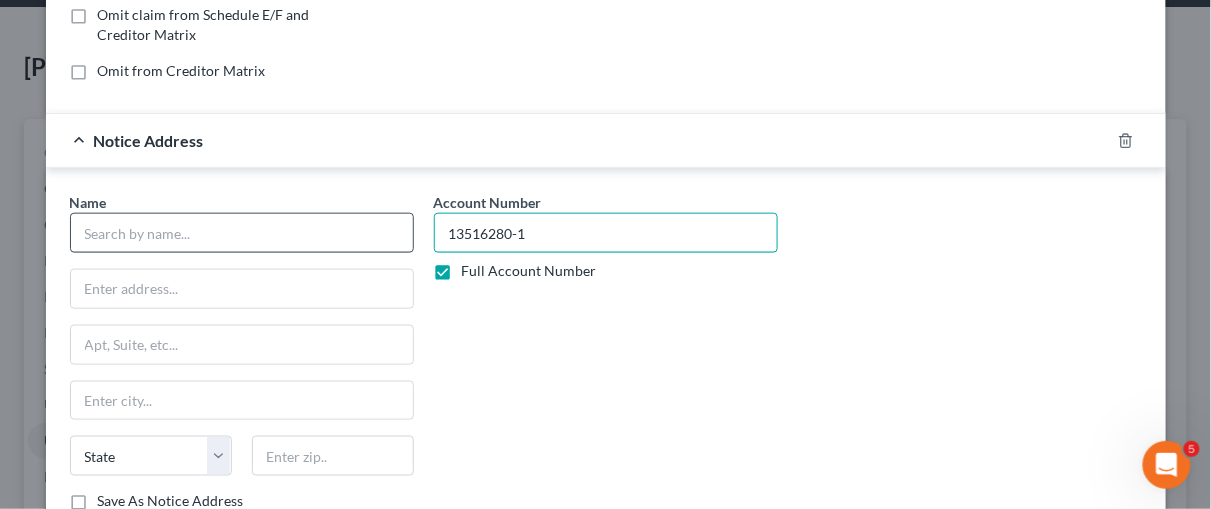 type on "13516280-1" 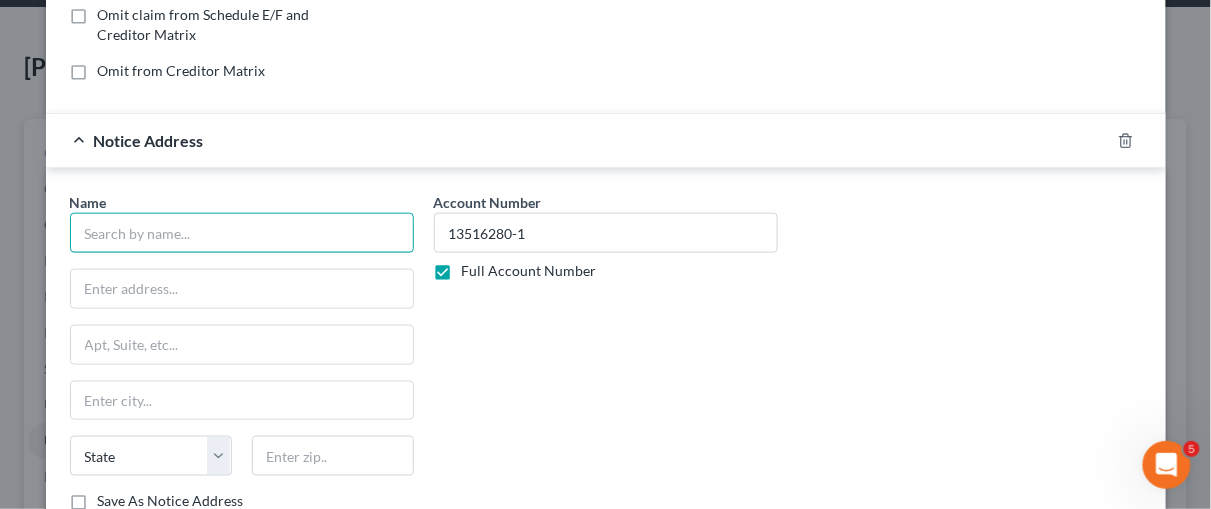 click at bounding box center [242, 233] 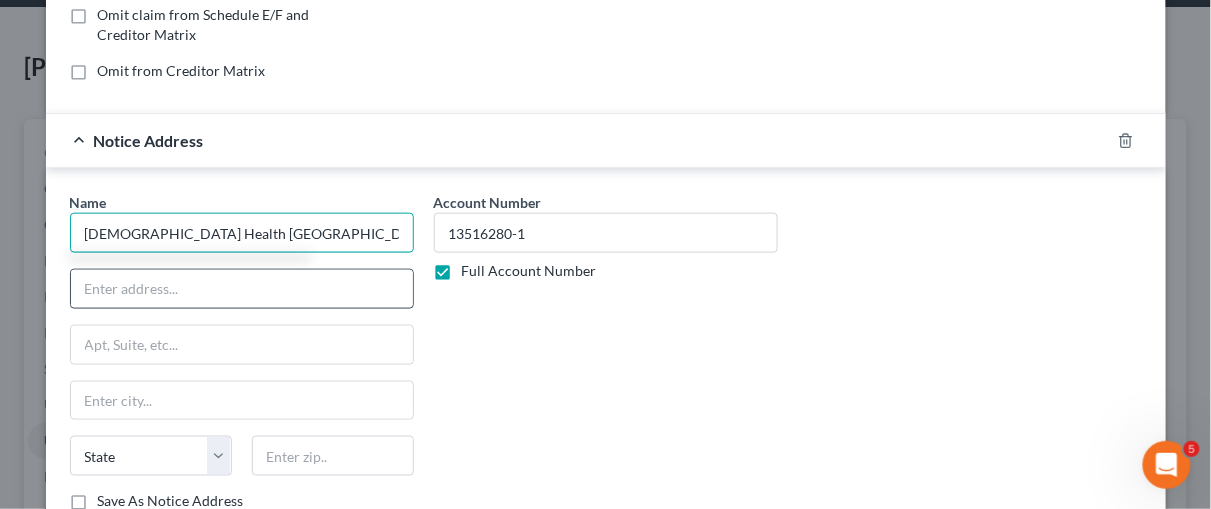 type on "[DEMOGRAPHIC_DATA] Health [GEOGRAPHIC_DATA][US_STATE]" 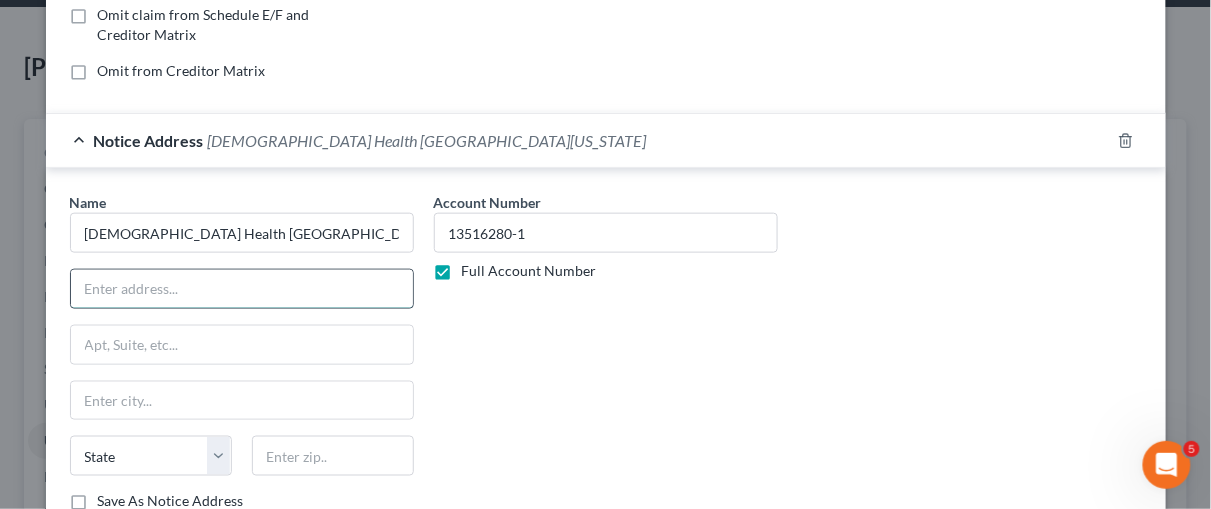 drag, startPoint x: 158, startPoint y: 277, endPoint x: 186, endPoint y: 277, distance: 28 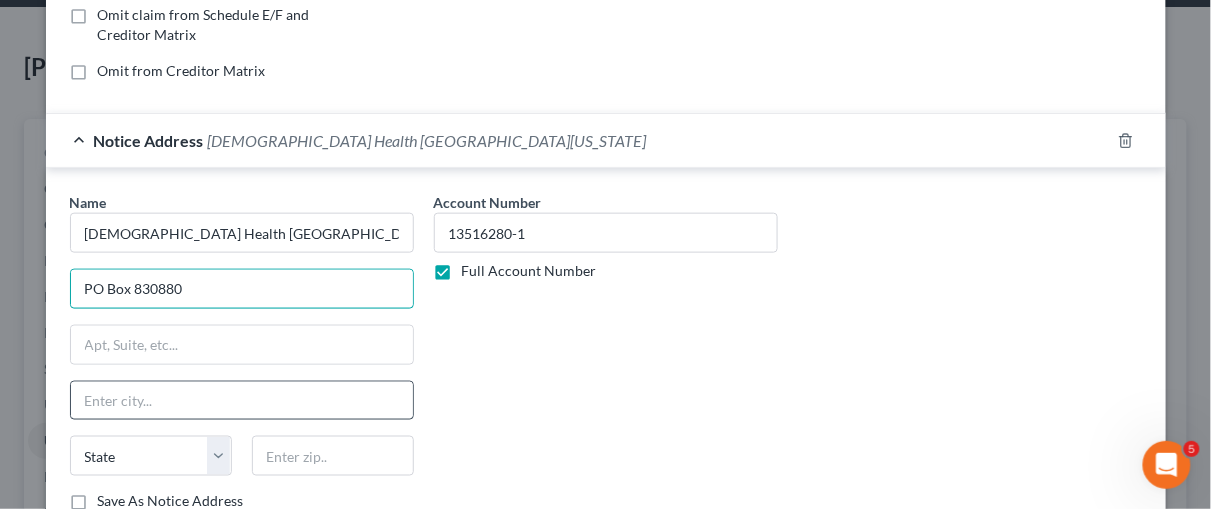 type on "PO Box 830880" 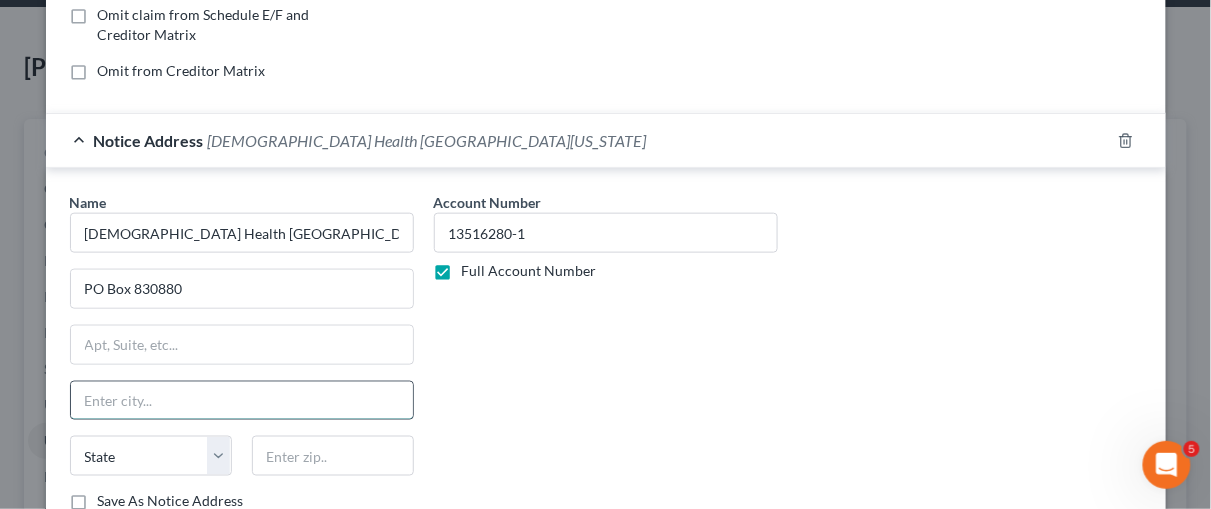 click at bounding box center (242, 401) 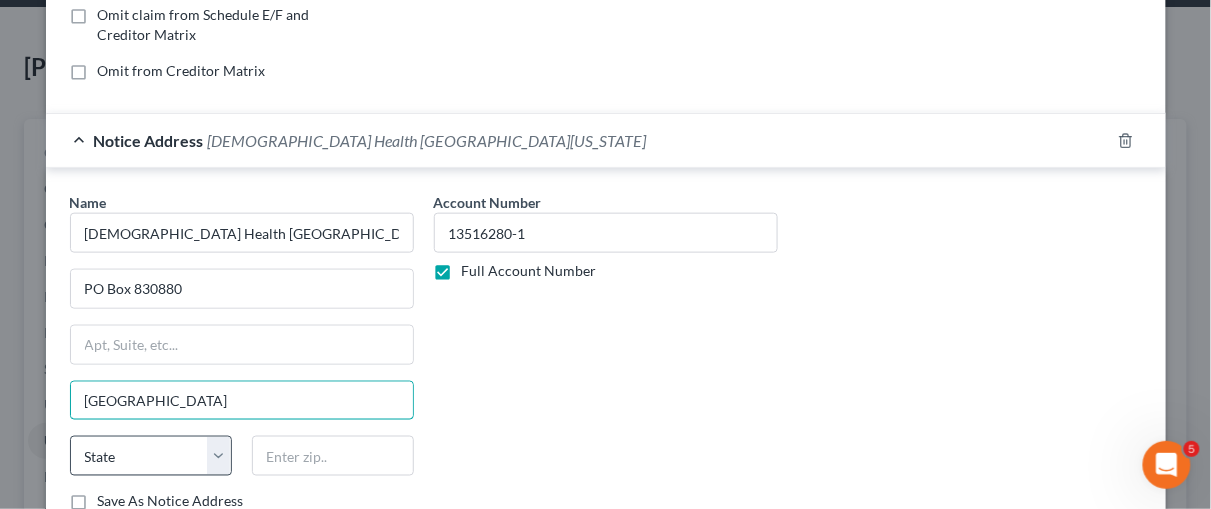 type on "[GEOGRAPHIC_DATA]" 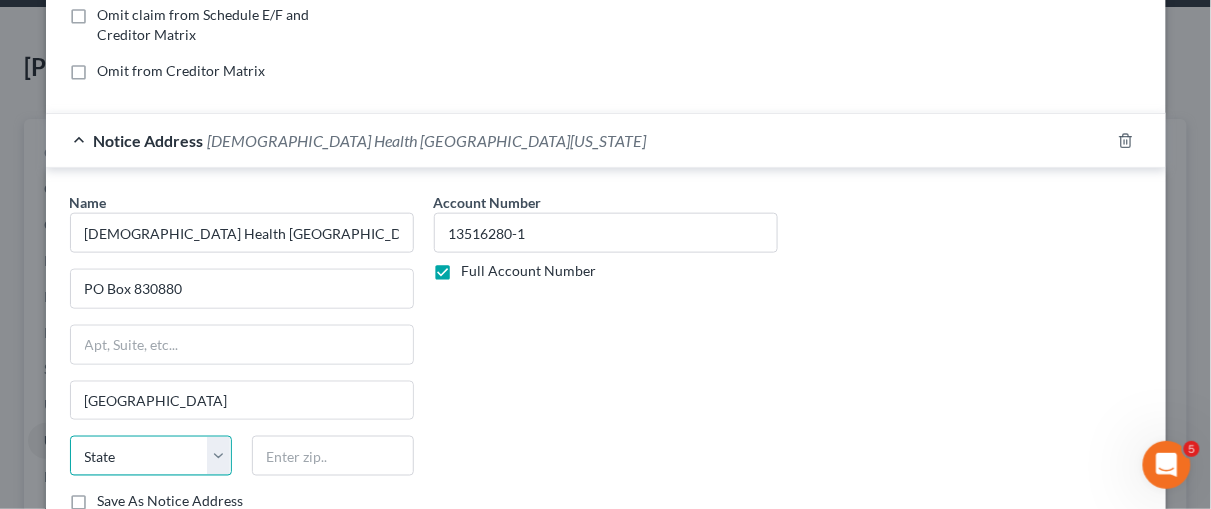 click on "State [US_STATE] AK AR AZ CA CO CT DE DC [GEOGRAPHIC_DATA] [GEOGRAPHIC_DATA] GU HI ID IL IN [GEOGRAPHIC_DATA] [GEOGRAPHIC_DATA] [GEOGRAPHIC_DATA] LA ME MD [GEOGRAPHIC_DATA] [GEOGRAPHIC_DATA] [GEOGRAPHIC_DATA] [GEOGRAPHIC_DATA] [GEOGRAPHIC_DATA] MT NC [GEOGRAPHIC_DATA] [GEOGRAPHIC_DATA] [GEOGRAPHIC_DATA] NH [GEOGRAPHIC_DATA] [GEOGRAPHIC_DATA] [GEOGRAPHIC_DATA] [GEOGRAPHIC_DATA] [GEOGRAPHIC_DATA] [GEOGRAPHIC_DATA] [GEOGRAPHIC_DATA] PR RI SC SD [GEOGRAPHIC_DATA] [GEOGRAPHIC_DATA] [GEOGRAPHIC_DATA] VI [GEOGRAPHIC_DATA] [GEOGRAPHIC_DATA] [GEOGRAPHIC_DATA] WV WI WY" at bounding box center [151, 456] 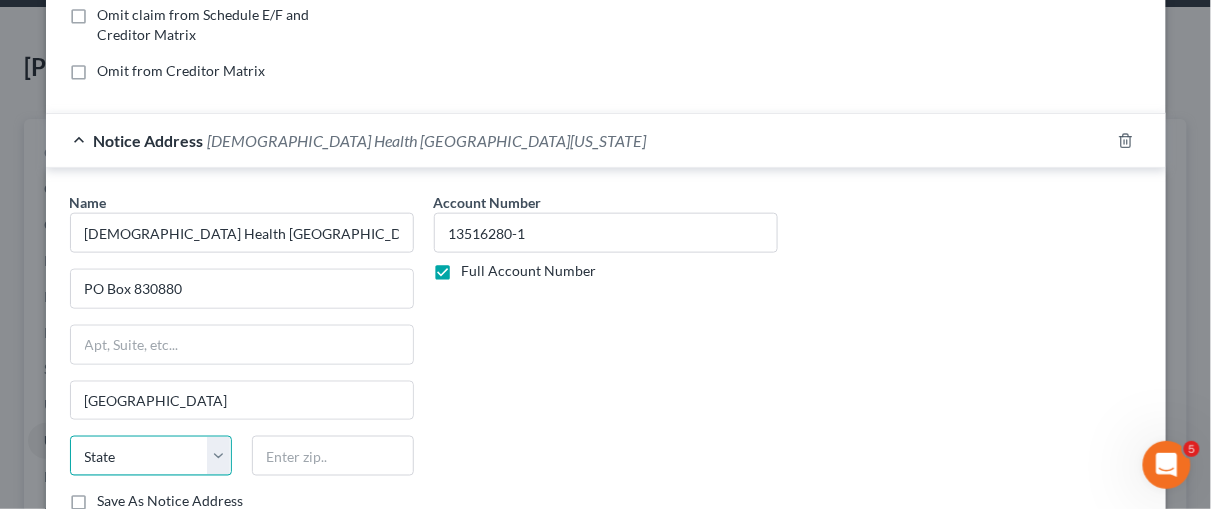 select on "9" 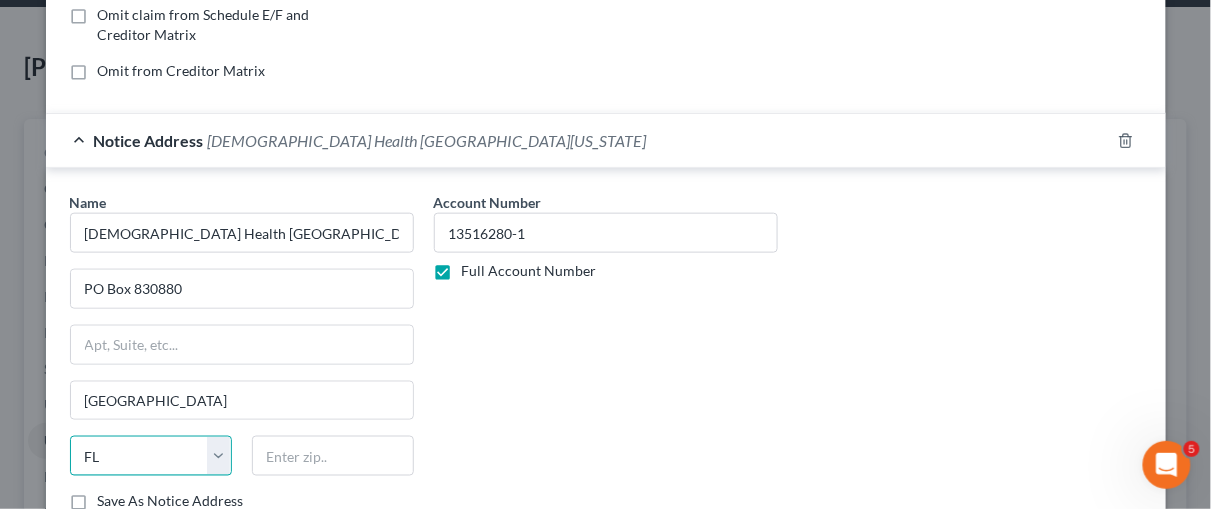 click on "State [US_STATE] AK AR AZ CA CO CT DE DC [GEOGRAPHIC_DATA] [GEOGRAPHIC_DATA] GU HI ID IL IN [GEOGRAPHIC_DATA] [GEOGRAPHIC_DATA] [GEOGRAPHIC_DATA] LA ME MD [GEOGRAPHIC_DATA] [GEOGRAPHIC_DATA] [GEOGRAPHIC_DATA] [GEOGRAPHIC_DATA] [GEOGRAPHIC_DATA] MT NC [GEOGRAPHIC_DATA] [GEOGRAPHIC_DATA] [GEOGRAPHIC_DATA] NH [GEOGRAPHIC_DATA] [GEOGRAPHIC_DATA] [GEOGRAPHIC_DATA] [GEOGRAPHIC_DATA] [GEOGRAPHIC_DATA] [GEOGRAPHIC_DATA] [GEOGRAPHIC_DATA] PR RI SC SD [GEOGRAPHIC_DATA] [GEOGRAPHIC_DATA] [GEOGRAPHIC_DATA] VI [GEOGRAPHIC_DATA] [GEOGRAPHIC_DATA] [GEOGRAPHIC_DATA] WV WI WY" at bounding box center [151, 456] 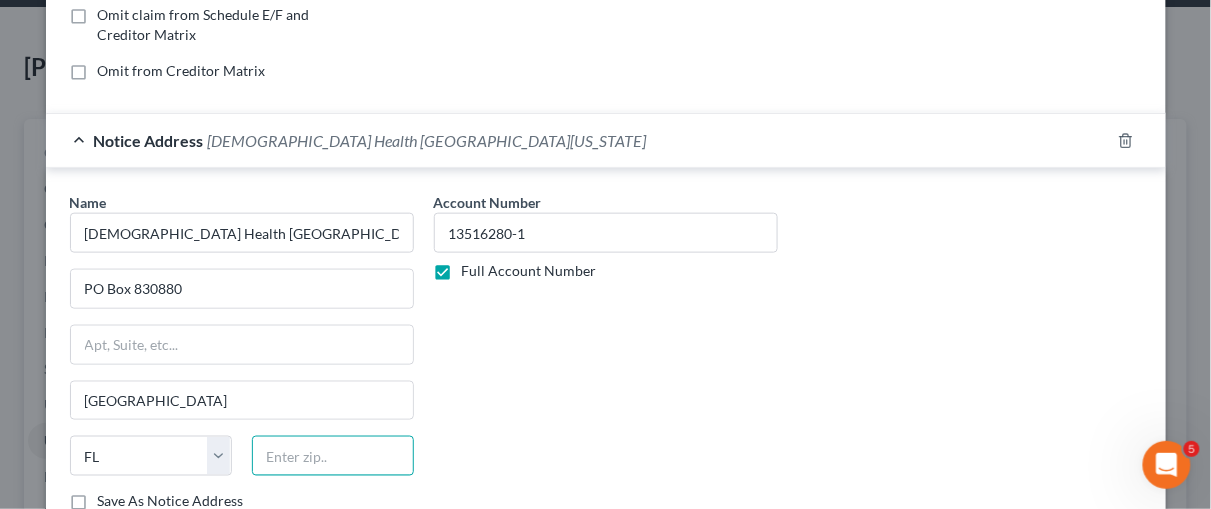 drag, startPoint x: 269, startPoint y: 448, endPoint x: 288, endPoint y: 449, distance: 19.026299 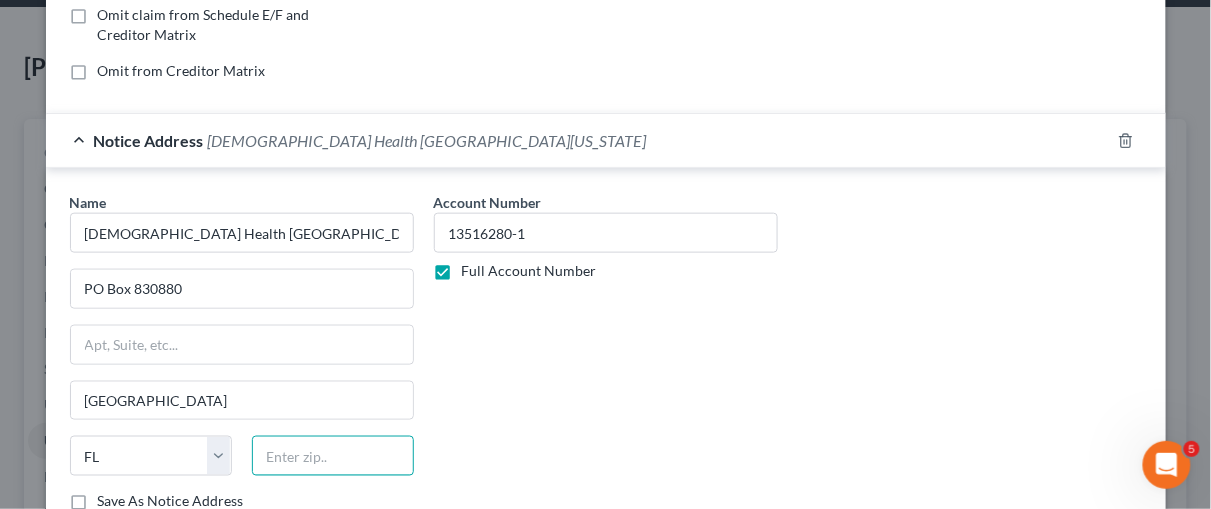 click at bounding box center (333, 456) 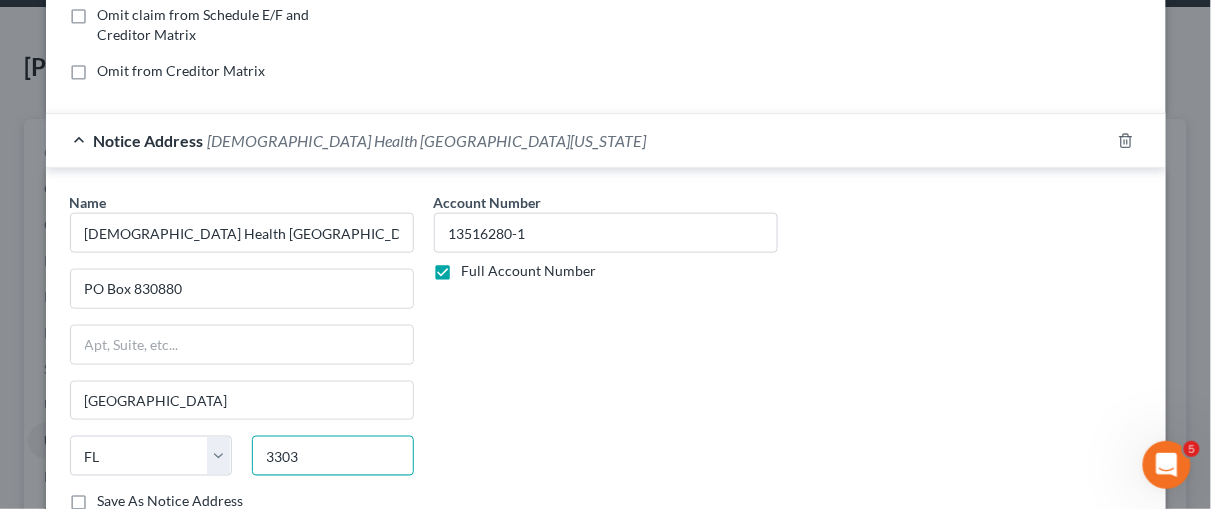 drag, startPoint x: 292, startPoint y: 447, endPoint x: 305, endPoint y: 441, distance: 14.3178215 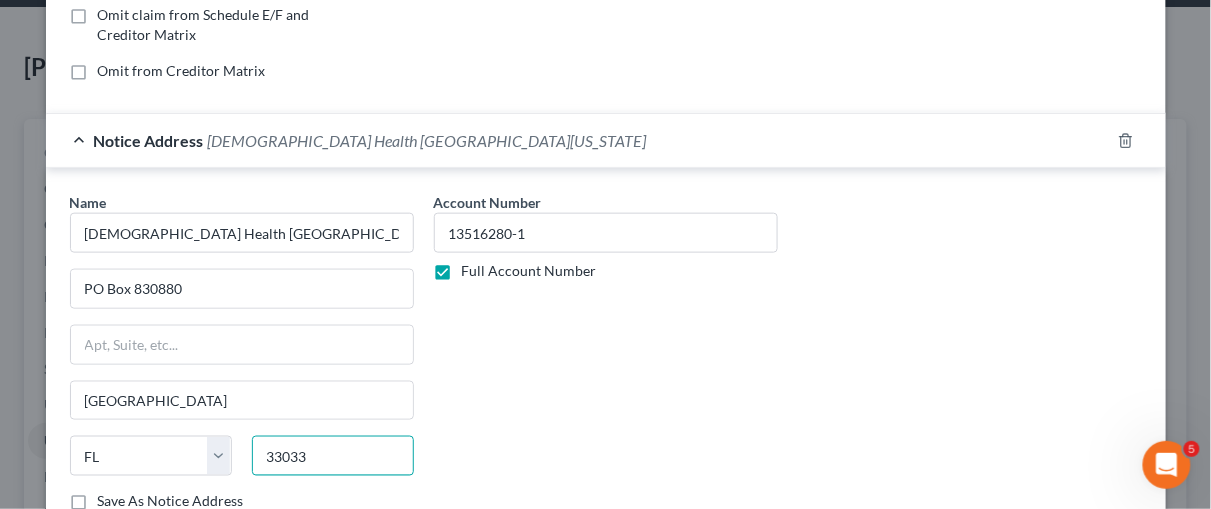 type on "33033" 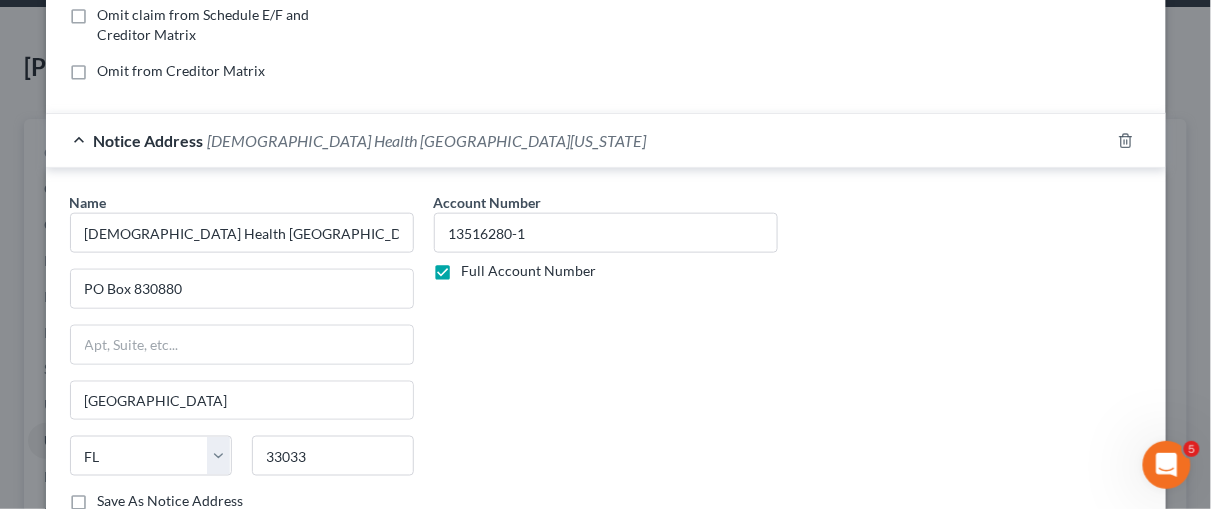 type on "Homestead" 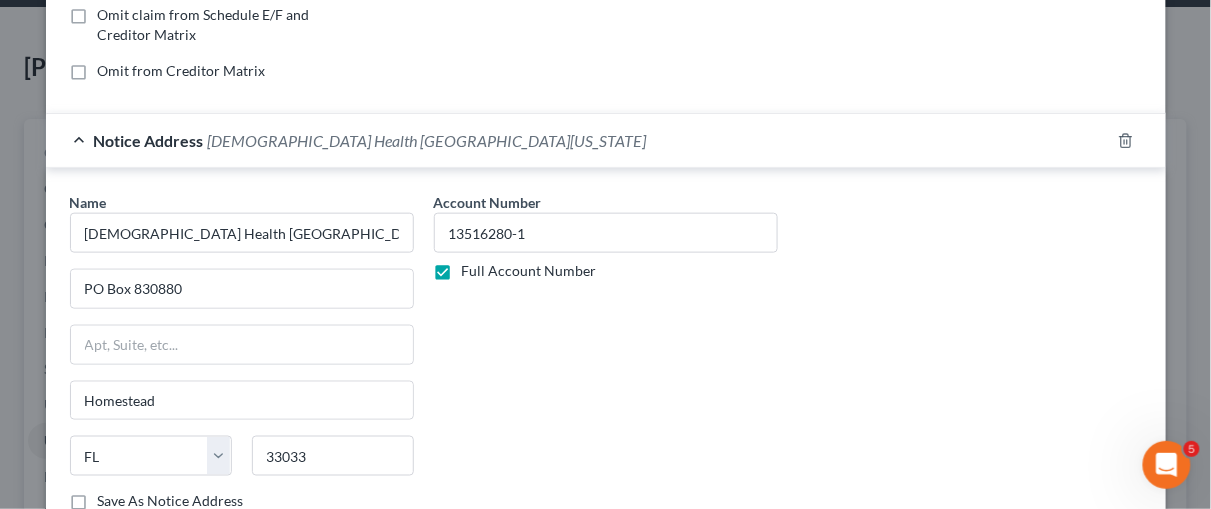 scroll, scrollTop: 559, scrollLeft: 0, axis: vertical 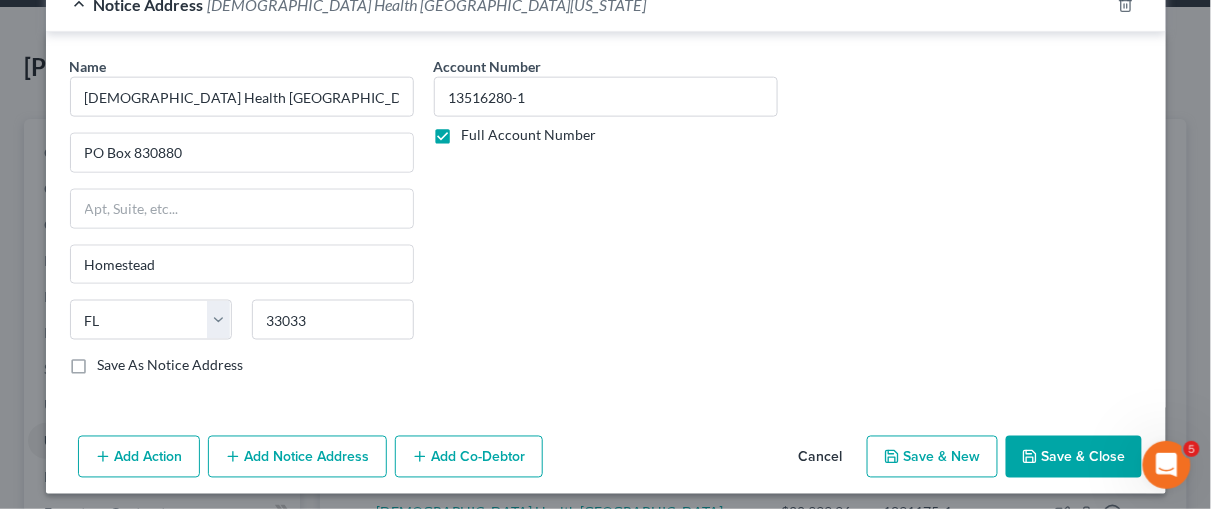 click on "Save & Close" at bounding box center [1074, 457] 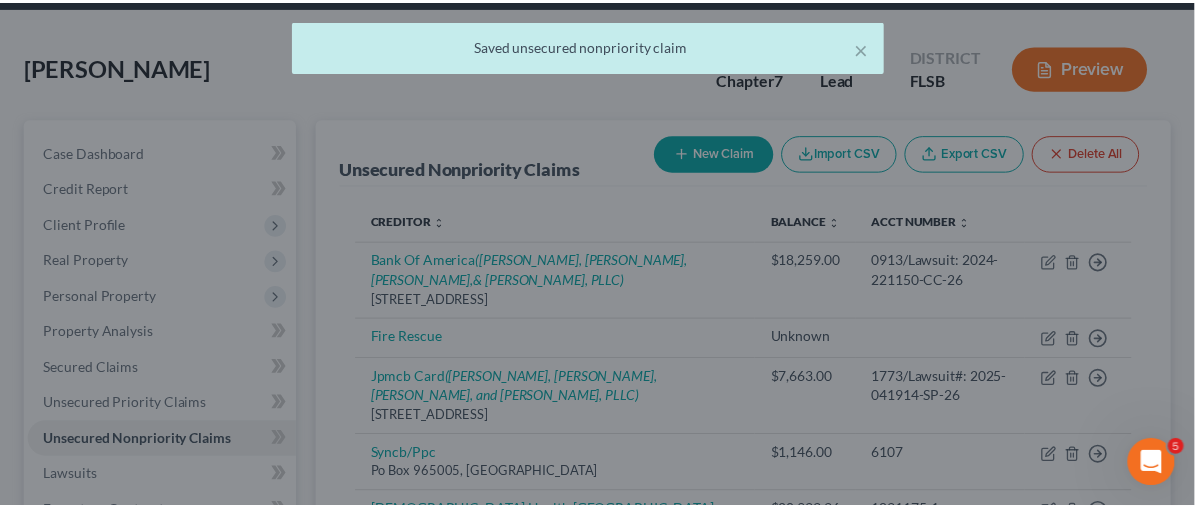 scroll, scrollTop: 0, scrollLeft: 0, axis: both 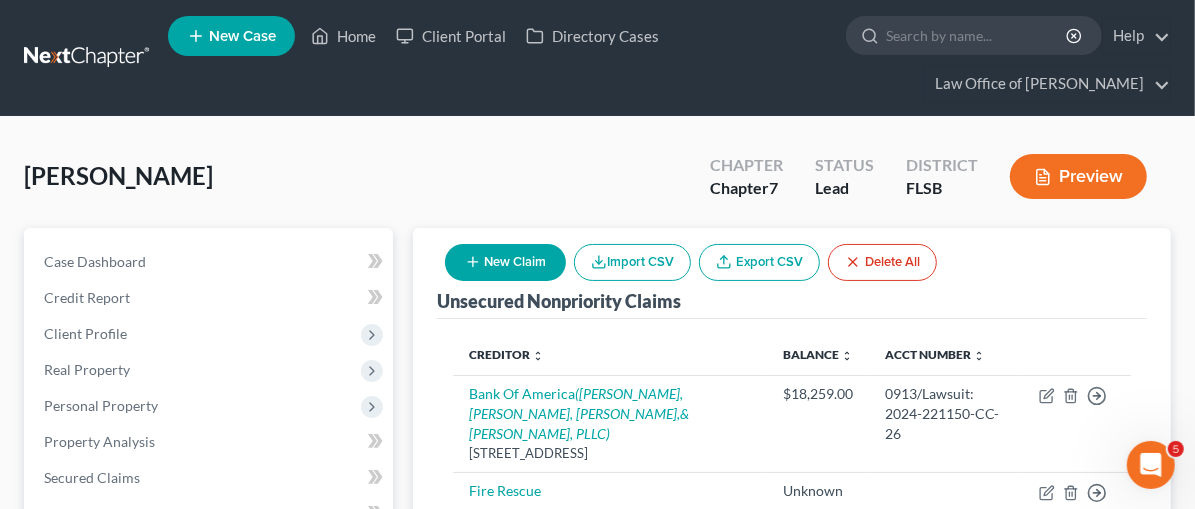 click 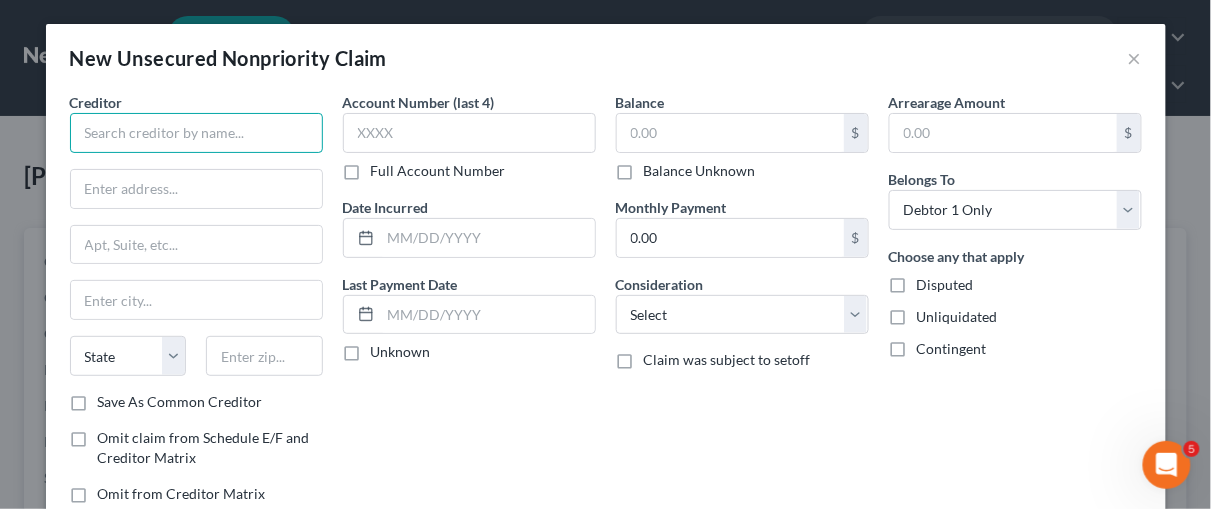 click at bounding box center [196, 133] 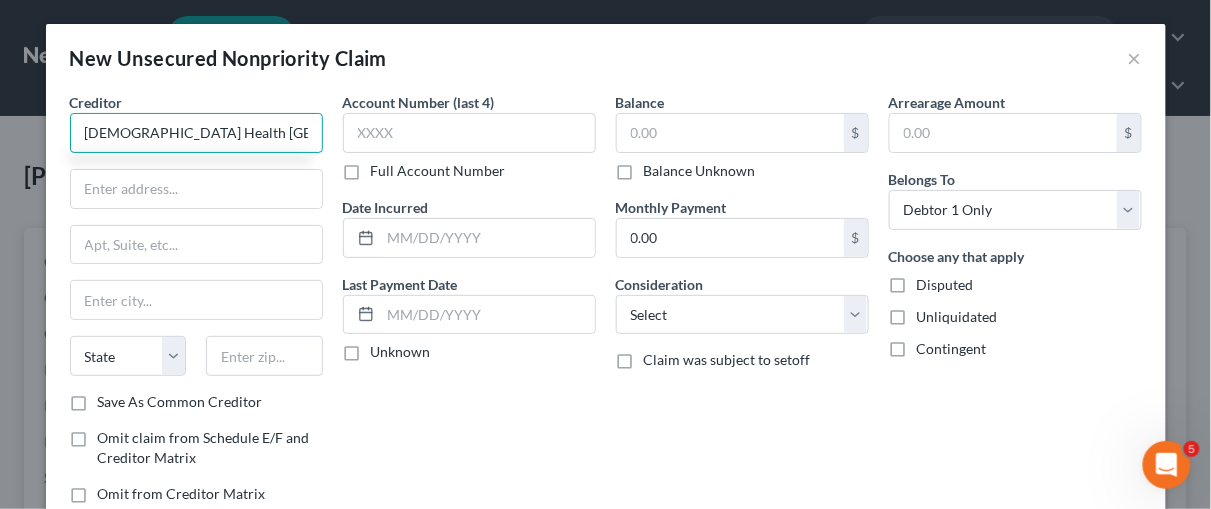 click on "[DEMOGRAPHIC_DATA] Health [GEOGRAPHIC_DATA][US_STATE]" at bounding box center (196, 133) 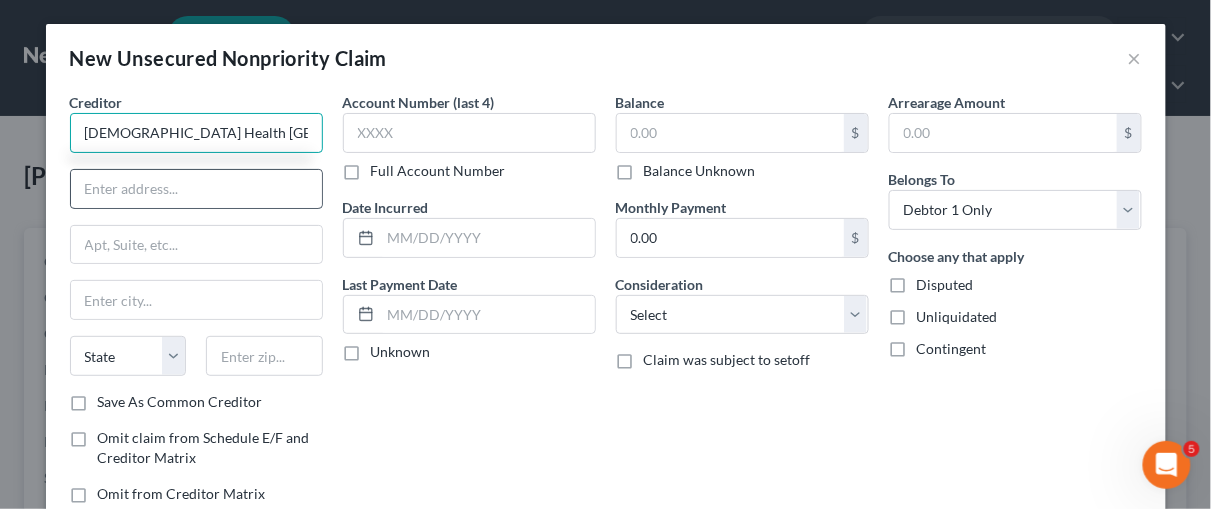 type on "[DEMOGRAPHIC_DATA] Health [GEOGRAPHIC_DATA][US_STATE]" 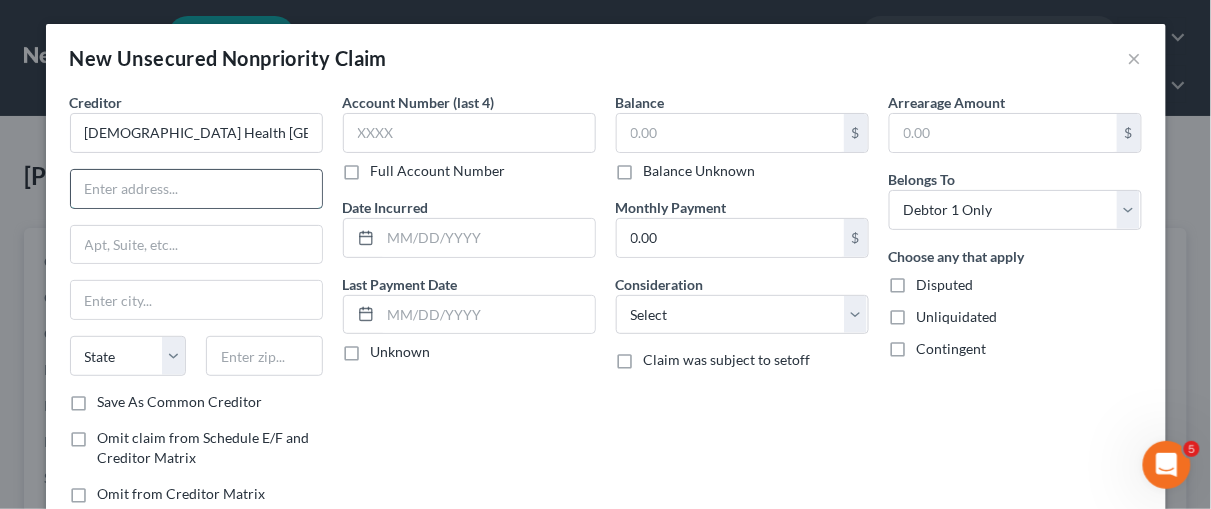 click at bounding box center [196, 189] 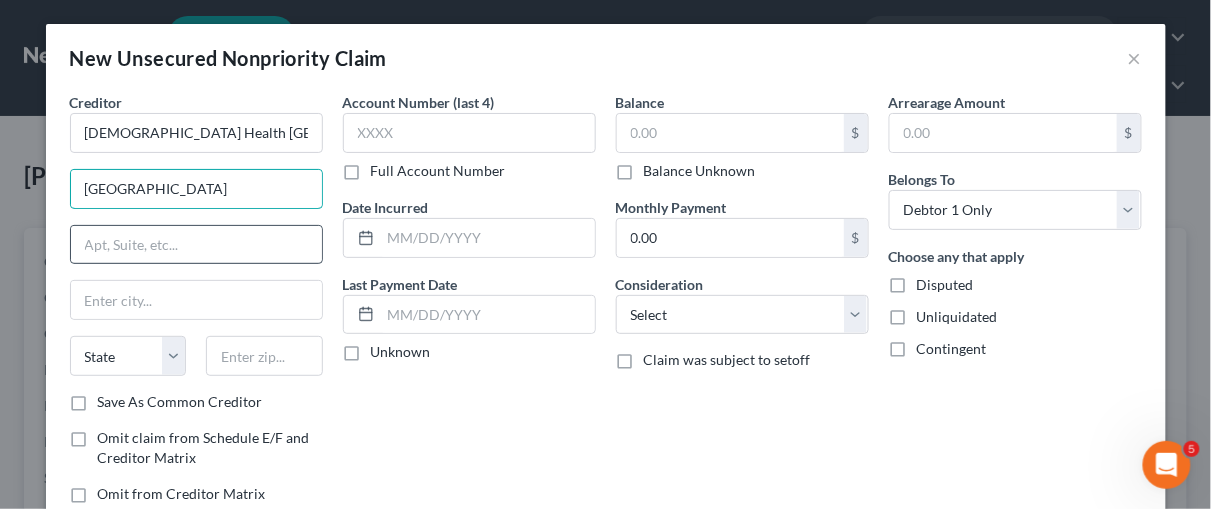 type on "[GEOGRAPHIC_DATA]" 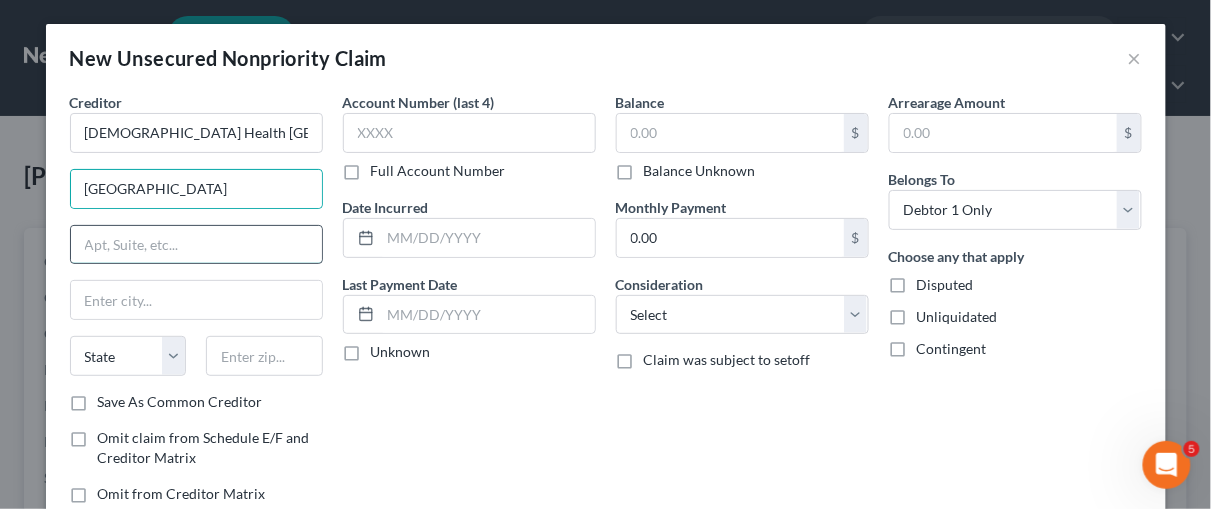 click at bounding box center [196, 245] 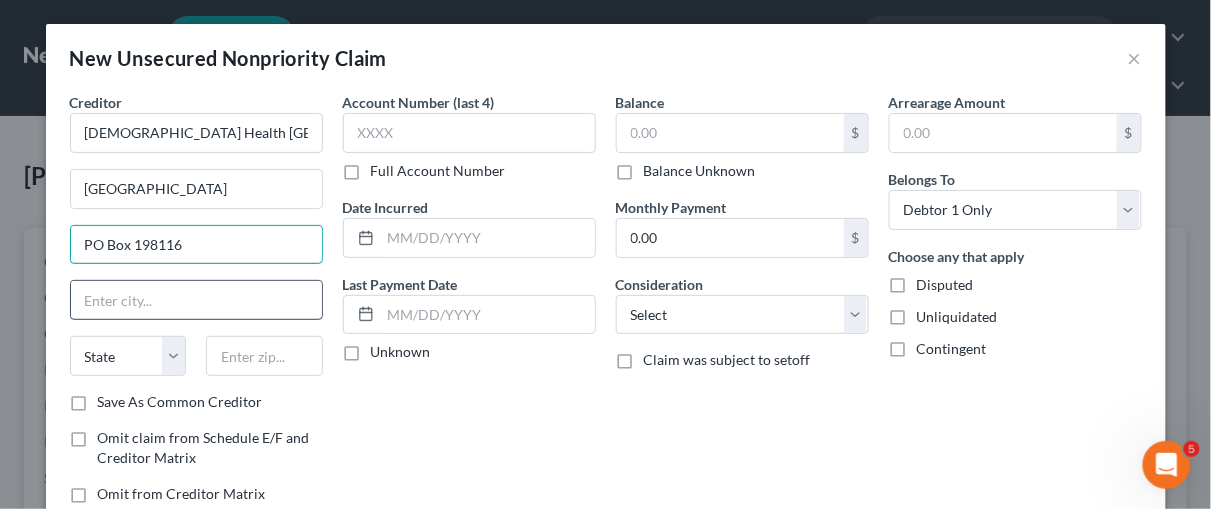 type on "PO Box 198116" 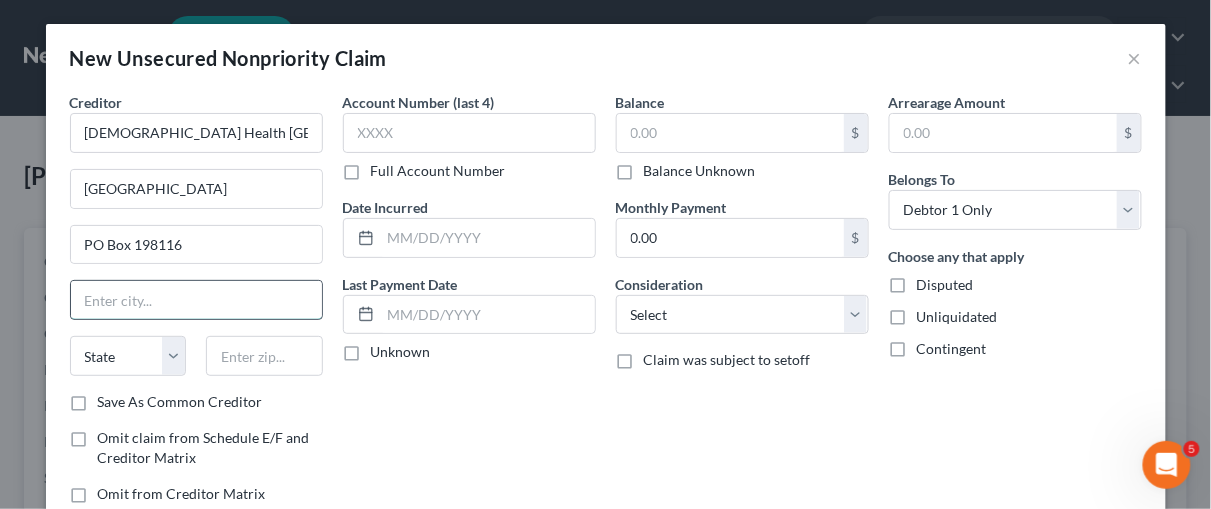 click at bounding box center (196, 300) 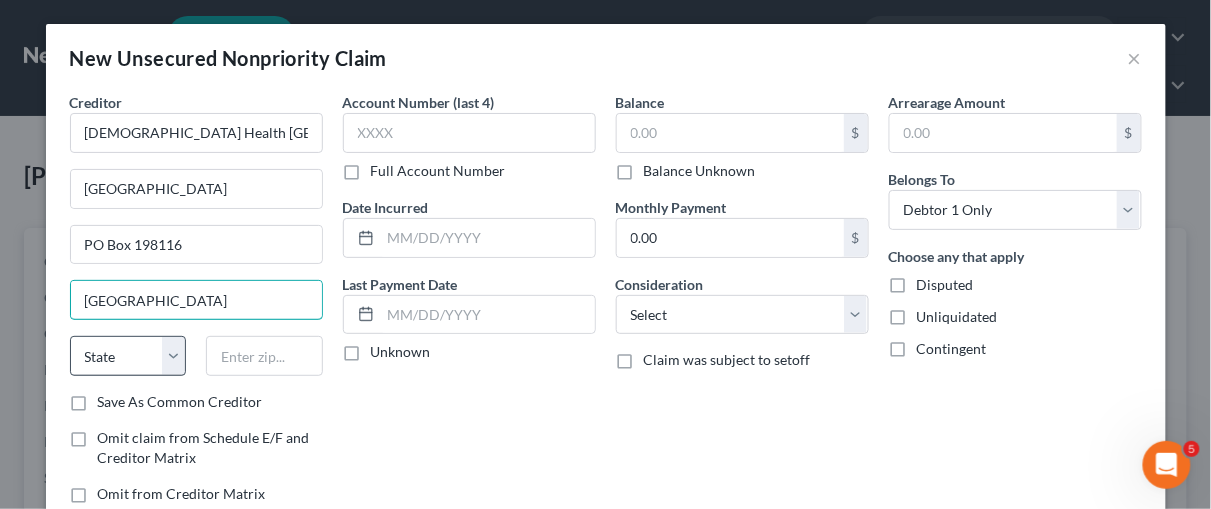 type on "[GEOGRAPHIC_DATA]" 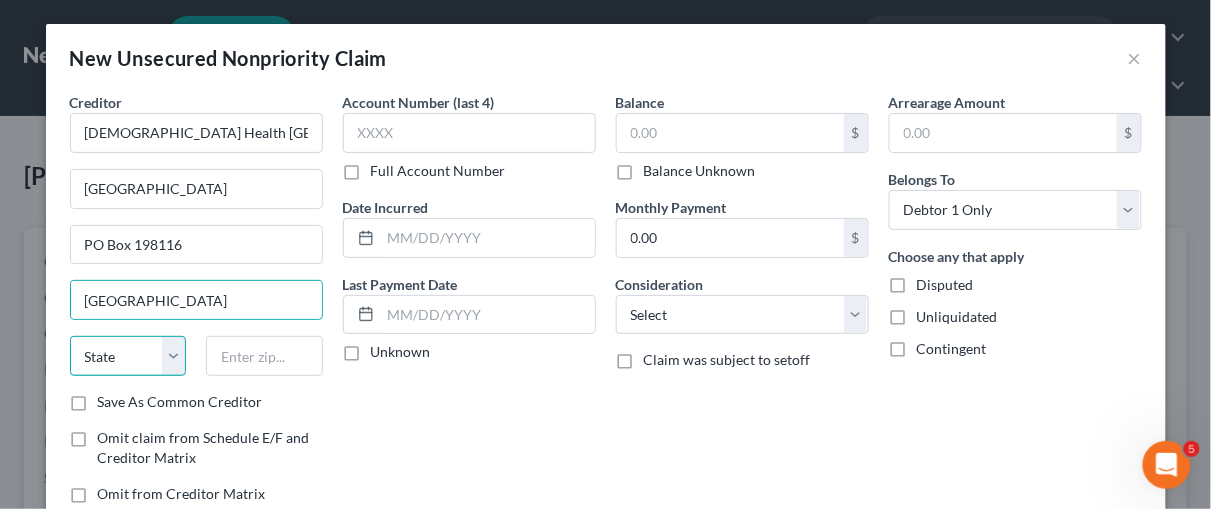 click on "State [US_STATE] AK AR AZ CA CO CT DE DC [GEOGRAPHIC_DATA] [GEOGRAPHIC_DATA] GU HI ID IL IN [GEOGRAPHIC_DATA] [GEOGRAPHIC_DATA] [GEOGRAPHIC_DATA] LA ME MD [GEOGRAPHIC_DATA] [GEOGRAPHIC_DATA] [GEOGRAPHIC_DATA] [GEOGRAPHIC_DATA] [GEOGRAPHIC_DATA] MT NC [GEOGRAPHIC_DATA] [GEOGRAPHIC_DATA] [GEOGRAPHIC_DATA] NH [GEOGRAPHIC_DATA] [GEOGRAPHIC_DATA] [GEOGRAPHIC_DATA] [GEOGRAPHIC_DATA] [GEOGRAPHIC_DATA] [GEOGRAPHIC_DATA] [GEOGRAPHIC_DATA] PR RI SC SD [GEOGRAPHIC_DATA] [GEOGRAPHIC_DATA] [GEOGRAPHIC_DATA] VI [GEOGRAPHIC_DATA] [GEOGRAPHIC_DATA] [GEOGRAPHIC_DATA] WV WI WY" at bounding box center [128, 356] 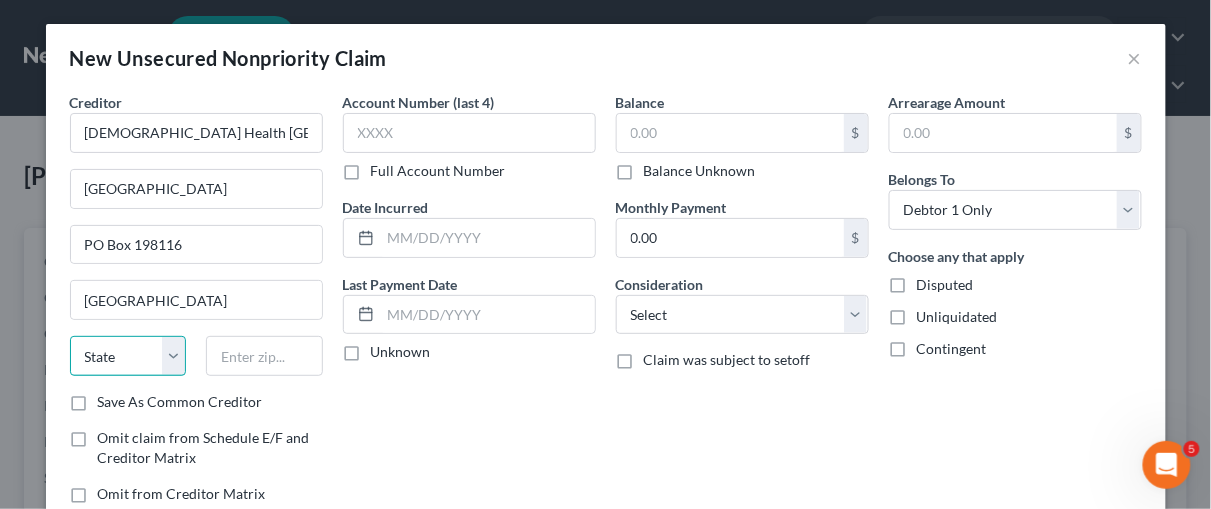select on "10" 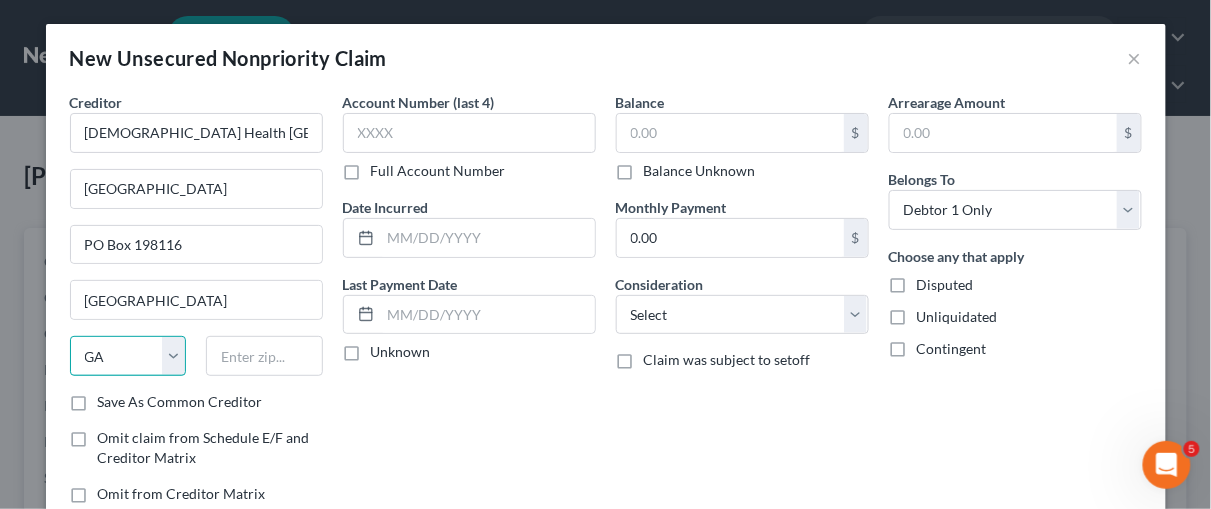click on "State [US_STATE] AK AR AZ CA CO CT DE DC [GEOGRAPHIC_DATA] [GEOGRAPHIC_DATA] GU HI ID IL IN [GEOGRAPHIC_DATA] [GEOGRAPHIC_DATA] [GEOGRAPHIC_DATA] LA ME MD [GEOGRAPHIC_DATA] [GEOGRAPHIC_DATA] [GEOGRAPHIC_DATA] [GEOGRAPHIC_DATA] [GEOGRAPHIC_DATA] MT NC [GEOGRAPHIC_DATA] [GEOGRAPHIC_DATA] [GEOGRAPHIC_DATA] NH [GEOGRAPHIC_DATA] [GEOGRAPHIC_DATA] [GEOGRAPHIC_DATA] [GEOGRAPHIC_DATA] [GEOGRAPHIC_DATA] [GEOGRAPHIC_DATA] [GEOGRAPHIC_DATA] PR RI SC SD [GEOGRAPHIC_DATA] [GEOGRAPHIC_DATA] [GEOGRAPHIC_DATA] VI [GEOGRAPHIC_DATA] [GEOGRAPHIC_DATA] [GEOGRAPHIC_DATA] WV WI WY" at bounding box center [128, 356] 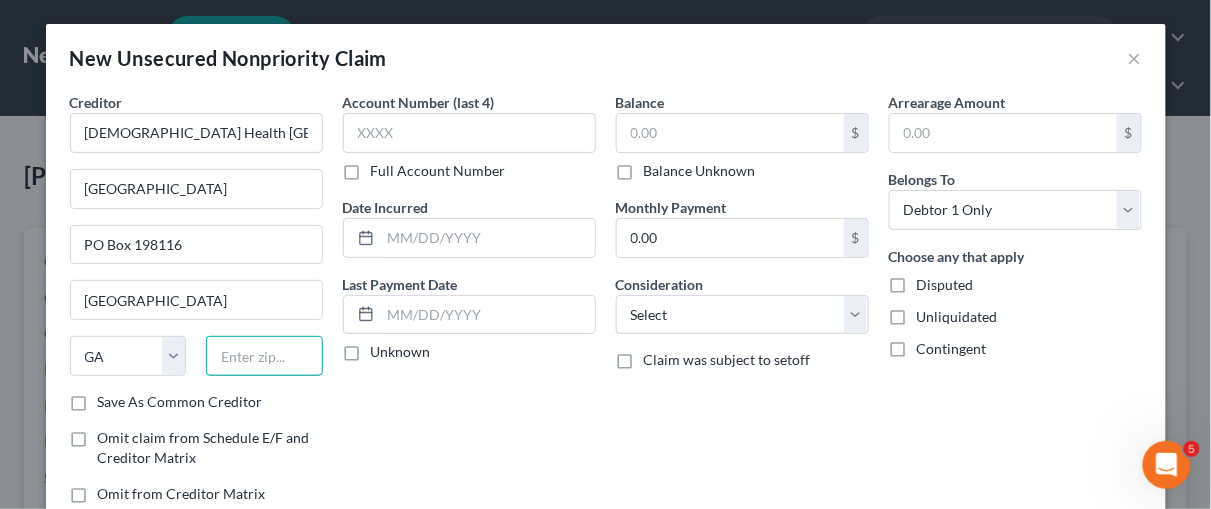 click at bounding box center (264, 356) 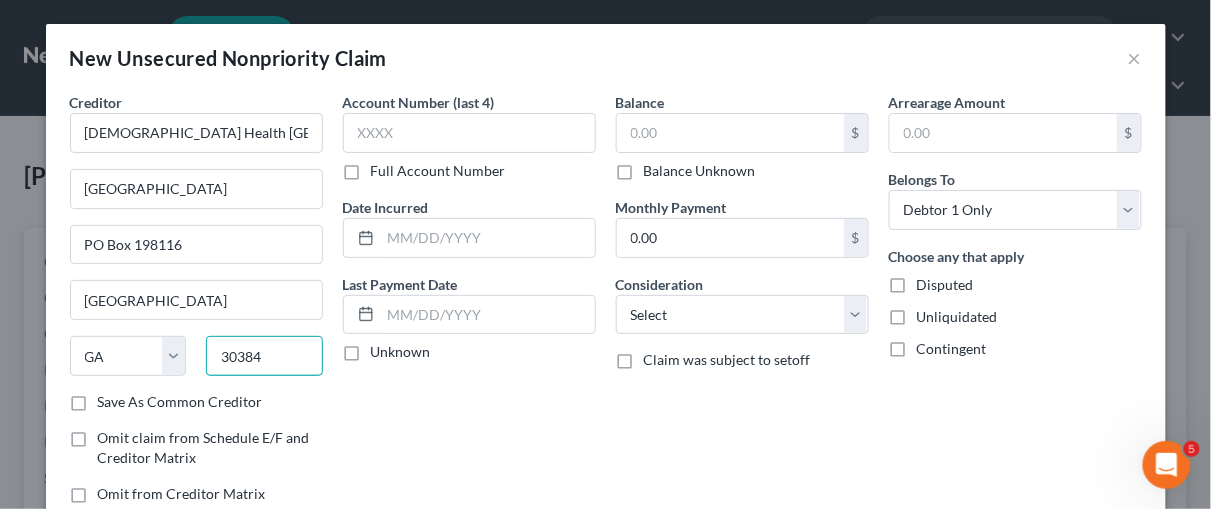 type on "30384" 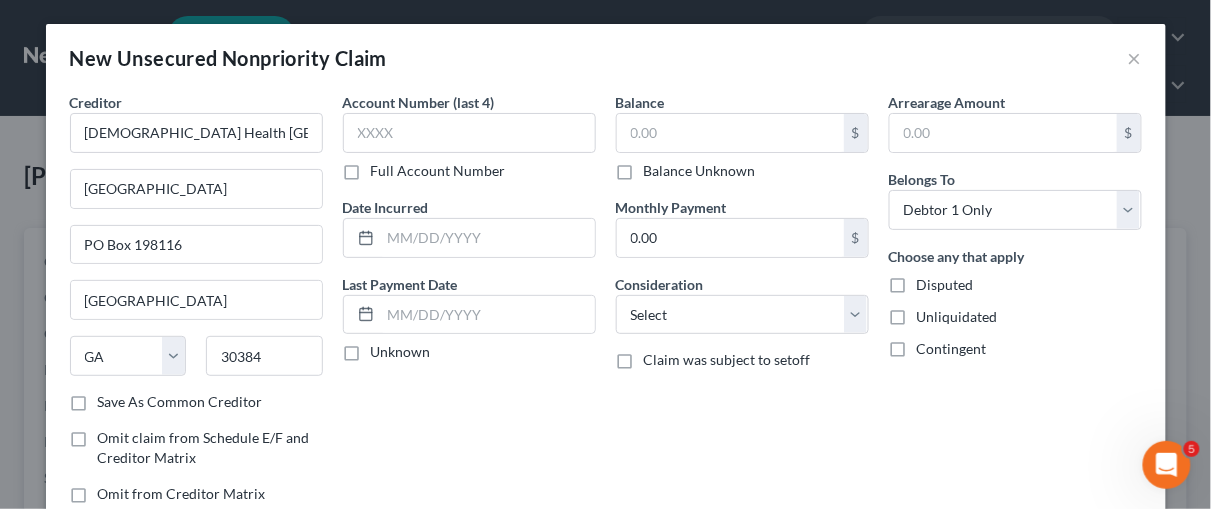 click on "Account Number (last 4)
Full Account Number
Date Incurred         Last Payment Date         Unknown" at bounding box center [469, 306] 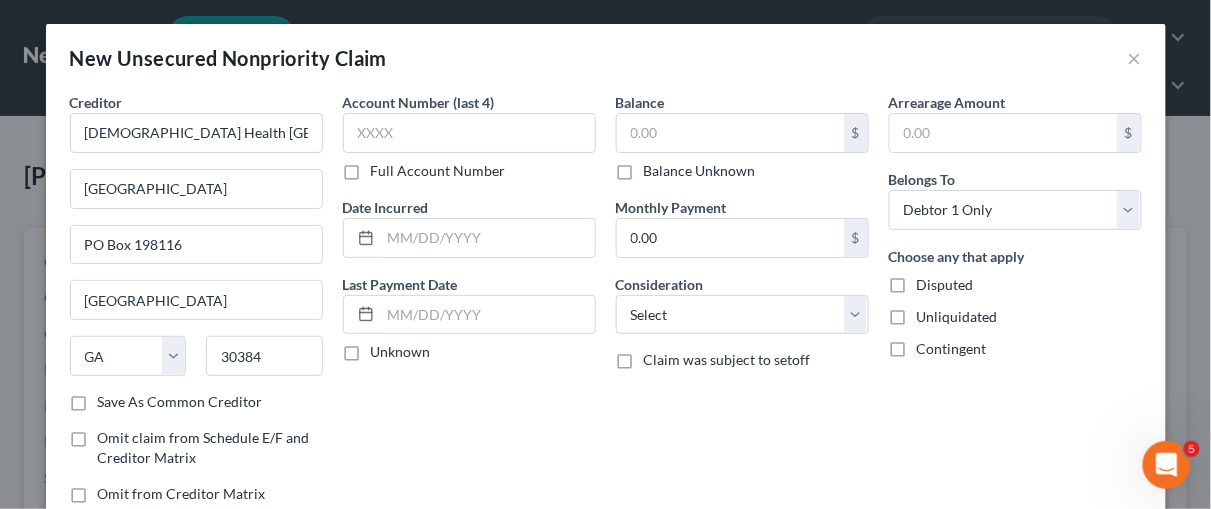 click on "Full Account Number" at bounding box center (385, 167) 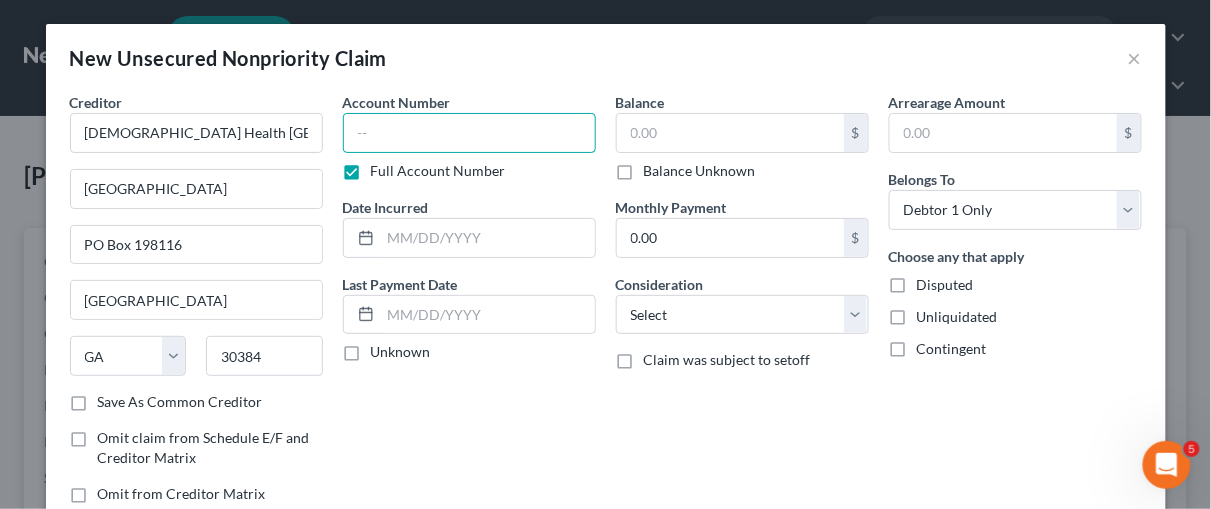 click at bounding box center (469, 133) 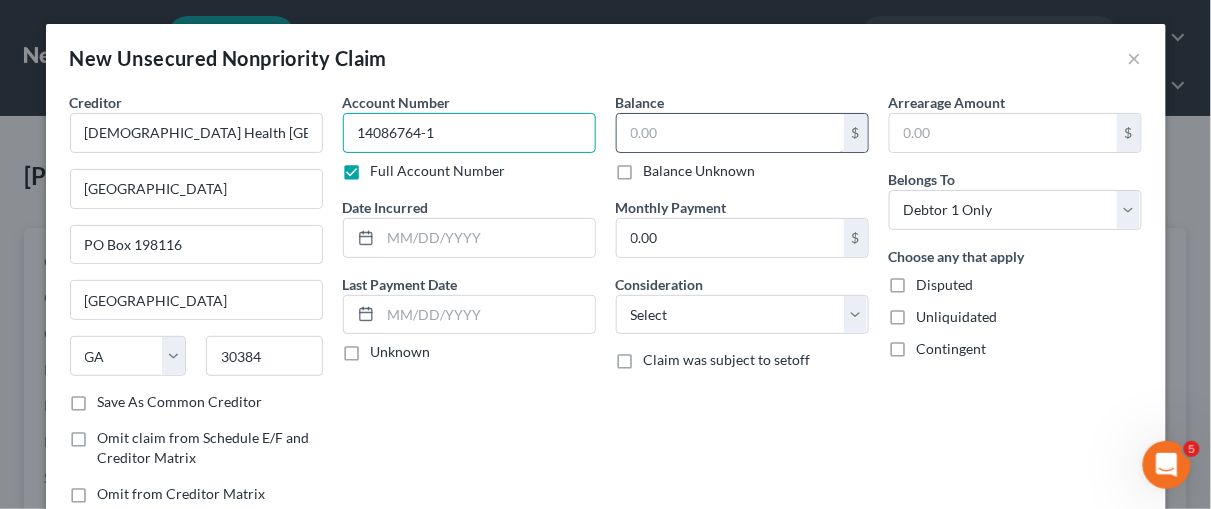 type on "14086764-1" 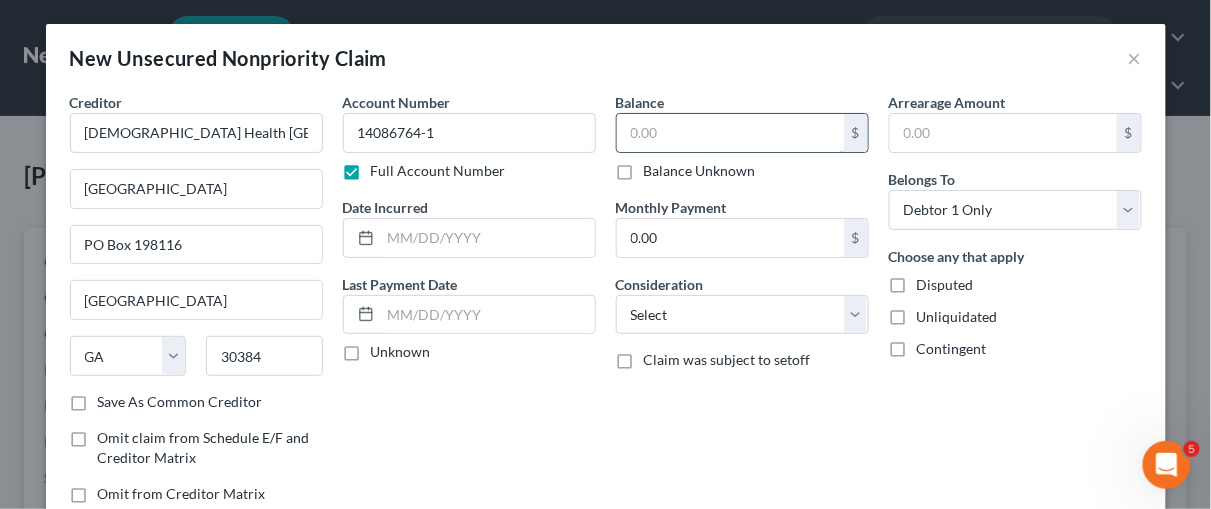 click at bounding box center (730, 133) 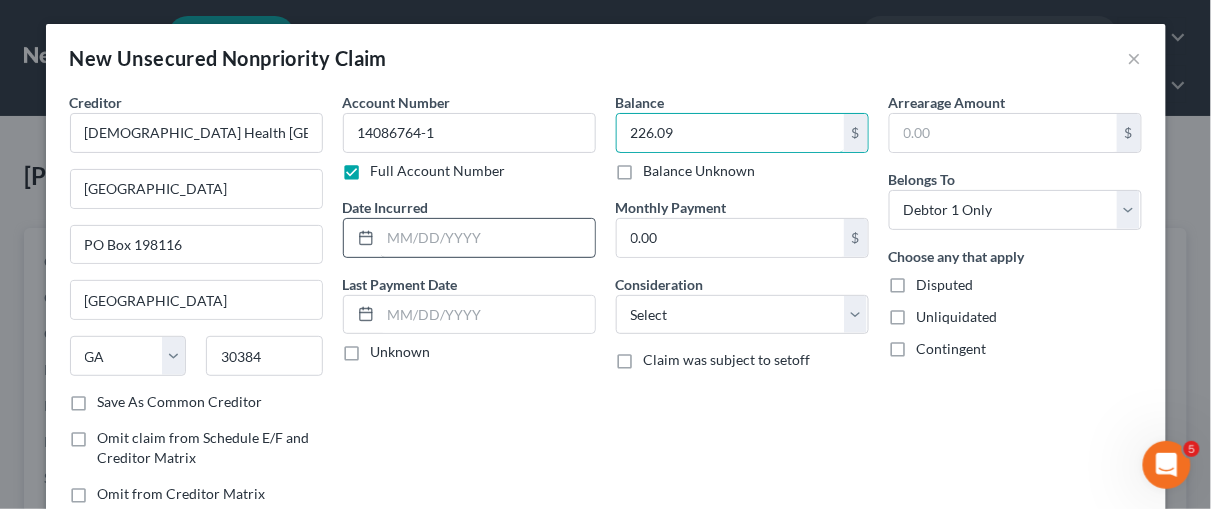 type on "226.09" 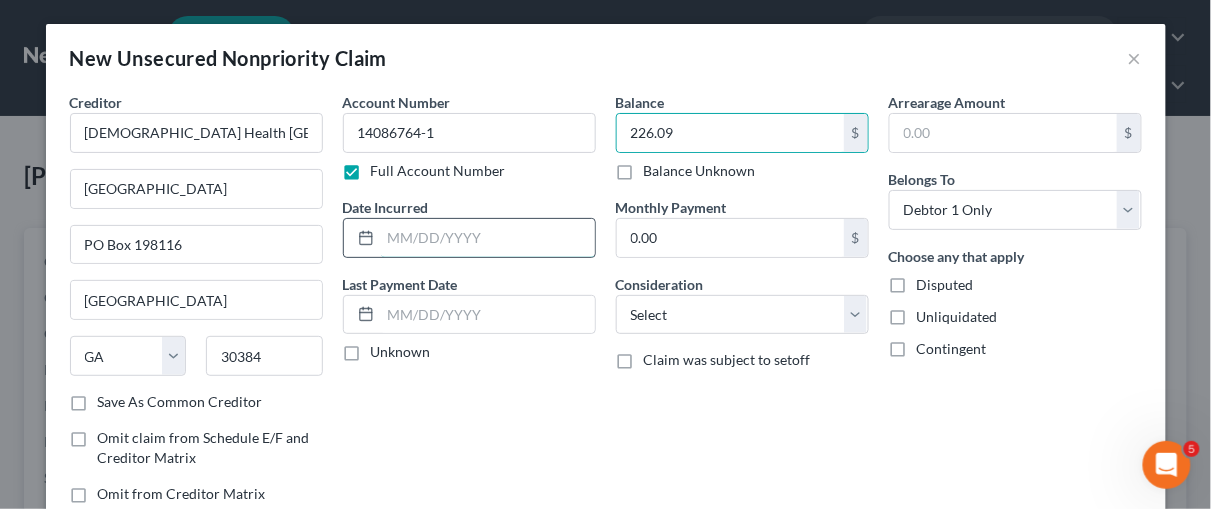 click at bounding box center (488, 238) 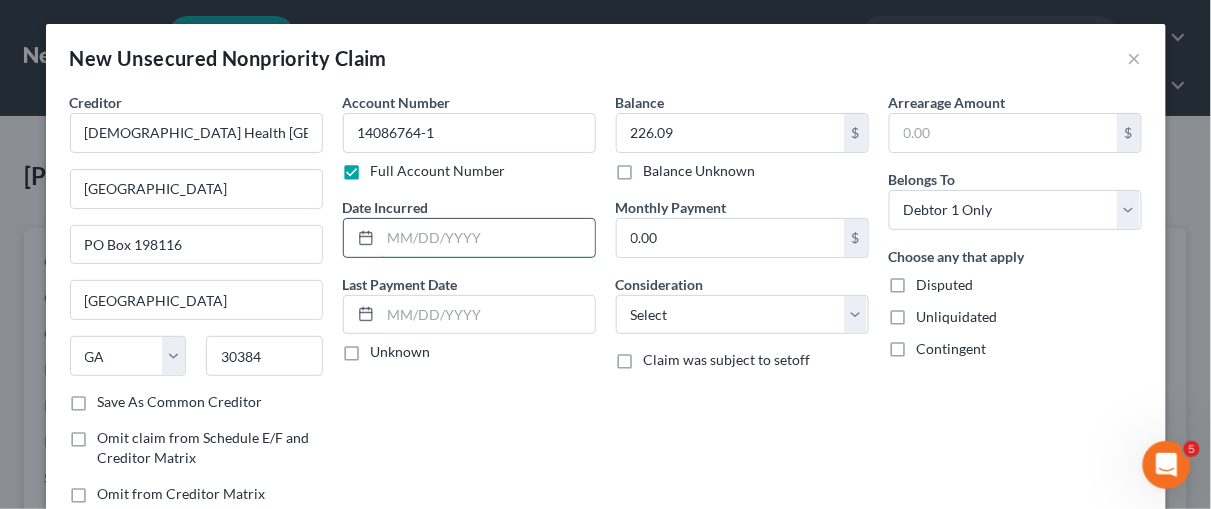 click at bounding box center [488, 238] 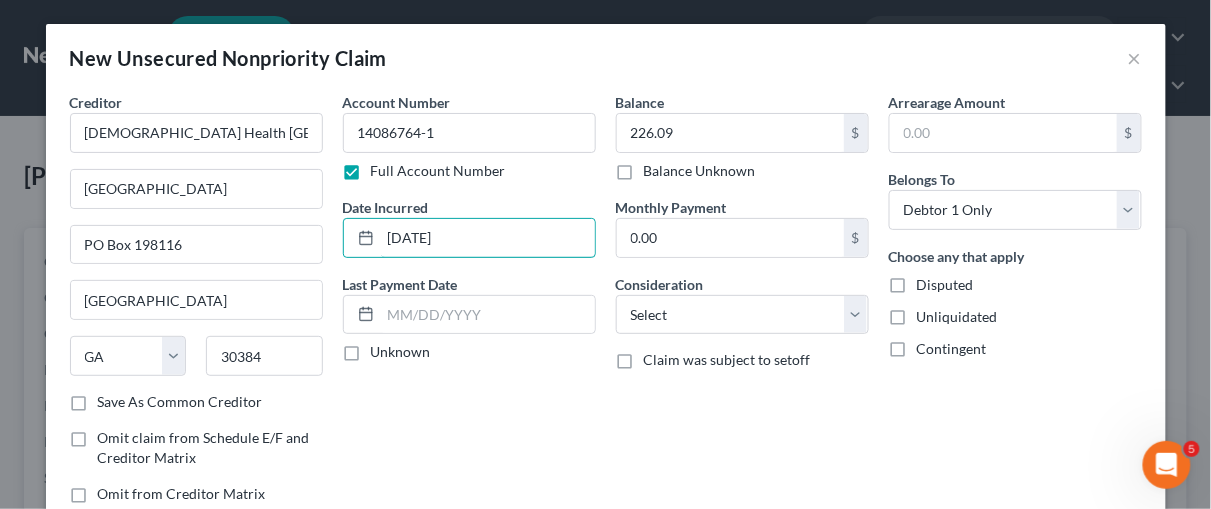 type on "[DATE]" 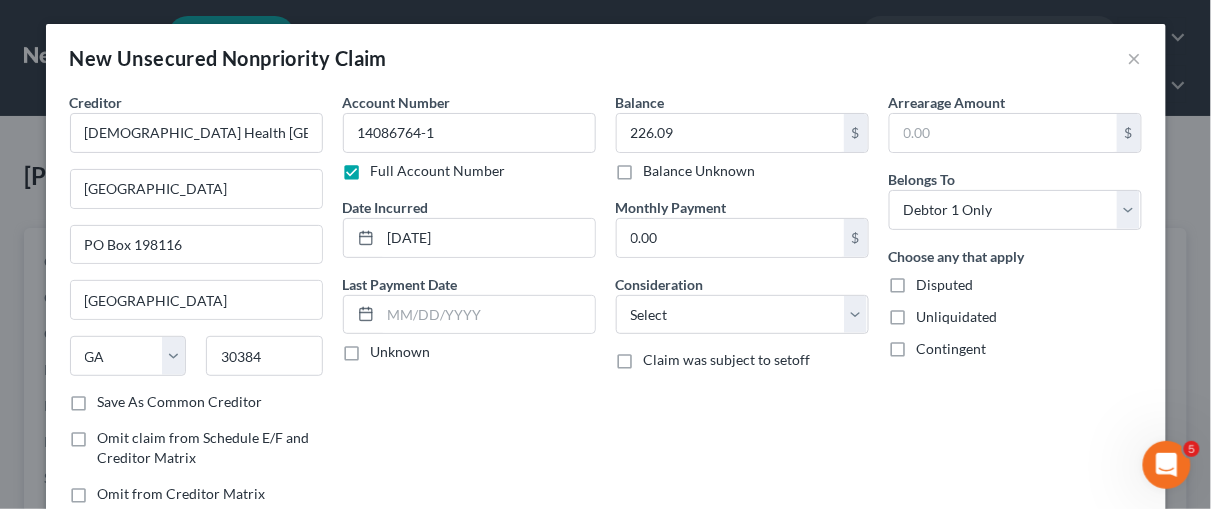 drag, startPoint x: 529, startPoint y: 387, endPoint x: 606, endPoint y: 303, distance: 113.951744 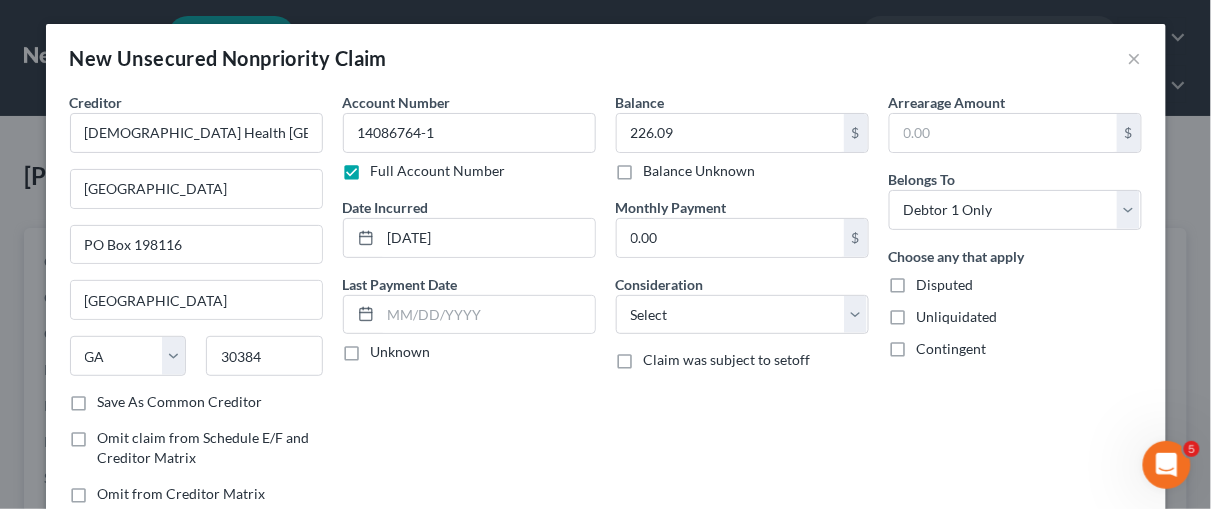 click on "Account Number
14086764-1
Full Account Number
Date Incurred         [DATE] Last Payment Date         Unknown" at bounding box center (469, 306) 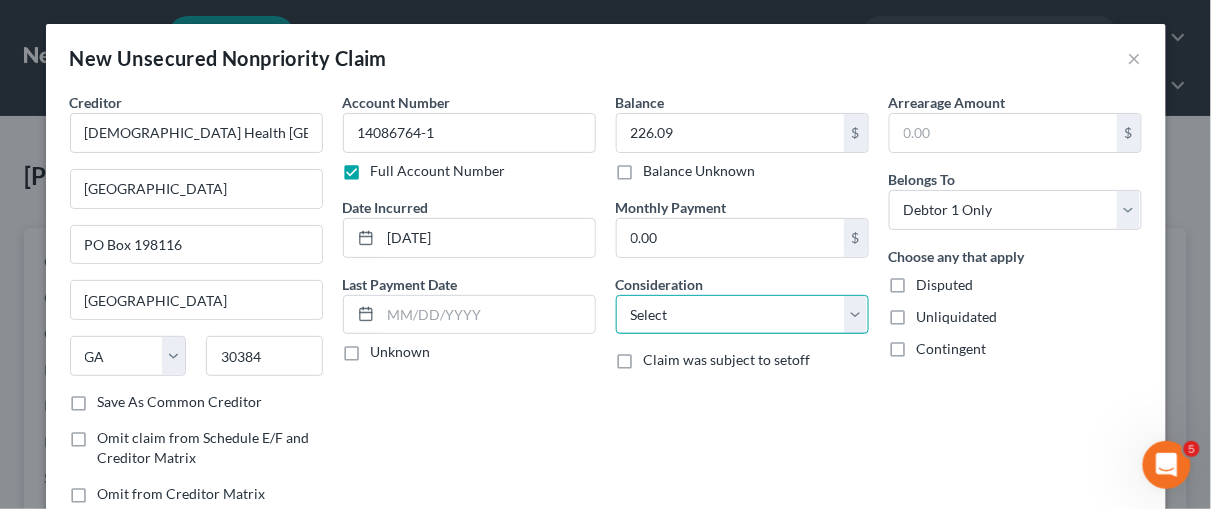 click on "Select Cable / Satellite Services Collection Agency Credit Card Debt Debt Counseling / Attorneys Deficiency Balance Domestic Support Obligations Home / Car Repairs Income Taxes Judgment Liens Medical Services Monies Loaned / Advanced Mortgage Obligation From Divorce Or Separation Obligation To Pensions Other Overdrawn Bank Account Promised To Help Pay Creditors Student Loans Suppliers And Vendors Telephone / Internet Services Utility Services" at bounding box center [742, 315] 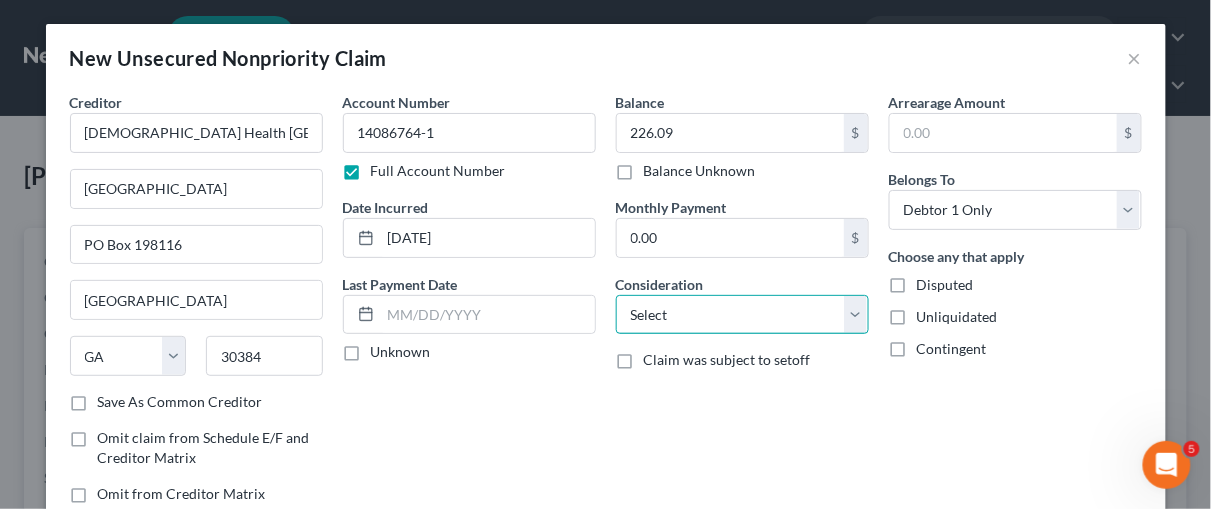 select on "9" 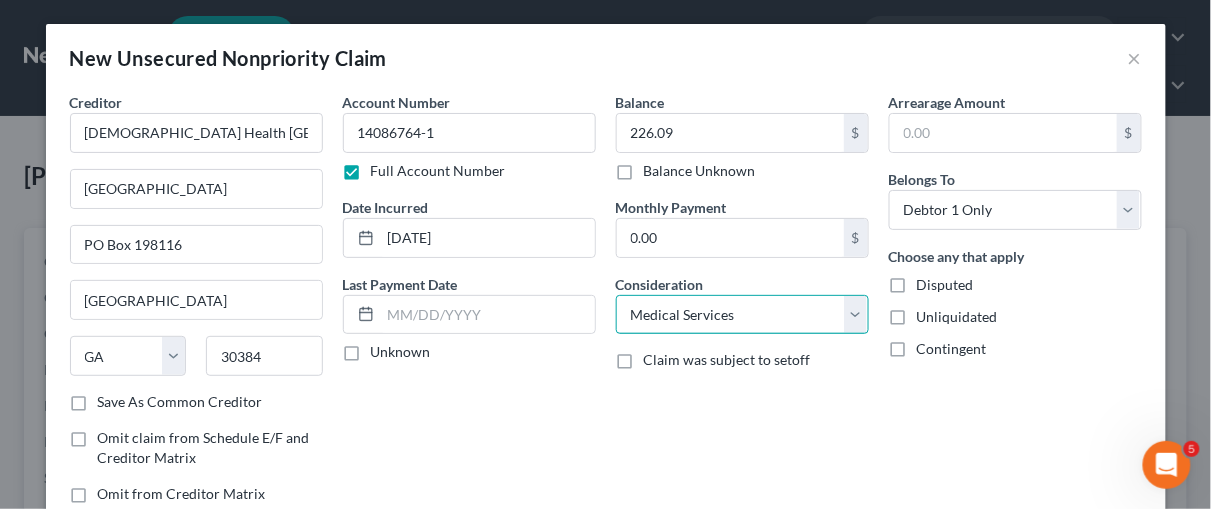 click on "Select Cable / Satellite Services Collection Agency Credit Card Debt Debt Counseling / Attorneys Deficiency Balance Domestic Support Obligations Home / Car Repairs Income Taxes Judgment Liens Medical Services Monies Loaned / Advanced Mortgage Obligation From Divorce Or Separation Obligation To Pensions Other Overdrawn Bank Account Promised To Help Pay Creditors Student Loans Suppliers And Vendors Telephone / Internet Services Utility Services" at bounding box center (742, 315) 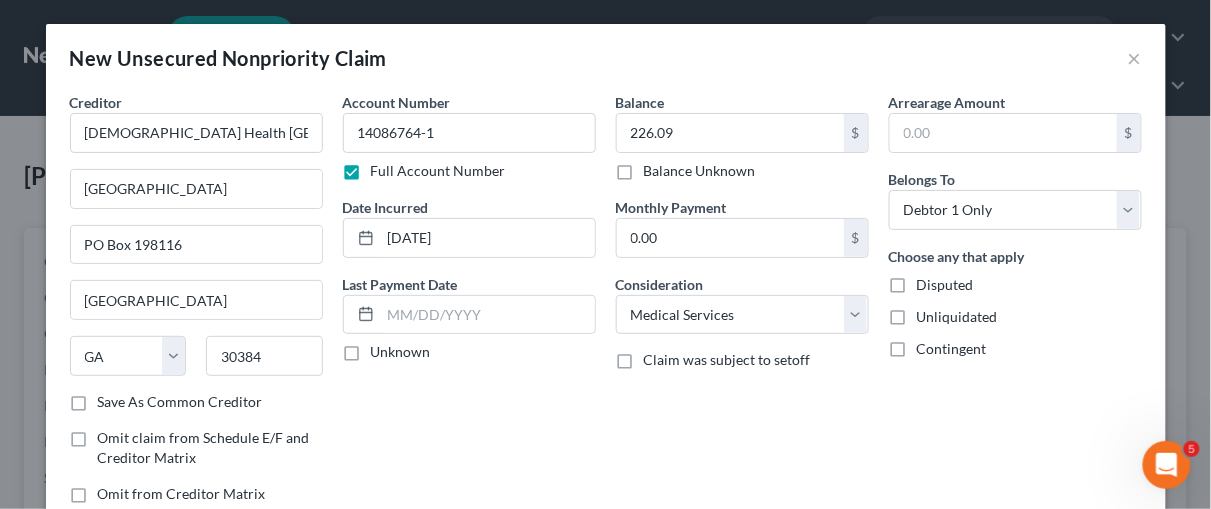 drag, startPoint x: 794, startPoint y: 403, endPoint x: 711, endPoint y: 413, distance: 83.60024 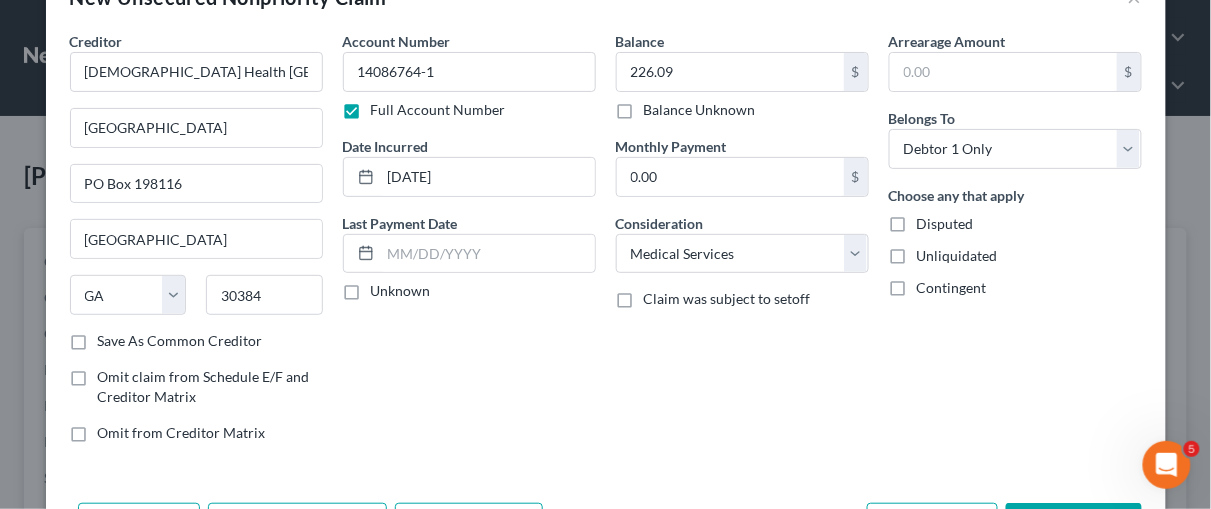 scroll, scrollTop: 132, scrollLeft: 0, axis: vertical 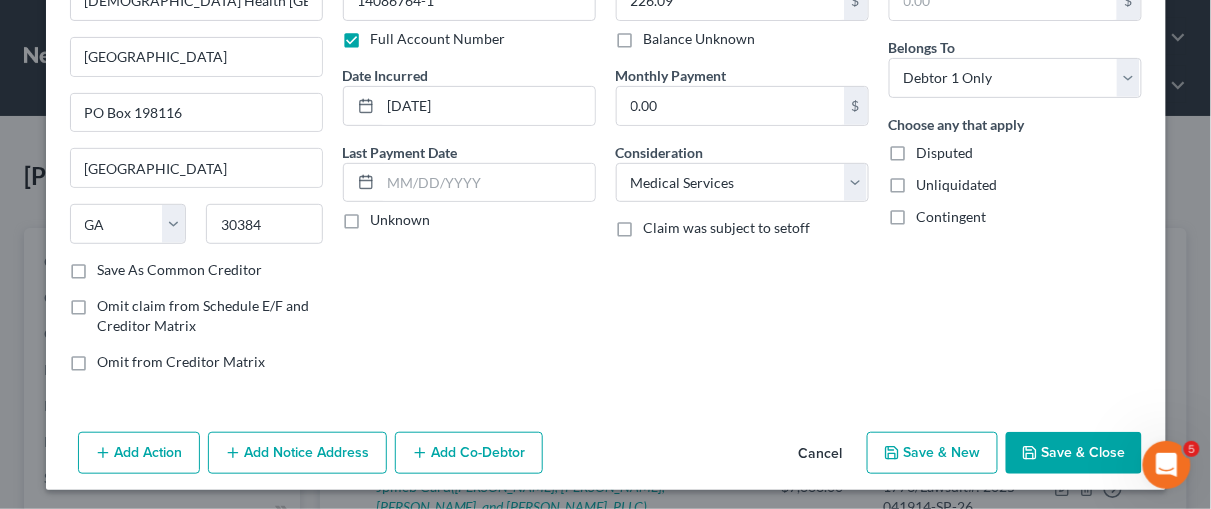 click on "Add Notice Address" at bounding box center [297, 453] 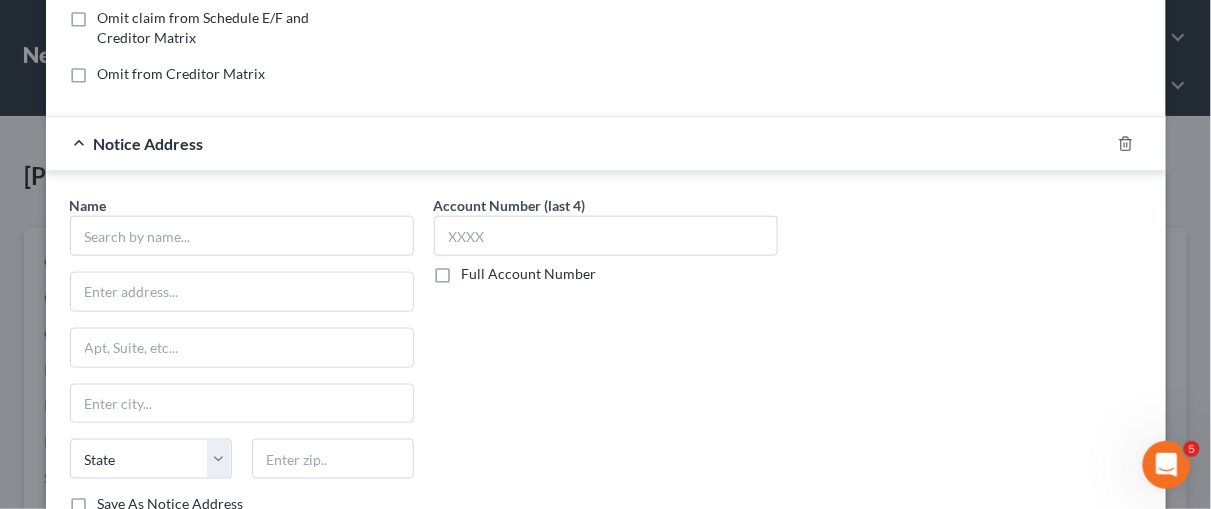 scroll, scrollTop: 431, scrollLeft: 0, axis: vertical 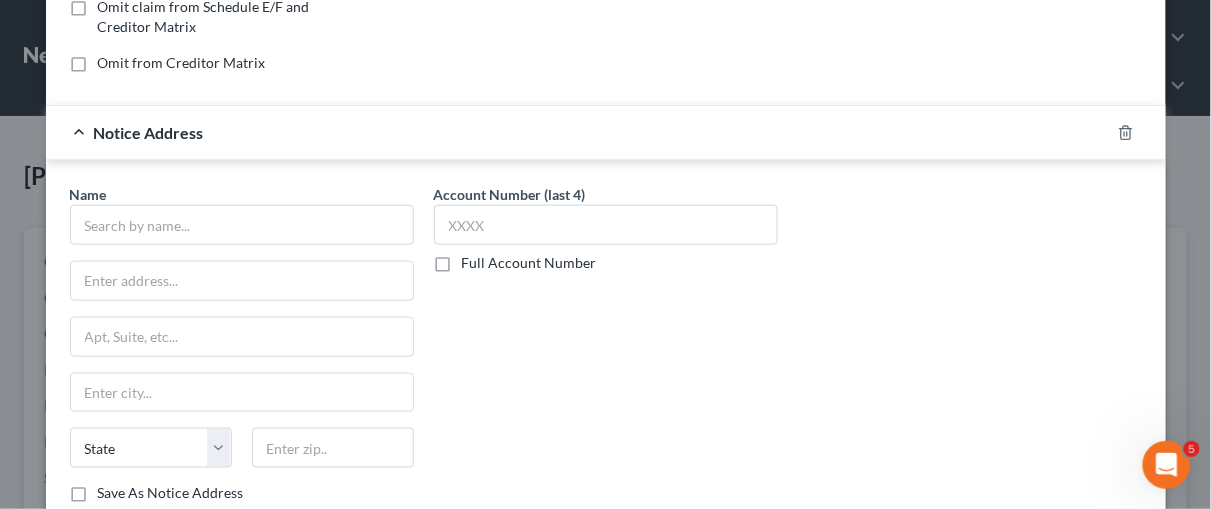 click on "Full Account Number" at bounding box center [529, 263] 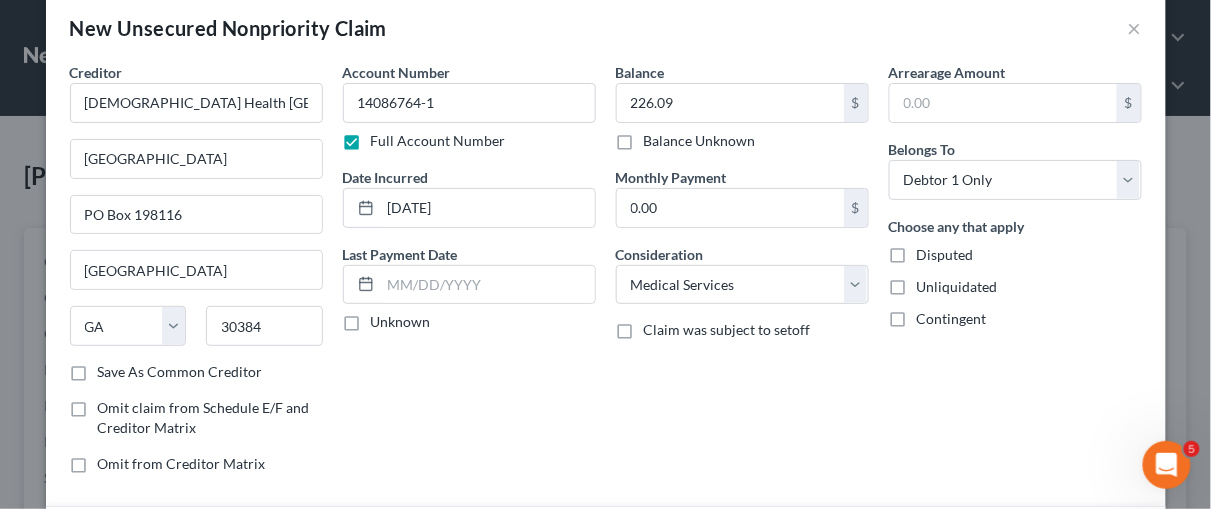 scroll, scrollTop: 9, scrollLeft: 0, axis: vertical 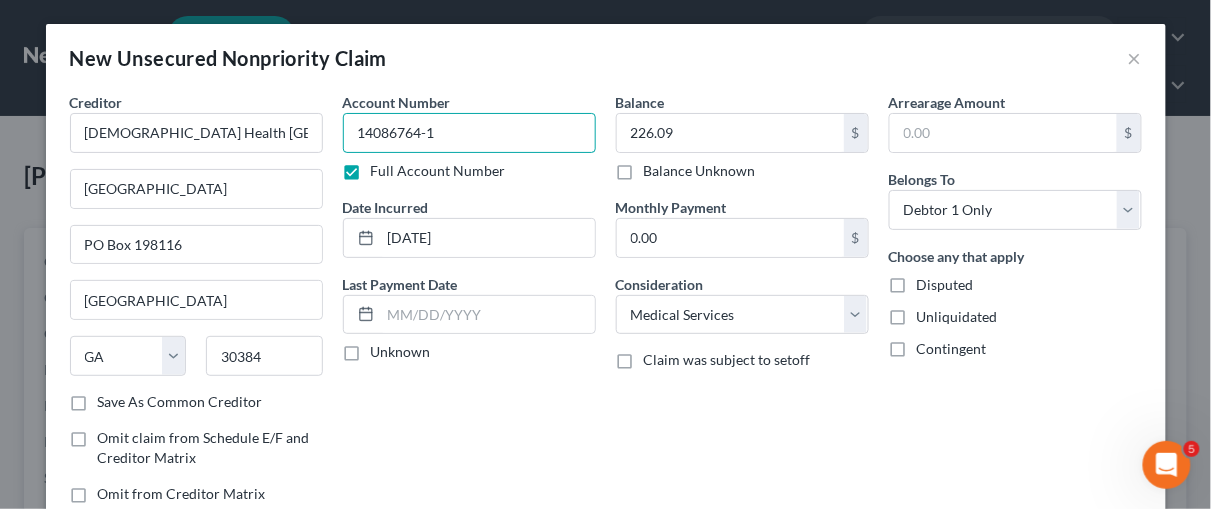 drag, startPoint x: 385, startPoint y: 135, endPoint x: 336, endPoint y: 138, distance: 49.09175 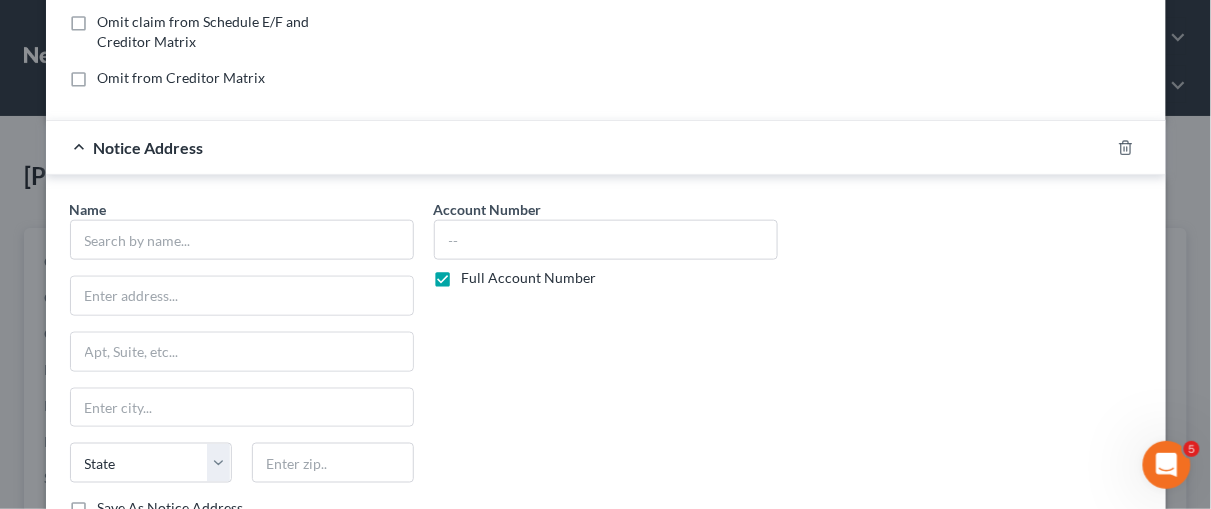 scroll, scrollTop: 431, scrollLeft: 0, axis: vertical 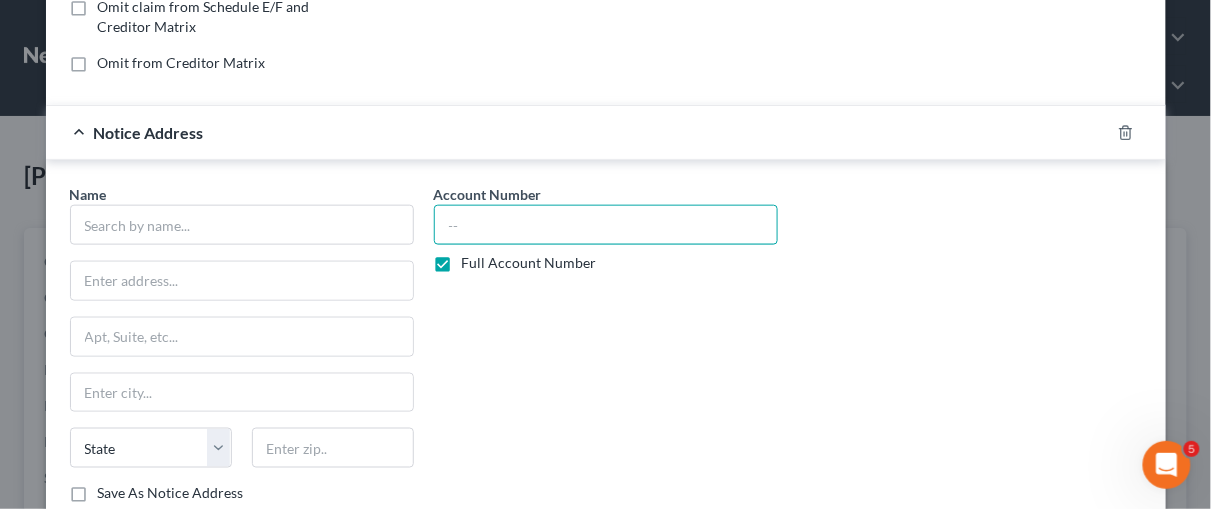 click at bounding box center (606, 225) 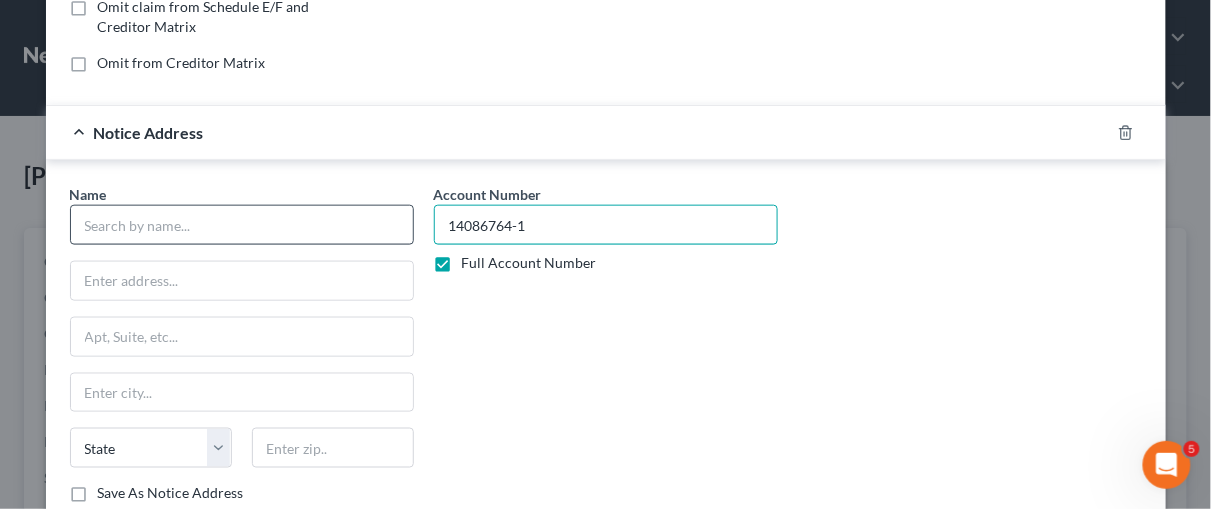 type on "14086764-1" 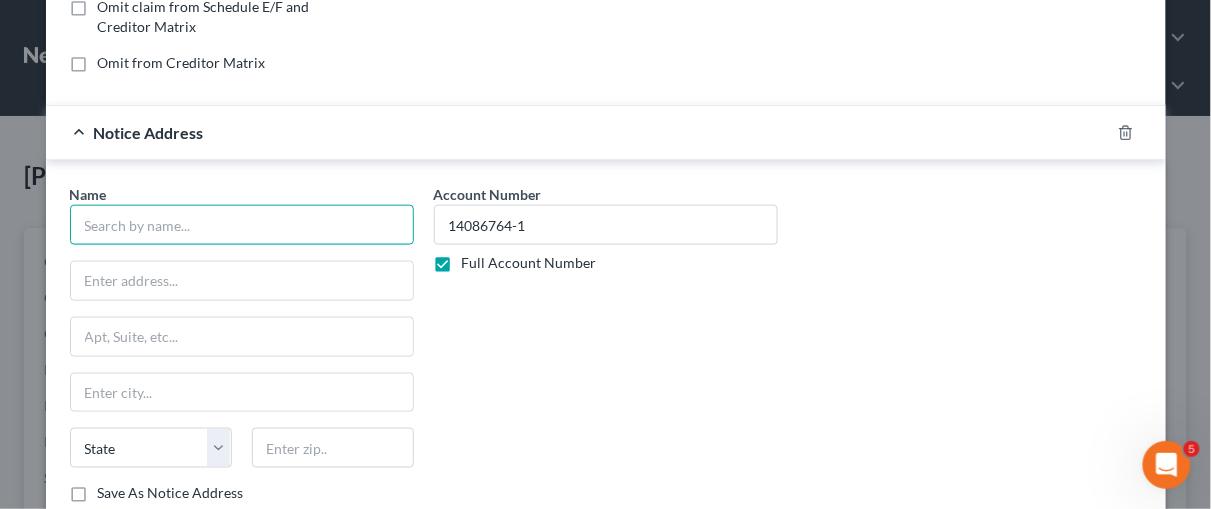 click at bounding box center (242, 225) 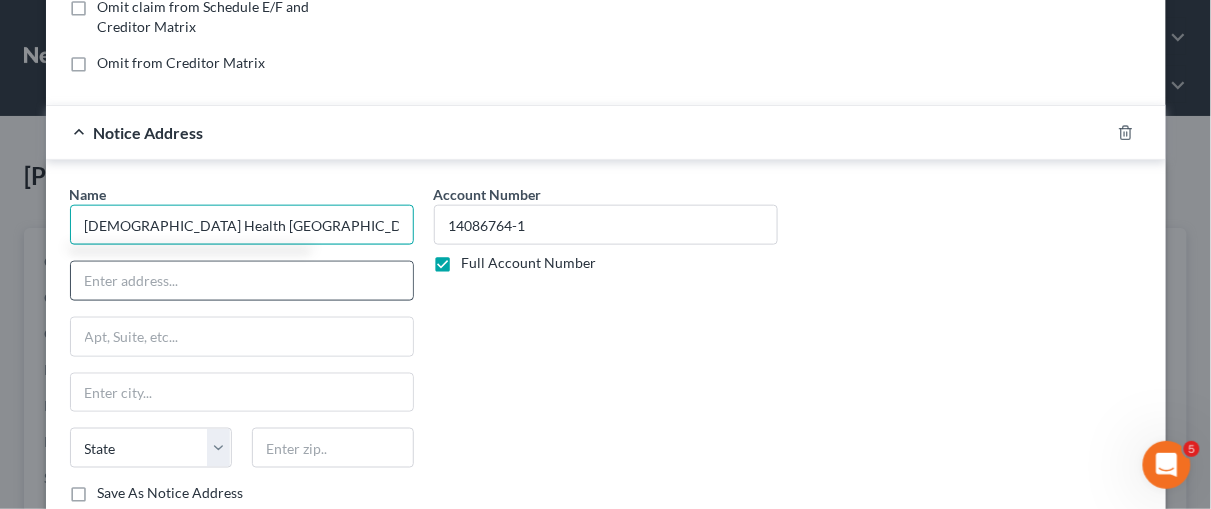type on "[DEMOGRAPHIC_DATA] Health [GEOGRAPHIC_DATA][US_STATE]" 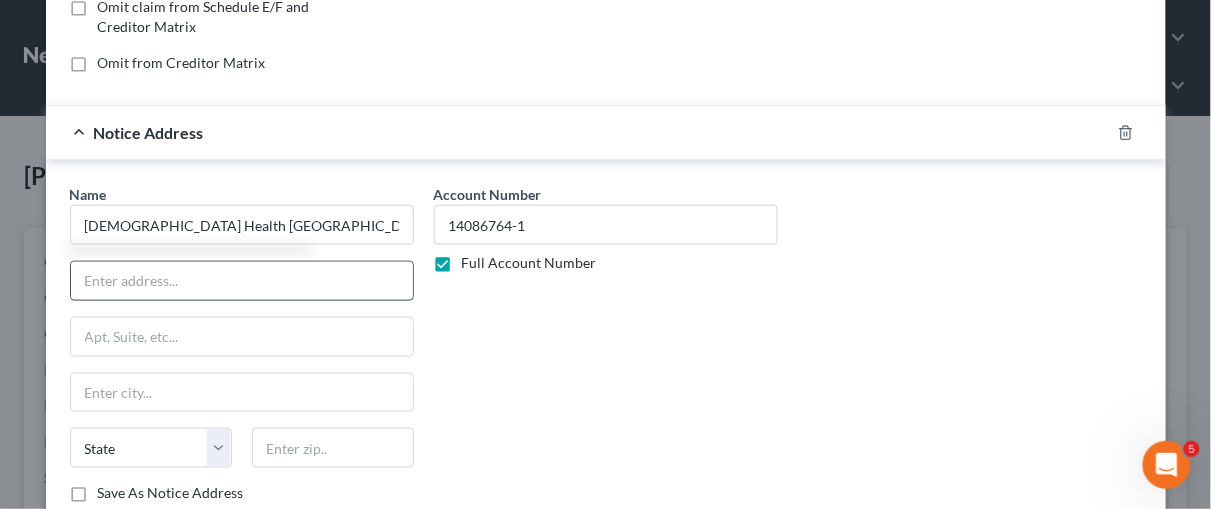 click at bounding box center (242, 281) 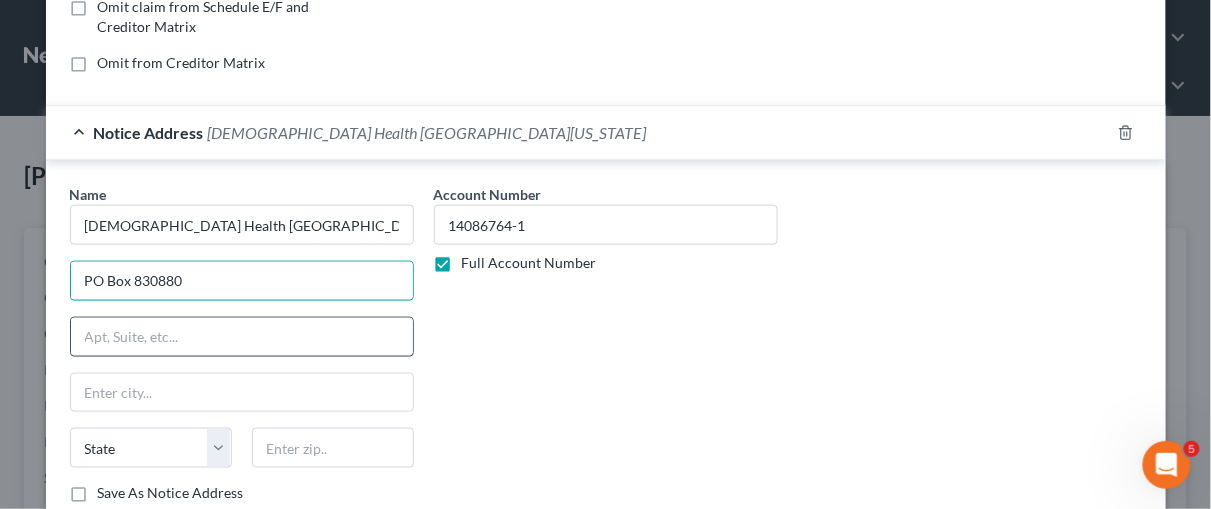 type on "PO Box 830880" 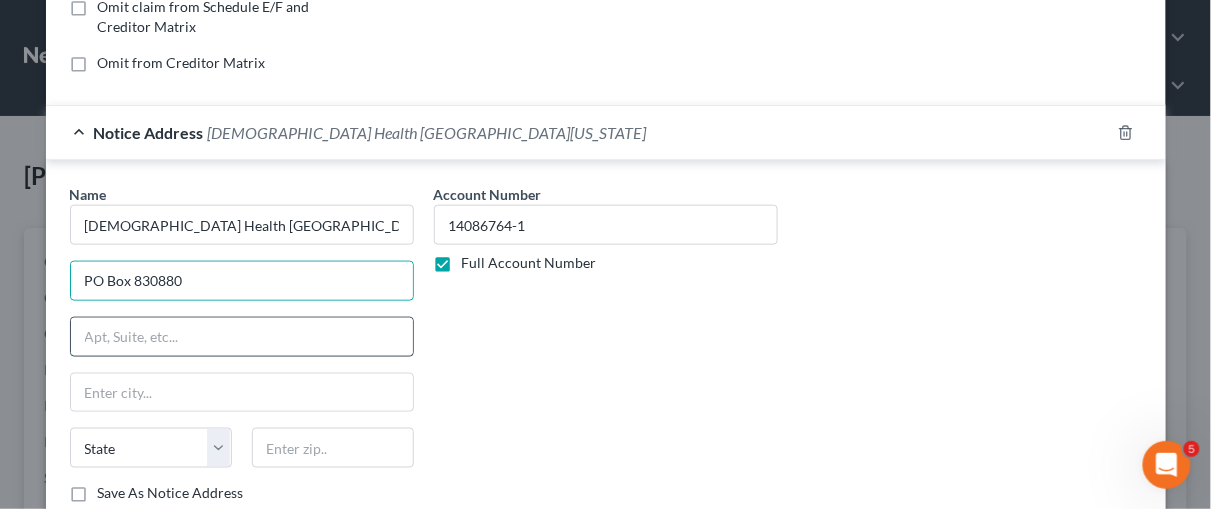 click at bounding box center (242, 337) 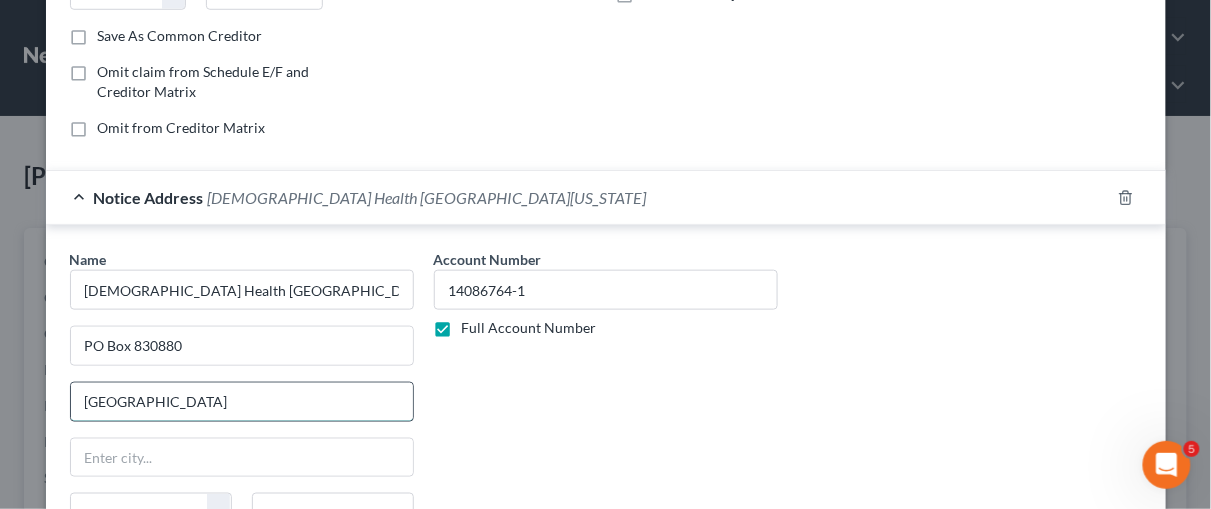 scroll, scrollTop: 320, scrollLeft: 0, axis: vertical 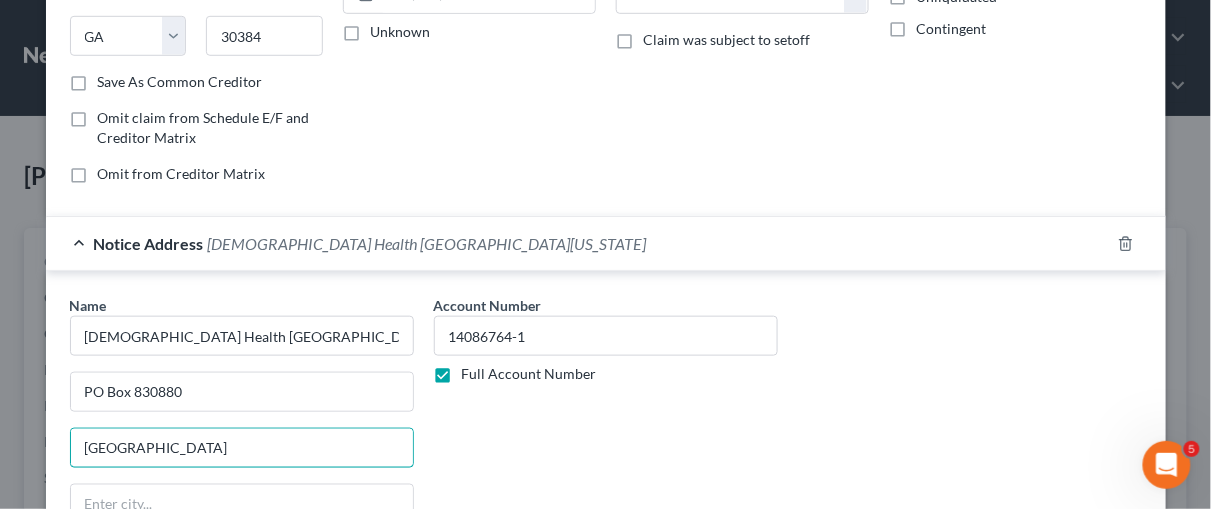 type on "[GEOGRAPHIC_DATA]" 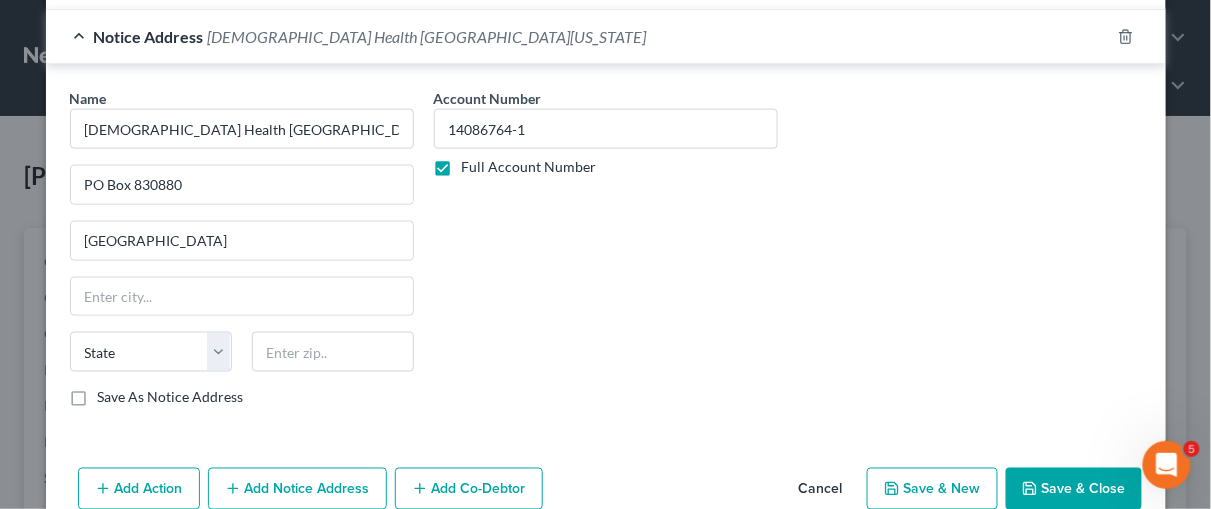 scroll, scrollTop: 559, scrollLeft: 0, axis: vertical 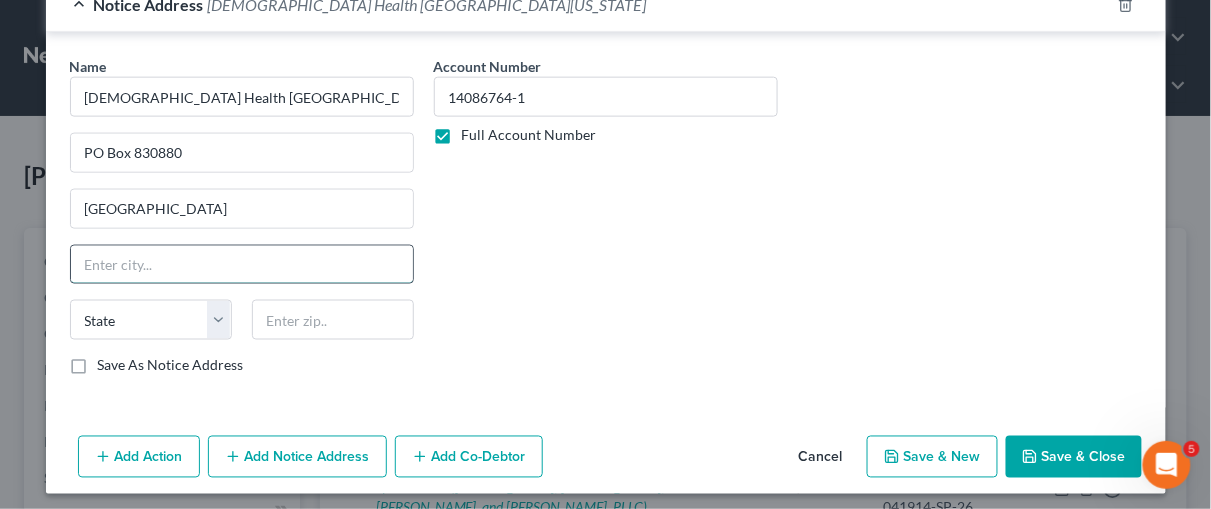 click at bounding box center [242, 265] 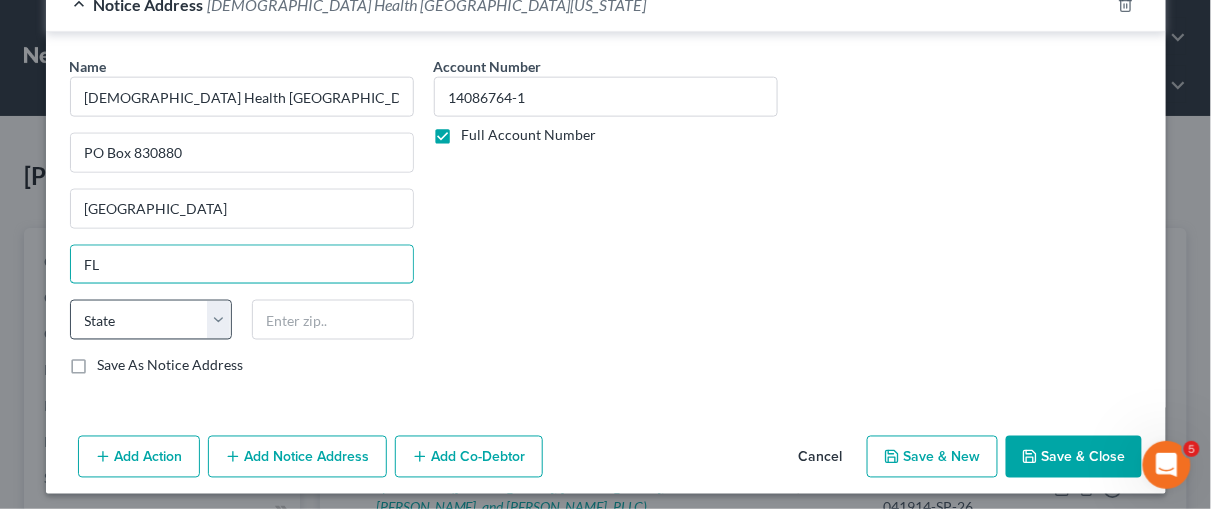 type on "FL" 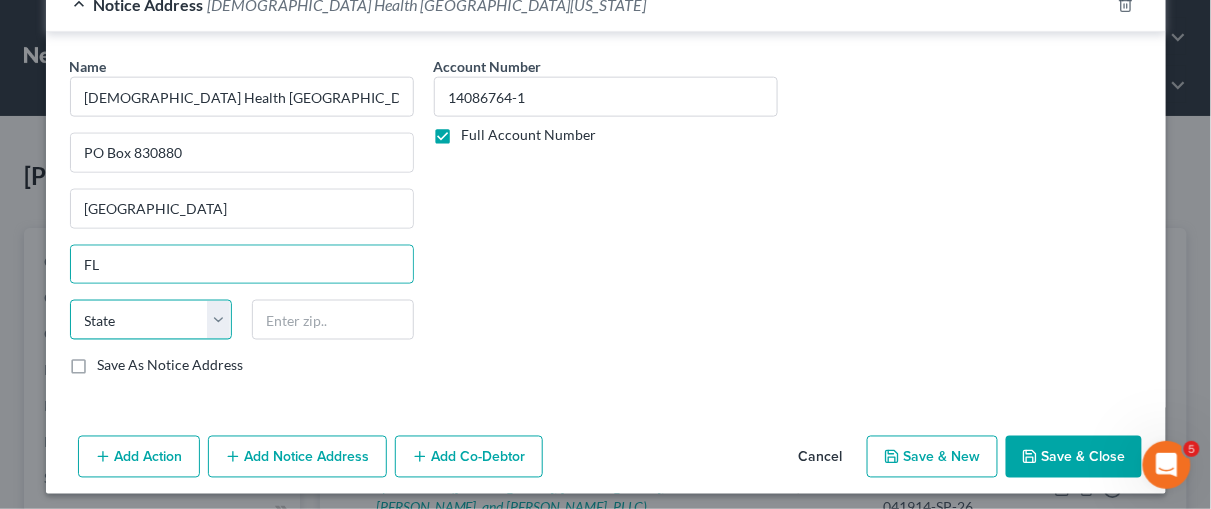 click on "State [US_STATE] AK AR AZ CA CO CT DE DC [GEOGRAPHIC_DATA] [GEOGRAPHIC_DATA] GU HI ID IL IN [GEOGRAPHIC_DATA] [GEOGRAPHIC_DATA] [GEOGRAPHIC_DATA] LA ME MD [GEOGRAPHIC_DATA] [GEOGRAPHIC_DATA] [GEOGRAPHIC_DATA] [GEOGRAPHIC_DATA] [GEOGRAPHIC_DATA] MT NC [GEOGRAPHIC_DATA] [GEOGRAPHIC_DATA] [GEOGRAPHIC_DATA] NH [GEOGRAPHIC_DATA] [GEOGRAPHIC_DATA] [GEOGRAPHIC_DATA] [GEOGRAPHIC_DATA] [GEOGRAPHIC_DATA] [GEOGRAPHIC_DATA] [GEOGRAPHIC_DATA] PR RI SC SD [GEOGRAPHIC_DATA] [GEOGRAPHIC_DATA] [GEOGRAPHIC_DATA] VI [GEOGRAPHIC_DATA] [GEOGRAPHIC_DATA] [GEOGRAPHIC_DATA] WV WI WY" at bounding box center (151, 320) 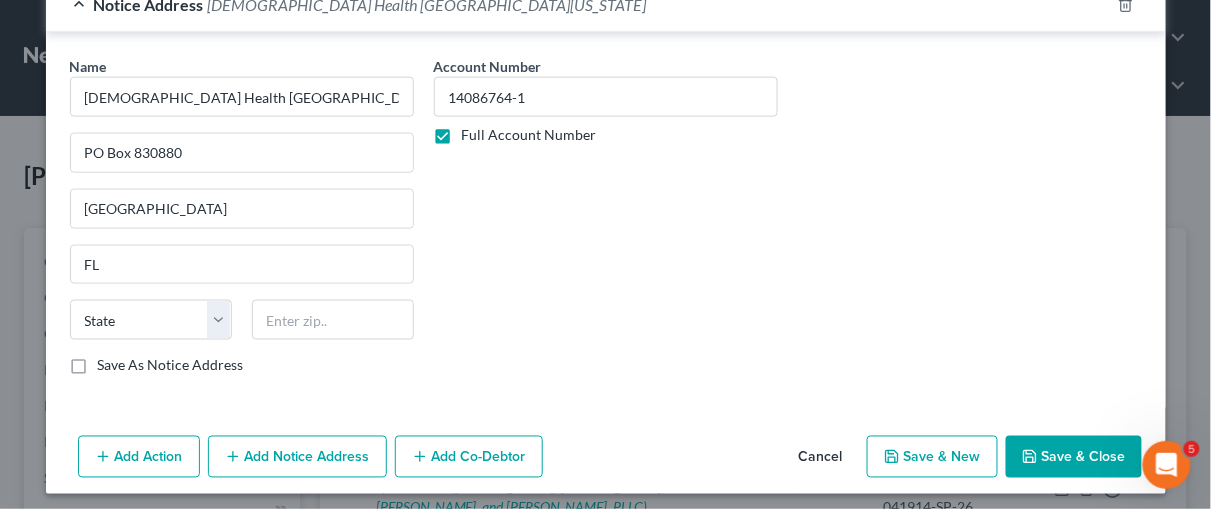 click on "Account Number
14086764-1
Full Account Number" at bounding box center [606, 224] 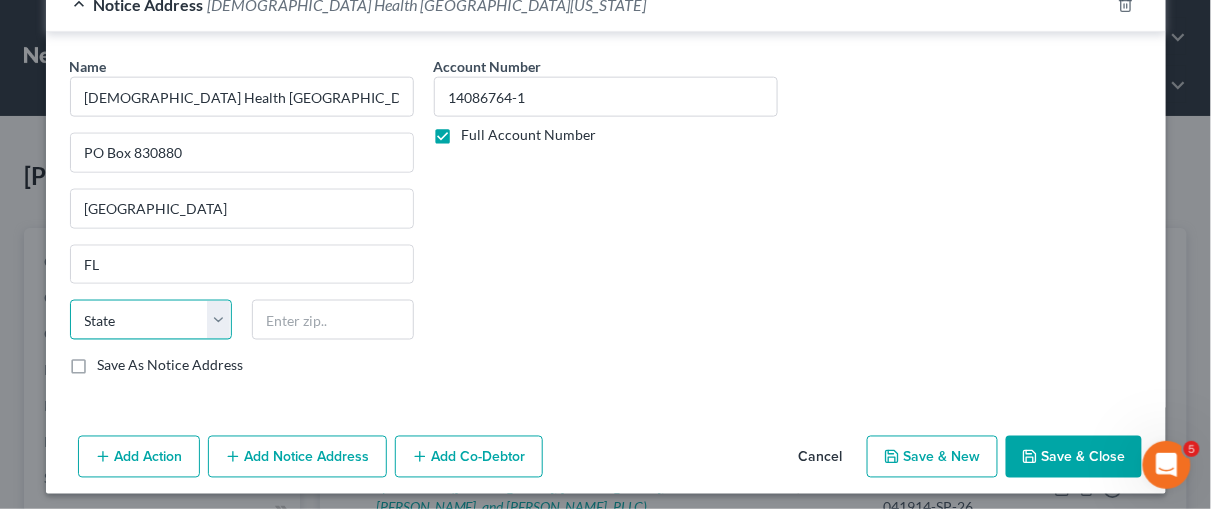 click on "State [US_STATE] AK AR AZ CA CO CT DE DC [GEOGRAPHIC_DATA] [GEOGRAPHIC_DATA] GU HI ID IL IN [GEOGRAPHIC_DATA] [GEOGRAPHIC_DATA] [GEOGRAPHIC_DATA] LA ME MD [GEOGRAPHIC_DATA] [GEOGRAPHIC_DATA] [GEOGRAPHIC_DATA] [GEOGRAPHIC_DATA] [GEOGRAPHIC_DATA] MT NC [GEOGRAPHIC_DATA] [GEOGRAPHIC_DATA] [GEOGRAPHIC_DATA] NH [GEOGRAPHIC_DATA] [GEOGRAPHIC_DATA] [GEOGRAPHIC_DATA] [GEOGRAPHIC_DATA] [GEOGRAPHIC_DATA] [GEOGRAPHIC_DATA] [GEOGRAPHIC_DATA] PR RI SC SD [GEOGRAPHIC_DATA] [GEOGRAPHIC_DATA] [GEOGRAPHIC_DATA] VI [GEOGRAPHIC_DATA] [GEOGRAPHIC_DATA] [GEOGRAPHIC_DATA] WV WI WY" at bounding box center (151, 320) 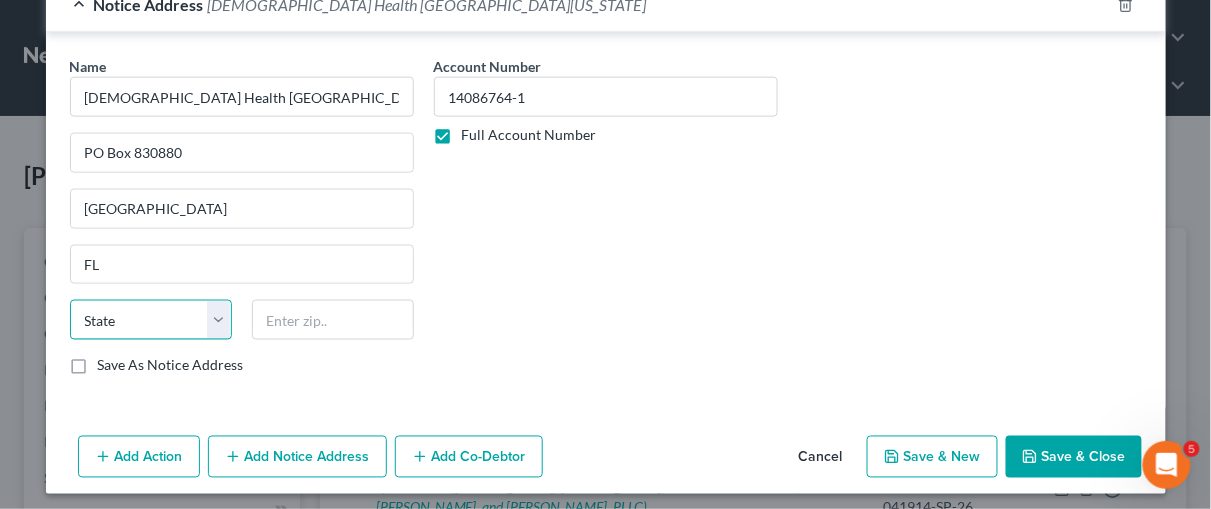 select on "9" 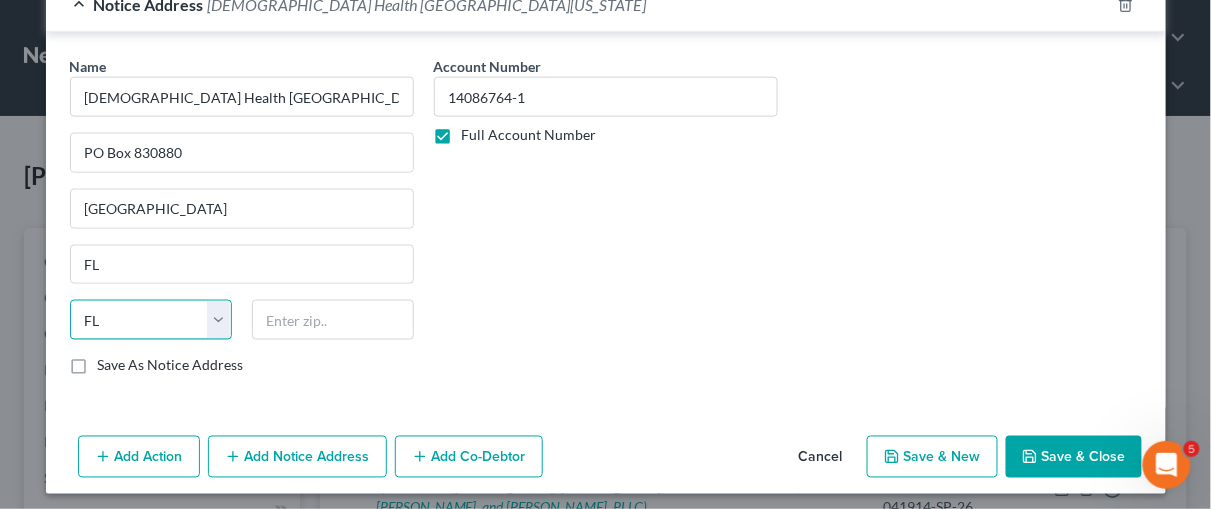 click on "State [US_STATE] AK AR AZ CA CO CT DE DC [GEOGRAPHIC_DATA] [GEOGRAPHIC_DATA] GU HI ID IL IN [GEOGRAPHIC_DATA] [GEOGRAPHIC_DATA] [GEOGRAPHIC_DATA] LA ME MD [GEOGRAPHIC_DATA] [GEOGRAPHIC_DATA] [GEOGRAPHIC_DATA] [GEOGRAPHIC_DATA] [GEOGRAPHIC_DATA] MT NC [GEOGRAPHIC_DATA] [GEOGRAPHIC_DATA] [GEOGRAPHIC_DATA] NH [GEOGRAPHIC_DATA] [GEOGRAPHIC_DATA] [GEOGRAPHIC_DATA] [GEOGRAPHIC_DATA] [GEOGRAPHIC_DATA] [GEOGRAPHIC_DATA] [GEOGRAPHIC_DATA] PR RI SC SD [GEOGRAPHIC_DATA] [GEOGRAPHIC_DATA] [GEOGRAPHIC_DATA] VI [GEOGRAPHIC_DATA] [GEOGRAPHIC_DATA] [GEOGRAPHIC_DATA] WV WI WY" at bounding box center (151, 320) 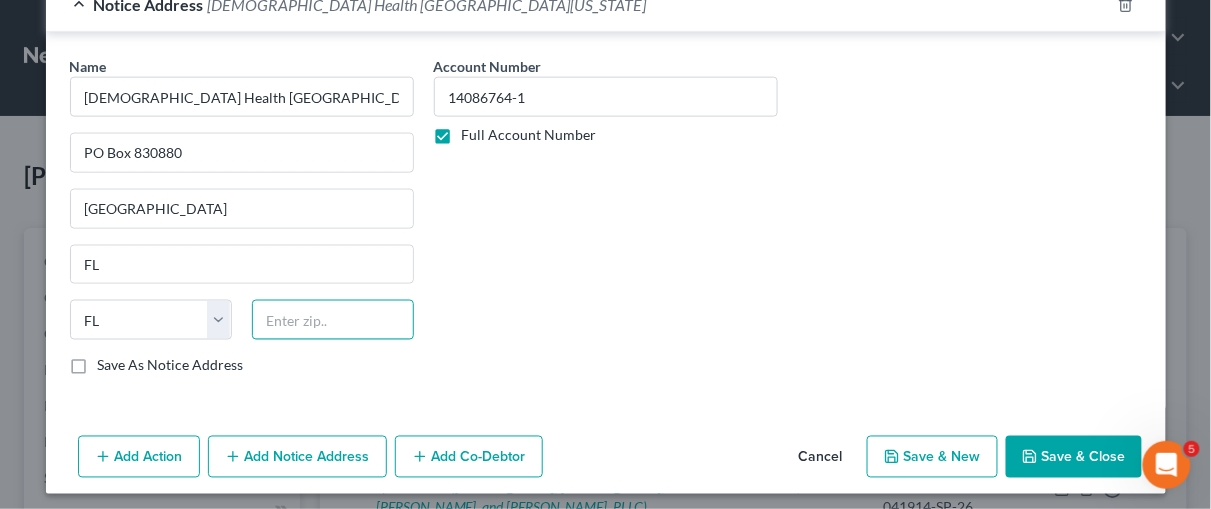 click at bounding box center (333, 320) 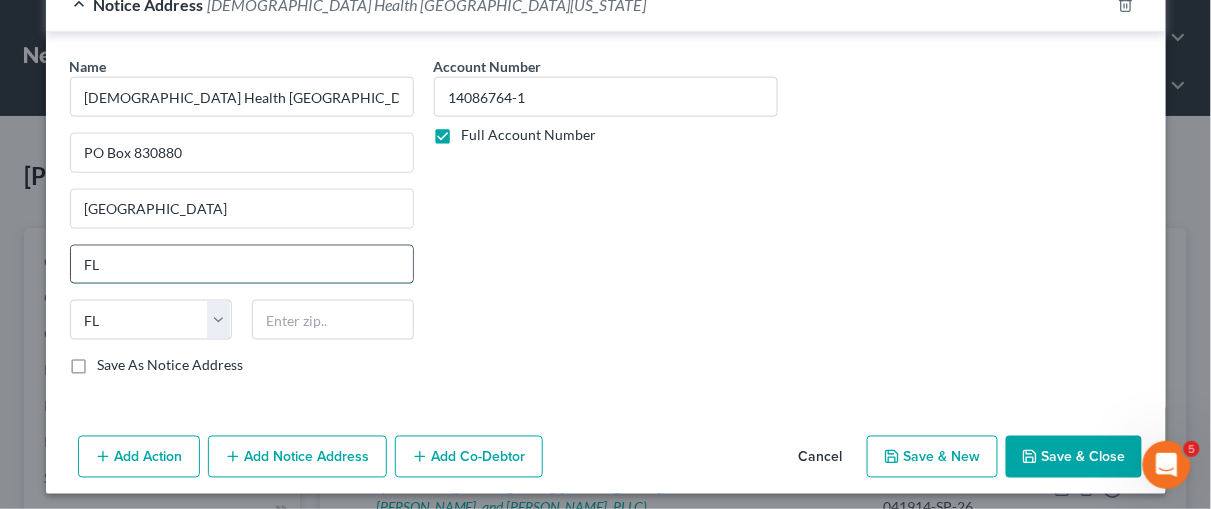 drag, startPoint x: 103, startPoint y: 253, endPoint x: 69, endPoint y: 245, distance: 34.928497 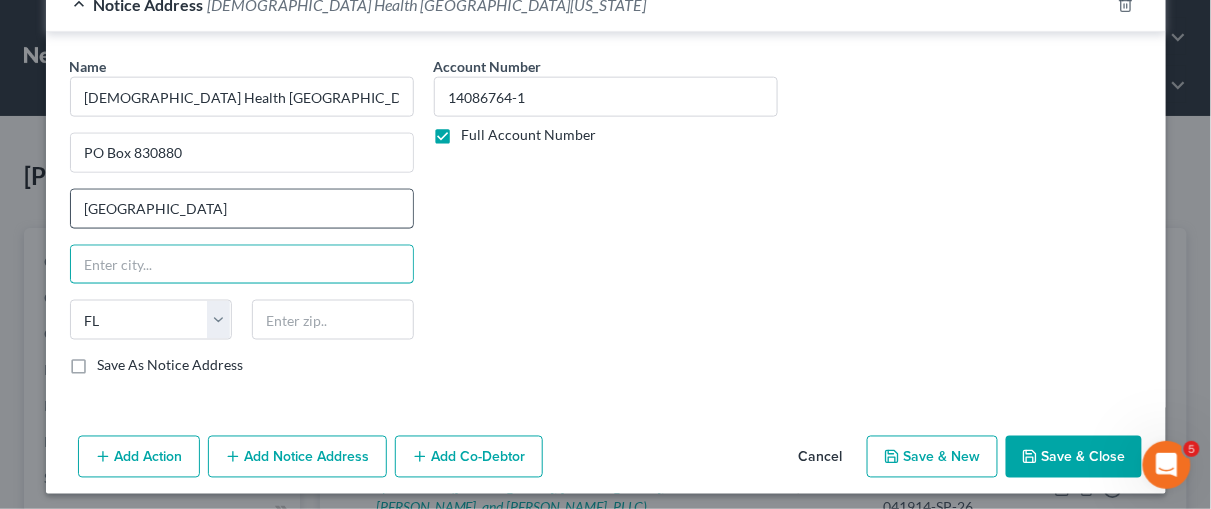 type 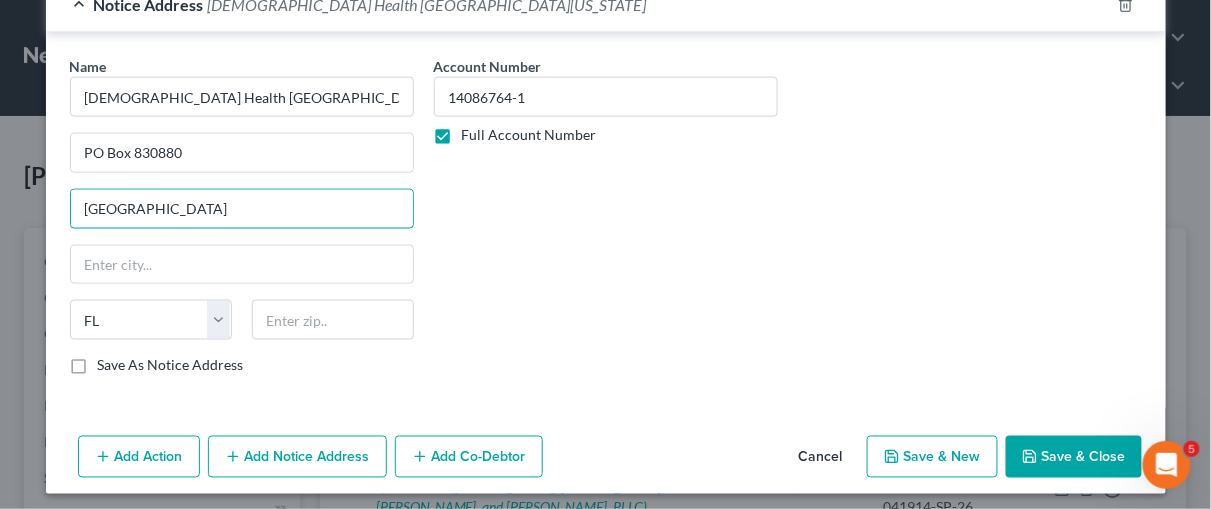 drag, startPoint x: 124, startPoint y: 205, endPoint x: 27, endPoint y: 180, distance: 100.16985 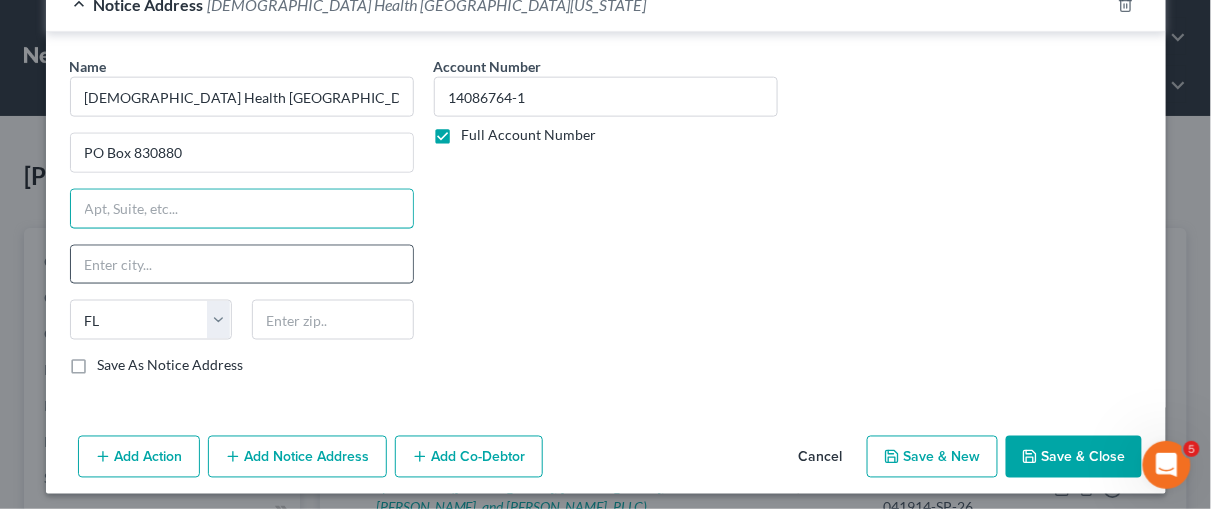 type 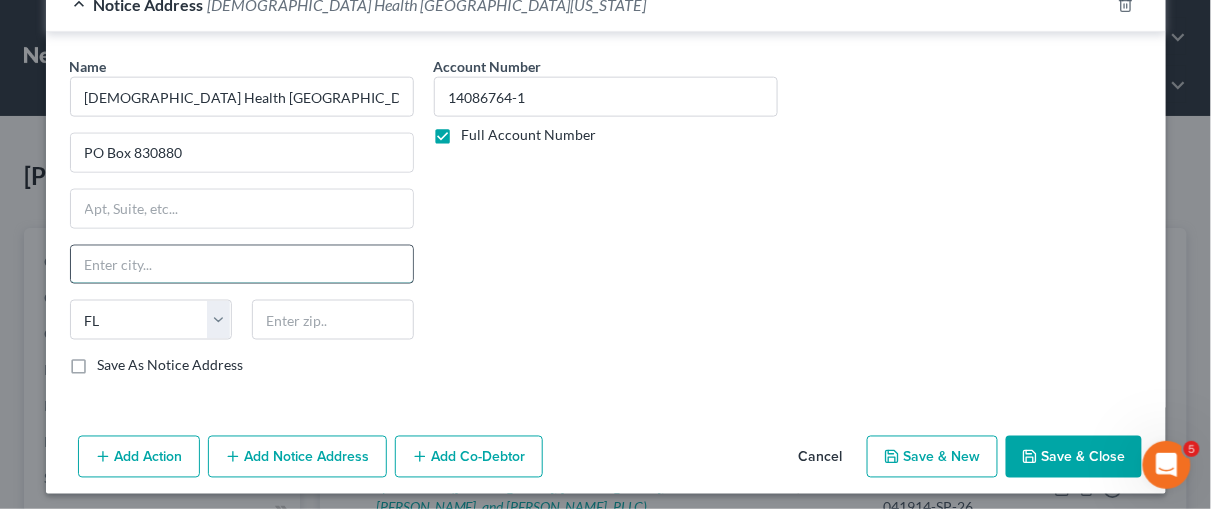 click at bounding box center [242, 265] 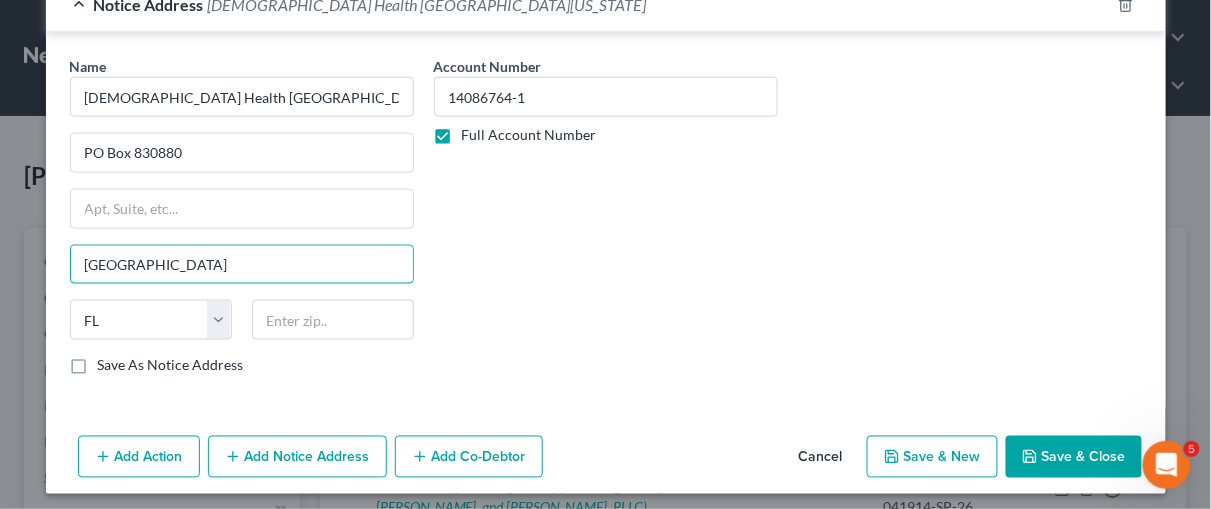 type on "[GEOGRAPHIC_DATA]" 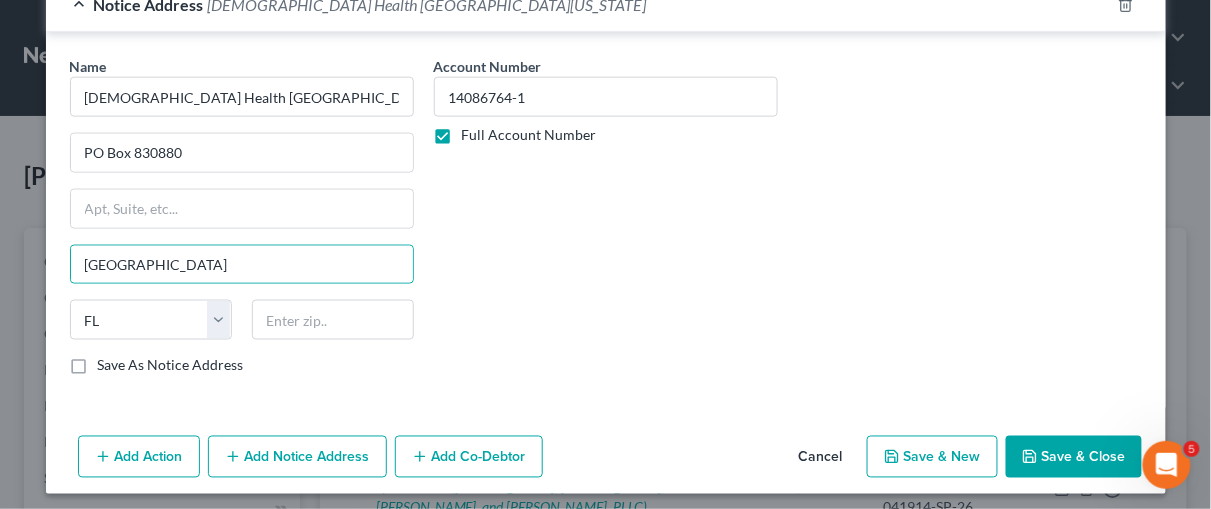 scroll, scrollTop: 559, scrollLeft: 0, axis: vertical 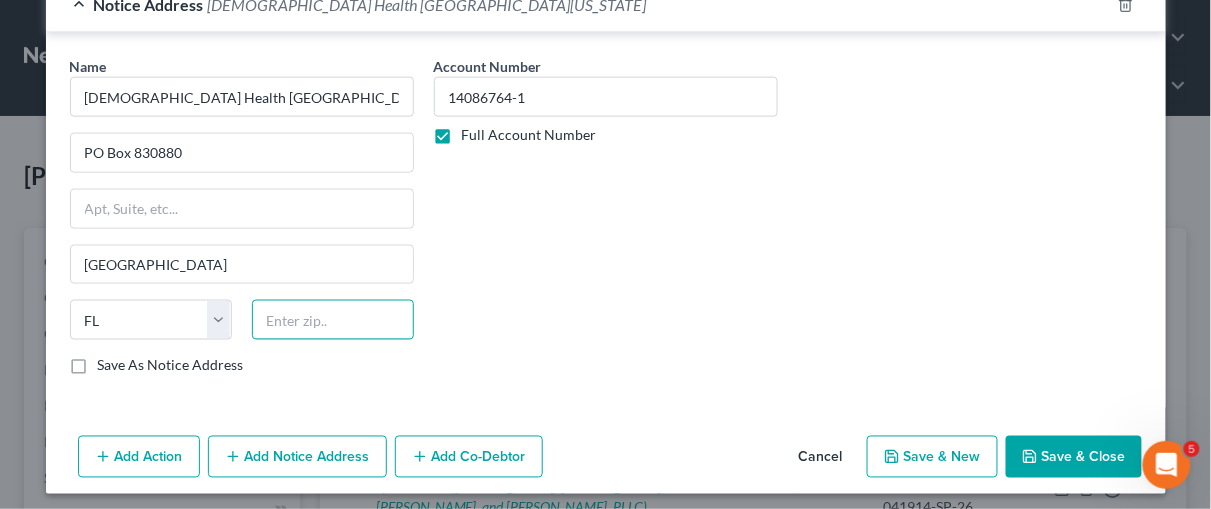 click at bounding box center (333, 320) 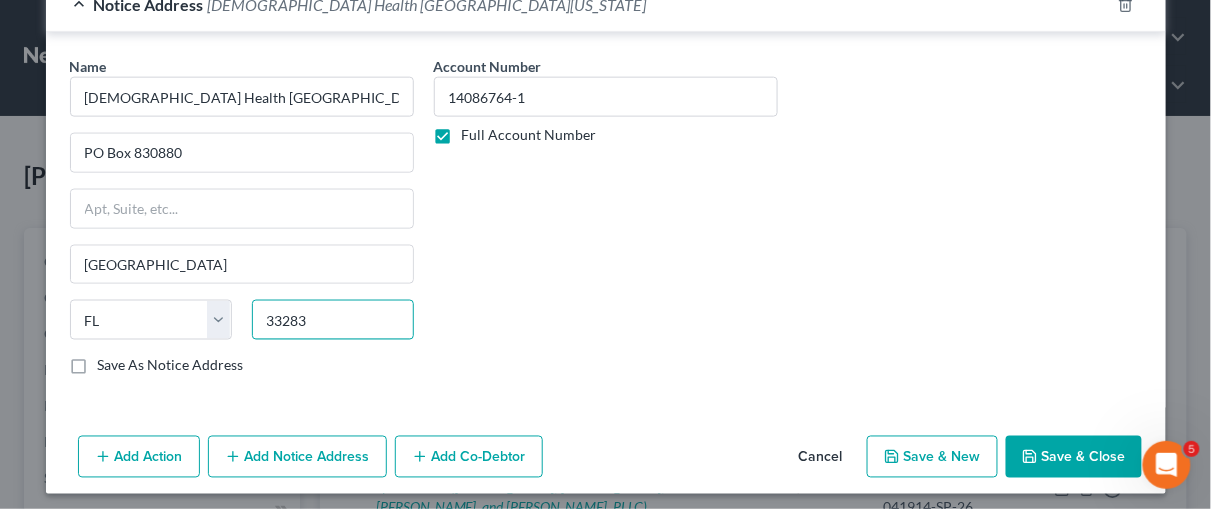 type on "33283" 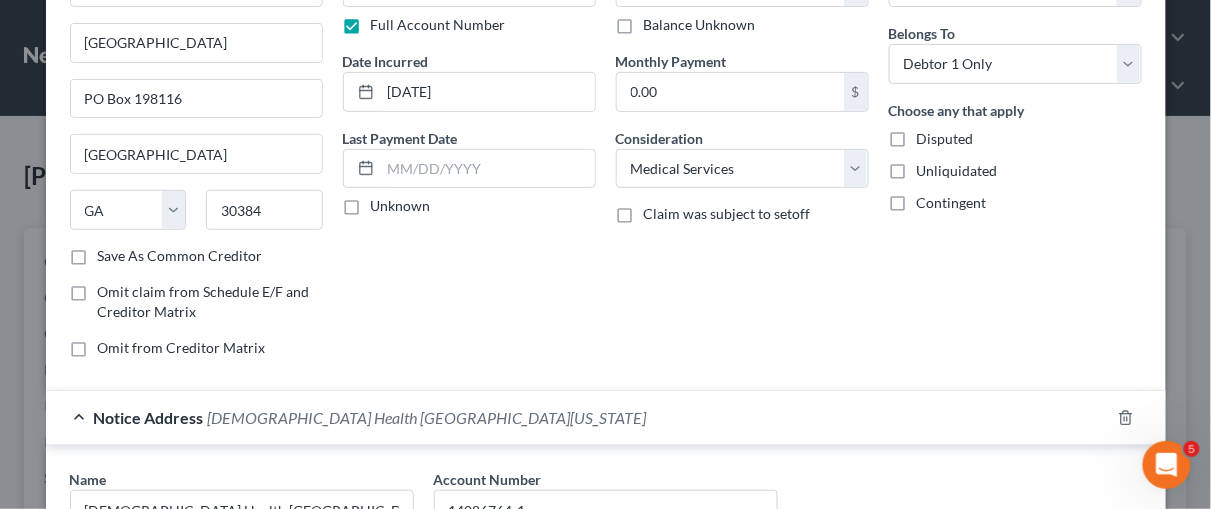scroll, scrollTop: 296, scrollLeft: 0, axis: vertical 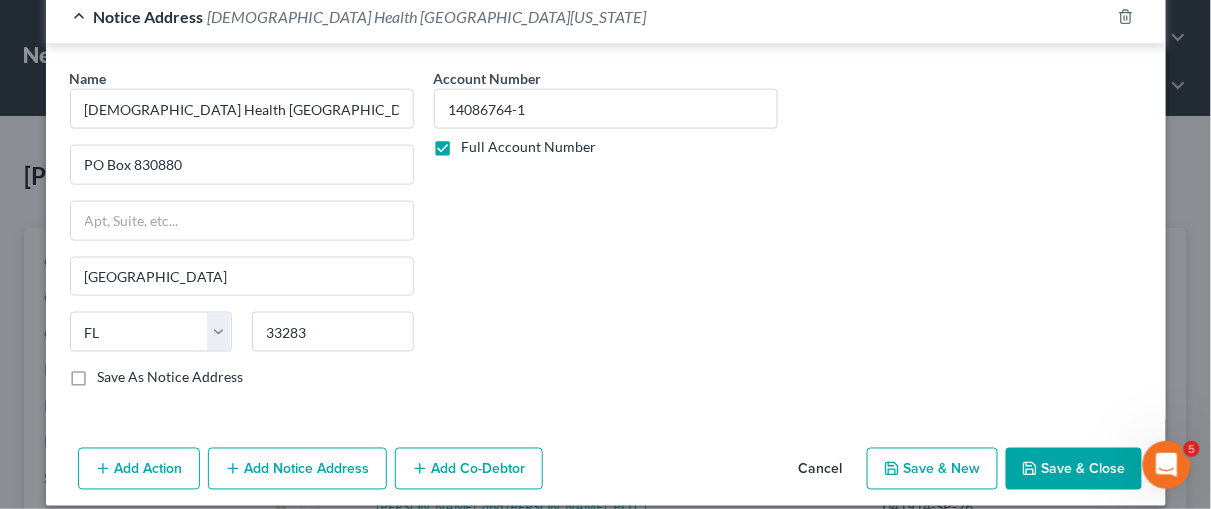 drag, startPoint x: 1199, startPoint y: 209, endPoint x: 4, endPoint y: 13, distance: 1210.9669 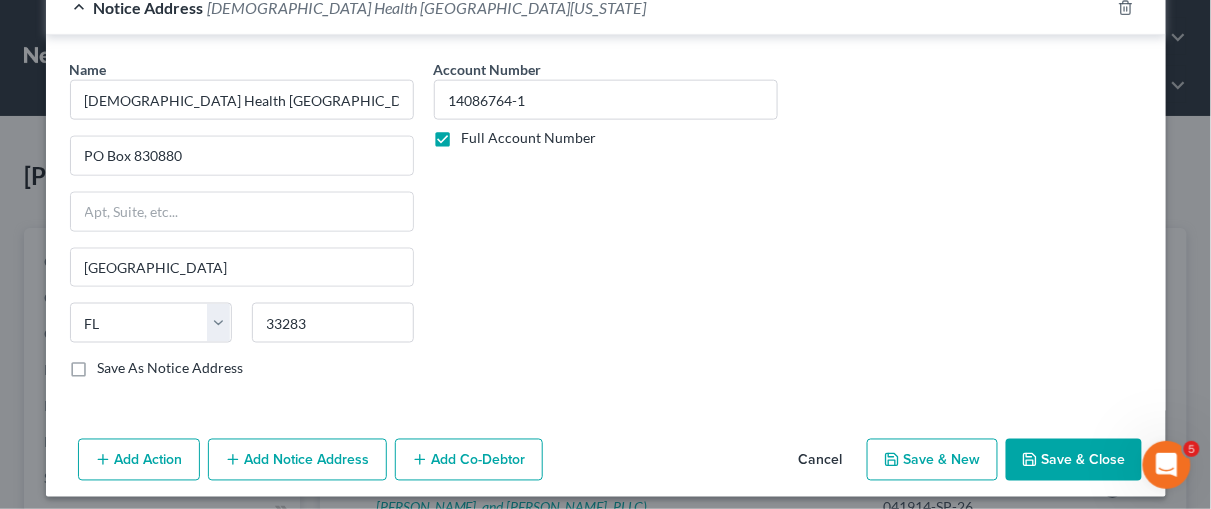click on "Save & Close" at bounding box center (1074, 460) 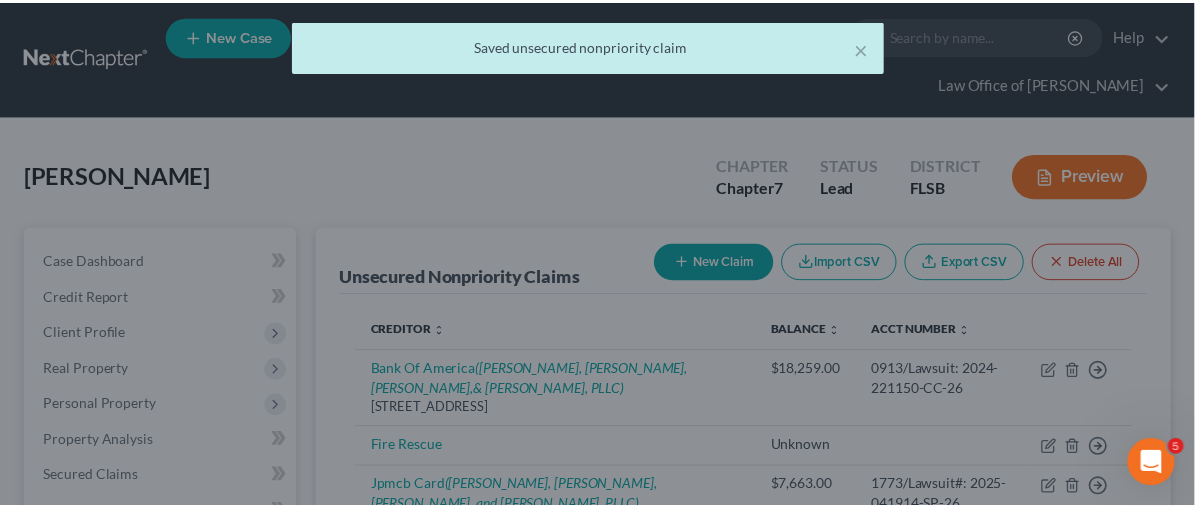 scroll, scrollTop: 0, scrollLeft: 0, axis: both 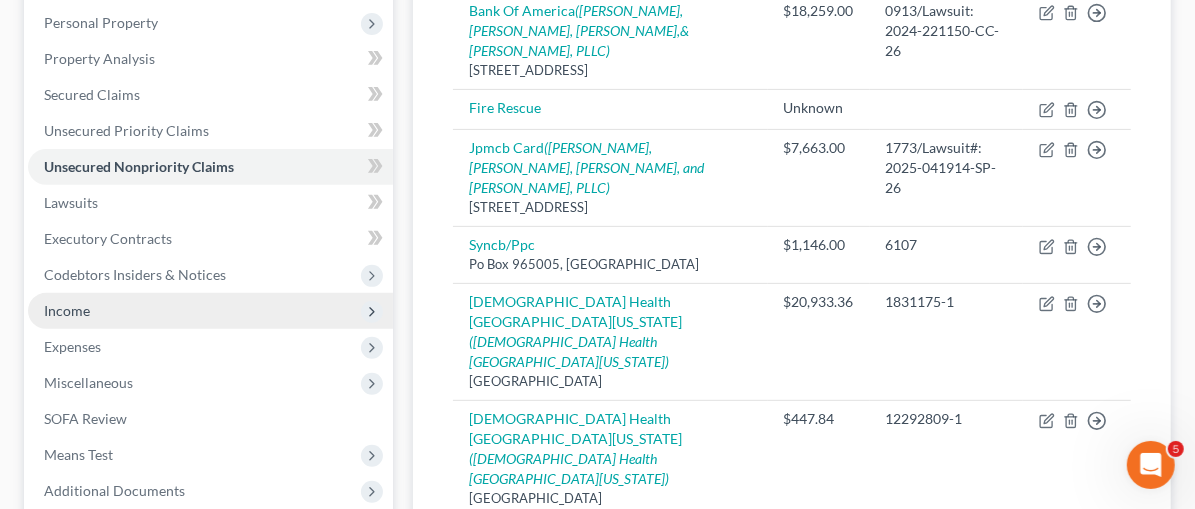 click on "Income" at bounding box center [67, 310] 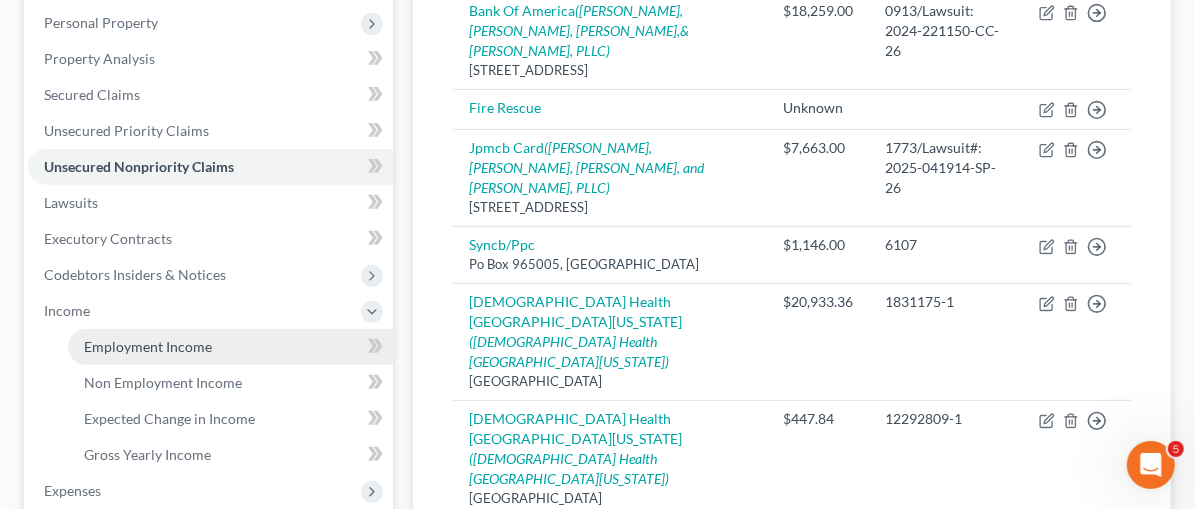 click on "Employment Income" at bounding box center [148, 346] 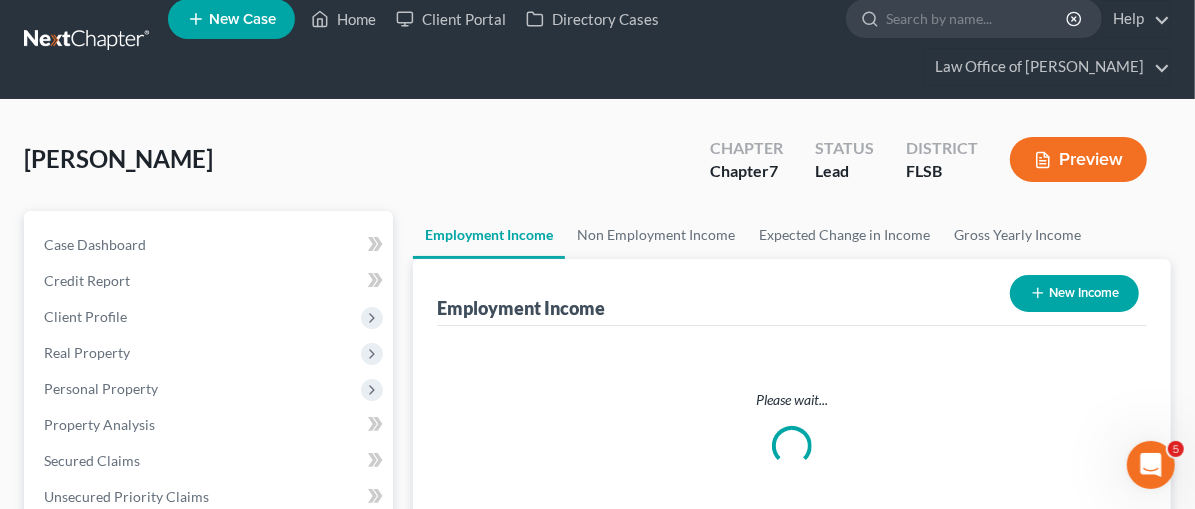 scroll, scrollTop: 0, scrollLeft: 0, axis: both 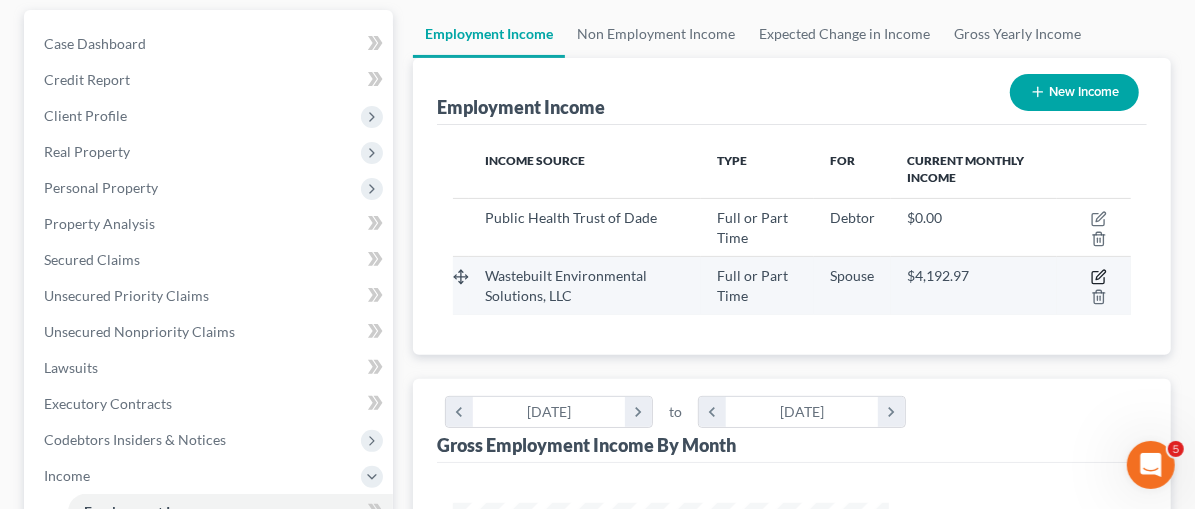 click 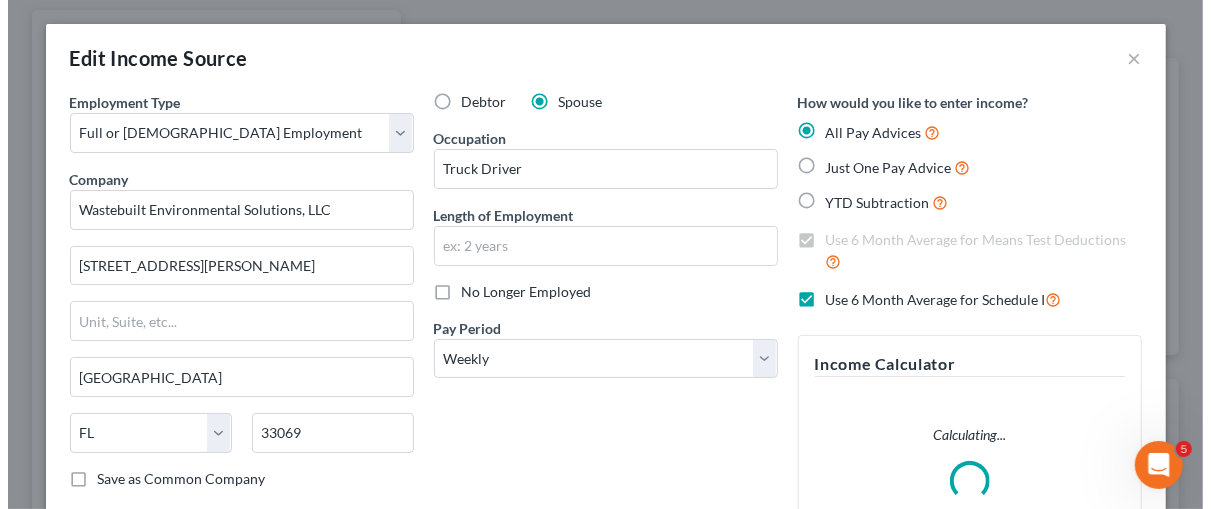 scroll, scrollTop: 999644, scrollLeft: 999517, axis: both 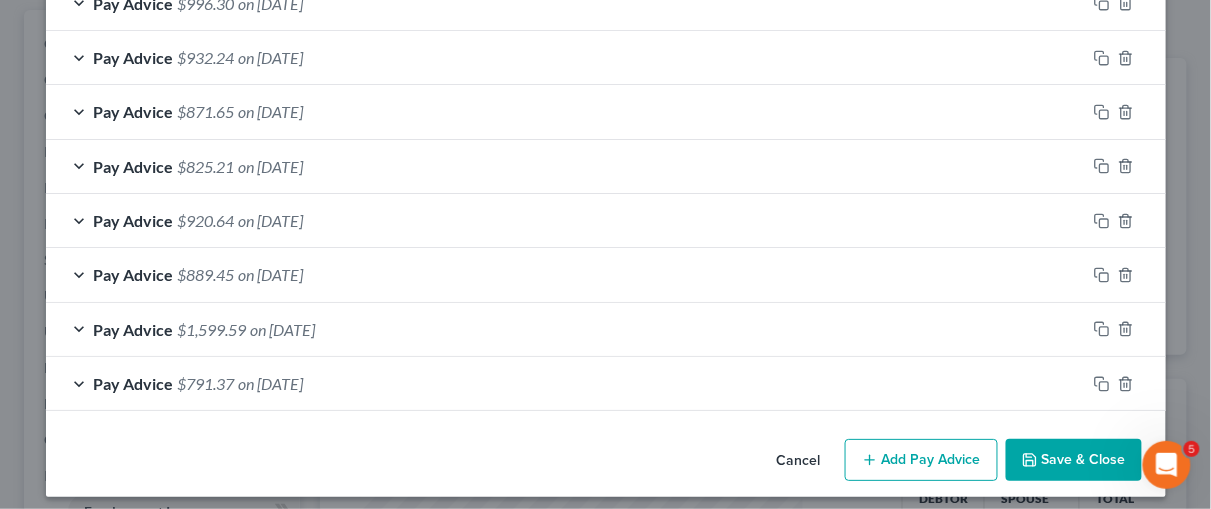 click on "Add Pay Advice" at bounding box center (921, 460) 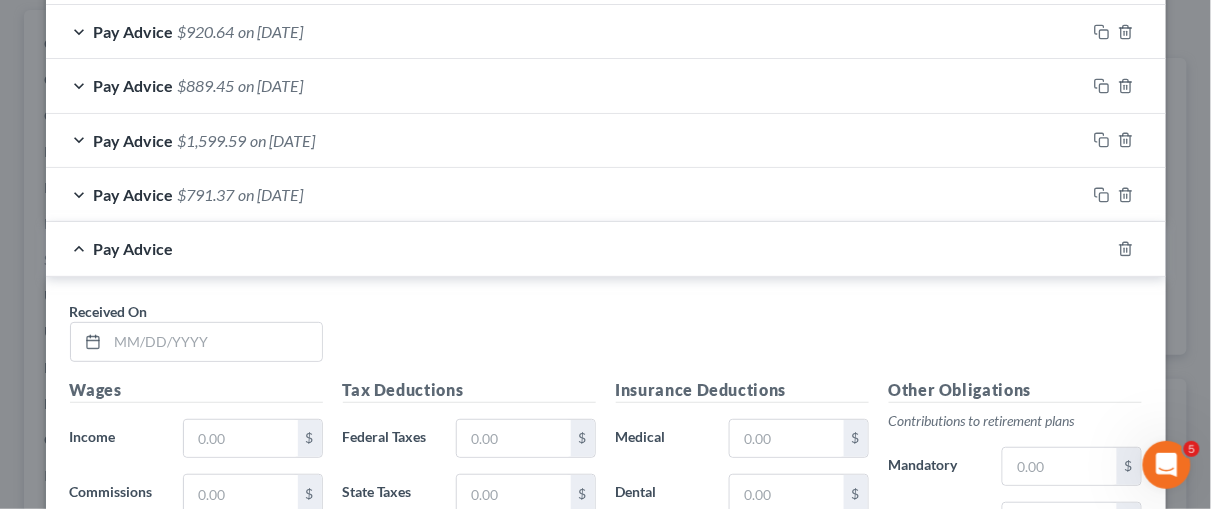 scroll, scrollTop: 2063, scrollLeft: 0, axis: vertical 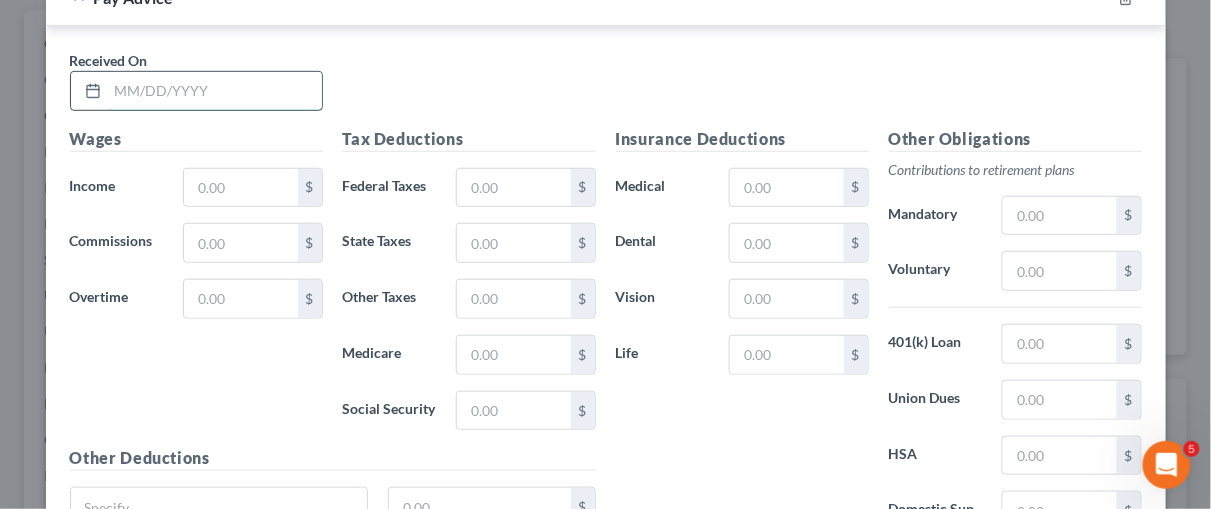 click at bounding box center (215, 91) 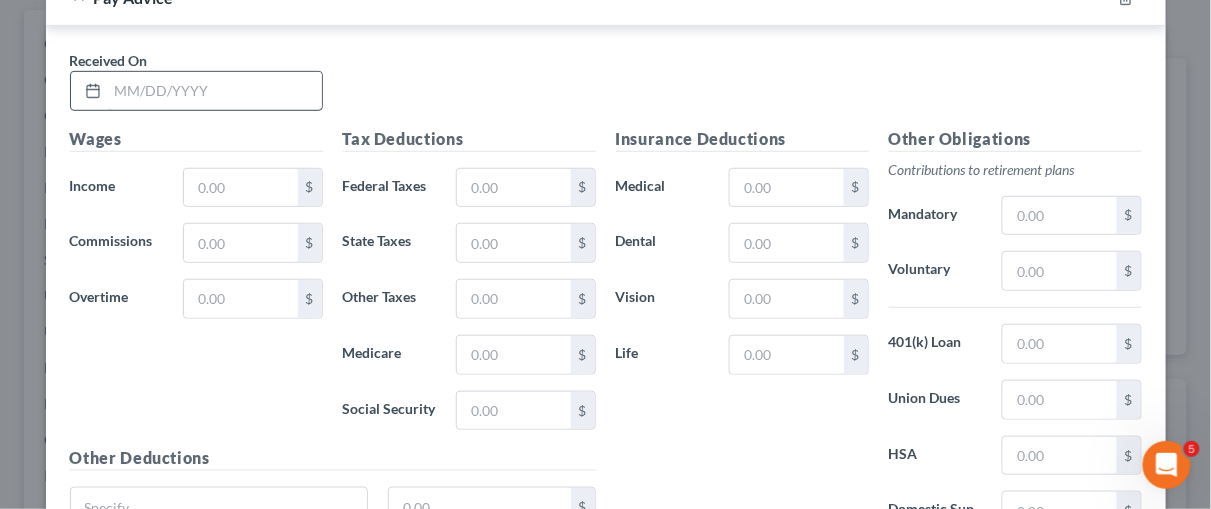 drag, startPoint x: 478, startPoint y: 58, endPoint x: 163, endPoint y: 78, distance: 315.63428 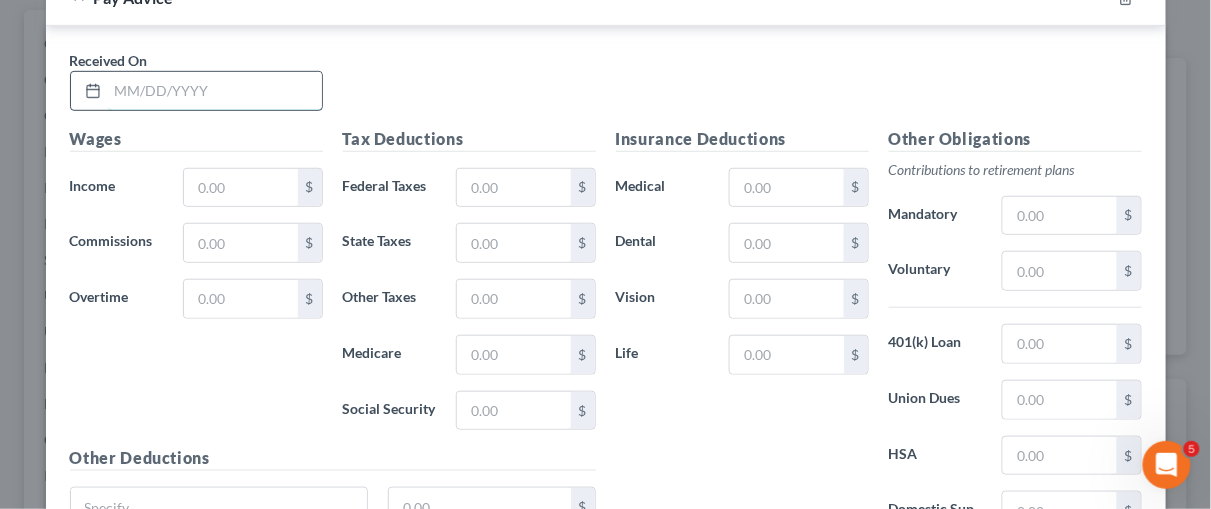 click at bounding box center [215, 91] 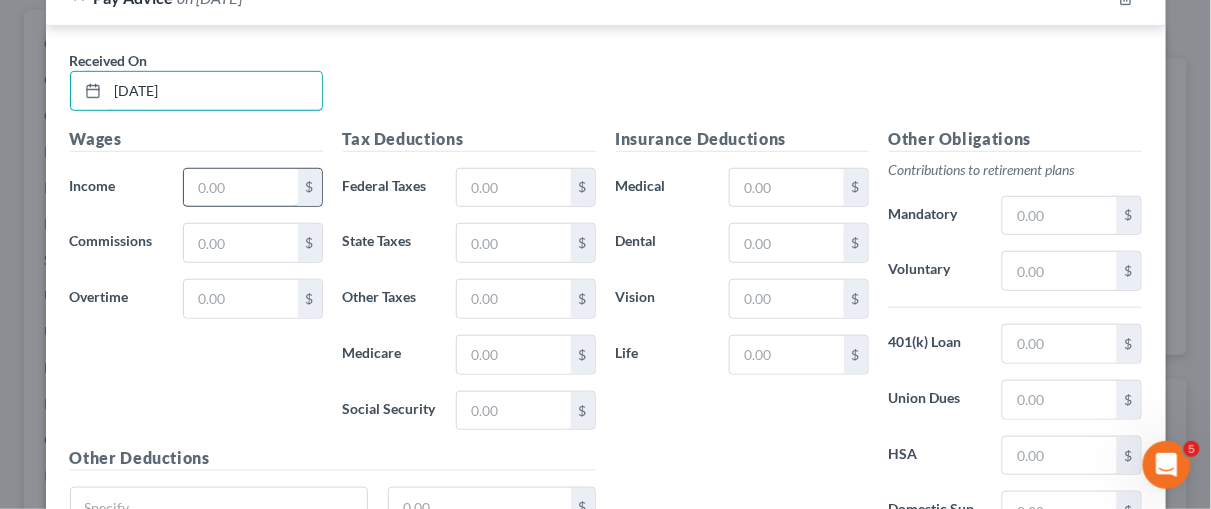 type on "[DATE]" 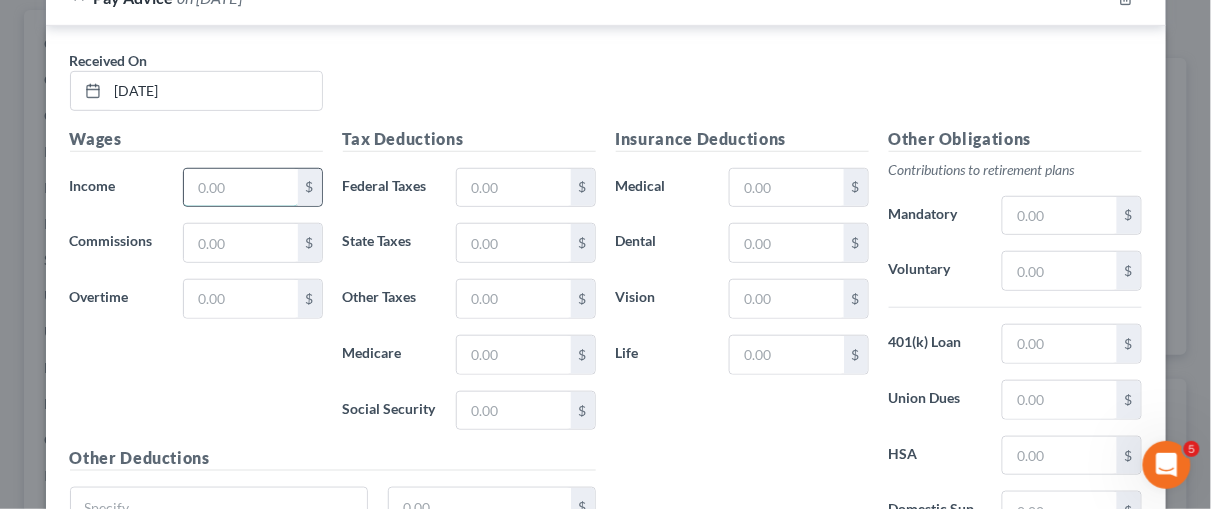 click at bounding box center [240, 188] 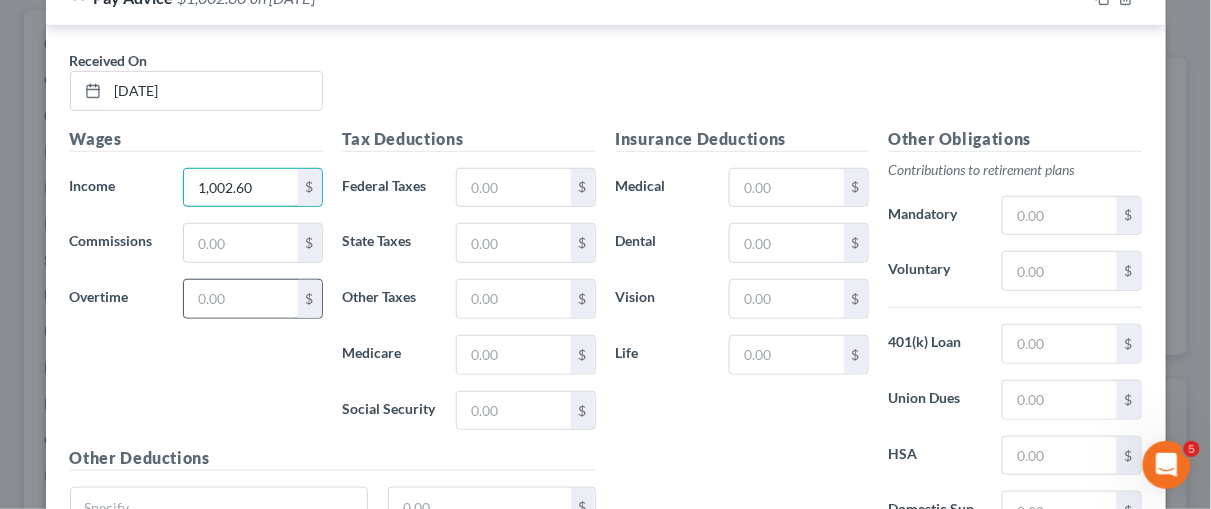 type on "1,002.60" 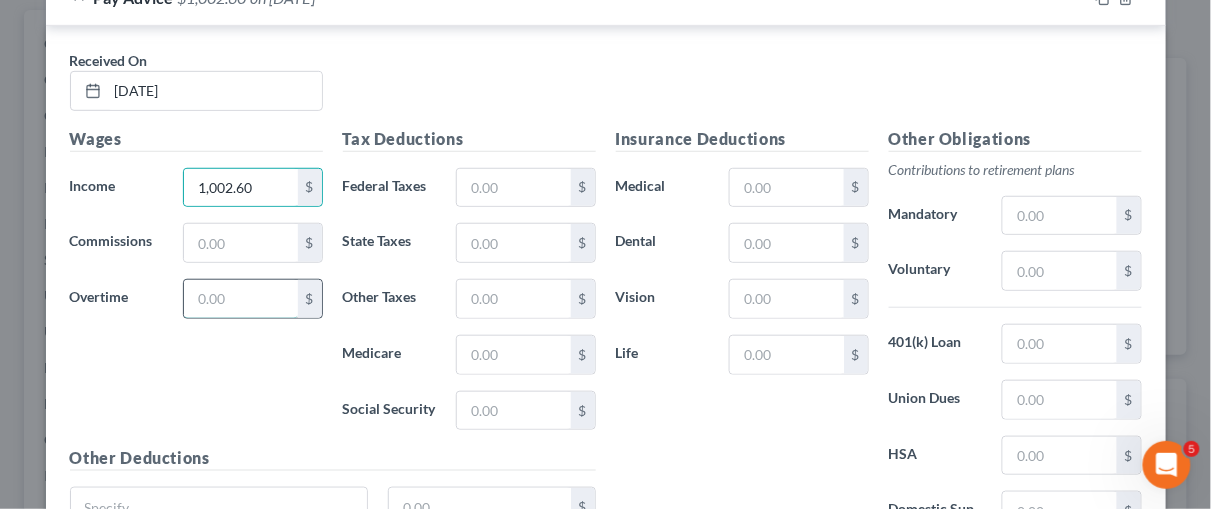 click at bounding box center (240, 299) 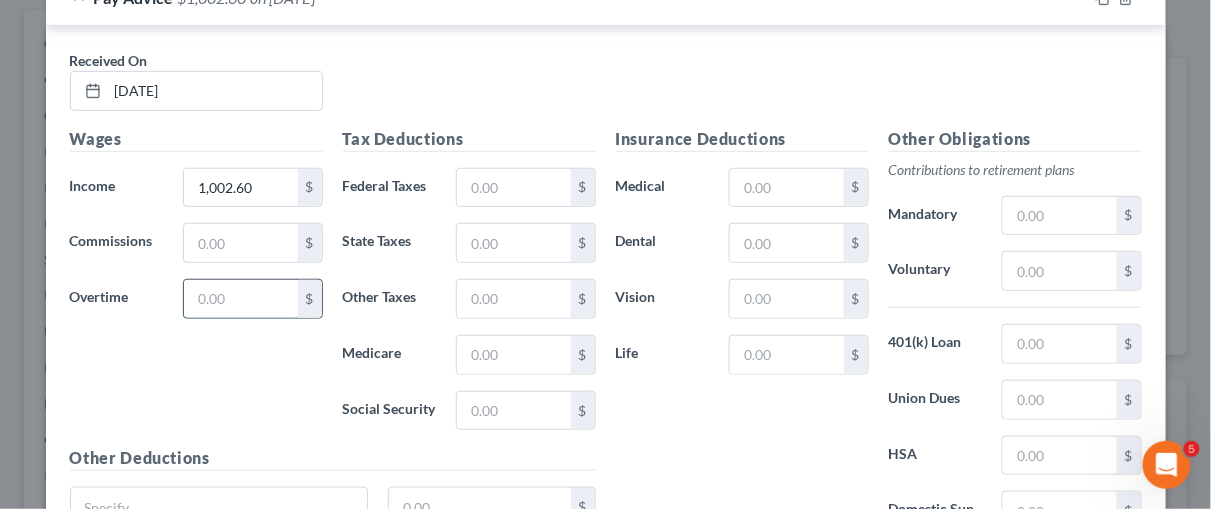 click at bounding box center [240, 299] 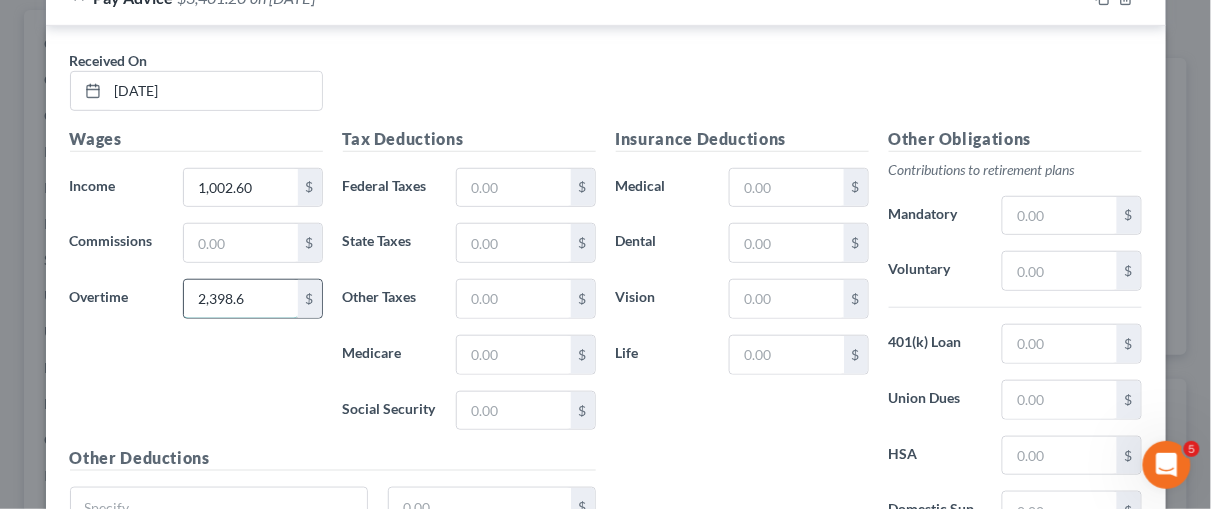 type on "2,398.64" 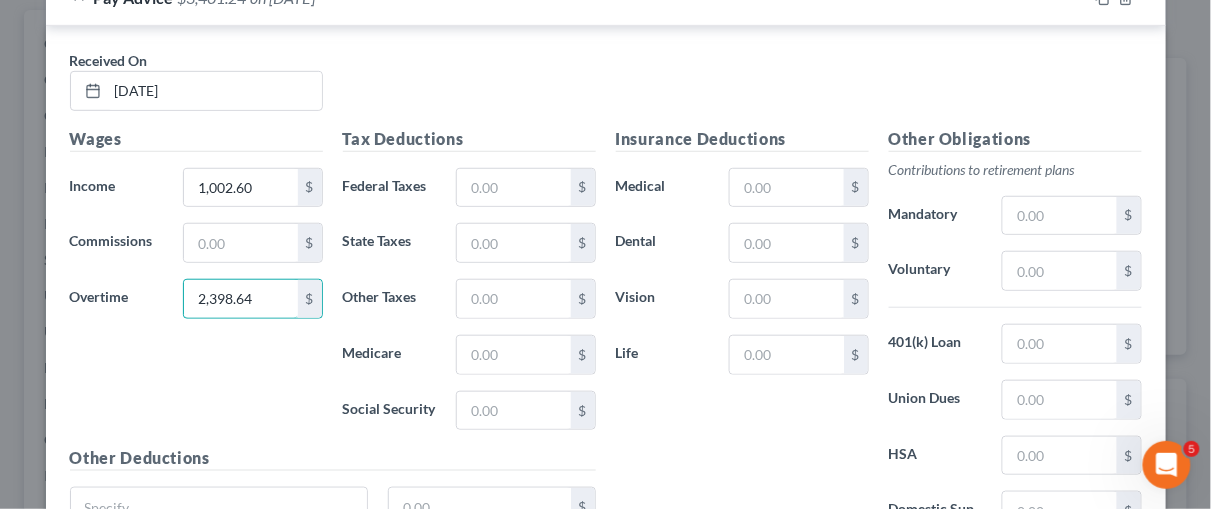 drag, startPoint x: 252, startPoint y: 280, endPoint x: 102, endPoint y: 274, distance: 150.11995 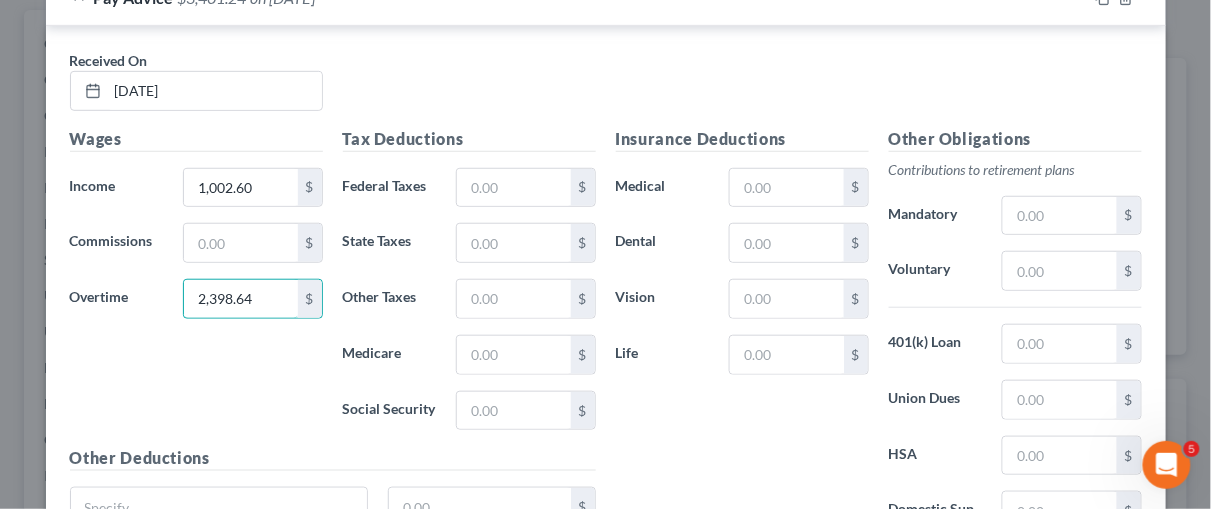 click on "Overtime 2,398.64 $" at bounding box center (196, 299) 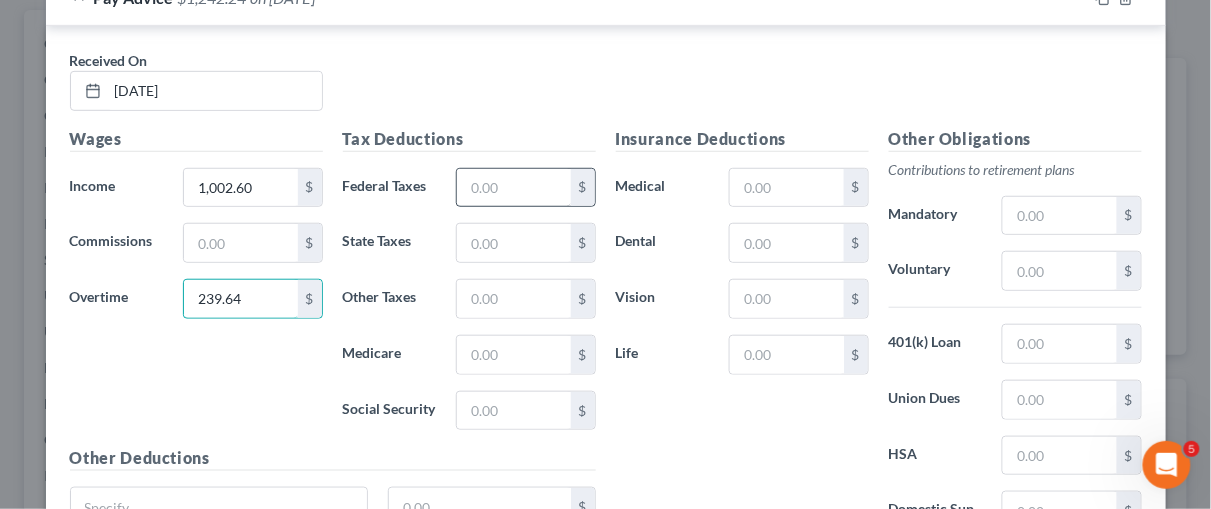 type on "239.64" 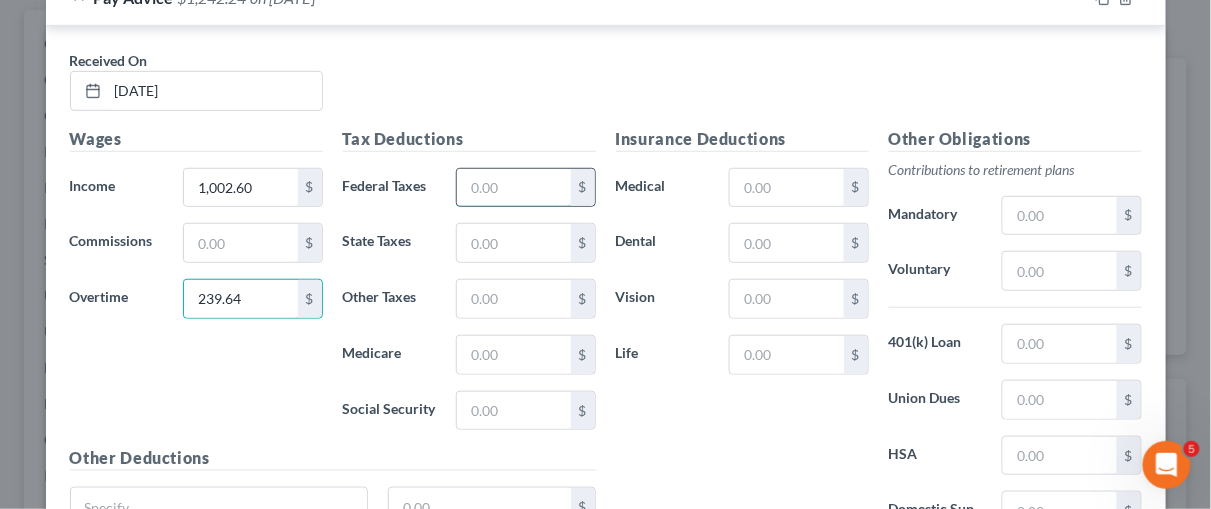 click at bounding box center [513, 188] 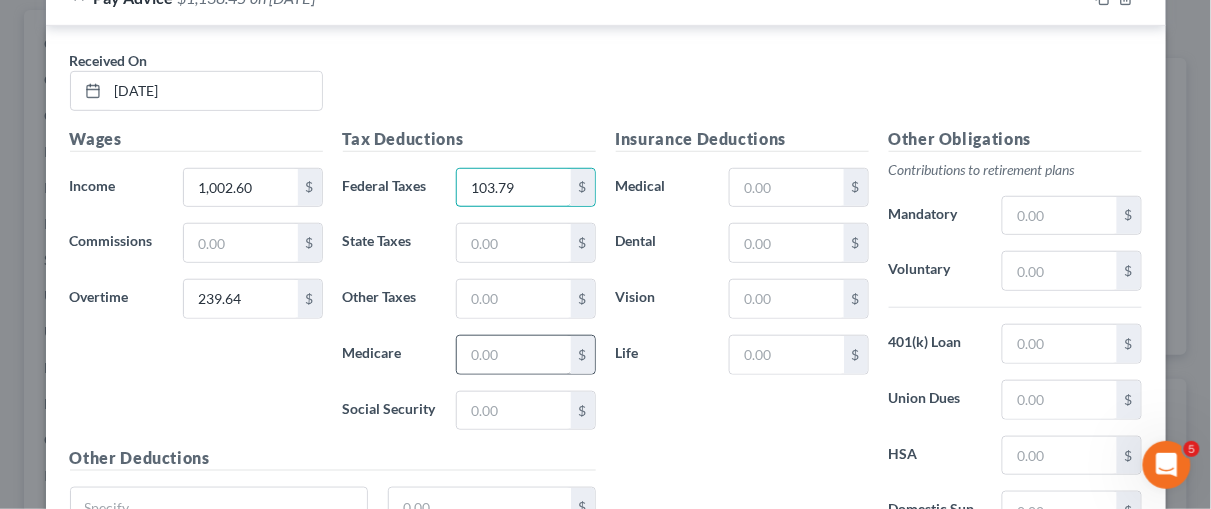 type on "103.79" 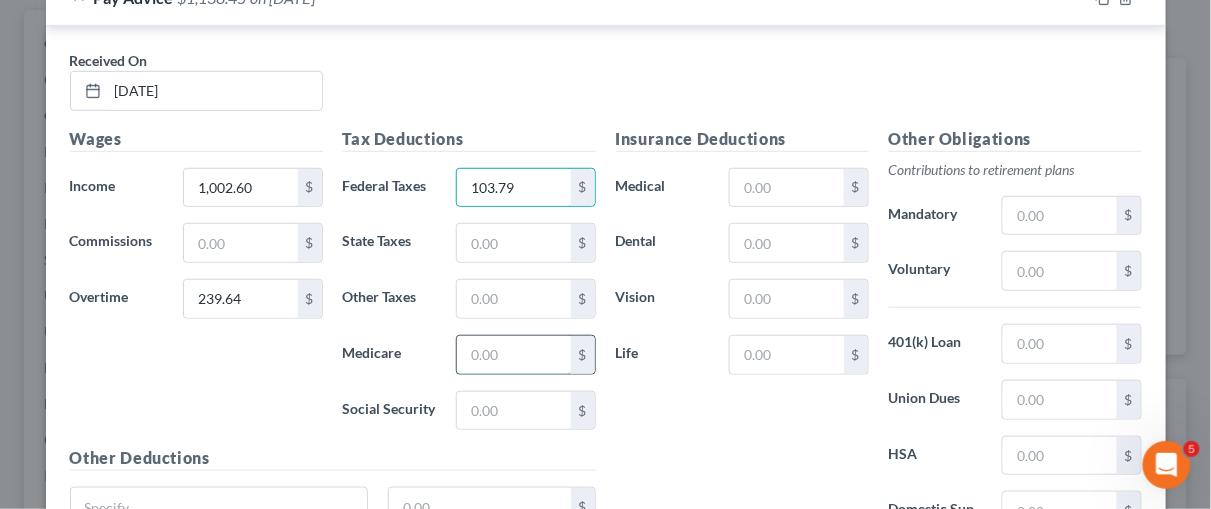 click at bounding box center [513, 355] 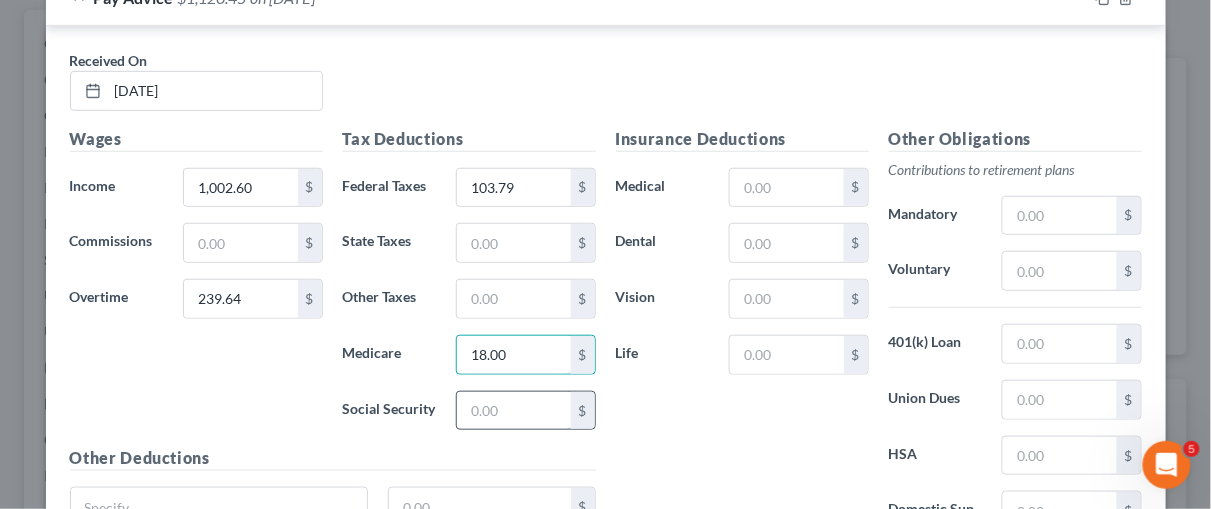 type on "18.00" 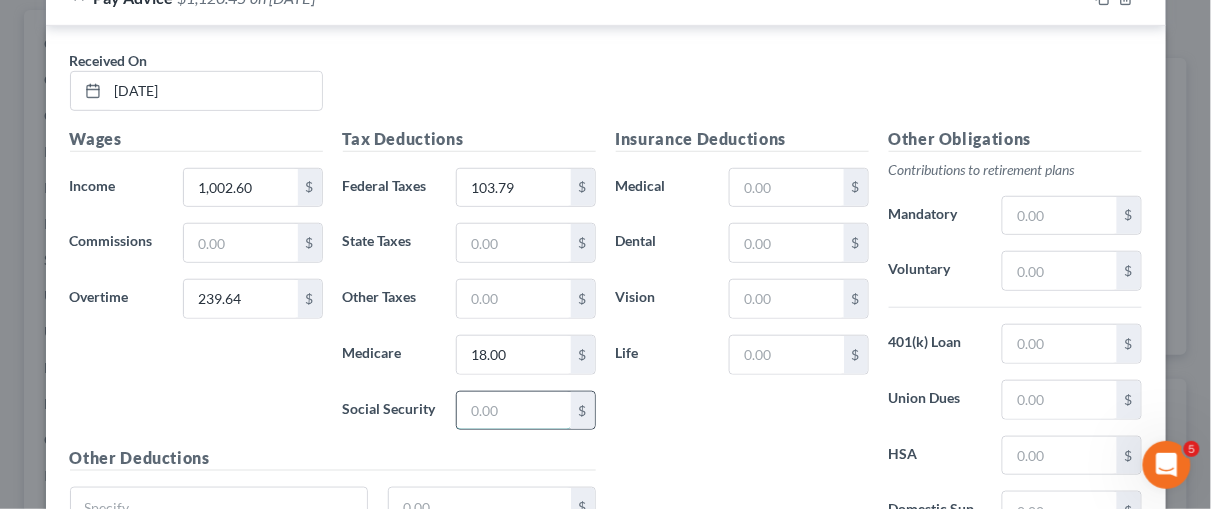 click at bounding box center [513, 411] 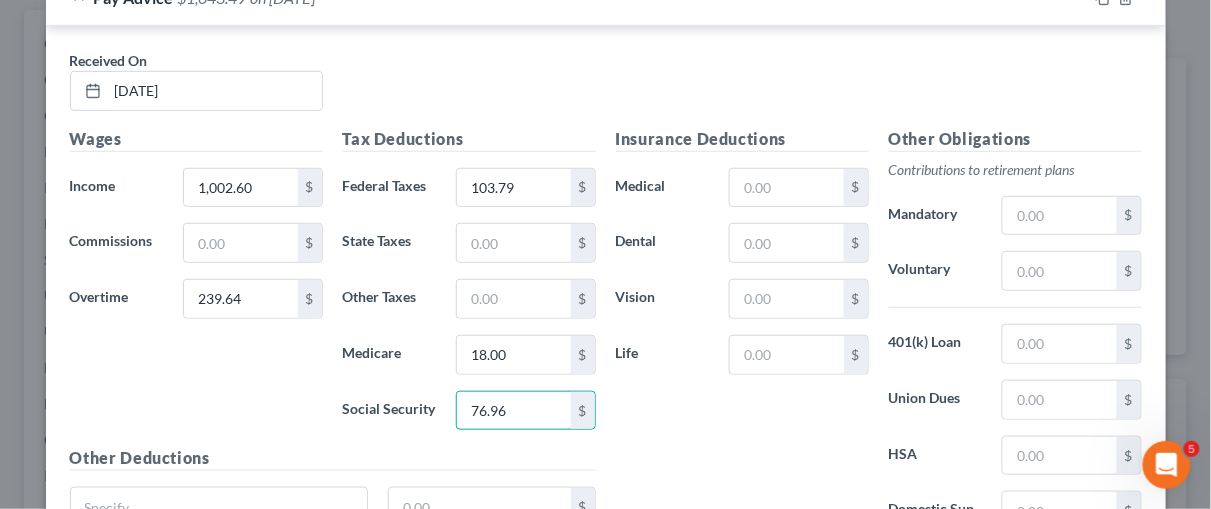 type on "76.96" 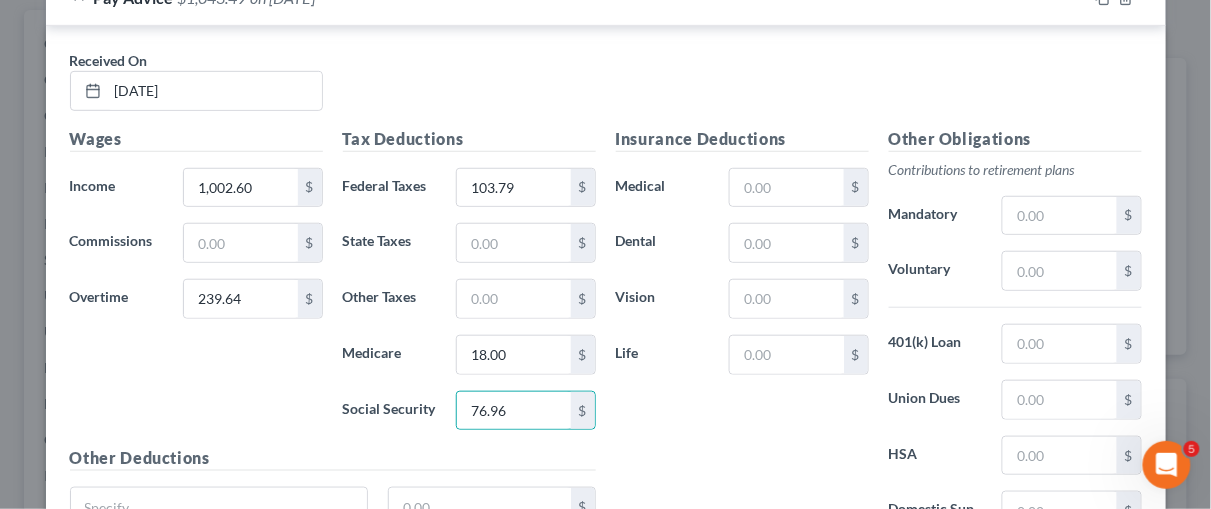 click on "Insurance Deductions Medical $ Dental $ Vision $ Life $" at bounding box center (742, 337) 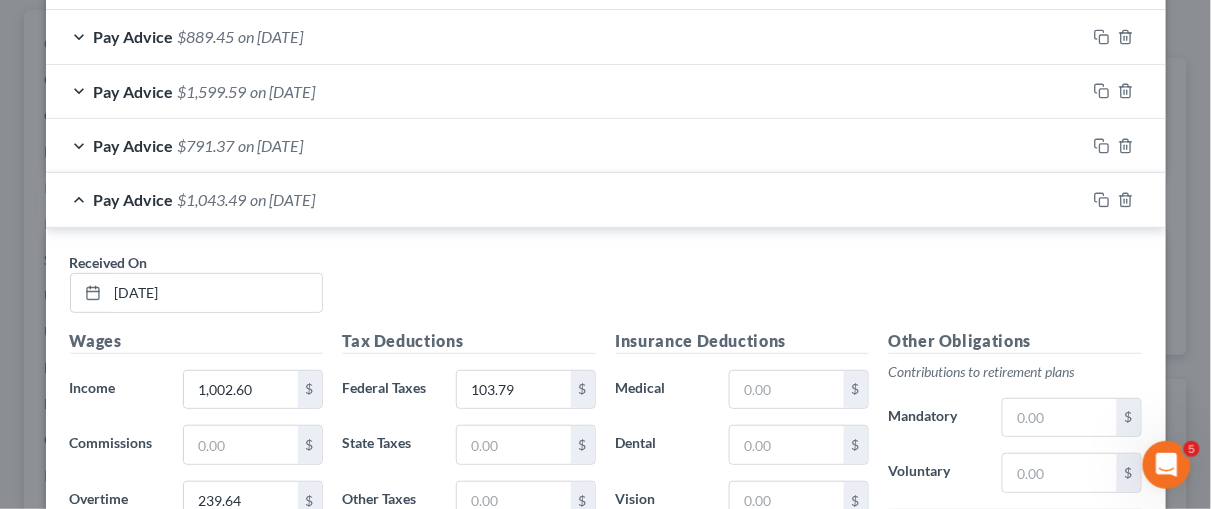 scroll, scrollTop: 1831, scrollLeft: 0, axis: vertical 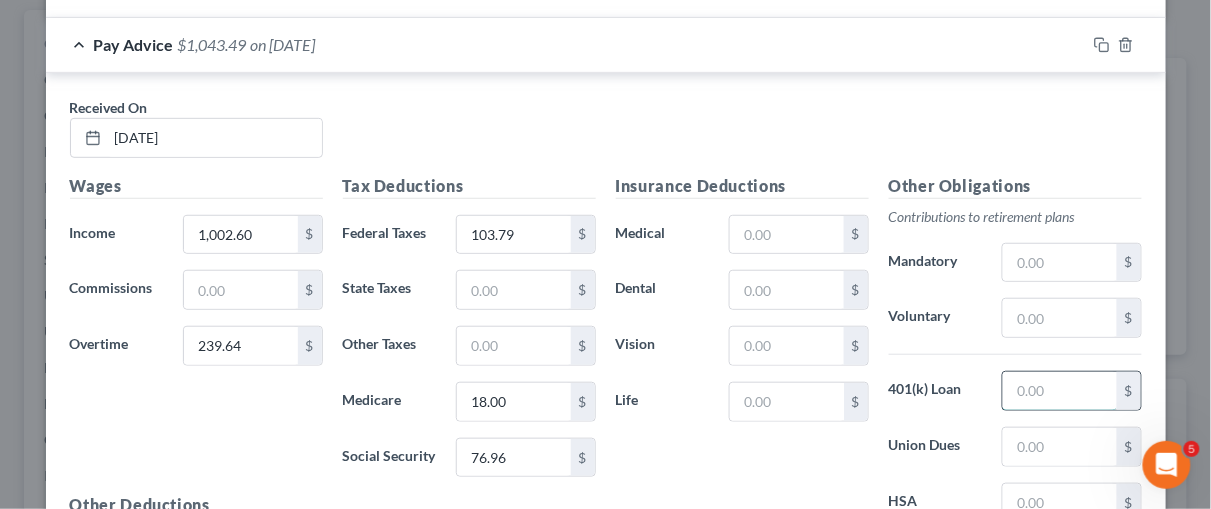 click at bounding box center (1059, 391) 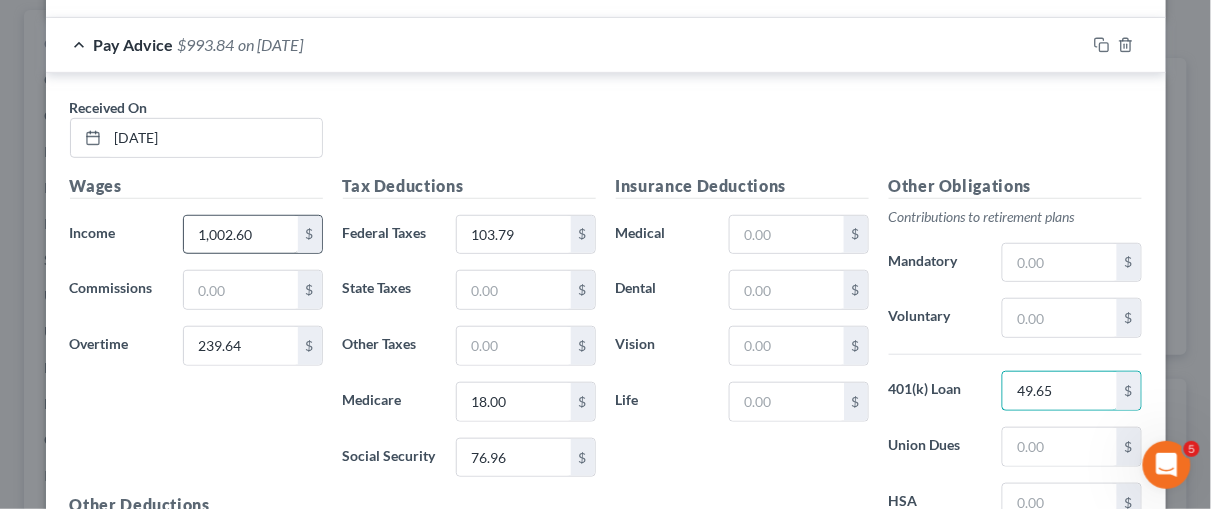 type on "49.65" 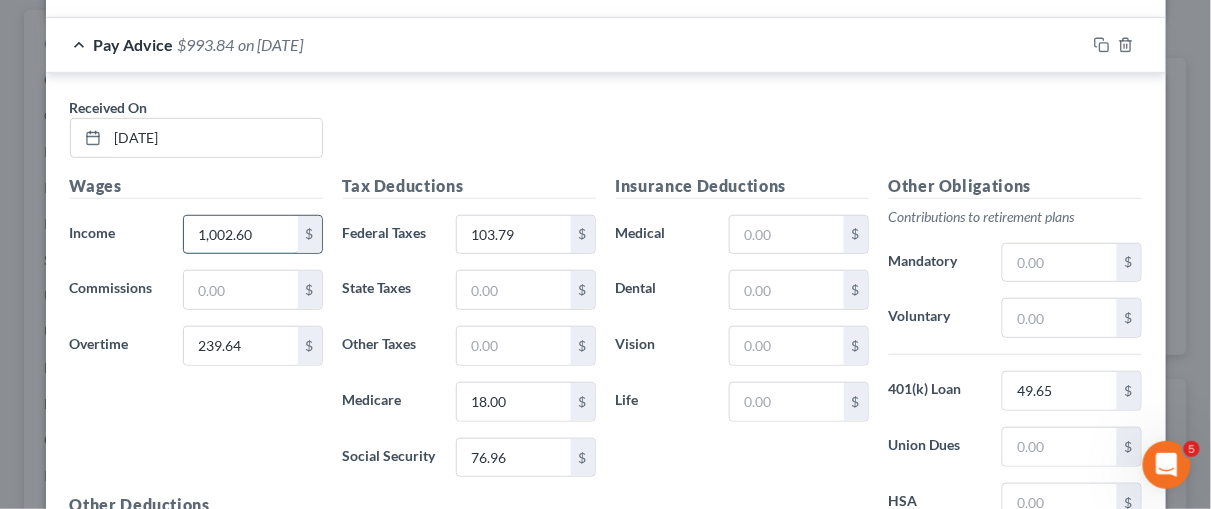 click on "1,002.60" at bounding box center [240, 235] 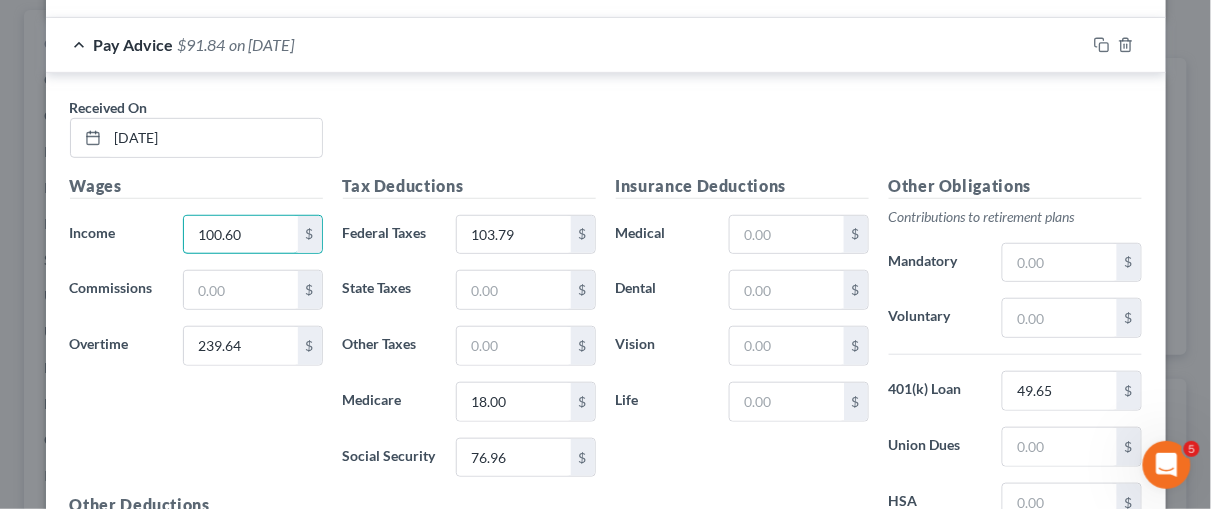 type on "100.60" 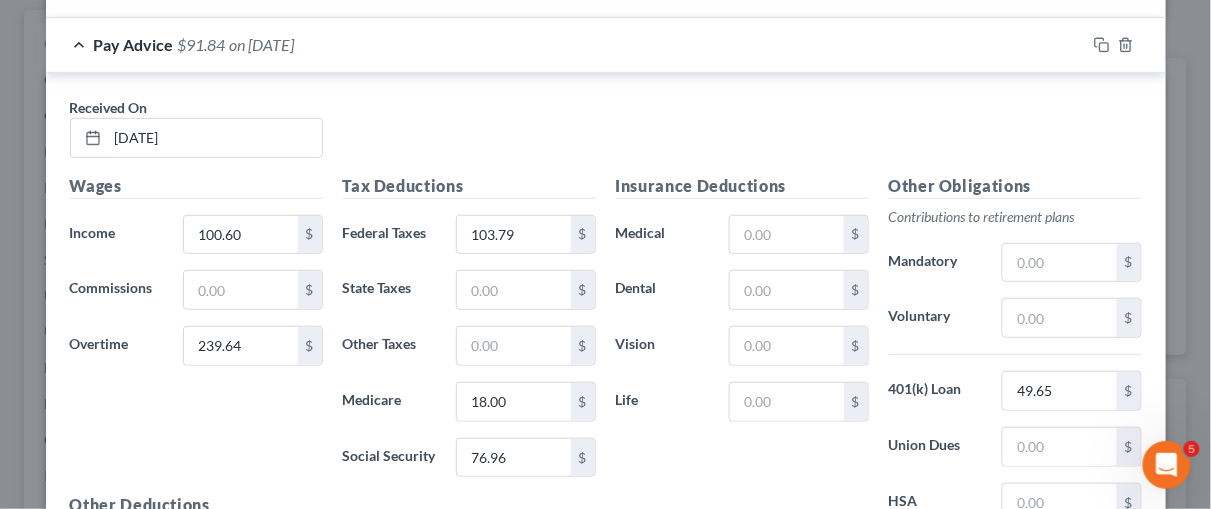 click on "Wages
Income
*
100.60 $ Commissions $ Overtime 239.64 $" at bounding box center [196, 334] 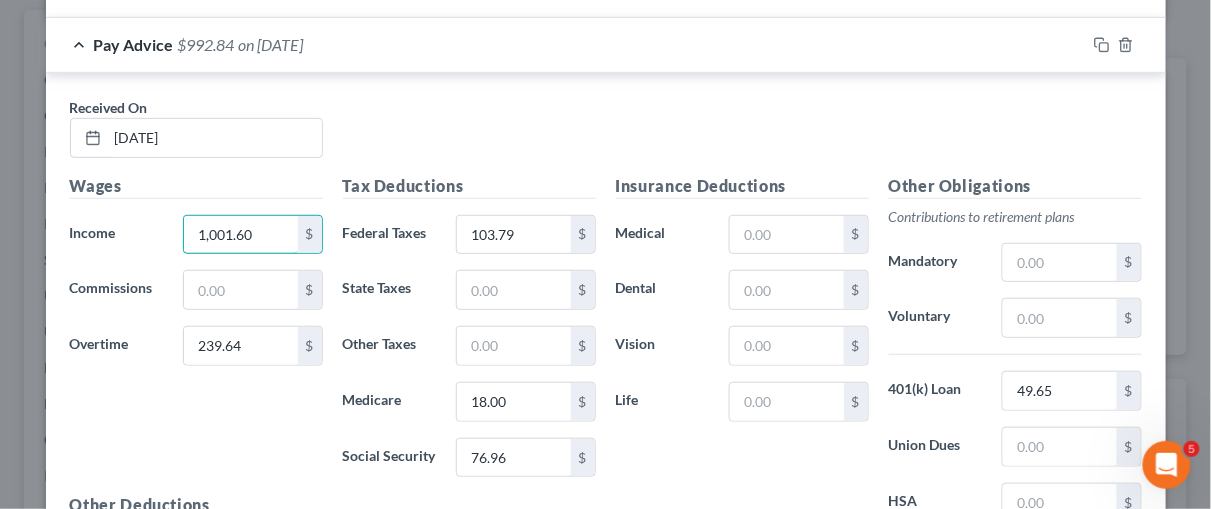 type on "1,001.60" 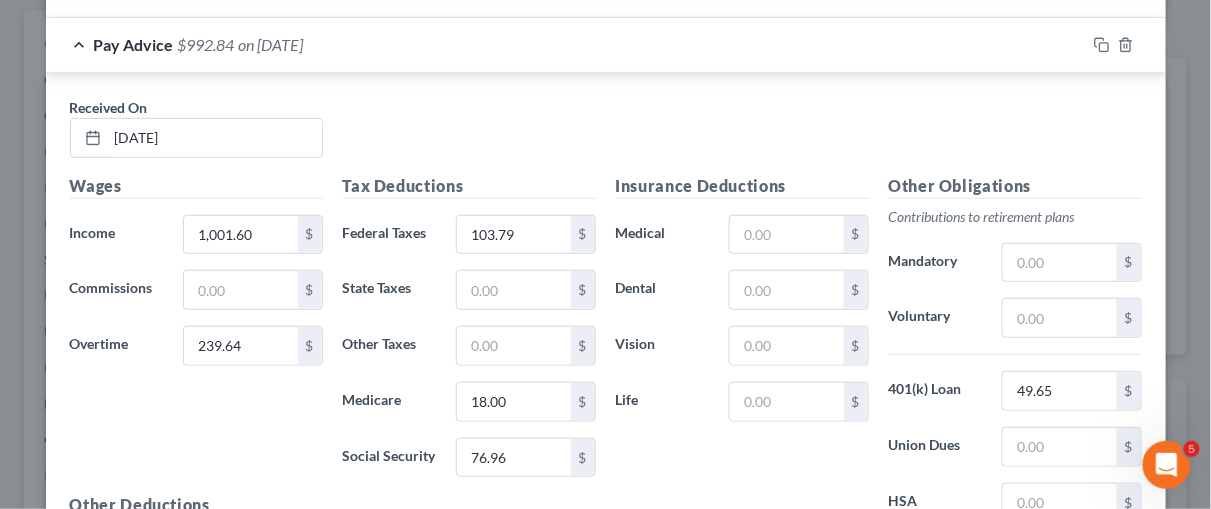 click on "Received On
*
[DATE]" at bounding box center (606, 135) 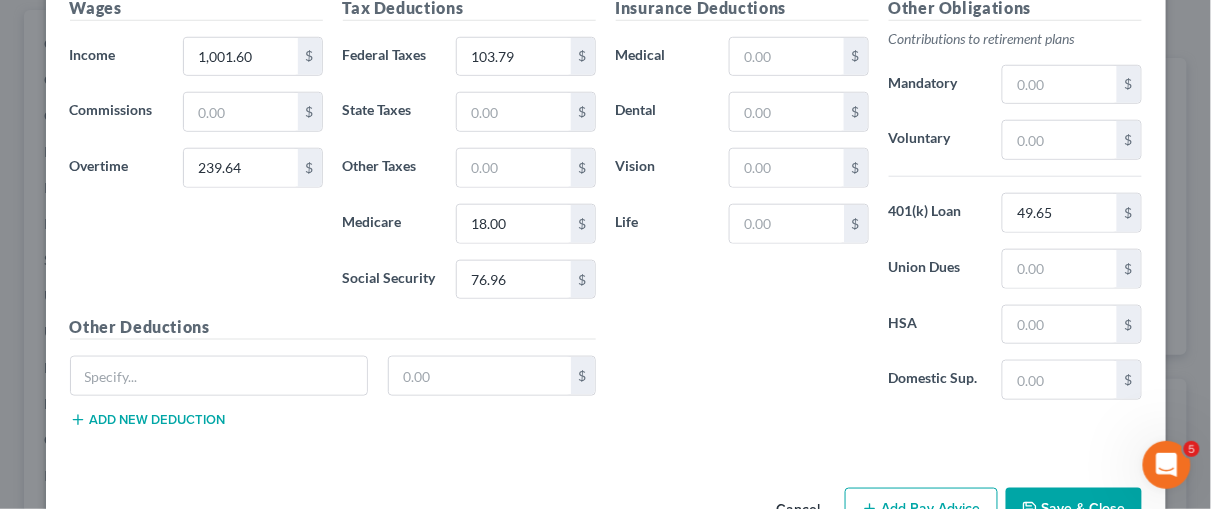 scroll, scrollTop: 2236, scrollLeft: 0, axis: vertical 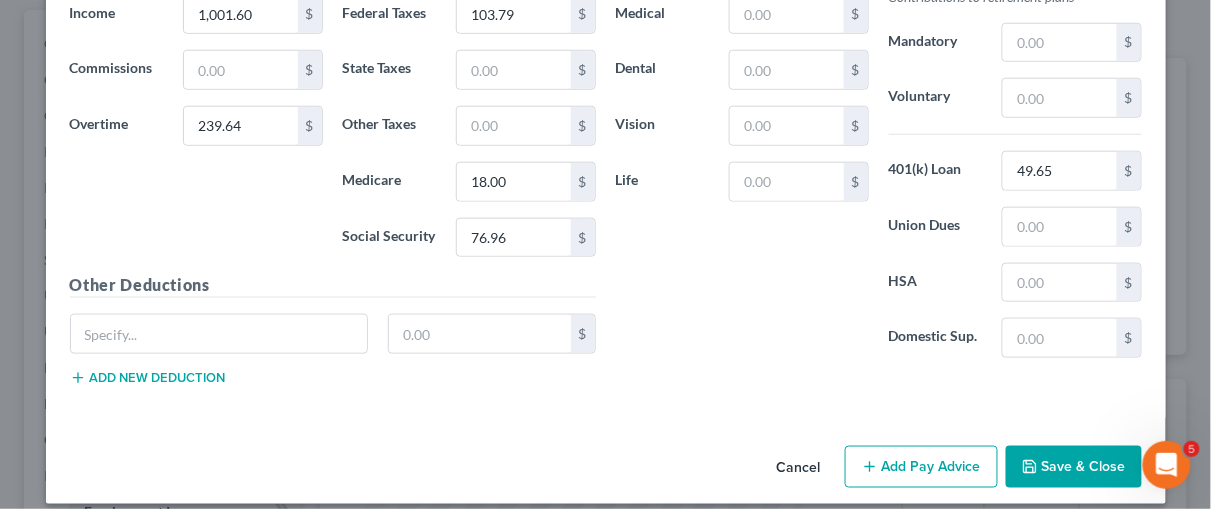 drag, startPoint x: 1202, startPoint y: 382, endPoint x: 32, endPoint y: 4, distance: 1229.5463 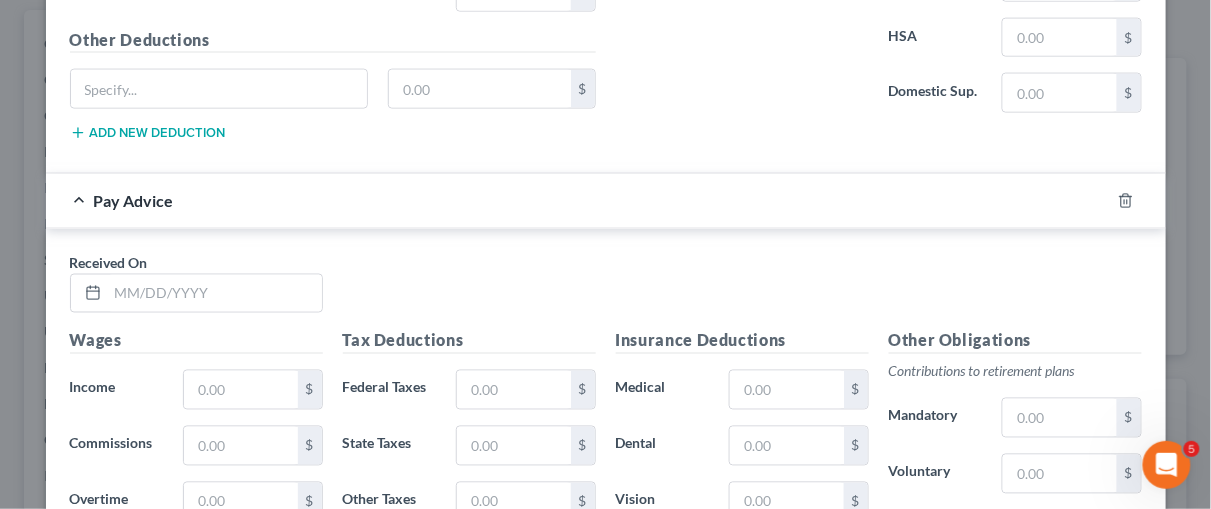 scroll, scrollTop: 2544, scrollLeft: 0, axis: vertical 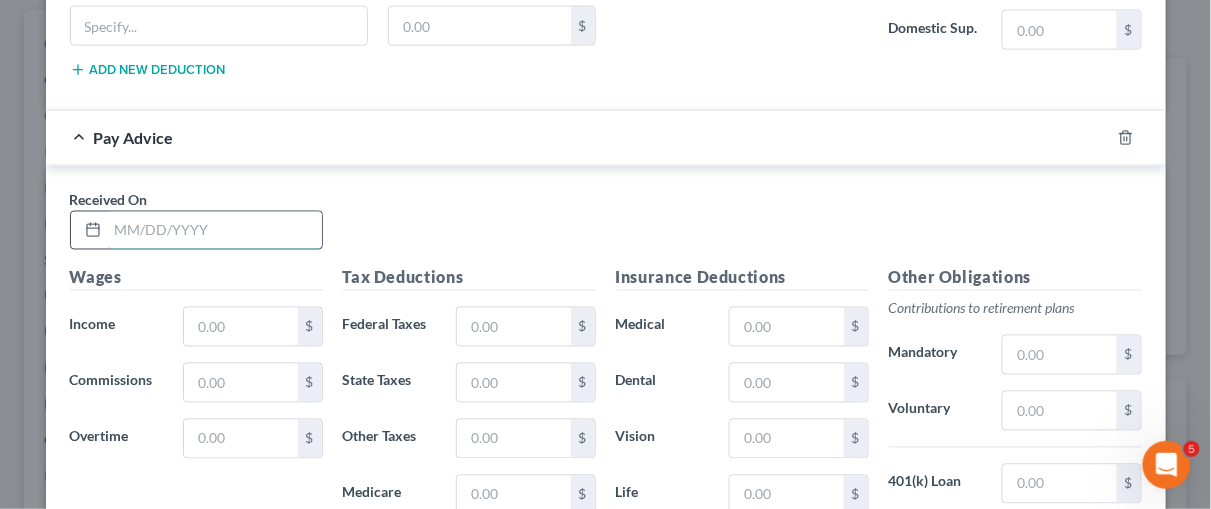click at bounding box center [215, 231] 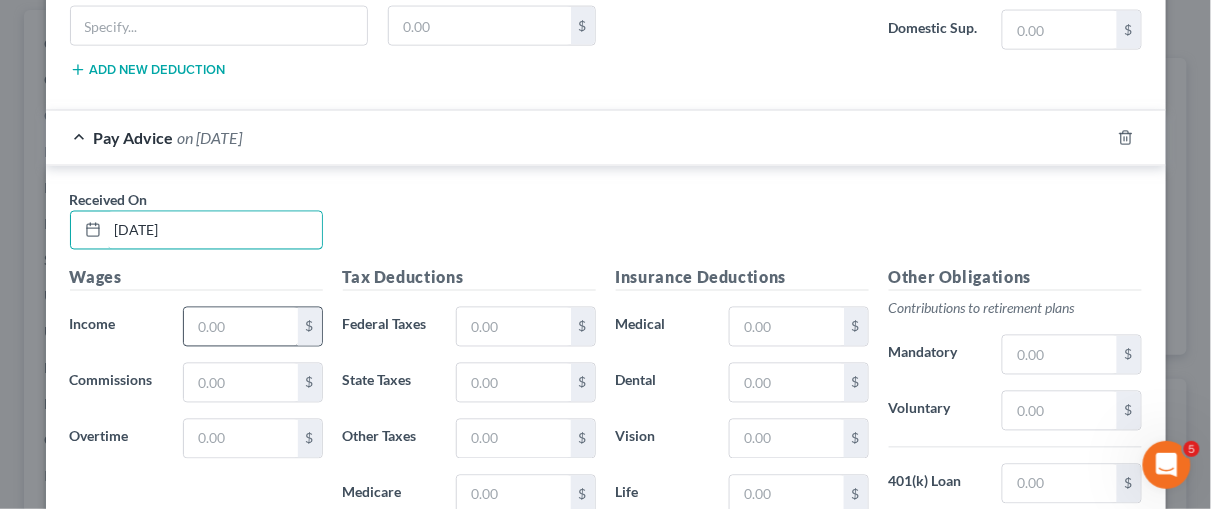 type on "[DATE]" 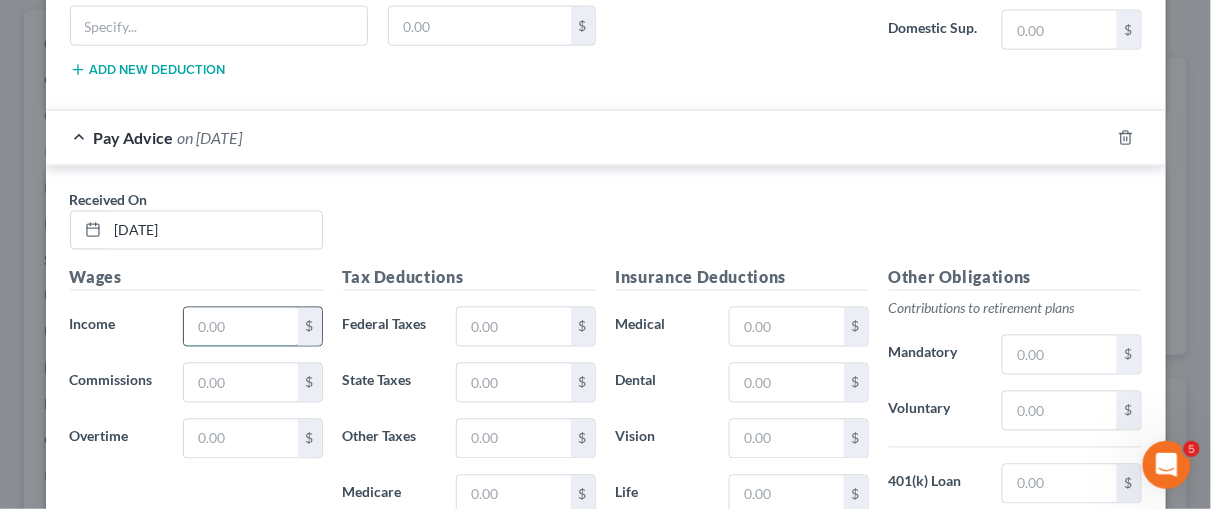 click at bounding box center [240, 327] 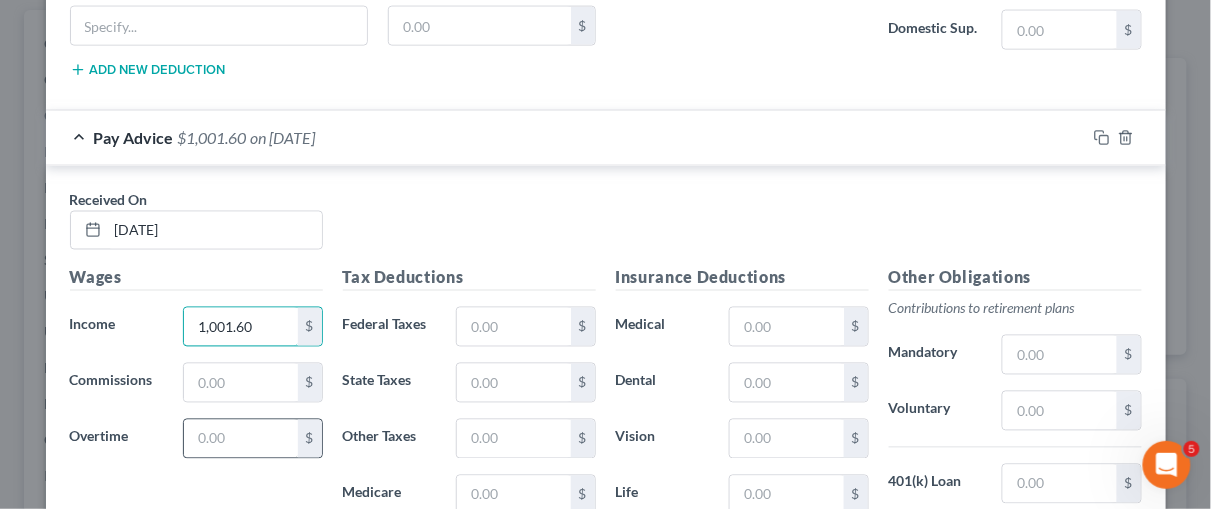 type on "1,001.60" 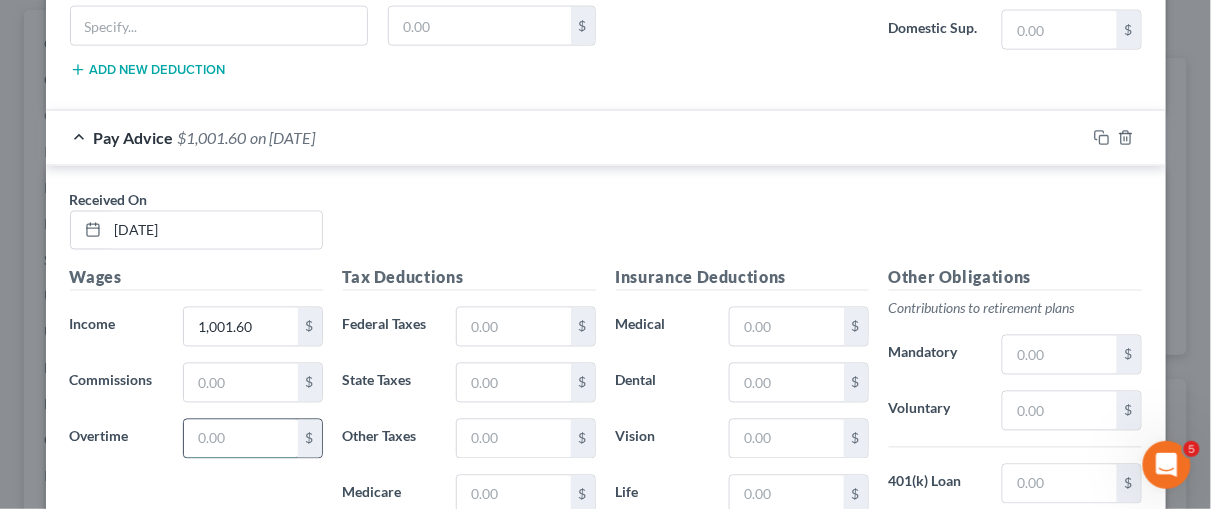click at bounding box center (240, 439) 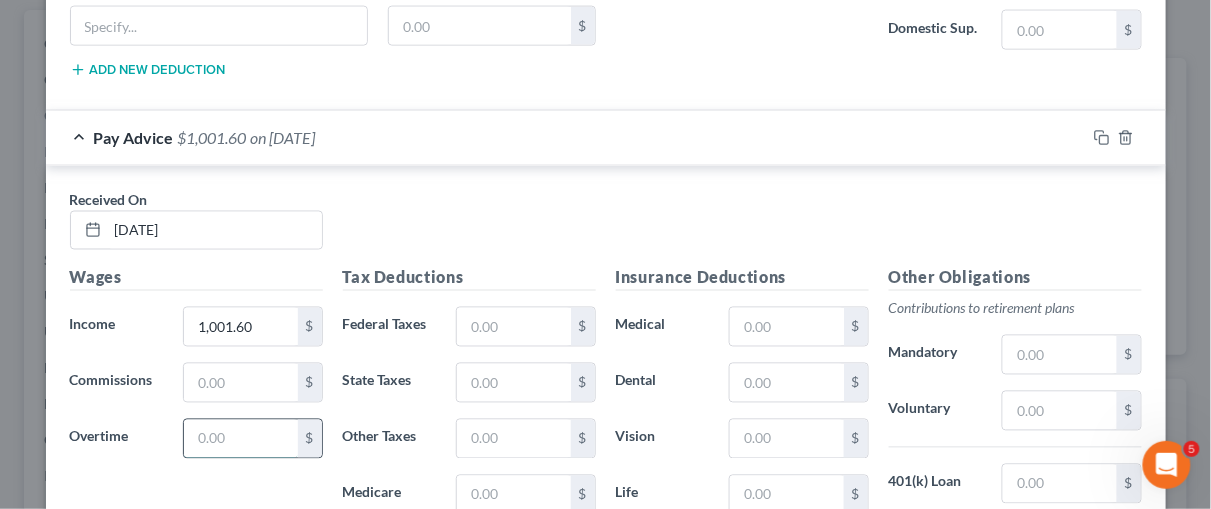 click at bounding box center [240, 439] 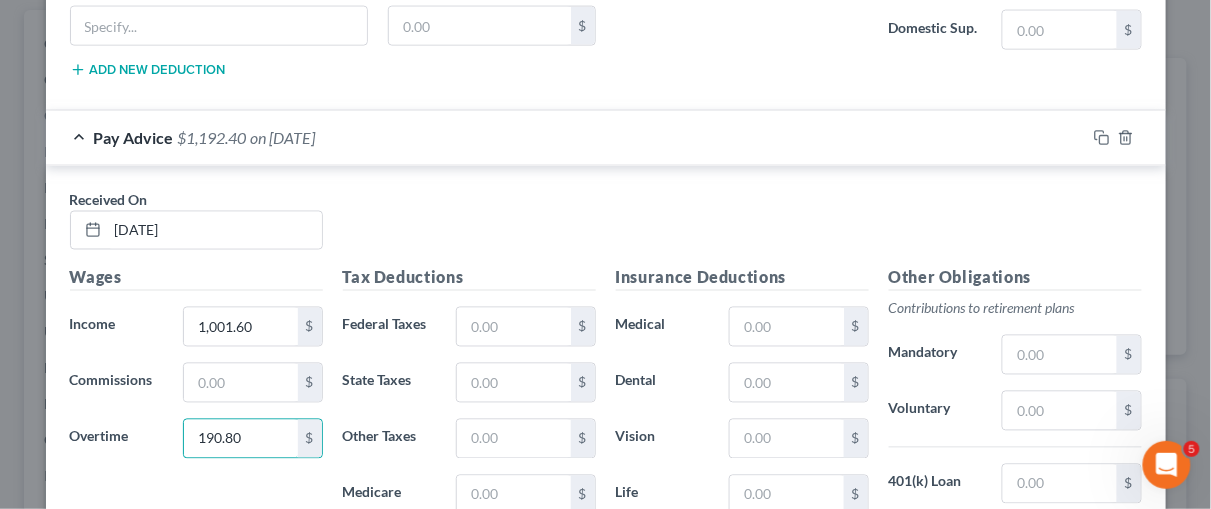 type on "190.80" 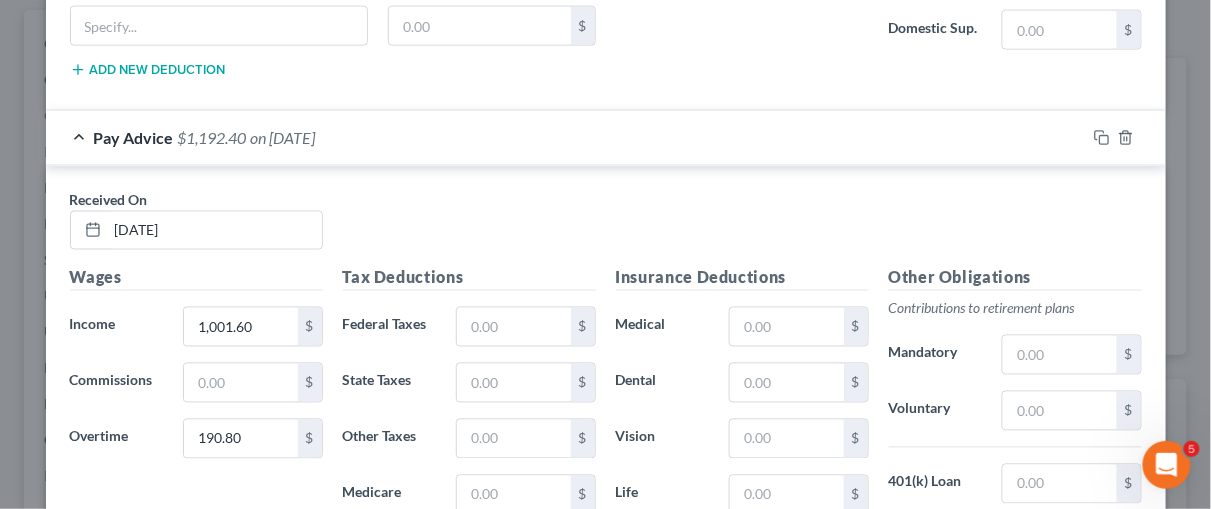 click on "Wages
Income
*
1,001.60 $ Commissions $ Overtime 190.80 $" at bounding box center [196, 426] 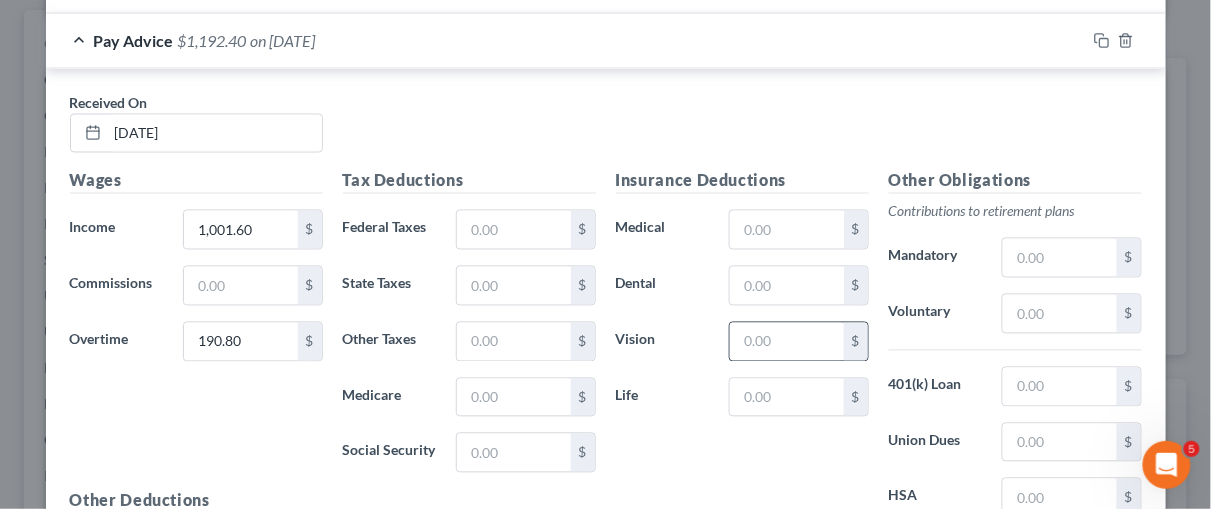 scroll, scrollTop: 2636, scrollLeft: 0, axis: vertical 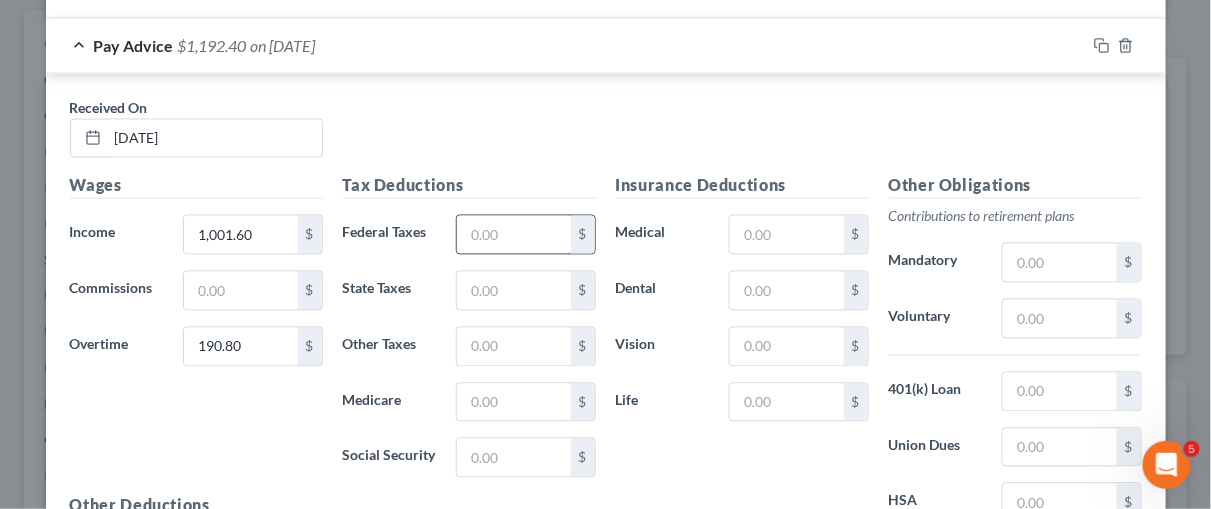 click at bounding box center (513, 235) 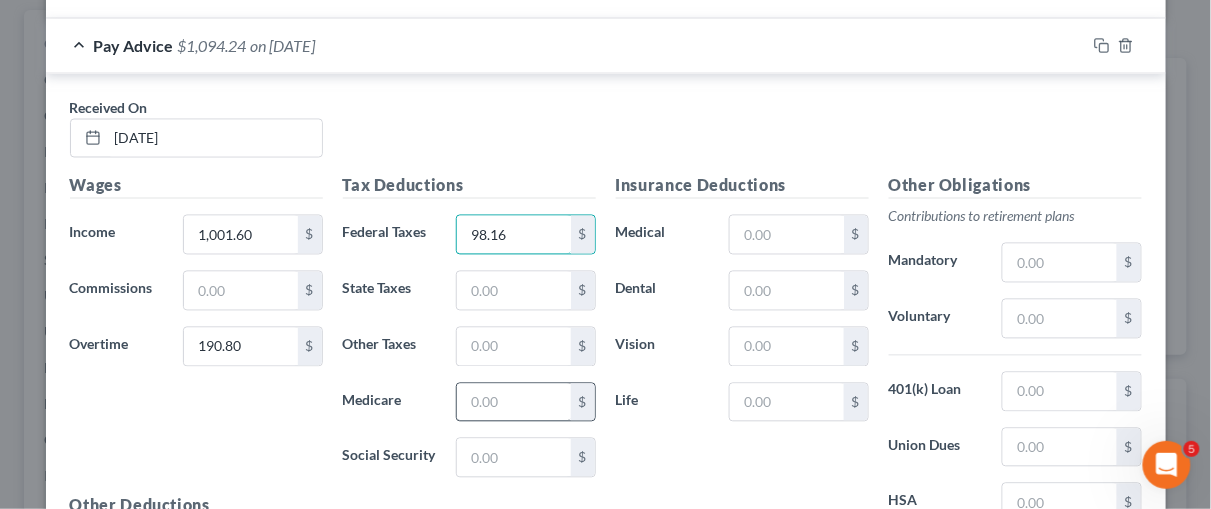 type on "98.16" 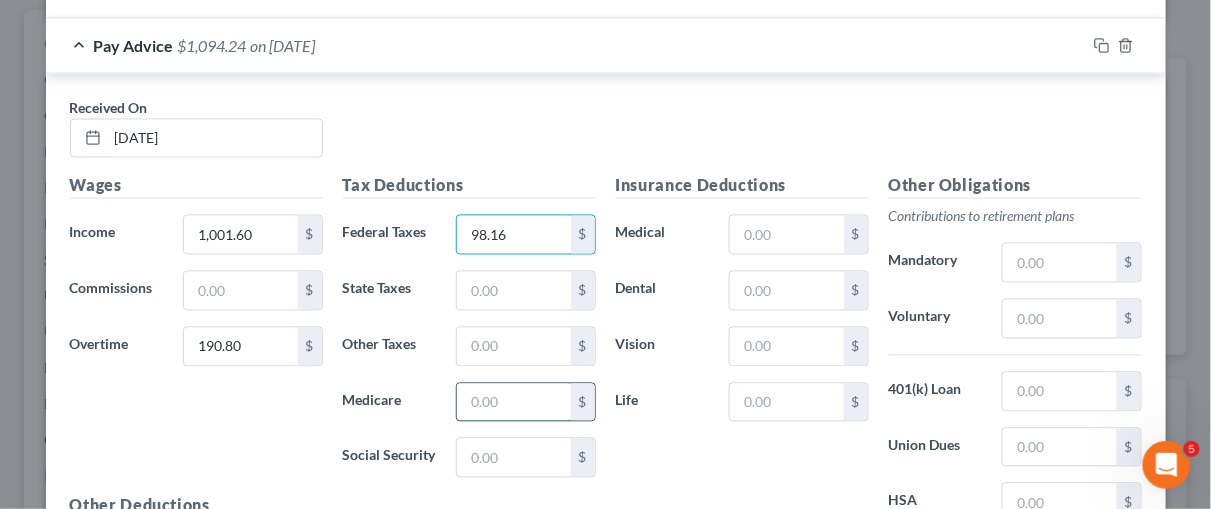 click at bounding box center (513, 403) 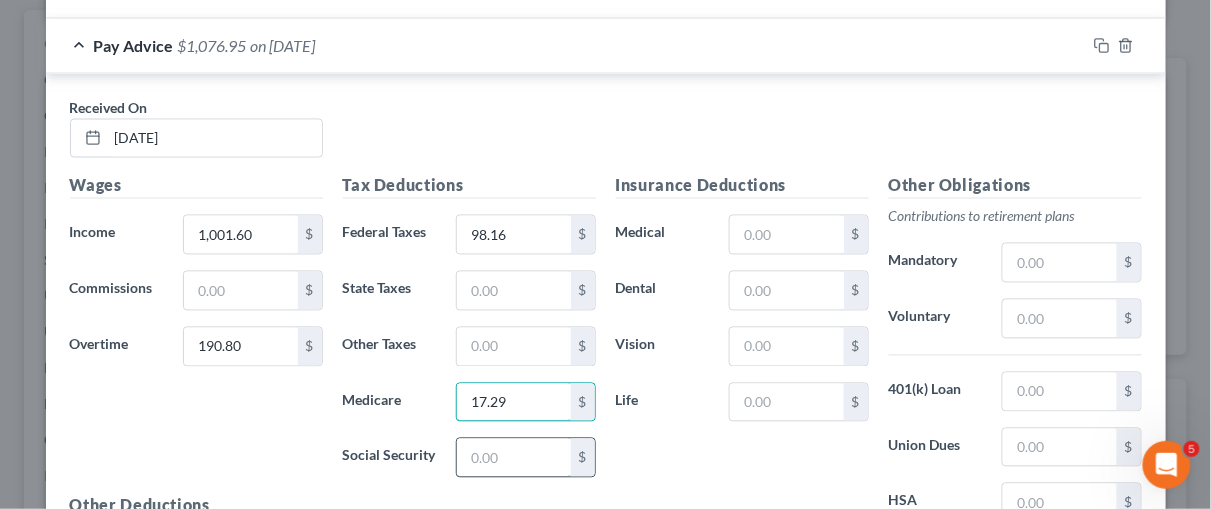 type on "17.29" 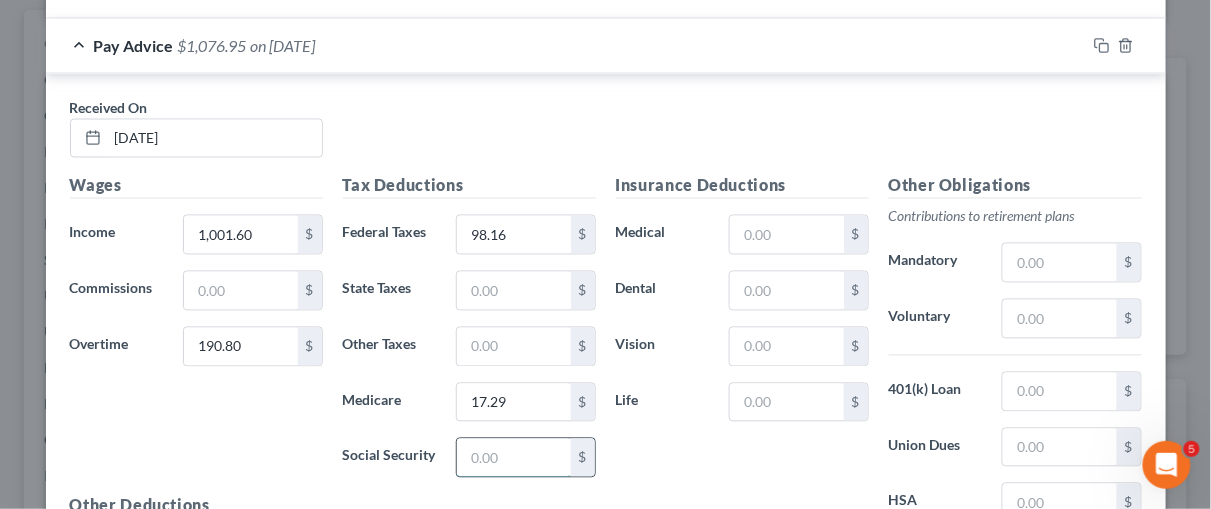 click at bounding box center [513, 458] 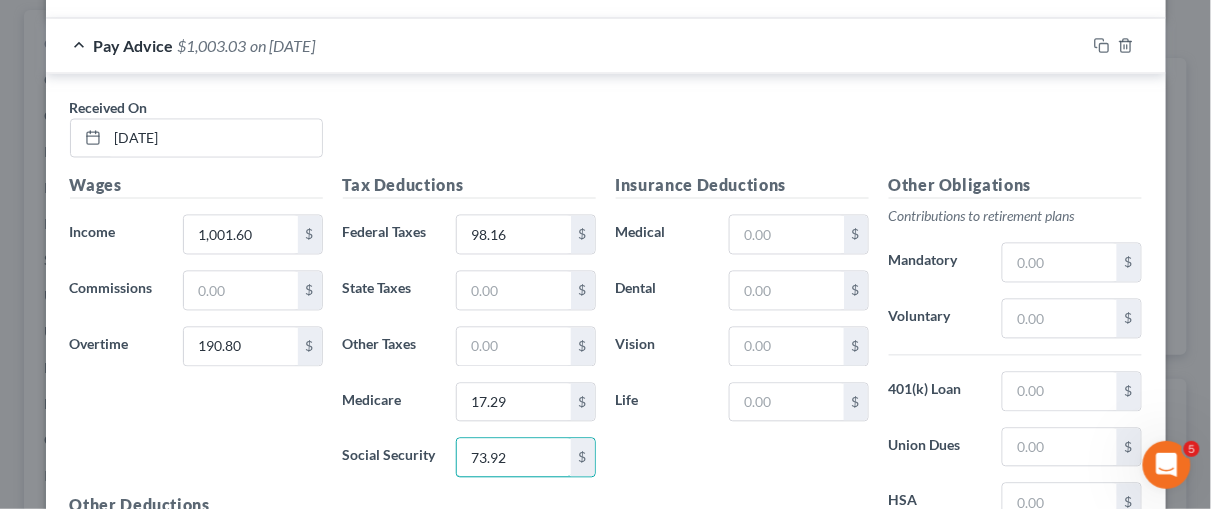 type on "73.92" 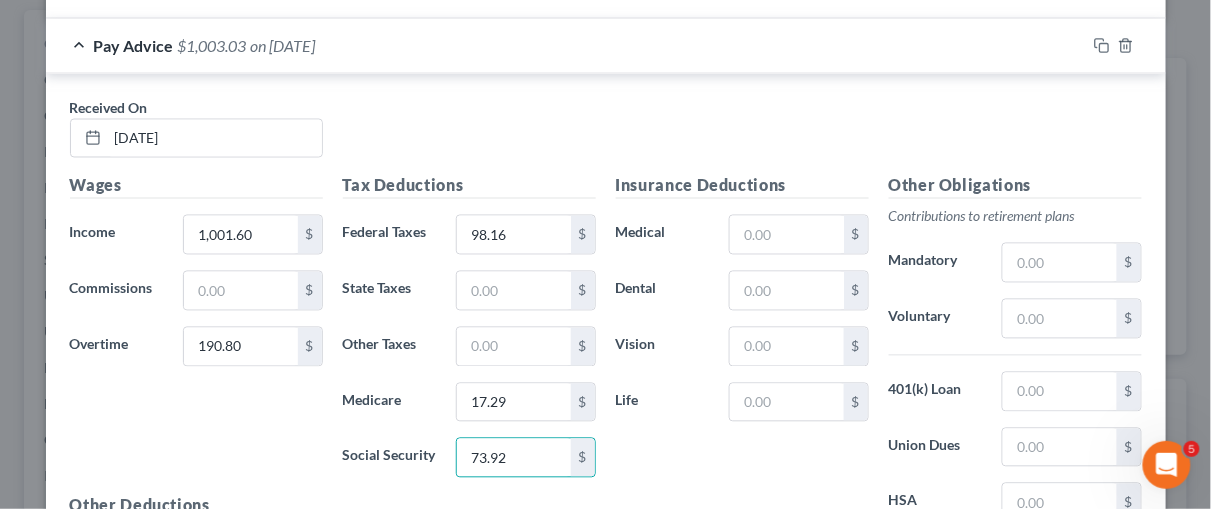 click on "Insurance Deductions Medical $ Dental $ Vision $ Life $" at bounding box center [742, 384] 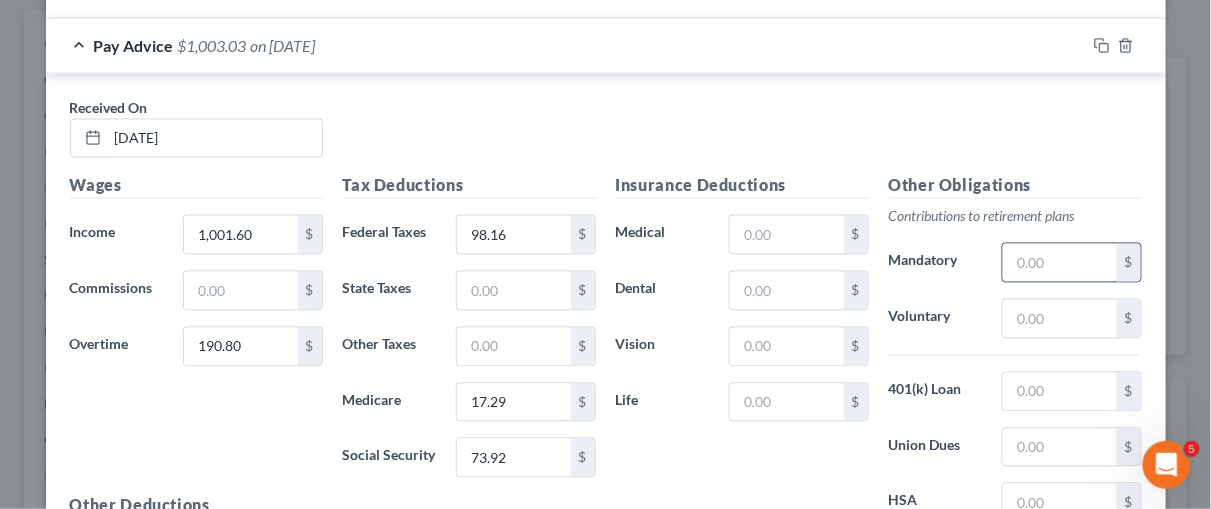 click at bounding box center (1059, 263) 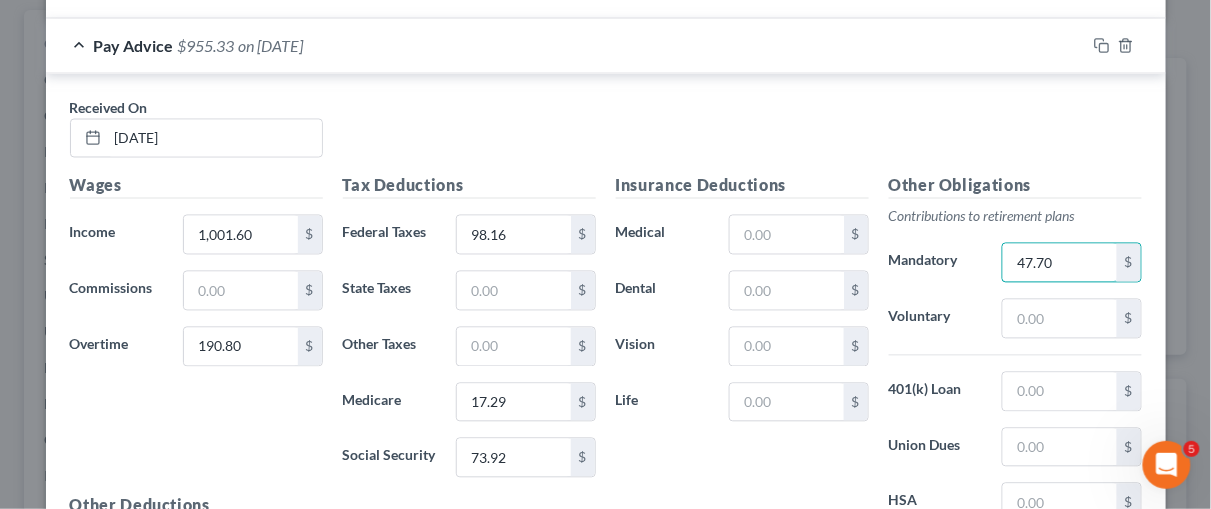 type on "47.70" 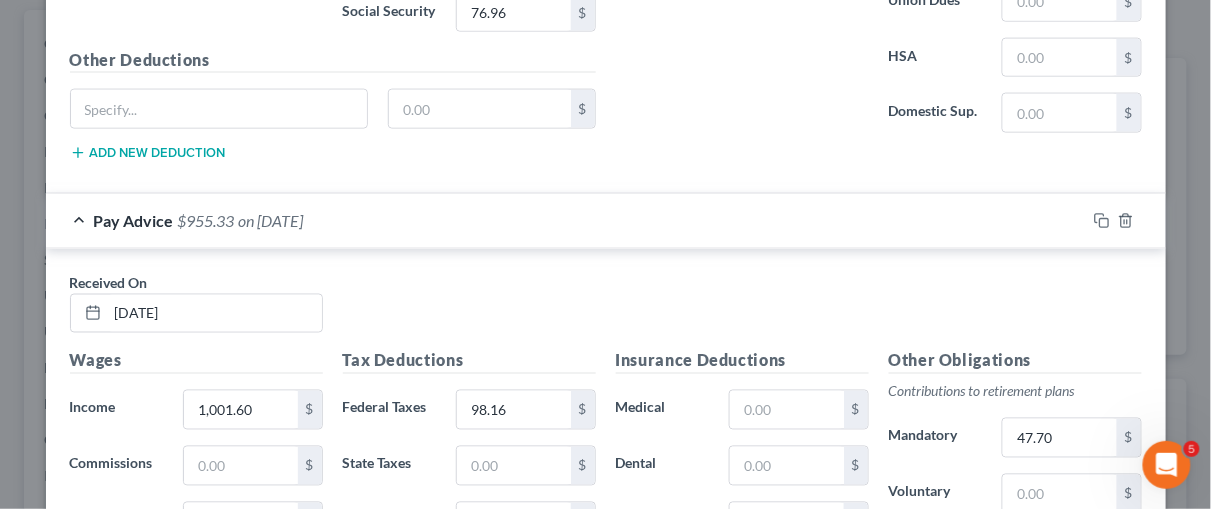 scroll, scrollTop: 2425, scrollLeft: 0, axis: vertical 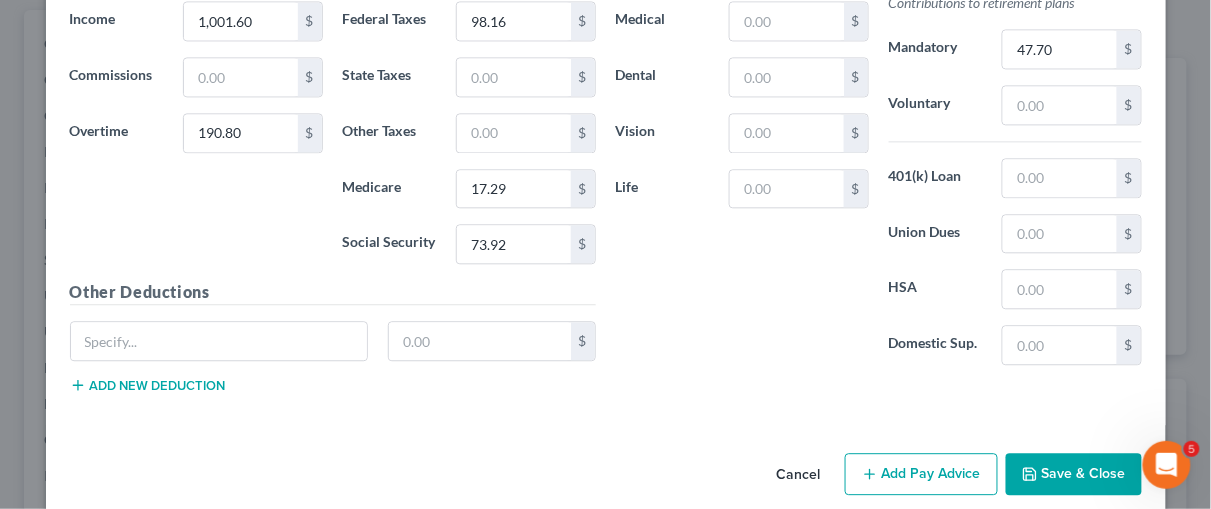 drag, startPoint x: 1207, startPoint y: 403, endPoint x: 3, endPoint y: 27, distance: 1261.3453 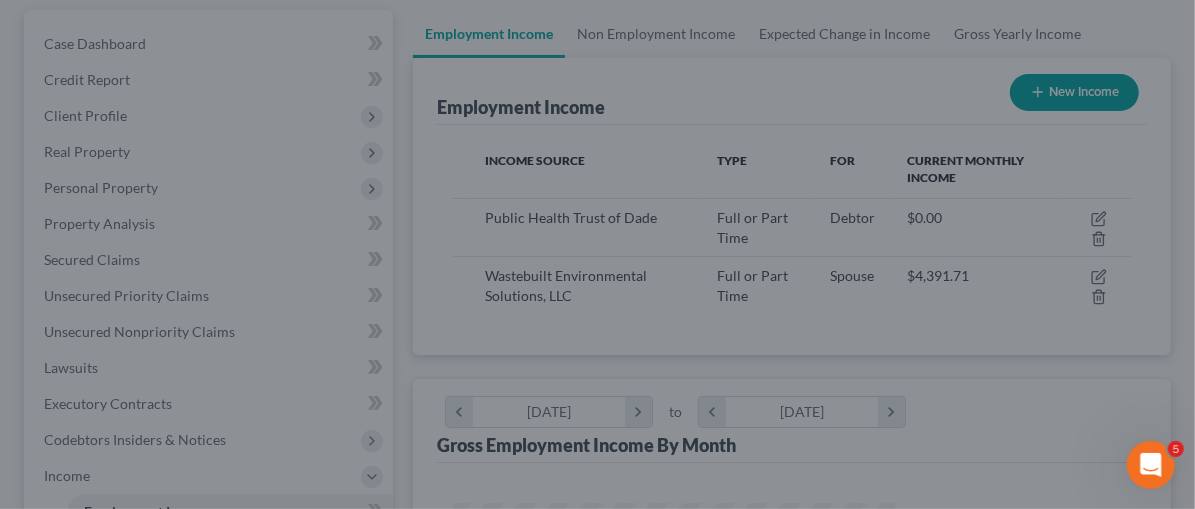 scroll, scrollTop: 356, scrollLeft: 475, axis: both 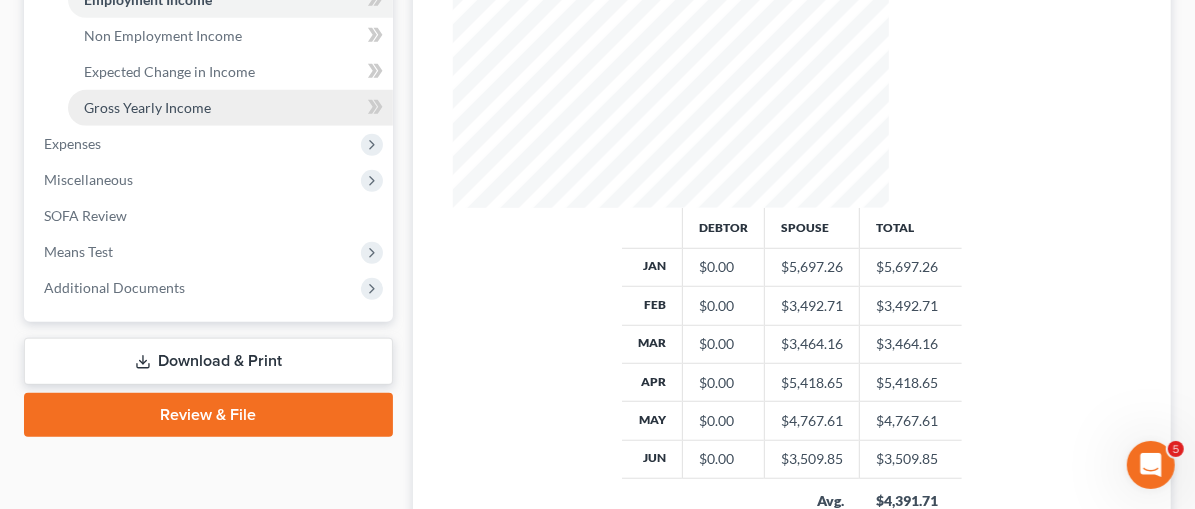 click on "Gross Yearly Income" at bounding box center [147, 107] 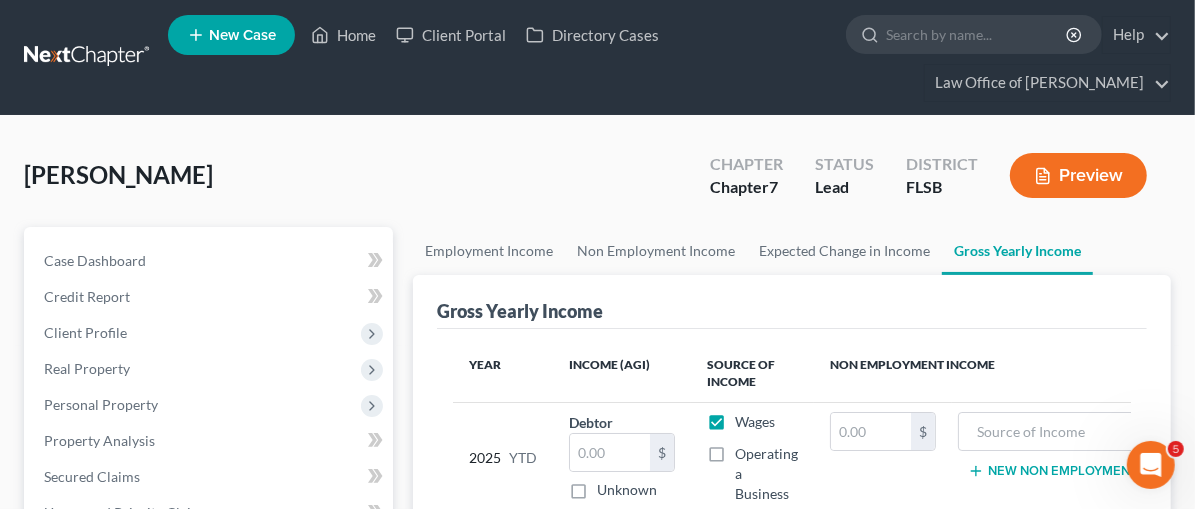 scroll, scrollTop: 0, scrollLeft: 0, axis: both 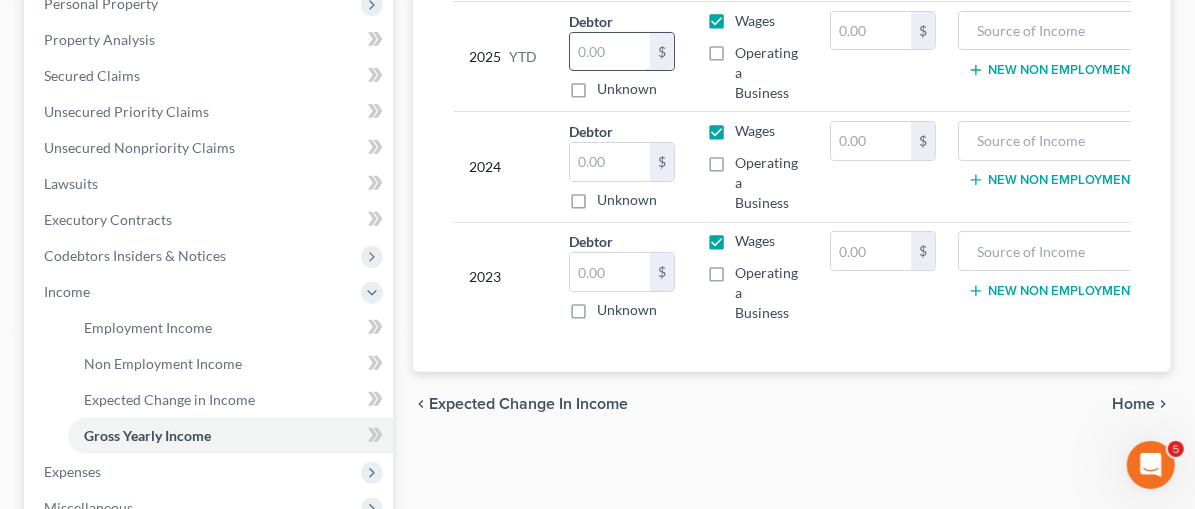 drag, startPoint x: 489, startPoint y: 38, endPoint x: 501, endPoint y: 49, distance: 16.27882 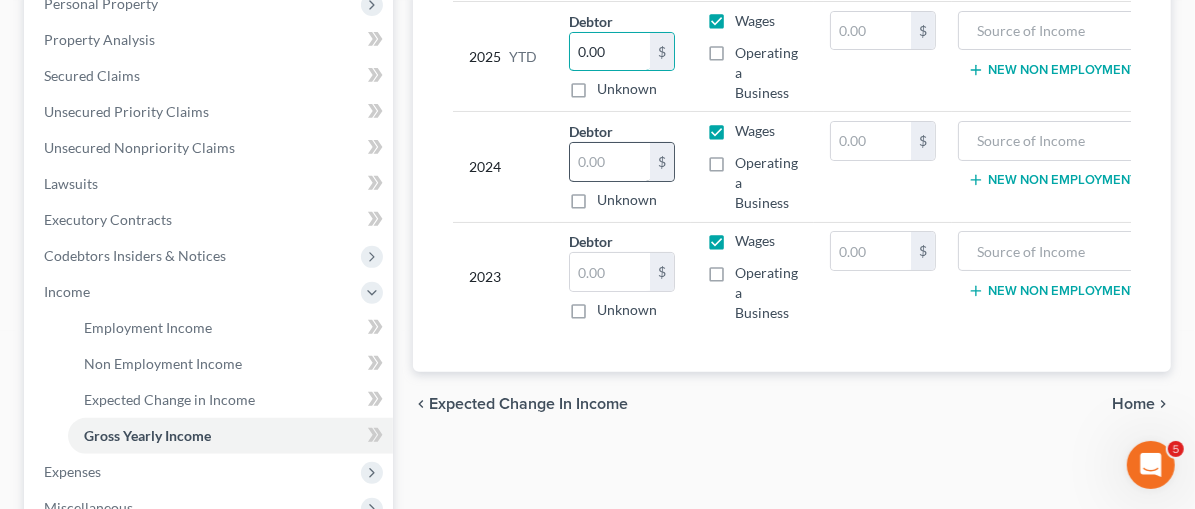 type on "0.00" 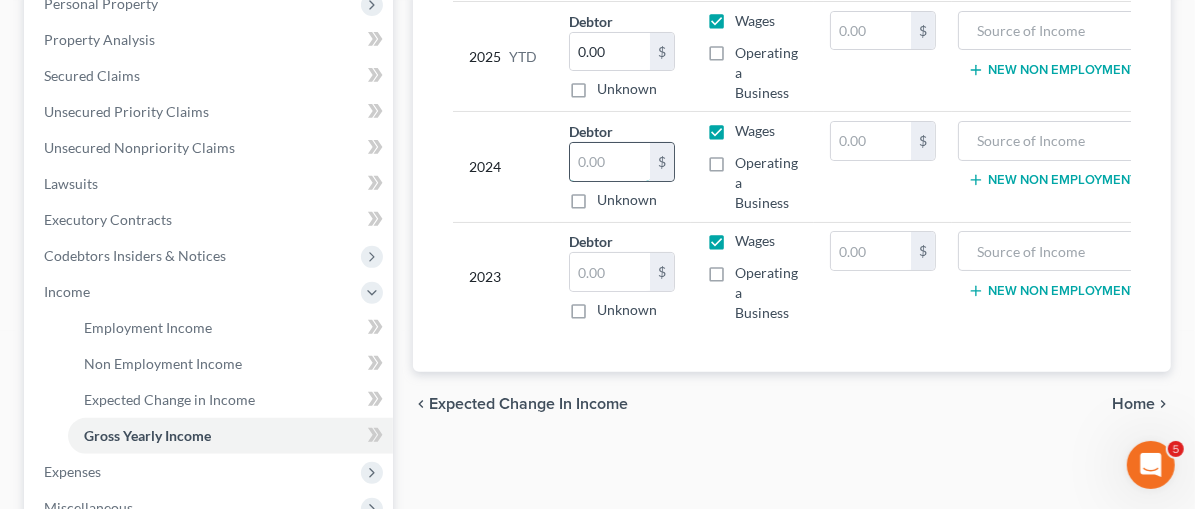 click at bounding box center [610, 162] 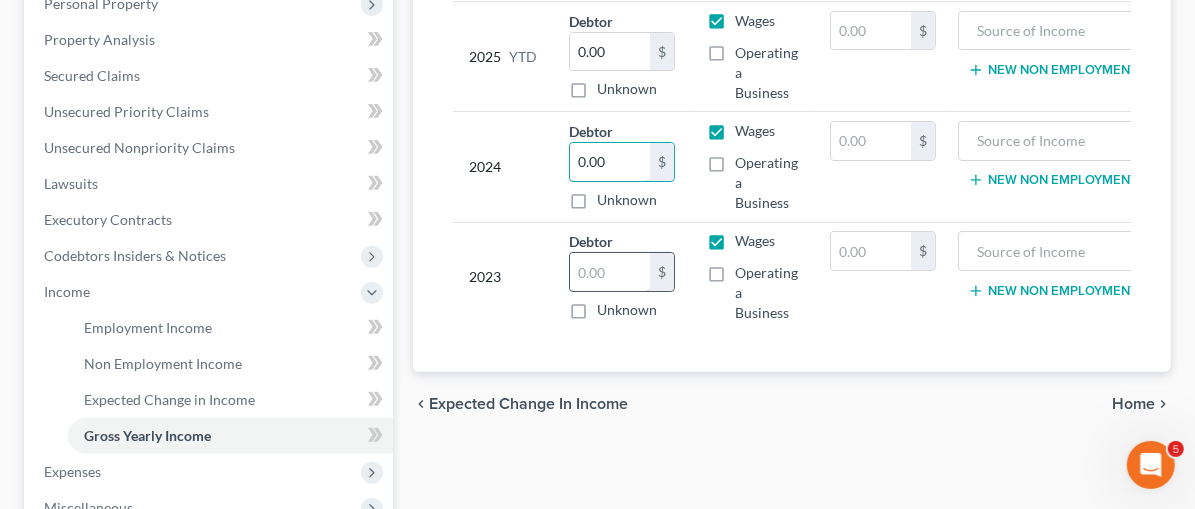 type on "0.00" 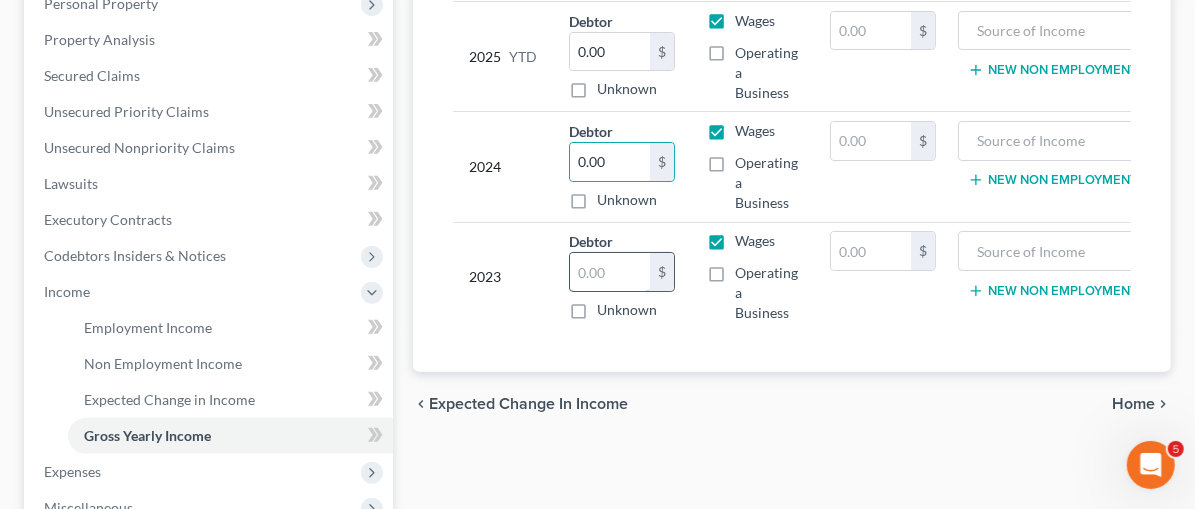 click at bounding box center (610, 272) 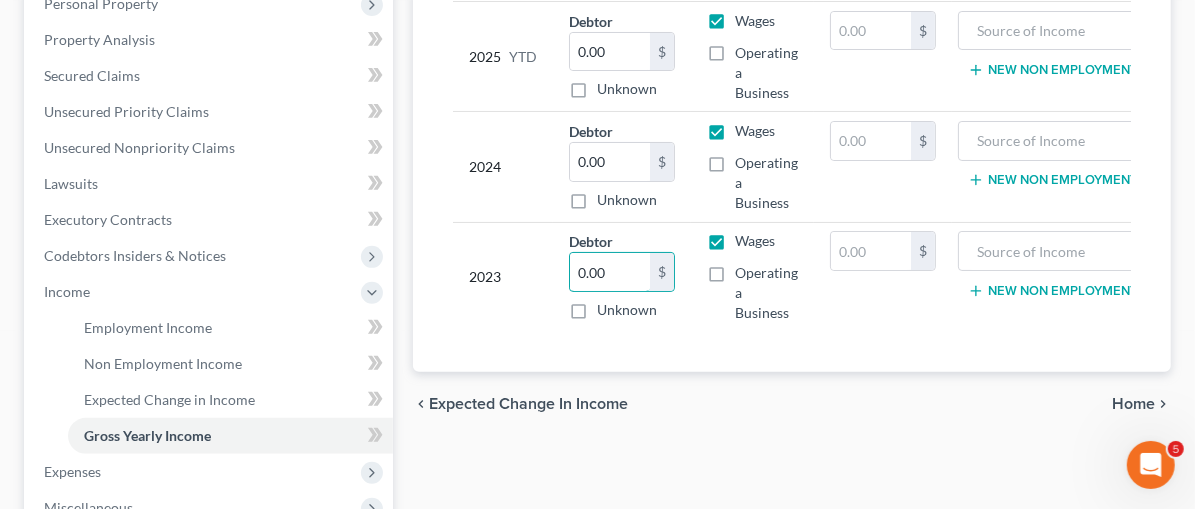 type on "0.00" 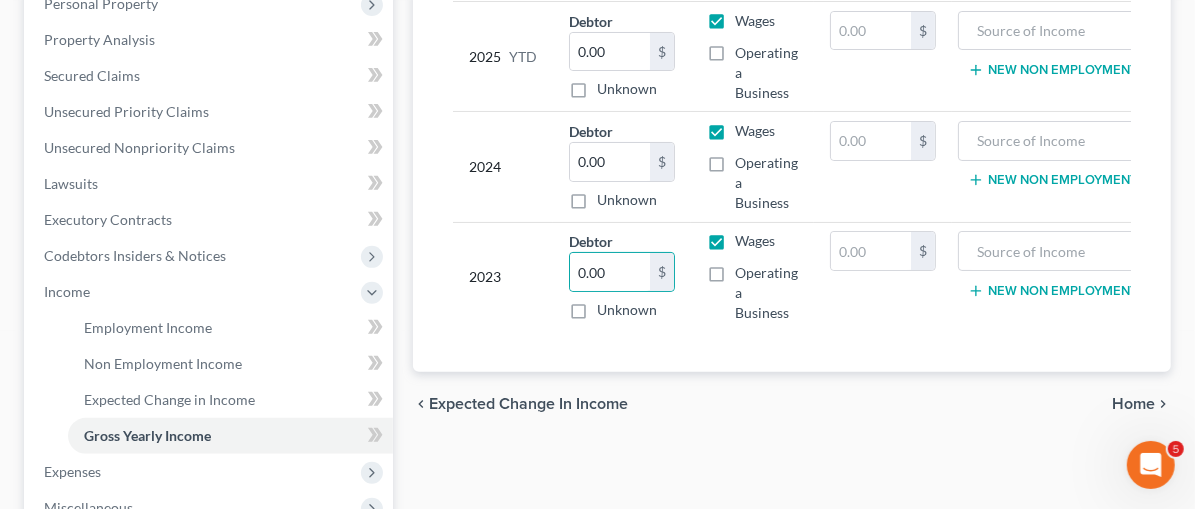 click on "Year Income (AGI) Source of Income Non Employment Income 2025  YTD Debtor
0.00 $
Unknown
Balance Undetermined
0.00 $
Unknown
Wages Operating a Business $ New Non Employment Income 2024 Debtor
0.00 $
Unknown
Balance Undetermined
0.00 $
Unknown
Wages Operating a Business $ New Non Employment Income 2023 Debtor
0.00 $
Unknown
Balance Undetermined
0.00 $
Unknown
Wages Operating a Business $ New Non Employment Income" at bounding box center (792, 150) 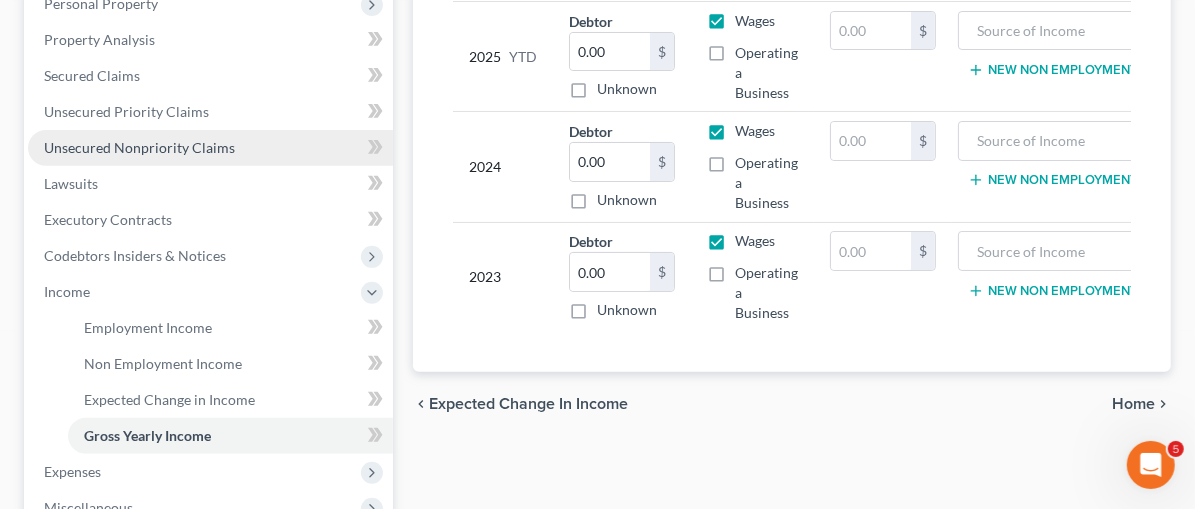 click on "Unsecured Nonpriority Claims" at bounding box center (139, 147) 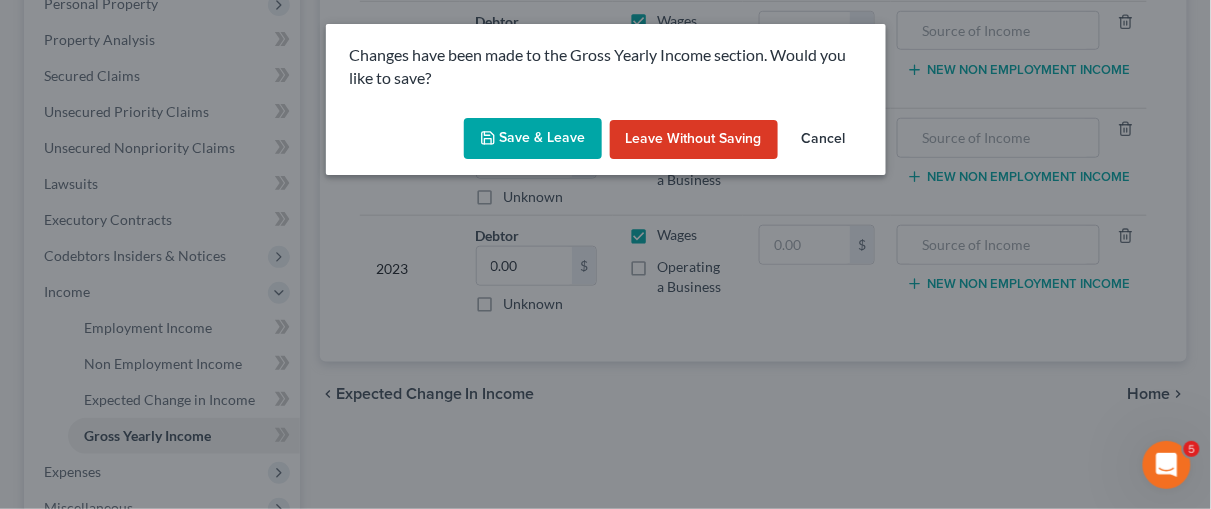 click on "Save & Leave" at bounding box center [533, 139] 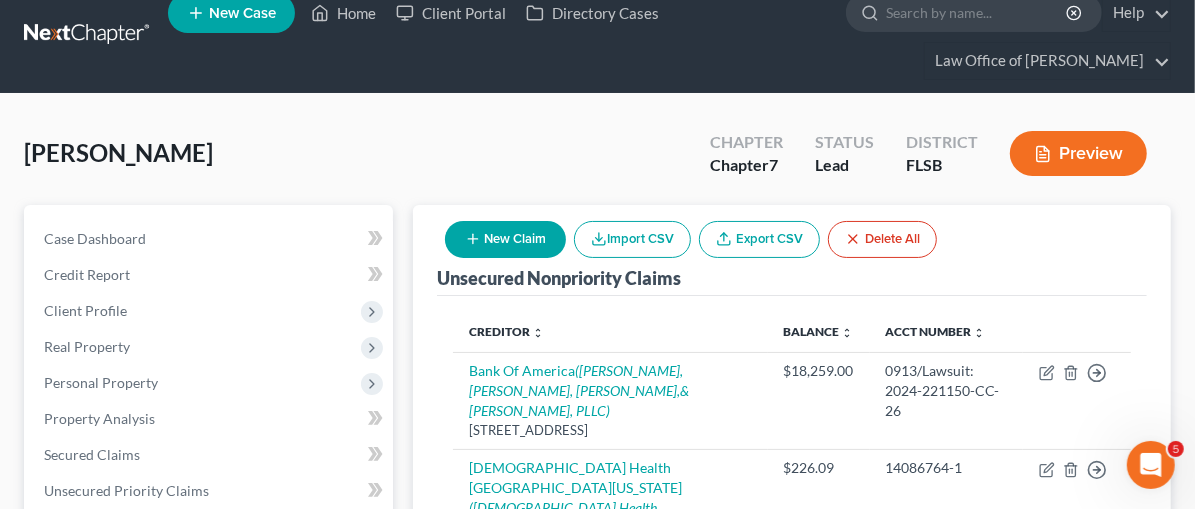 scroll, scrollTop: 0, scrollLeft: 0, axis: both 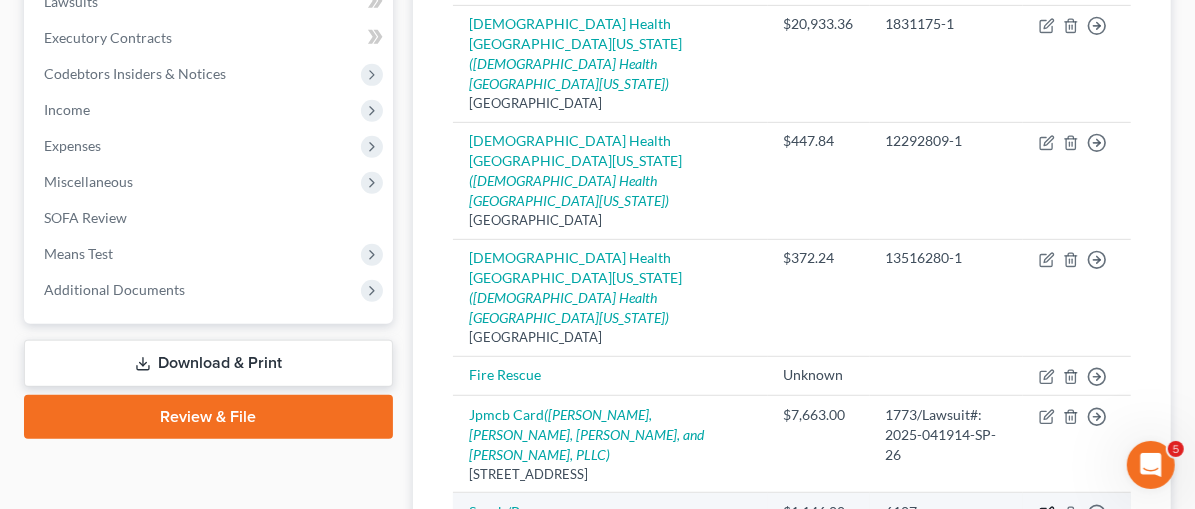 click 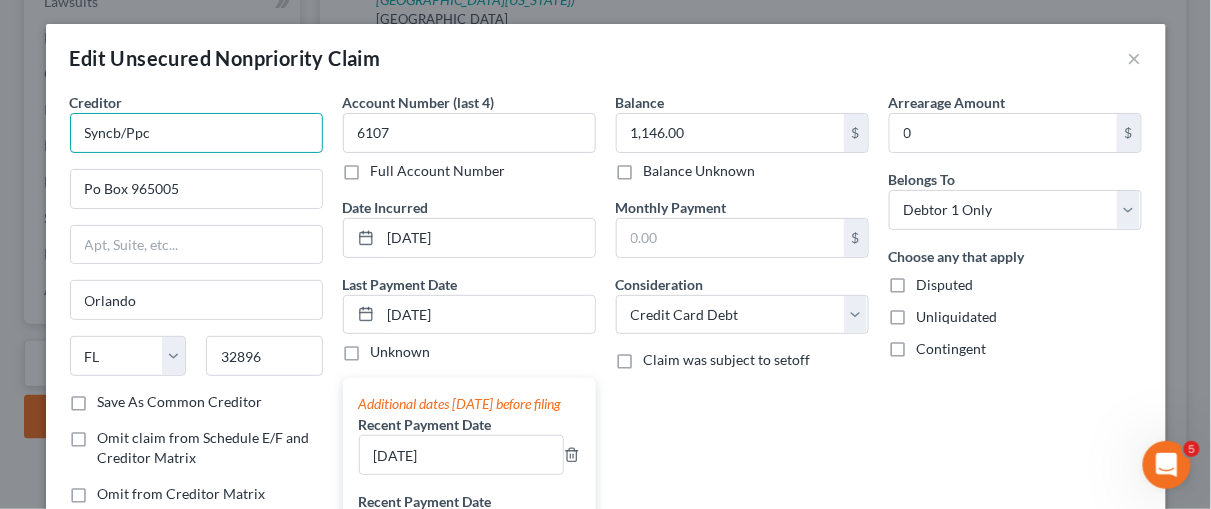 click on "Syncb/Ppc" at bounding box center [196, 133] 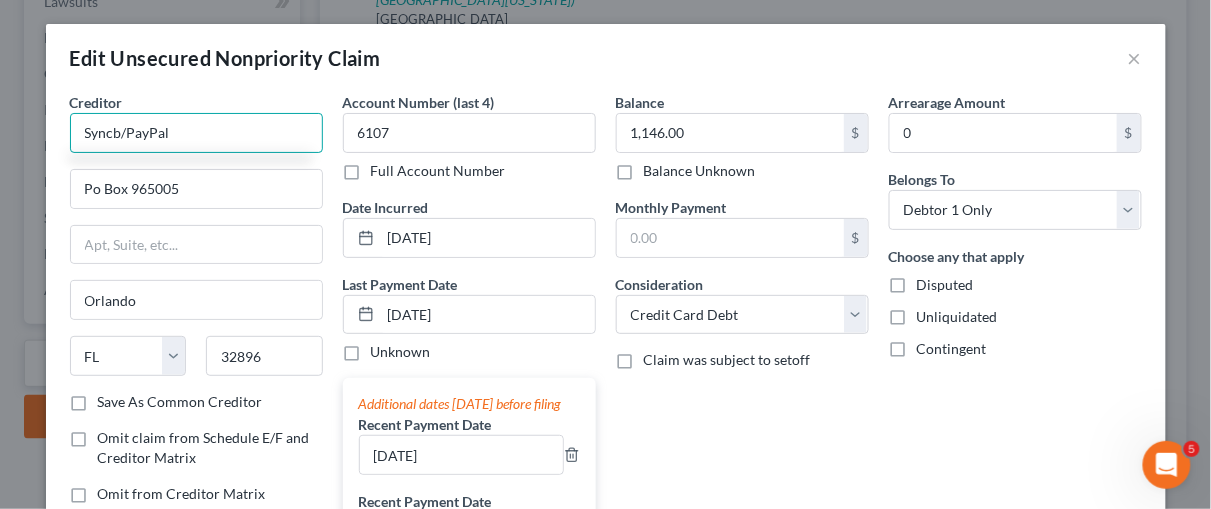 type on "Syncb/PayPal" 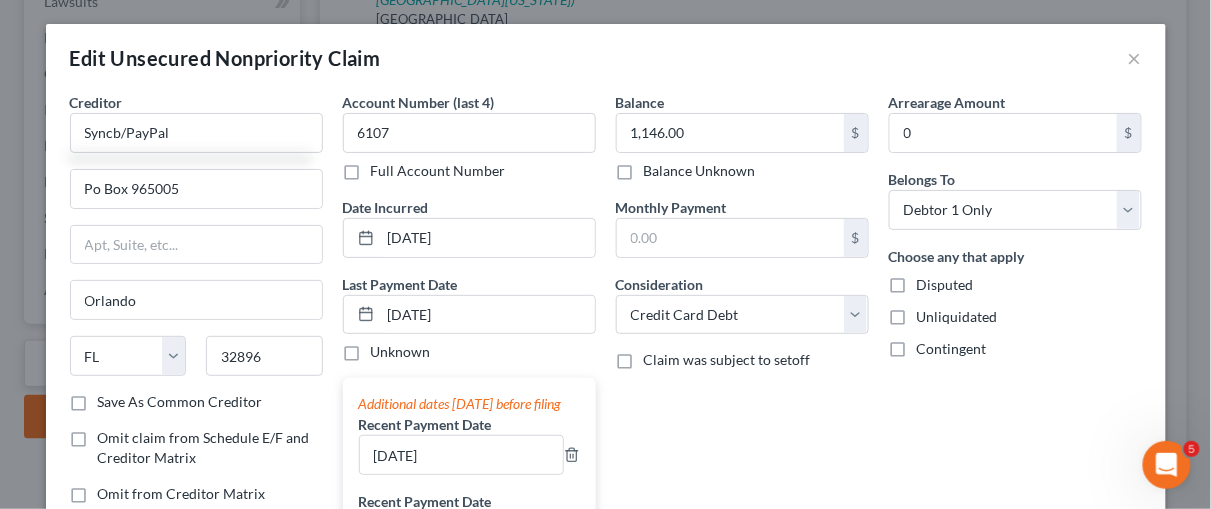 click on "Balance
1,146.00 $
Balance Unknown
Balance Undetermined
1,146.00 $
Balance Unknown
Monthly Payment $ Consideration Select Cable / Satellite Services Collection Agency Credit Card Debt Debt Counseling / Attorneys Deficiency Balance Domestic Support Obligations Home / Car Repairs Income Taxes Judgment Liens Medical Services Monies Loaned / Advanced Mortgage Obligation From Divorce Or Separation Obligation To Pensions Other Overdrawn Bank Account Promised To Help Pay Creditors Student Loans Suppliers And Vendors Telephone / Internet Services Utility Services Claim was subject to setoff" at bounding box center [742, 394] 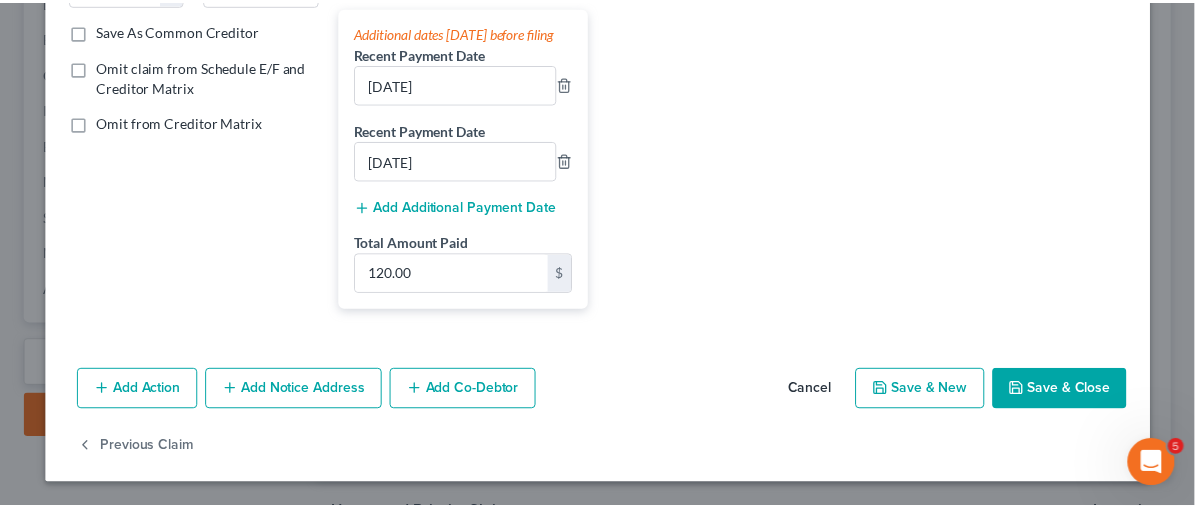 scroll, scrollTop: 385, scrollLeft: 0, axis: vertical 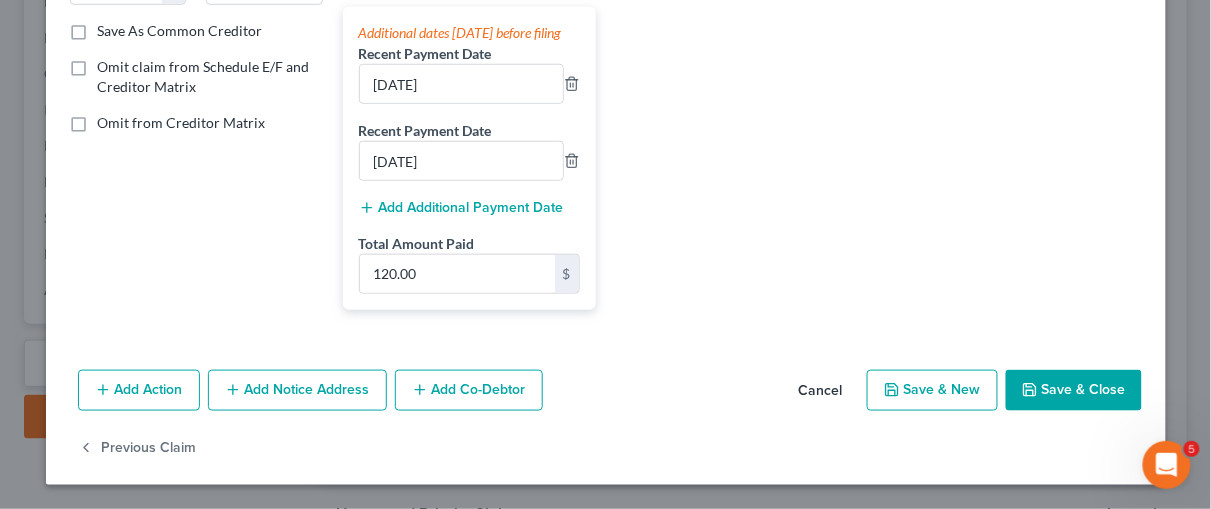 click on "Save & Close" at bounding box center (1074, 391) 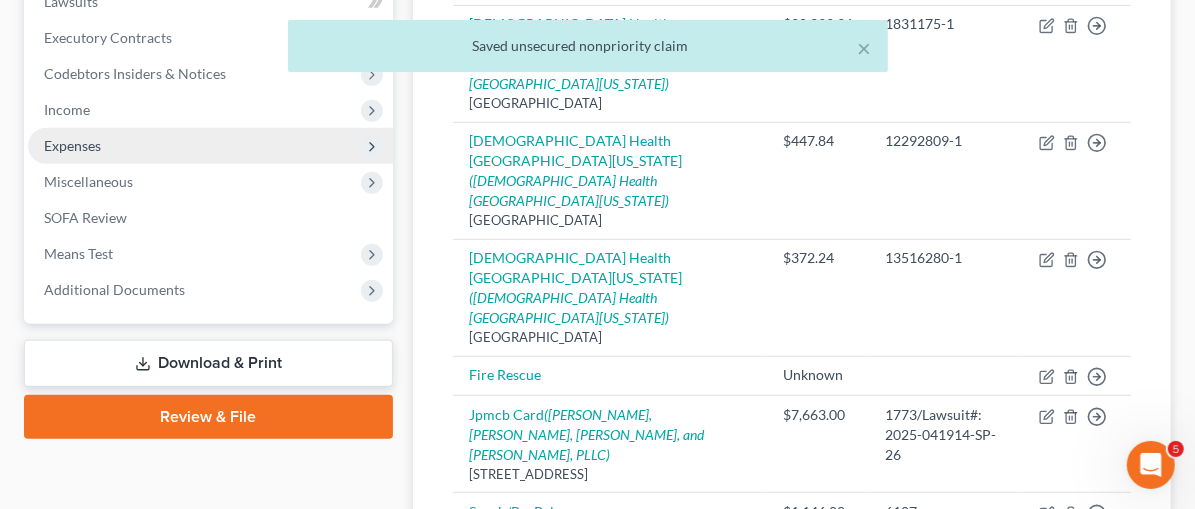 click on "Expenses" at bounding box center (72, 145) 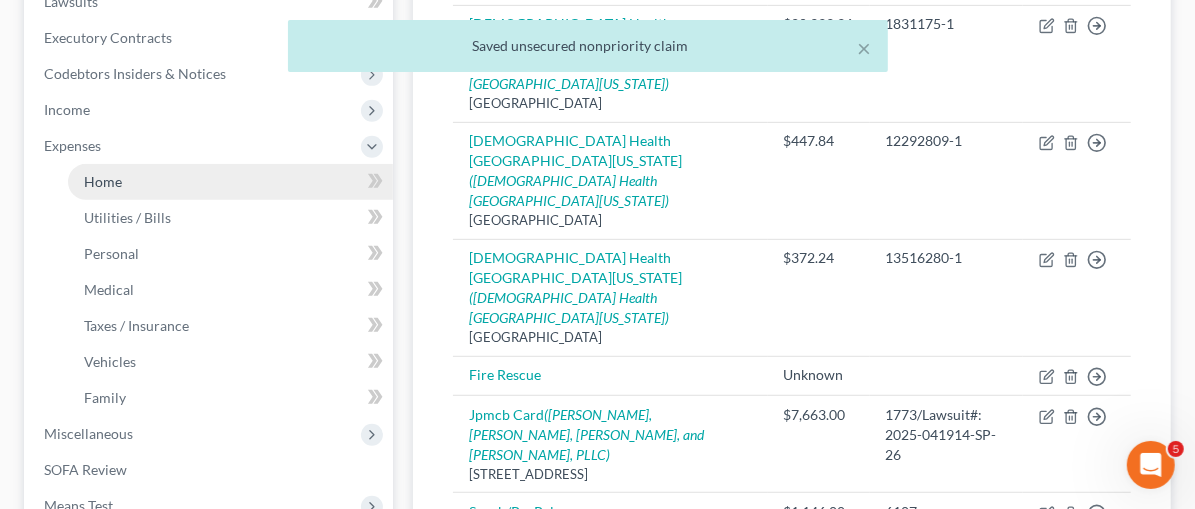 drag, startPoint x: 147, startPoint y: 178, endPoint x: 174, endPoint y: 188, distance: 28.79236 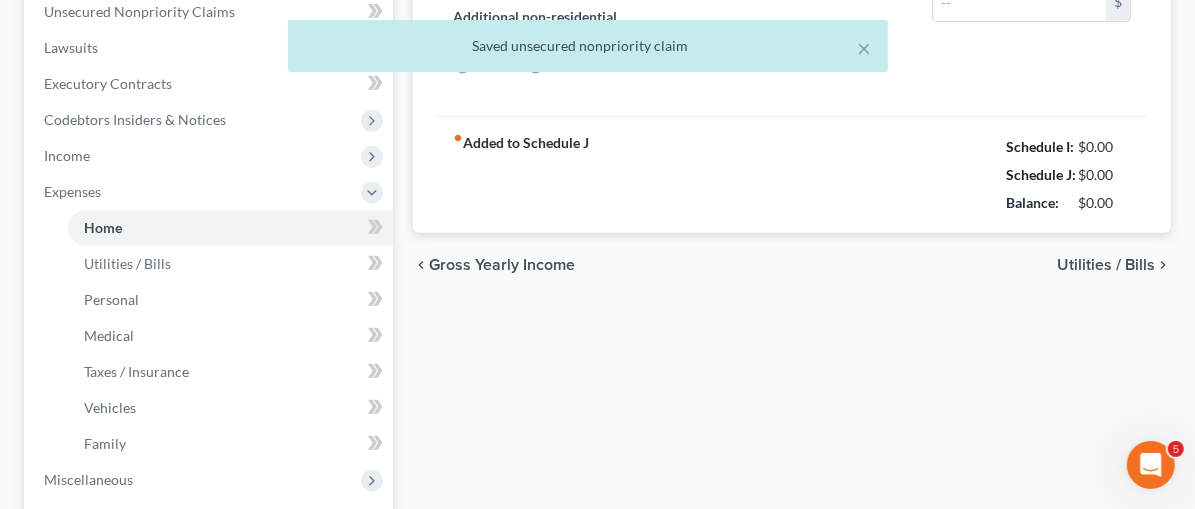 type on "0.00" 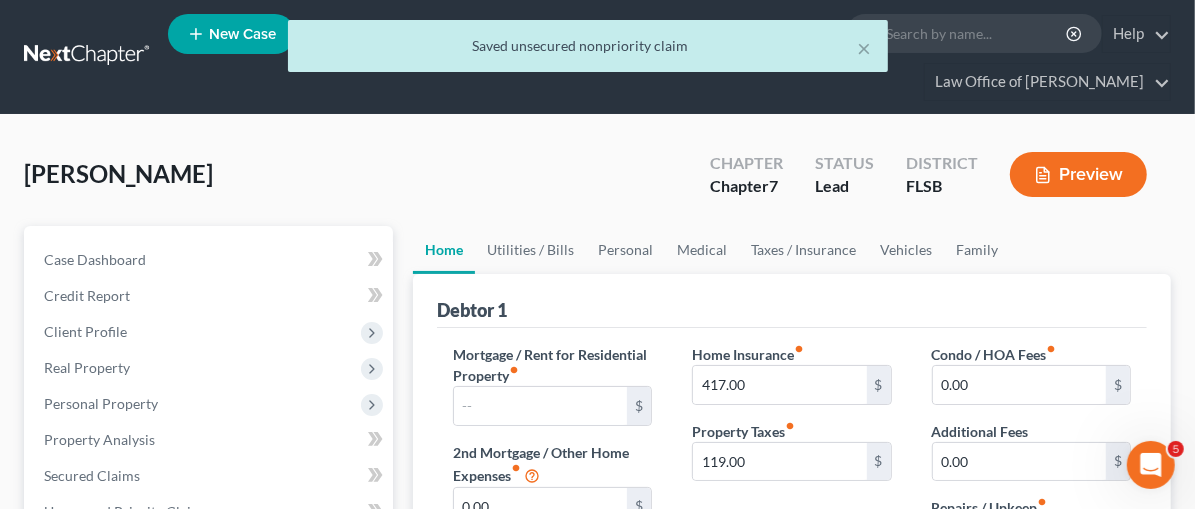scroll, scrollTop: 0, scrollLeft: 0, axis: both 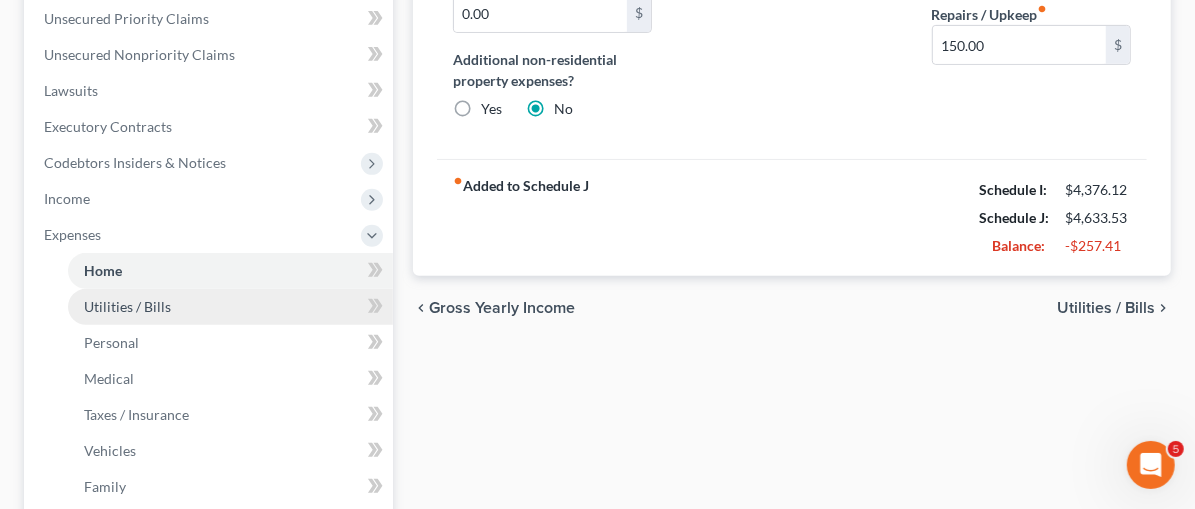 click on "Utilities / Bills" at bounding box center (127, 306) 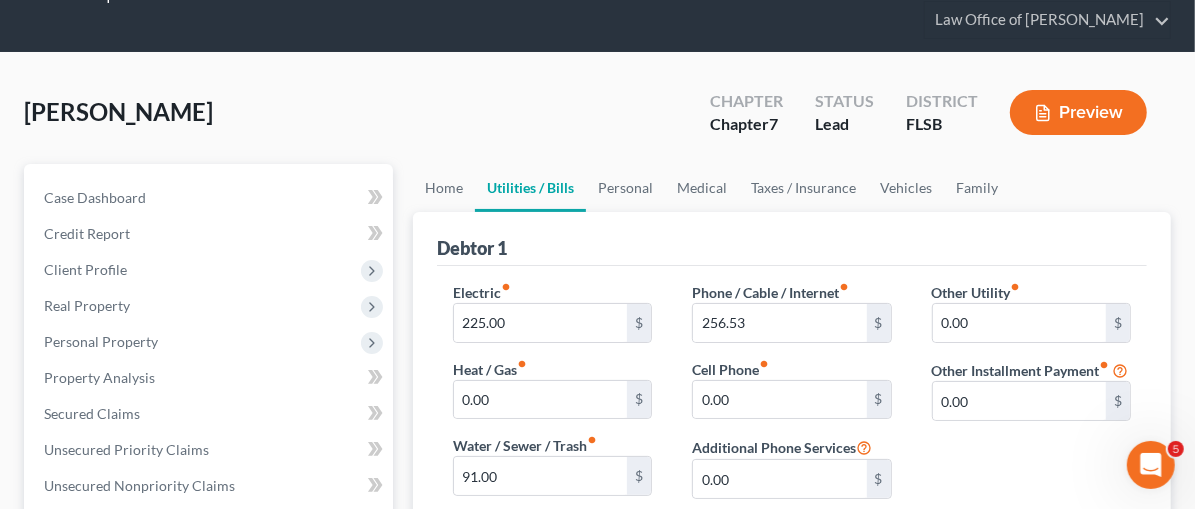 scroll, scrollTop: 0, scrollLeft: 0, axis: both 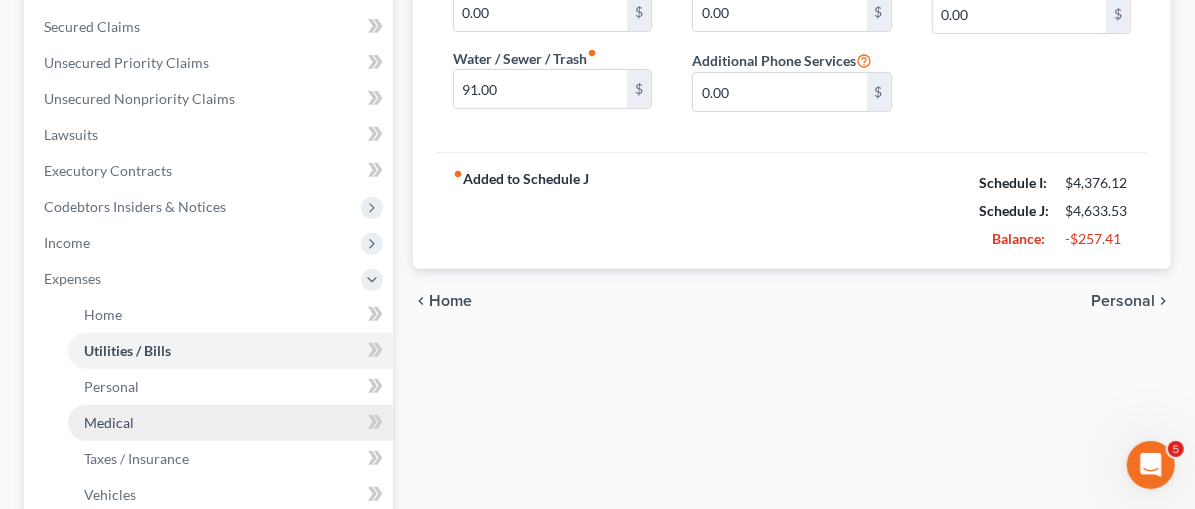 click on "Medical" at bounding box center (109, 422) 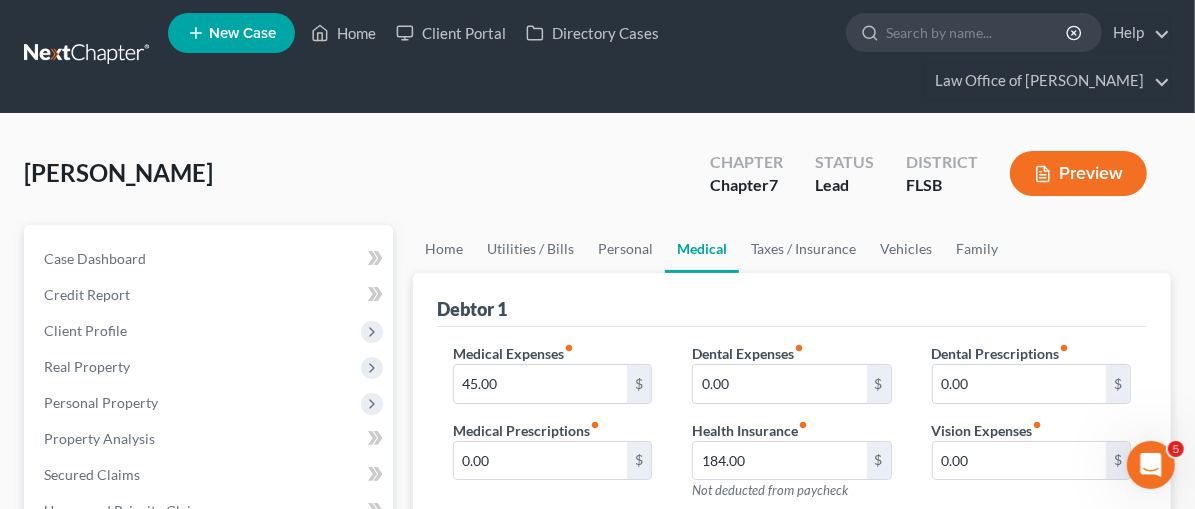 scroll, scrollTop: 0, scrollLeft: 0, axis: both 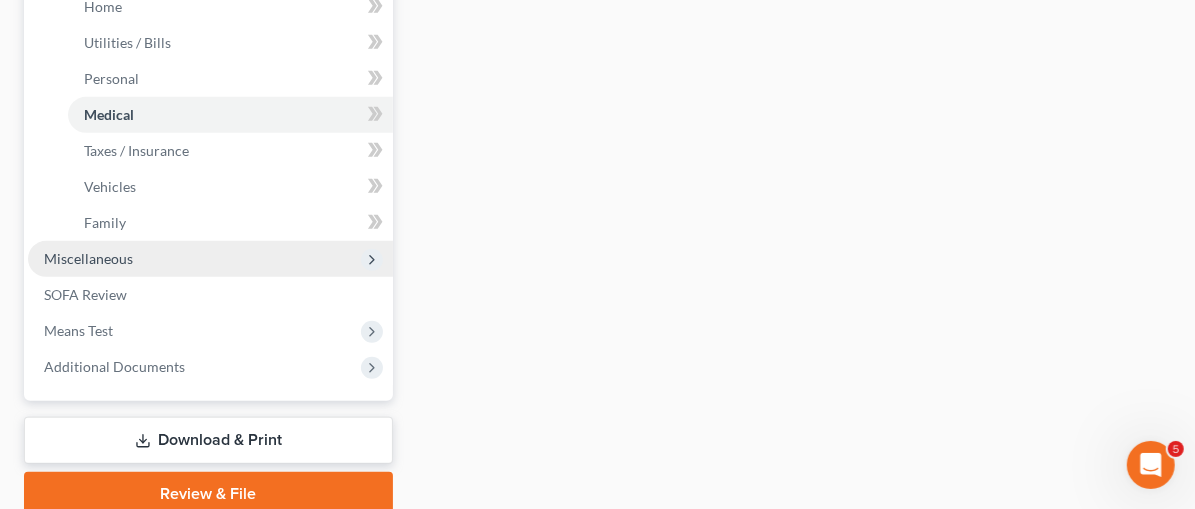 click on "Miscellaneous" at bounding box center [88, 258] 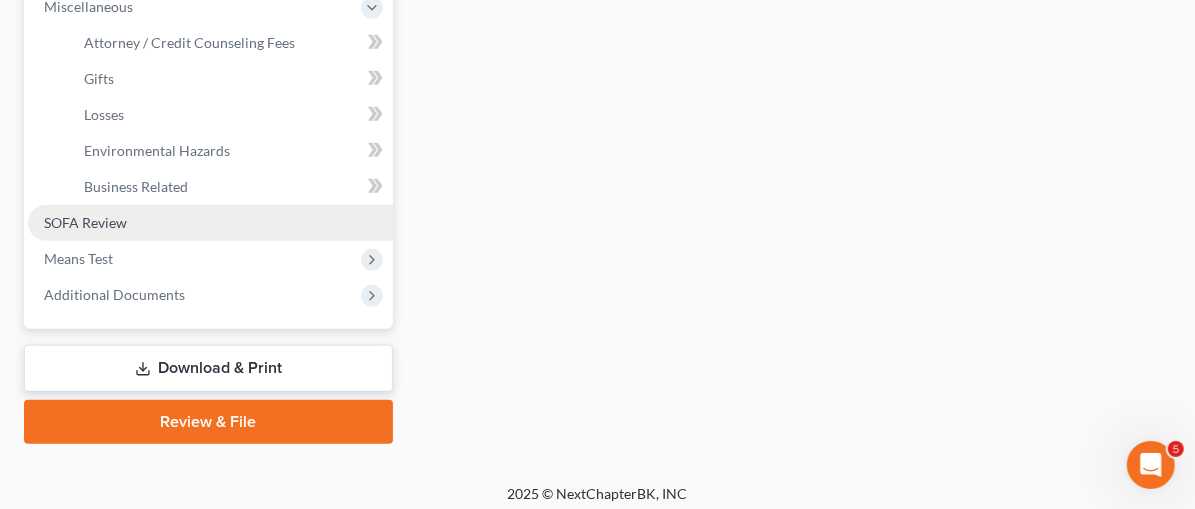 click on "SOFA Review" at bounding box center (85, 222) 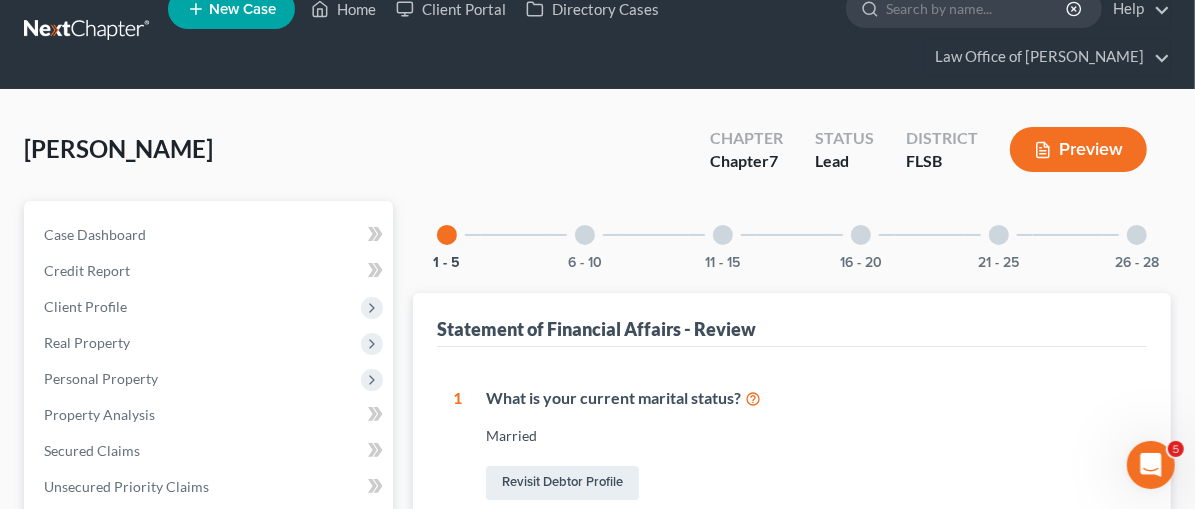 scroll, scrollTop: 0, scrollLeft: 0, axis: both 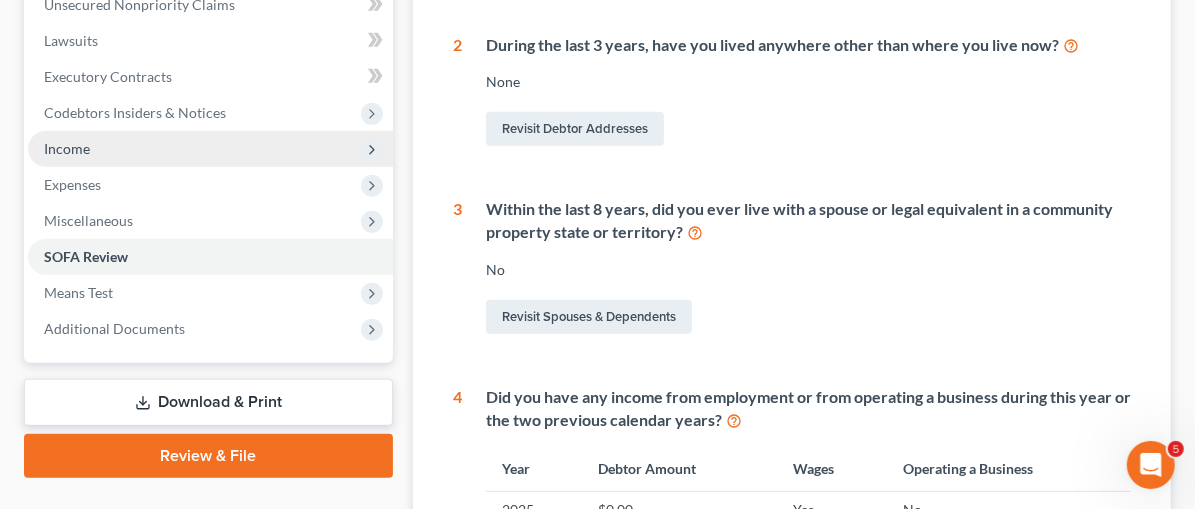 click on "Income" at bounding box center (210, 149) 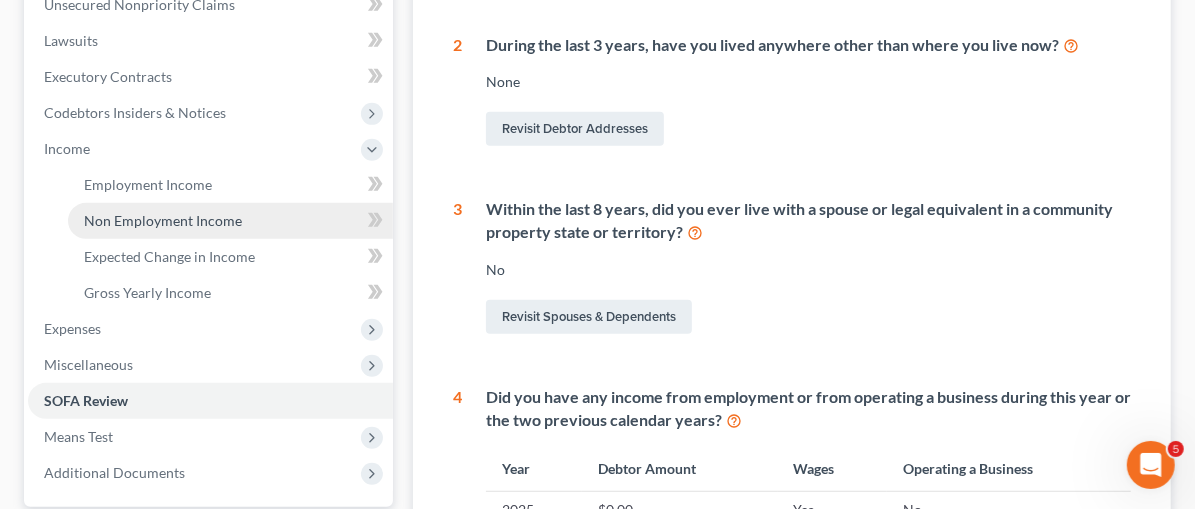 click on "Non Employment Income" at bounding box center (163, 220) 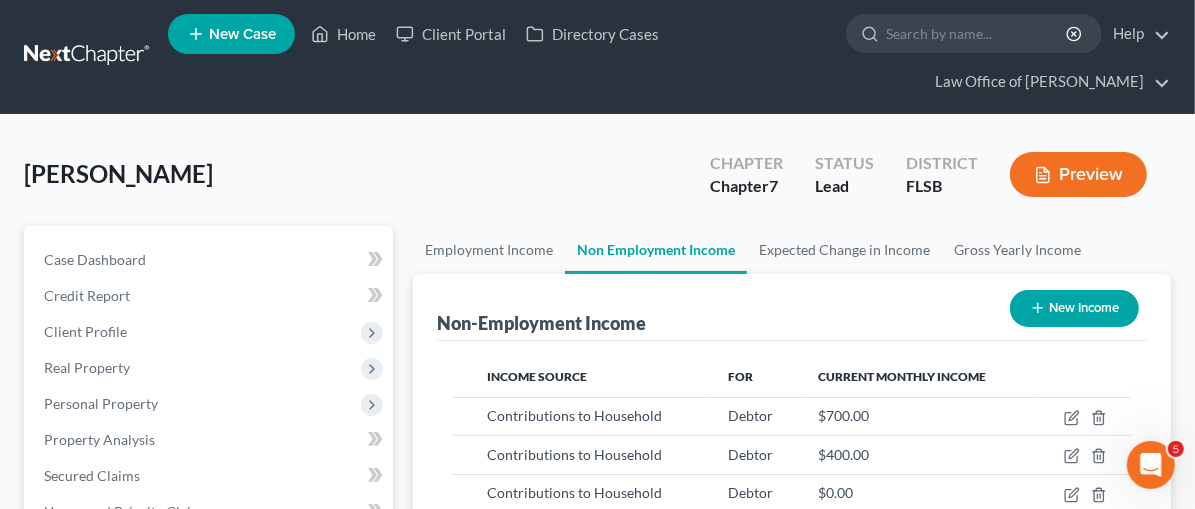 scroll, scrollTop: 0, scrollLeft: 0, axis: both 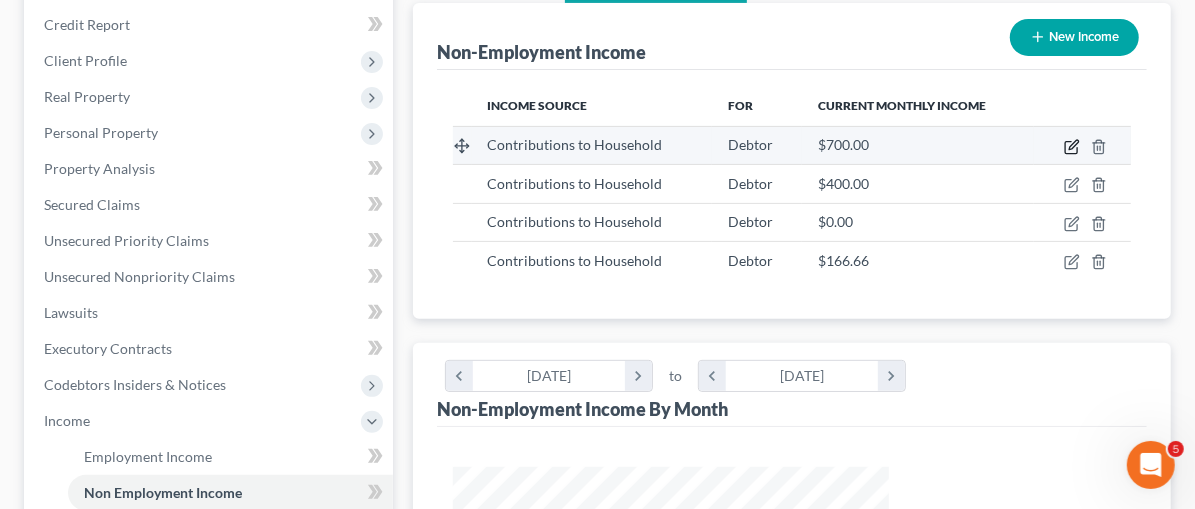 click 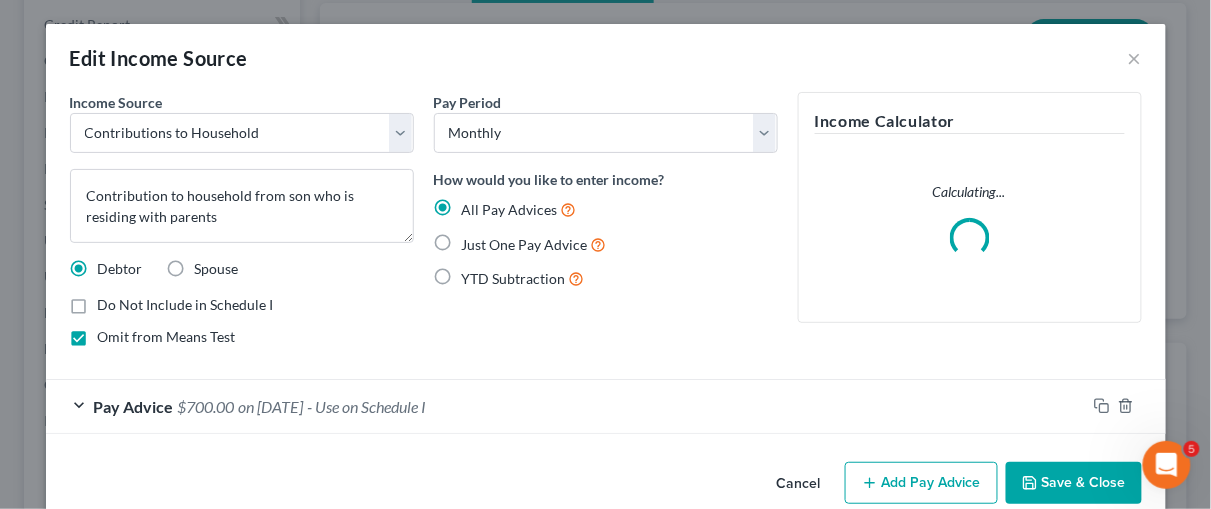 scroll, scrollTop: 999644, scrollLeft: 999517, axis: both 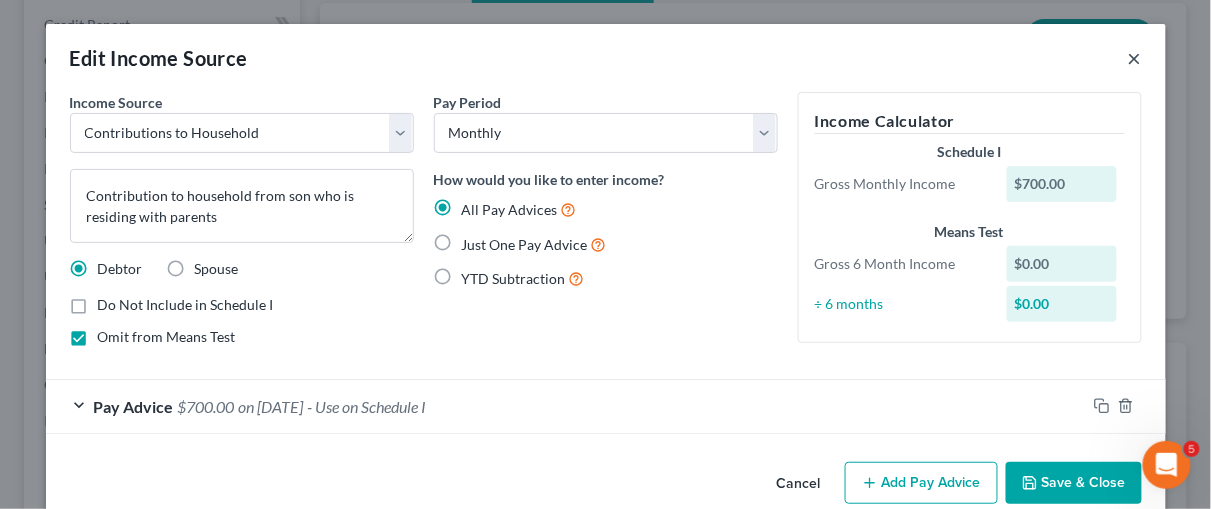 click on "×" at bounding box center (1135, 58) 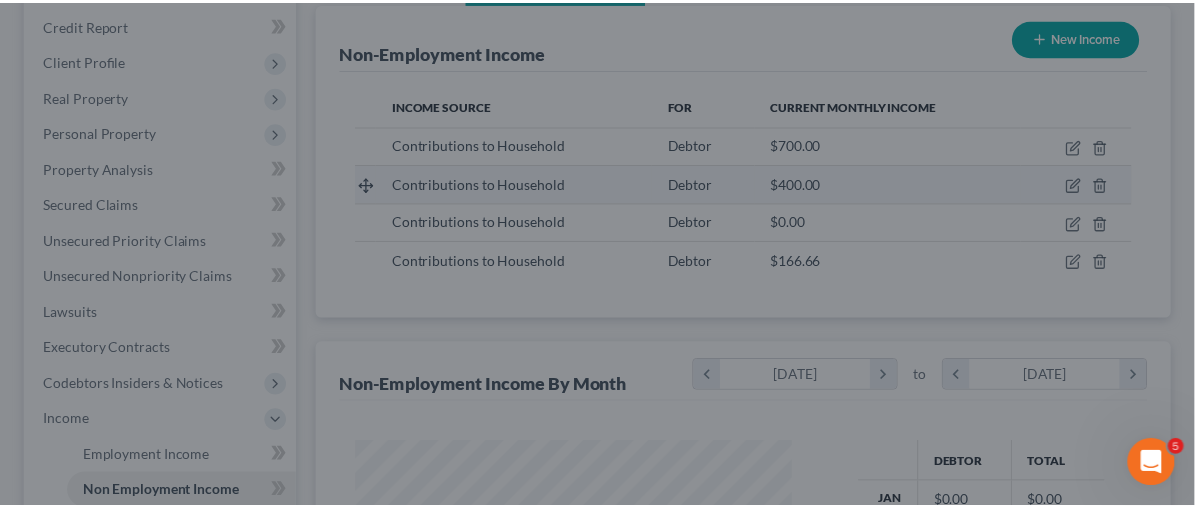 scroll, scrollTop: 356, scrollLeft: 475, axis: both 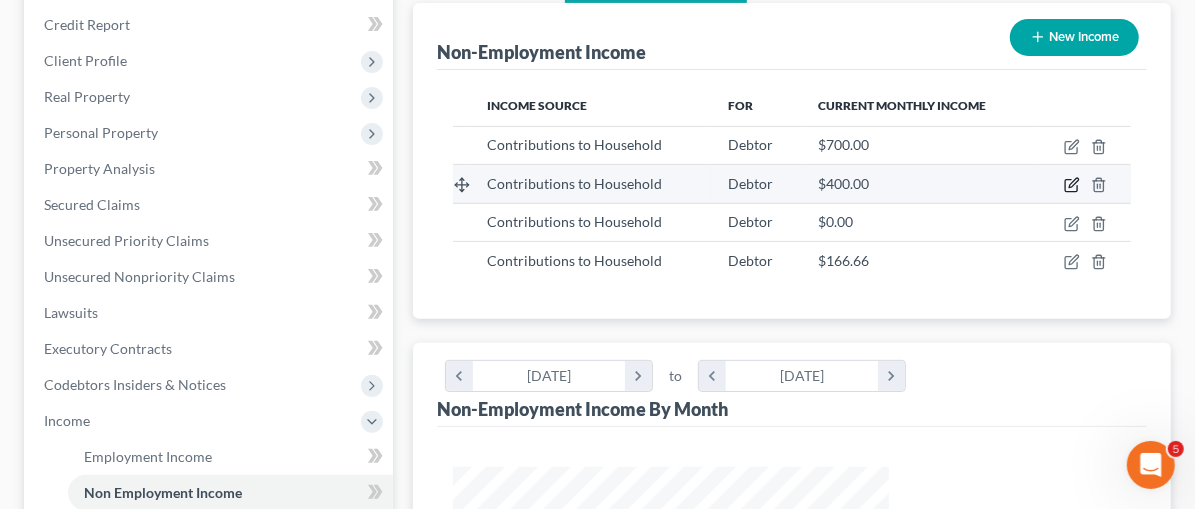 click 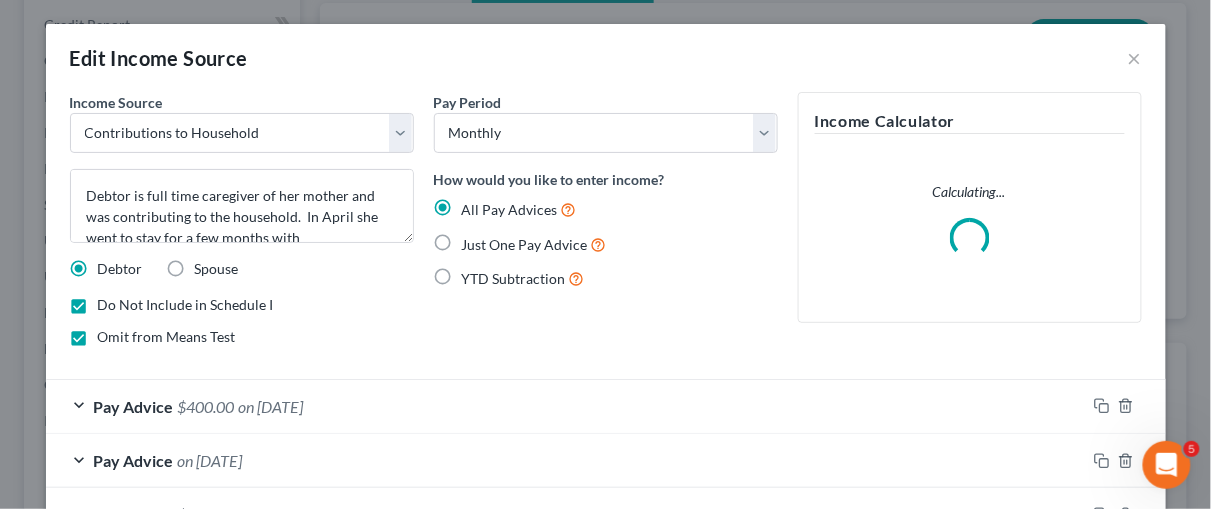 scroll, scrollTop: 999644, scrollLeft: 999517, axis: both 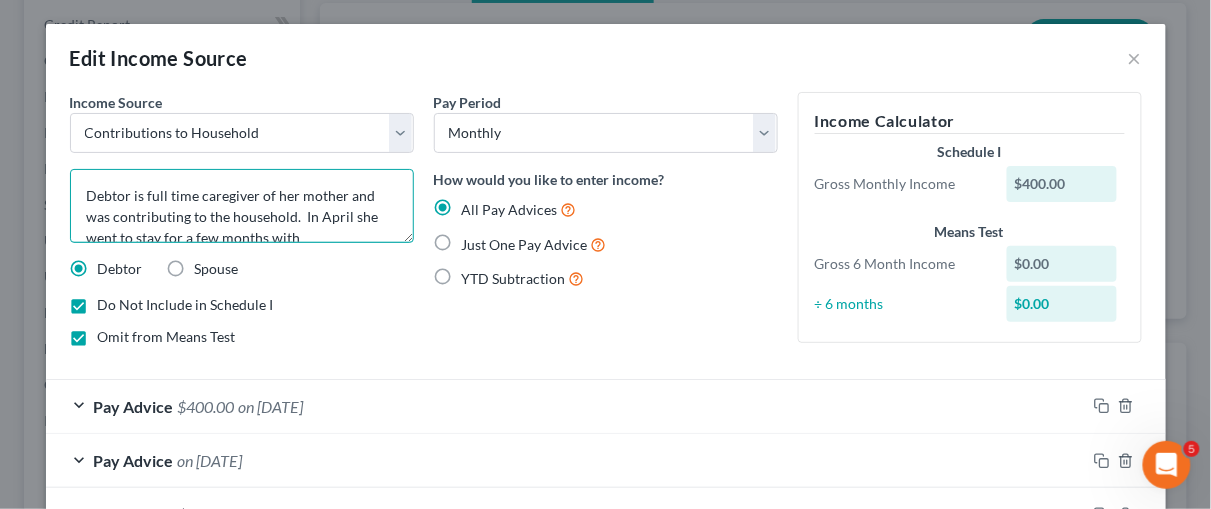 click on "Debtor is full time caregiver of her mother and was contributing to the household.  In April she went to stay for a few months with [PERSON_NAME]'s sister." at bounding box center (242, 206) 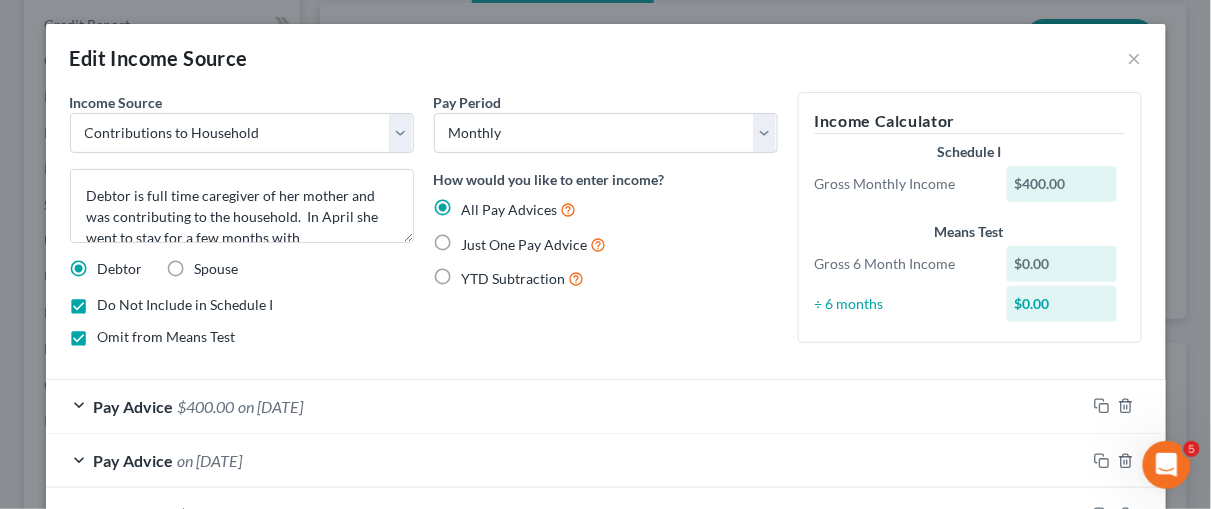 scroll, scrollTop: 18, scrollLeft: 0, axis: vertical 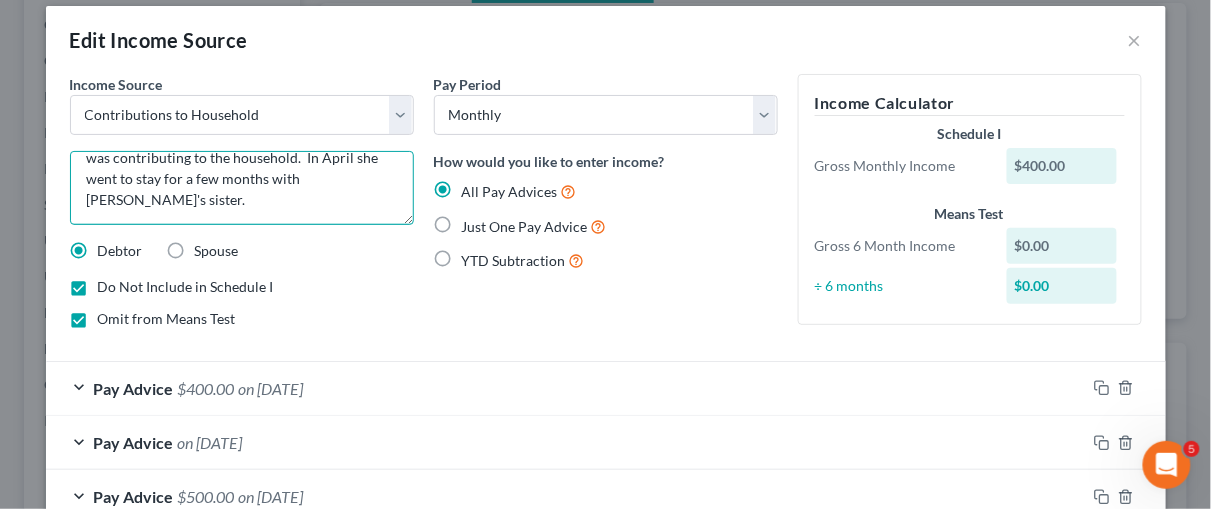 click on "Debtor is full time caregiver of her mother and was contributing to the household.  In April she went to stay for a few months with [PERSON_NAME]'s sister." at bounding box center (242, 188) 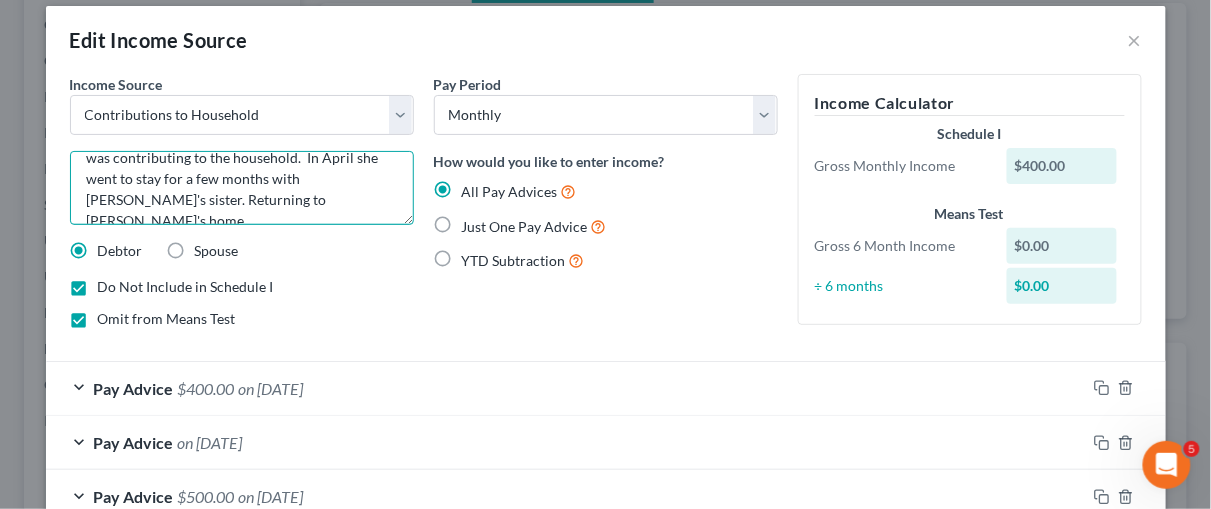 scroll, scrollTop: 13, scrollLeft: 0, axis: vertical 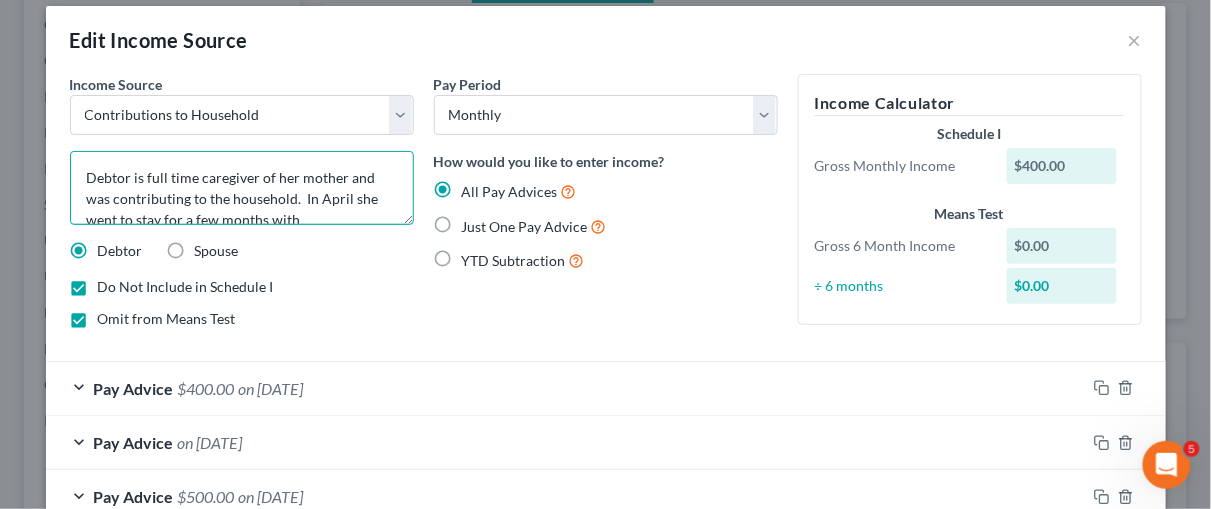drag, startPoint x: 290, startPoint y: 194, endPoint x: 70, endPoint y: 195, distance: 220.00227 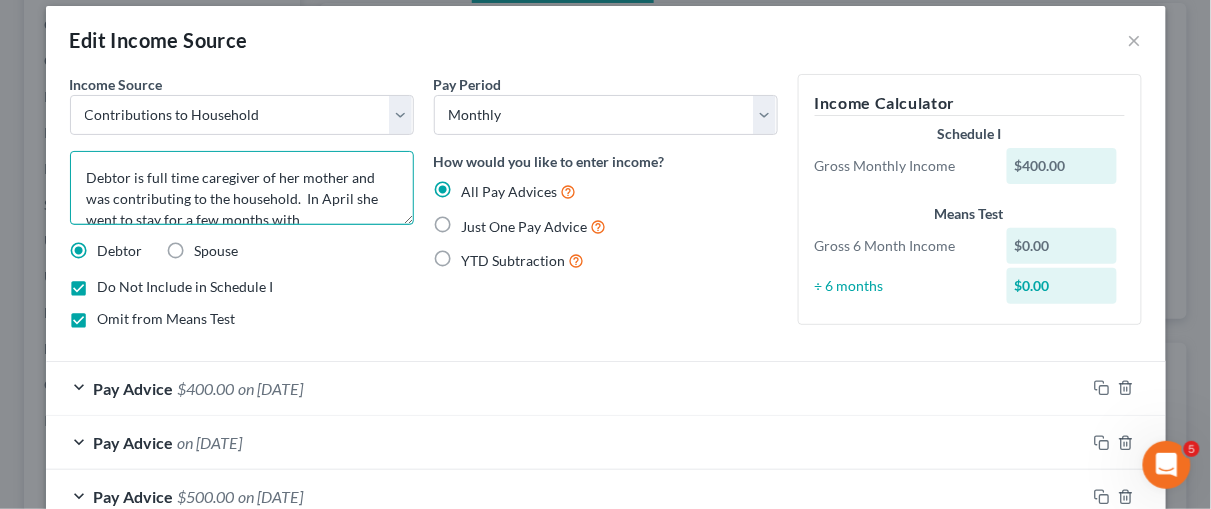 click on "Debtor is full time caregiver of her mother and was contributing to the household.  In April she went to stay for a few months with [PERSON_NAME]'s sister. Returning to [PERSON_NAME]'s home" at bounding box center [242, 188] 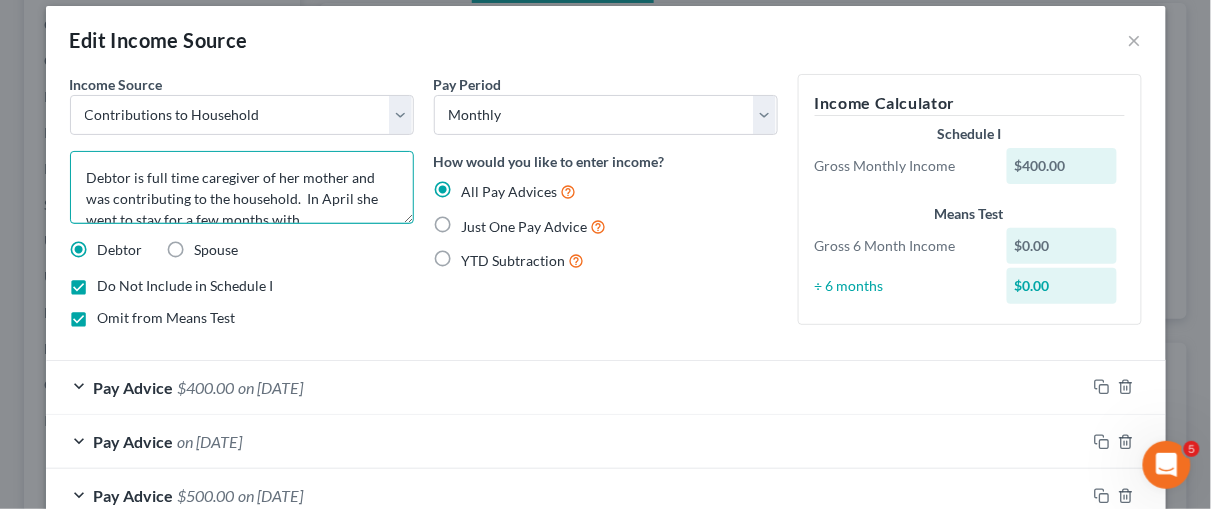 scroll, scrollTop: 42, scrollLeft: 0, axis: vertical 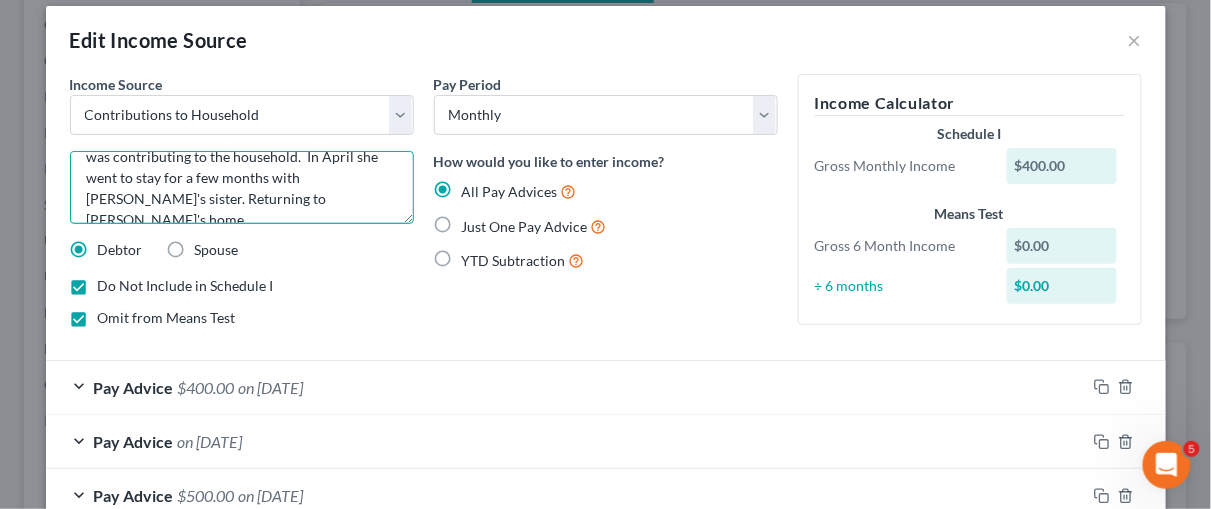 drag, startPoint x: 295, startPoint y: 192, endPoint x: 117, endPoint y: 198, distance: 178.10109 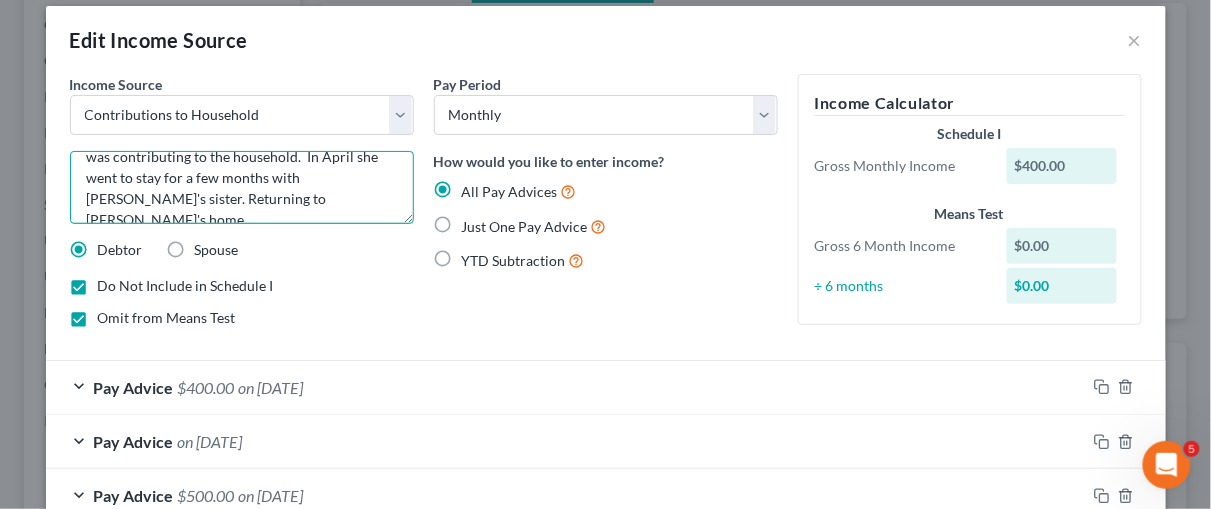 click on "Debtor is full time caregiver of her mother and was contributing to the household.  In April she went to stay for a few months with [PERSON_NAME]'s sister. Returning to [PERSON_NAME]'s home" at bounding box center [242, 187] 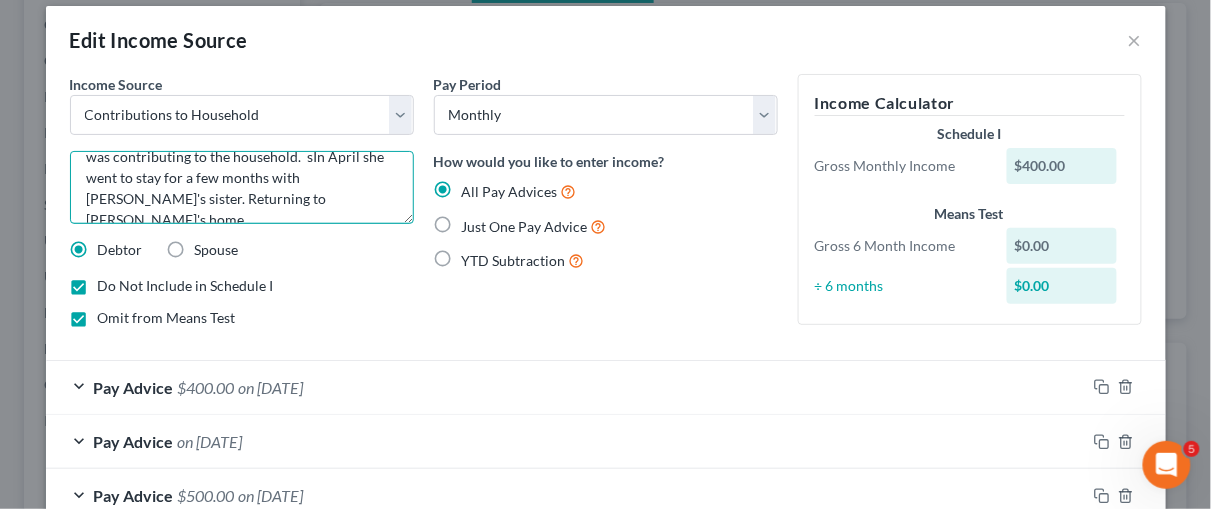 scroll, scrollTop: 37, scrollLeft: 0, axis: vertical 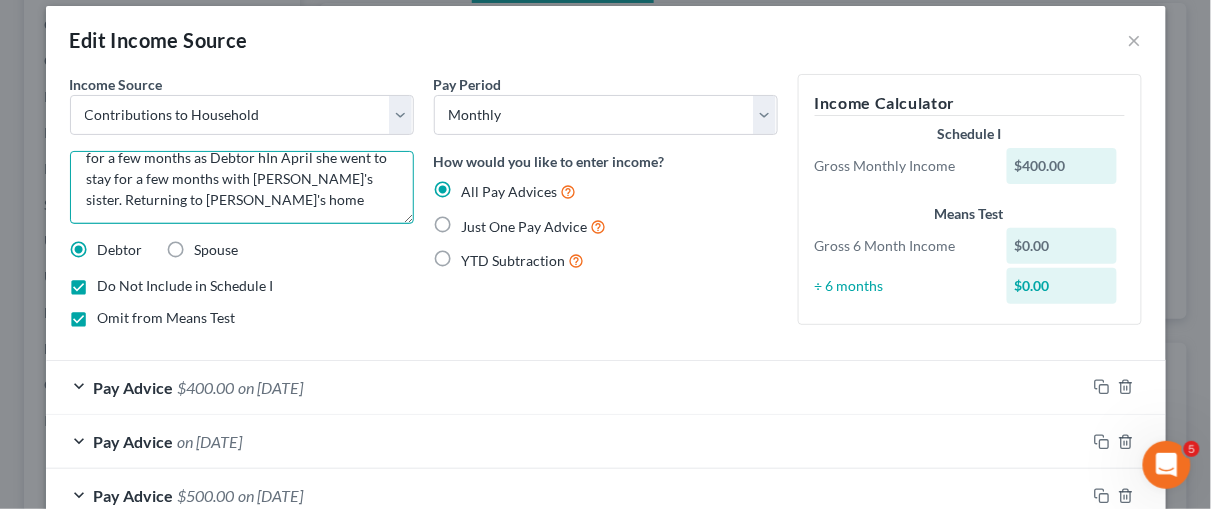 drag, startPoint x: 190, startPoint y: 199, endPoint x: 363, endPoint y: 207, distance: 173.18488 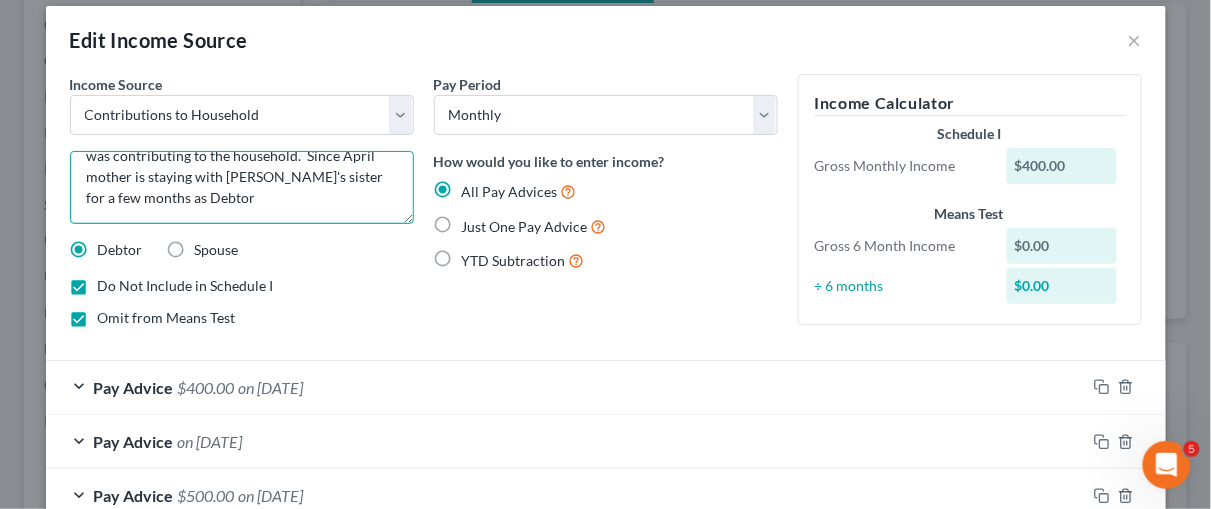 scroll, scrollTop: 42, scrollLeft: 0, axis: vertical 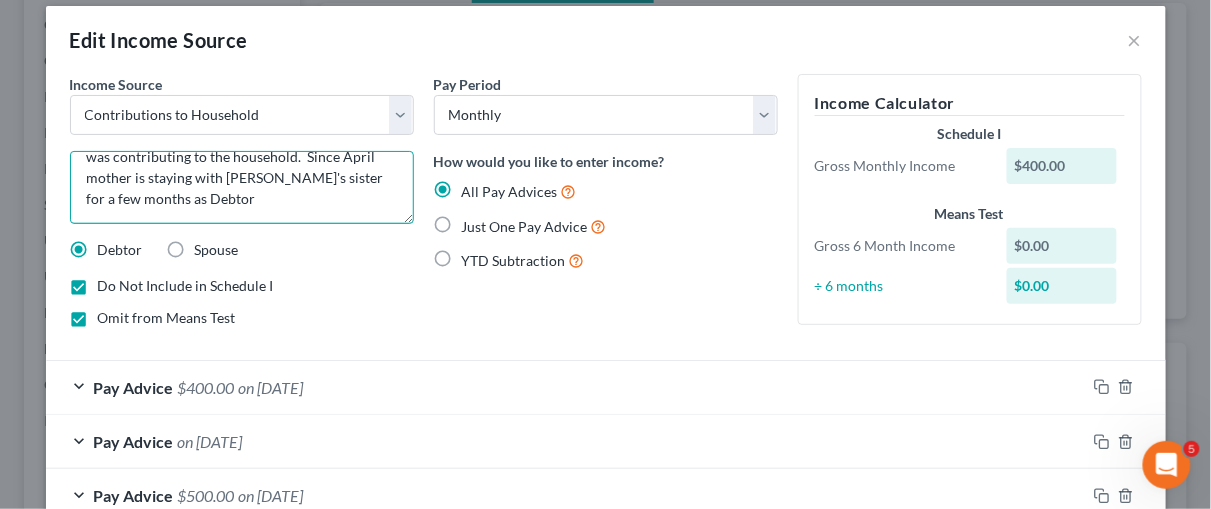 click on "Debtor is full time caregiver of her mother and was contributing to the household.  Since April mother is staying with [PERSON_NAME]'s sister for a few months as Debtor" at bounding box center [242, 187] 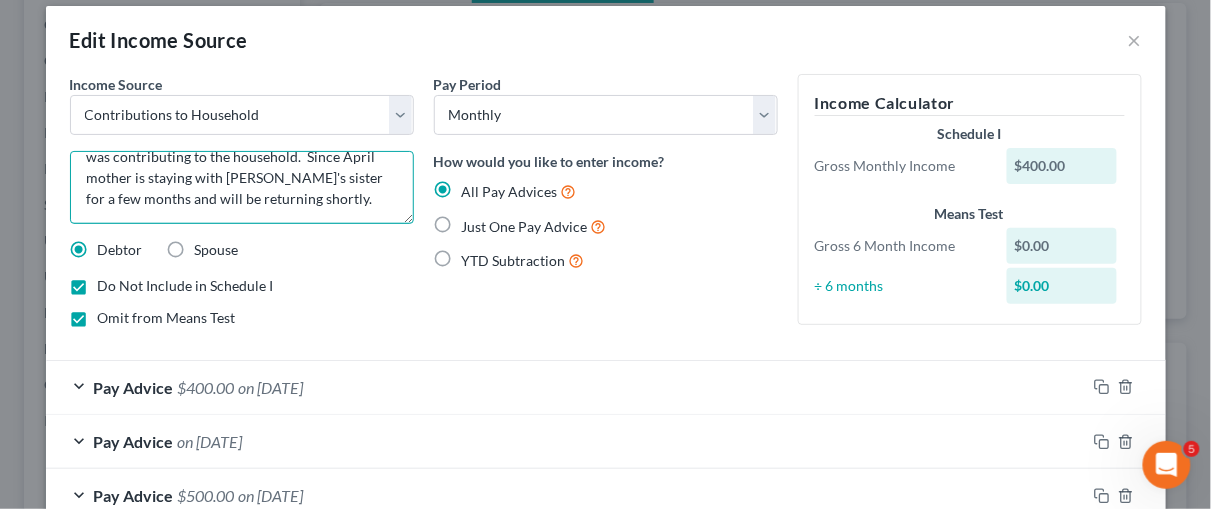 type on "Debtor is full time caregiver of her mother and was contributing to the household.  Since April mother is staying with [PERSON_NAME]'s sister for a few months and will be returning shortly." 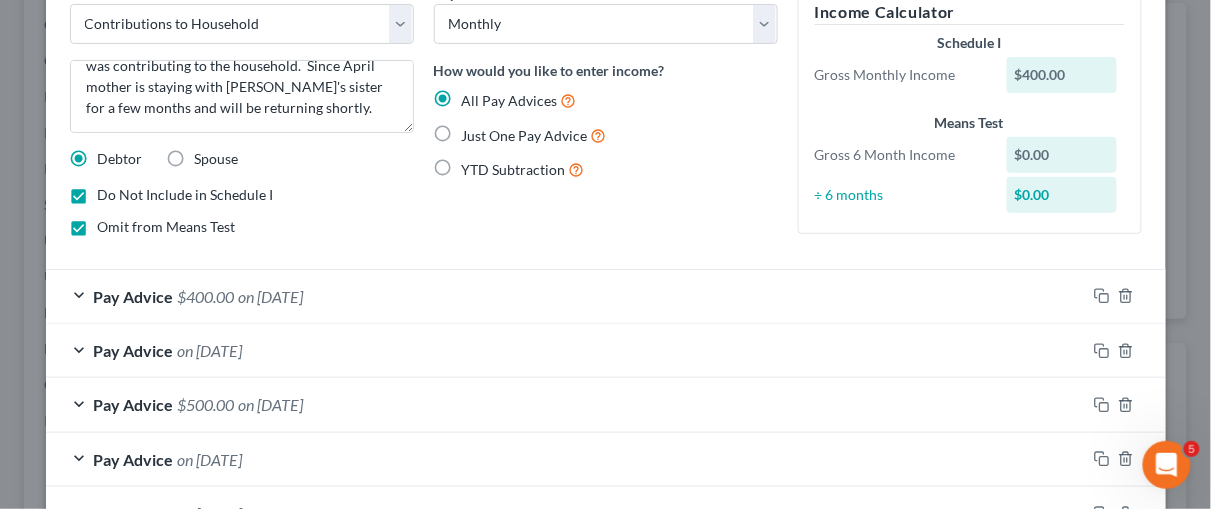 scroll, scrollTop: 118, scrollLeft: 0, axis: vertical 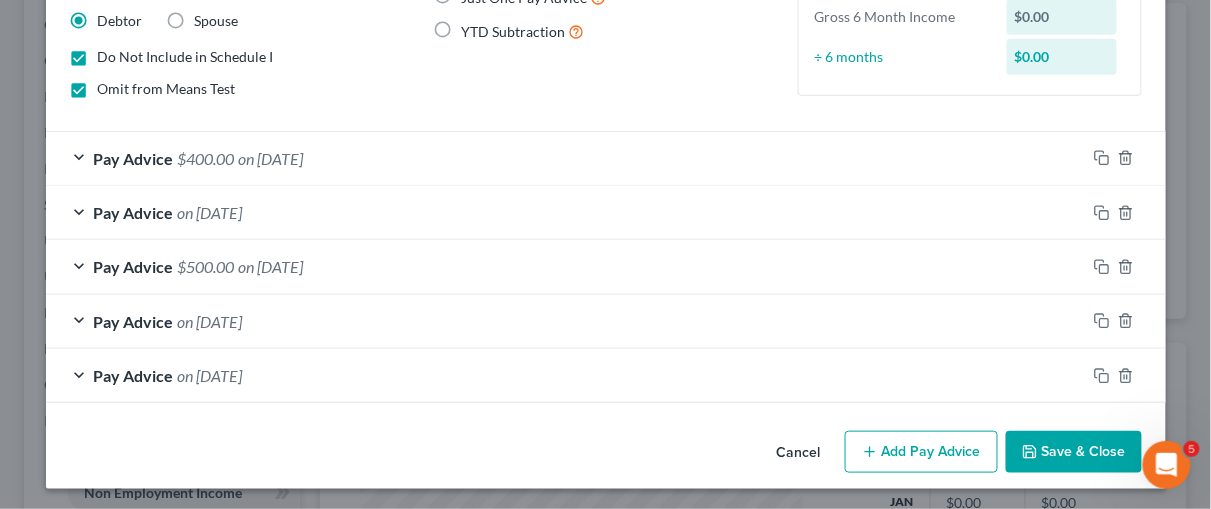 click on "Save & Close" at bounding box center (1074, 452) 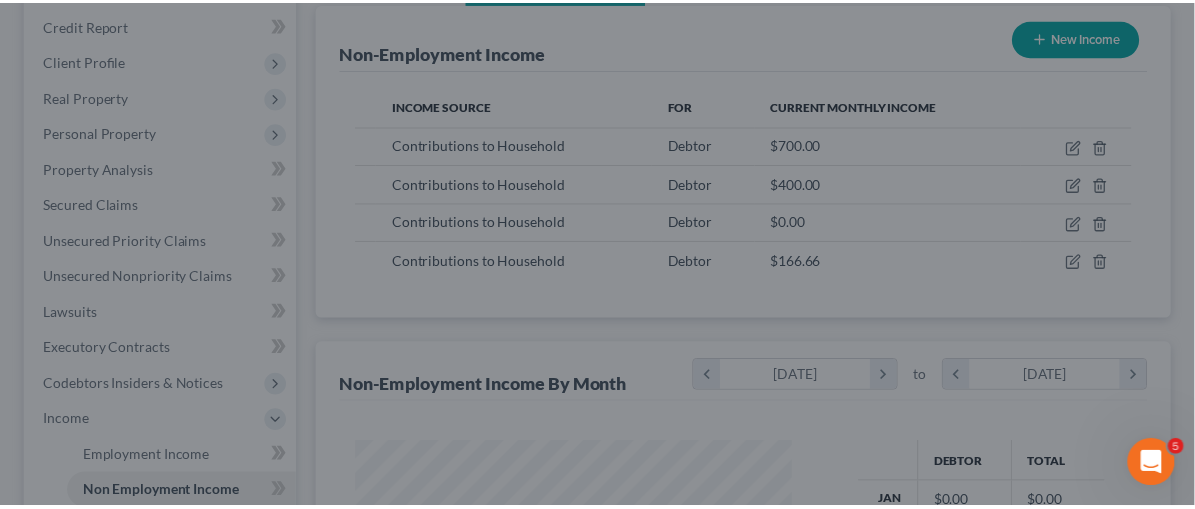 scroll, scrollTop: 356, scrollLeft: 475, axis: both 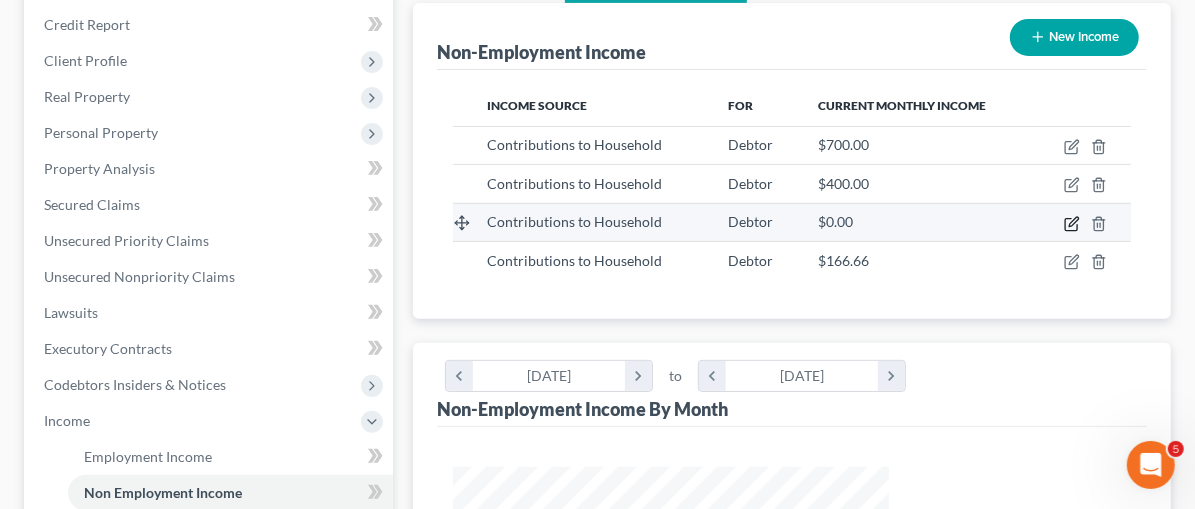 click 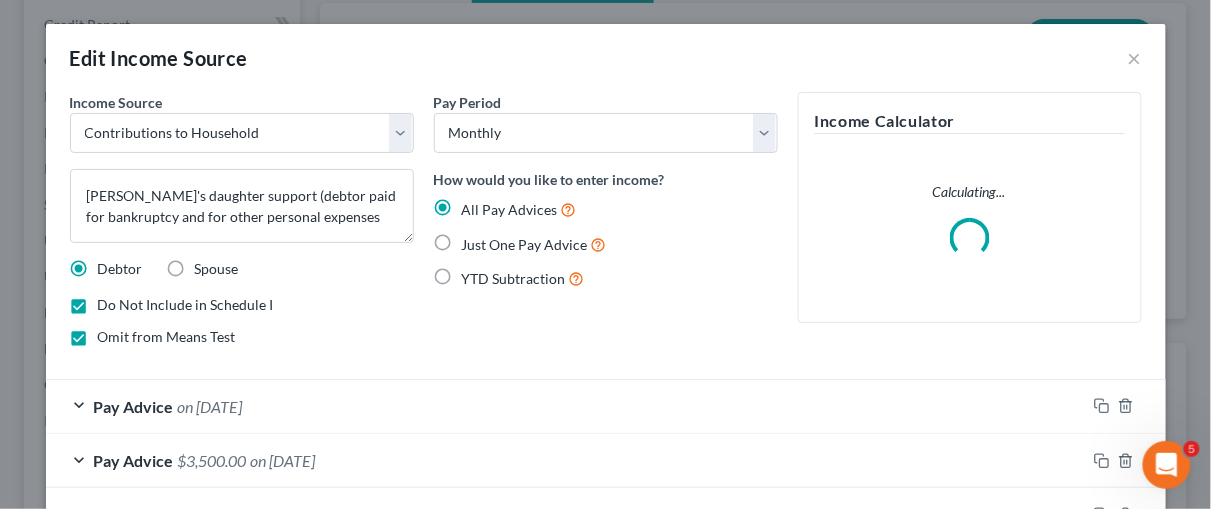 scroll, scrollTop: 999644, scrollLeft: 999517, axis: both 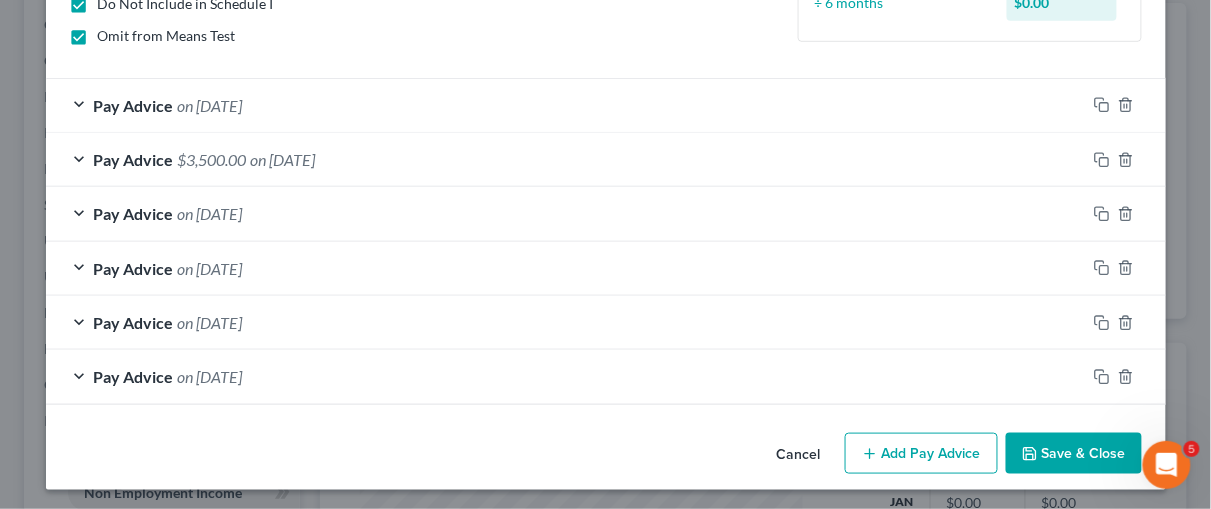 click on "Save & Close" at bounding box center [1074, 454] 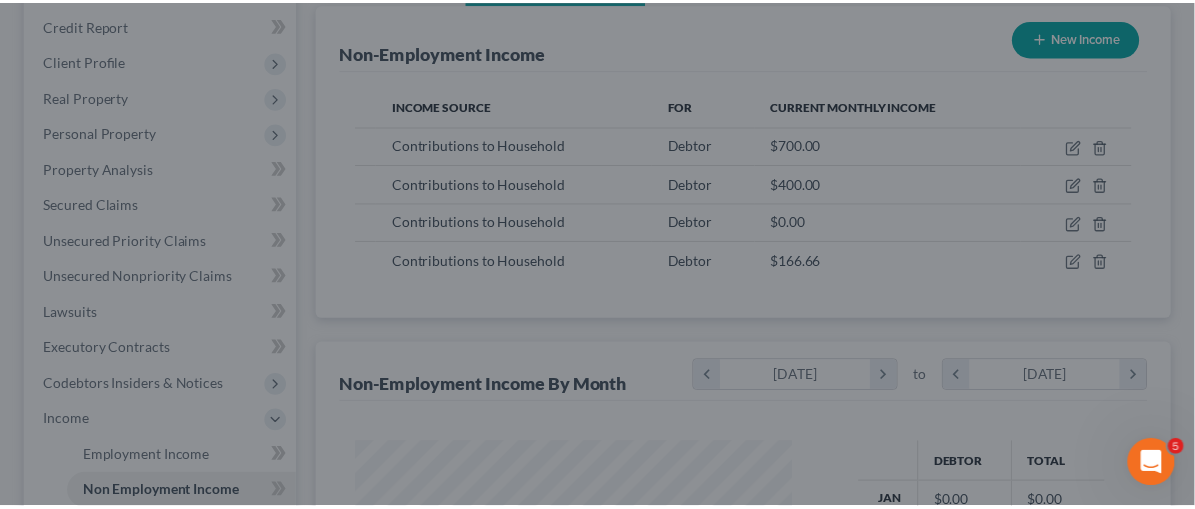 scroll, scrollTop: 356, scrollLeft: 475, axis: both 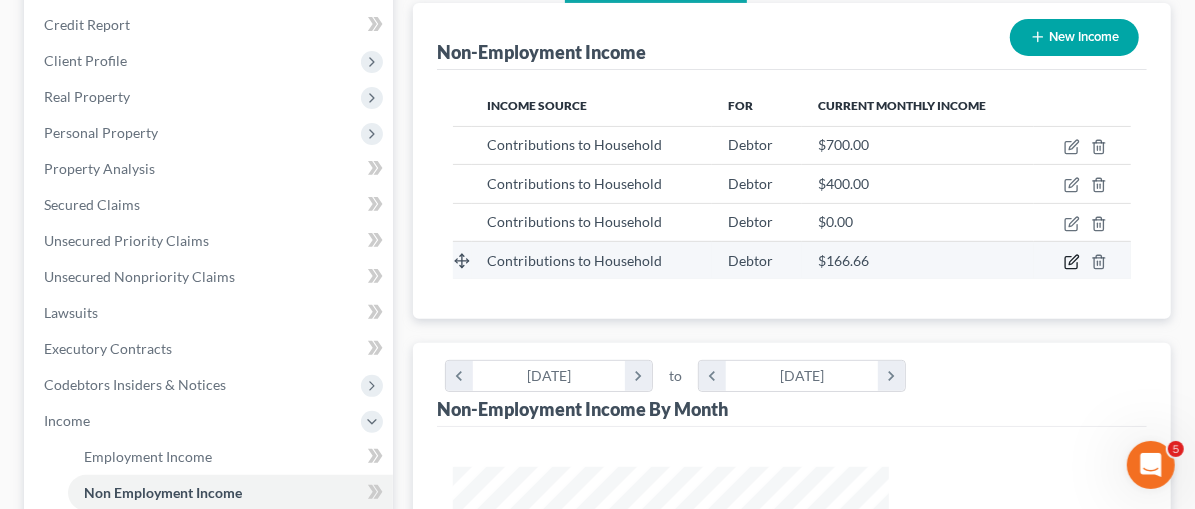 click 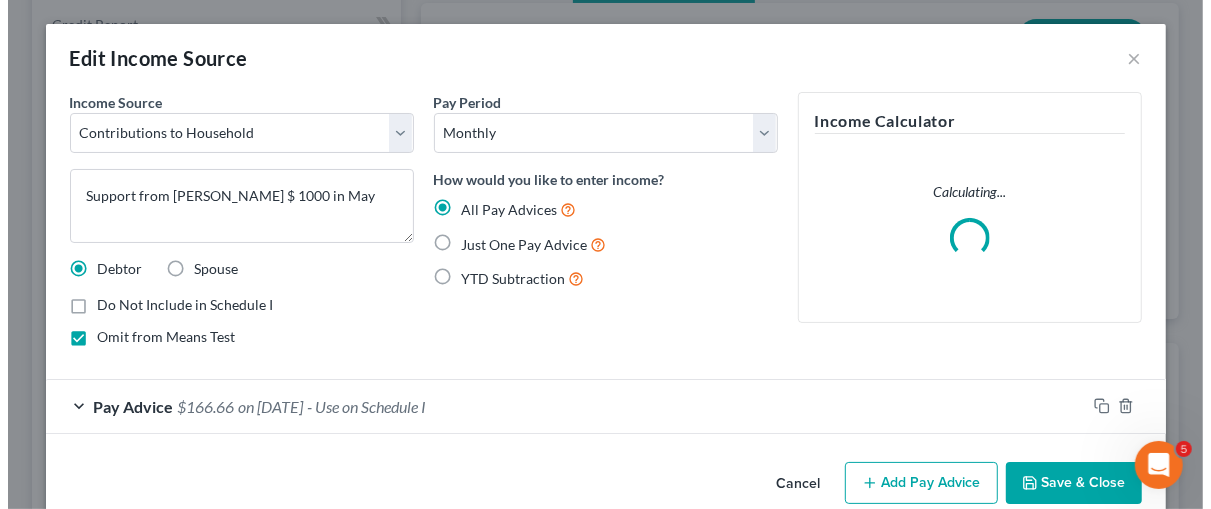 scroll, scrollTop: 999644, scrollLeft: 999517, axis: both 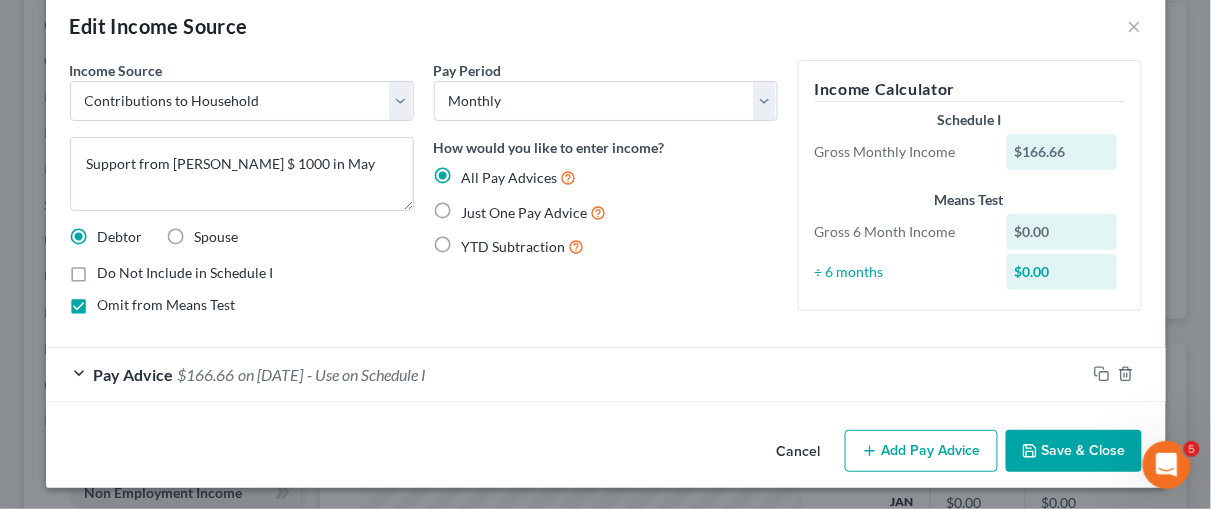 click on "Save & Close" at bounding box center (1074, 451) 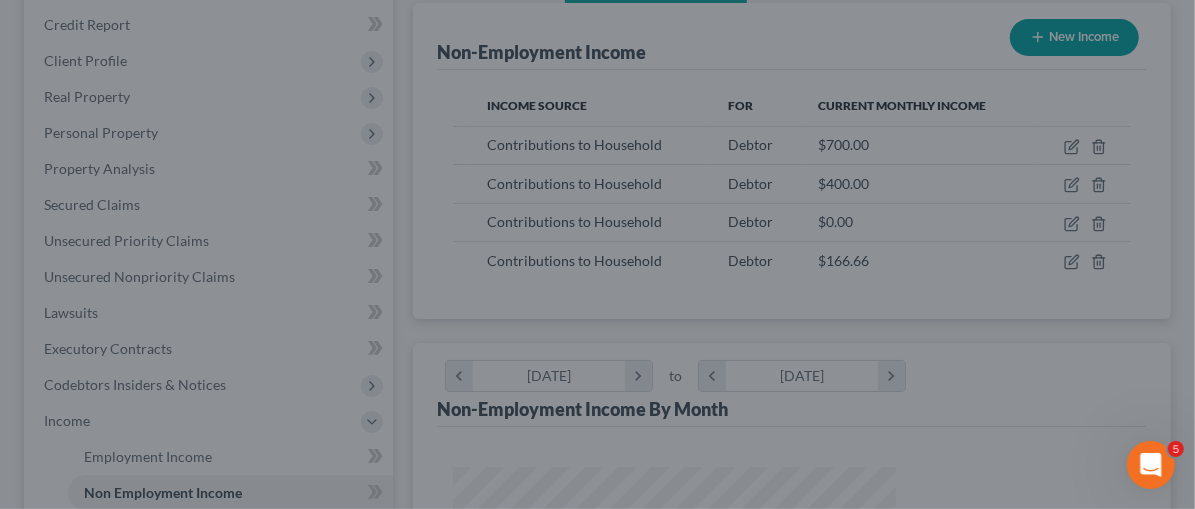 scroll, scrollTop: 356, scrollLeft: 475, axis: both 